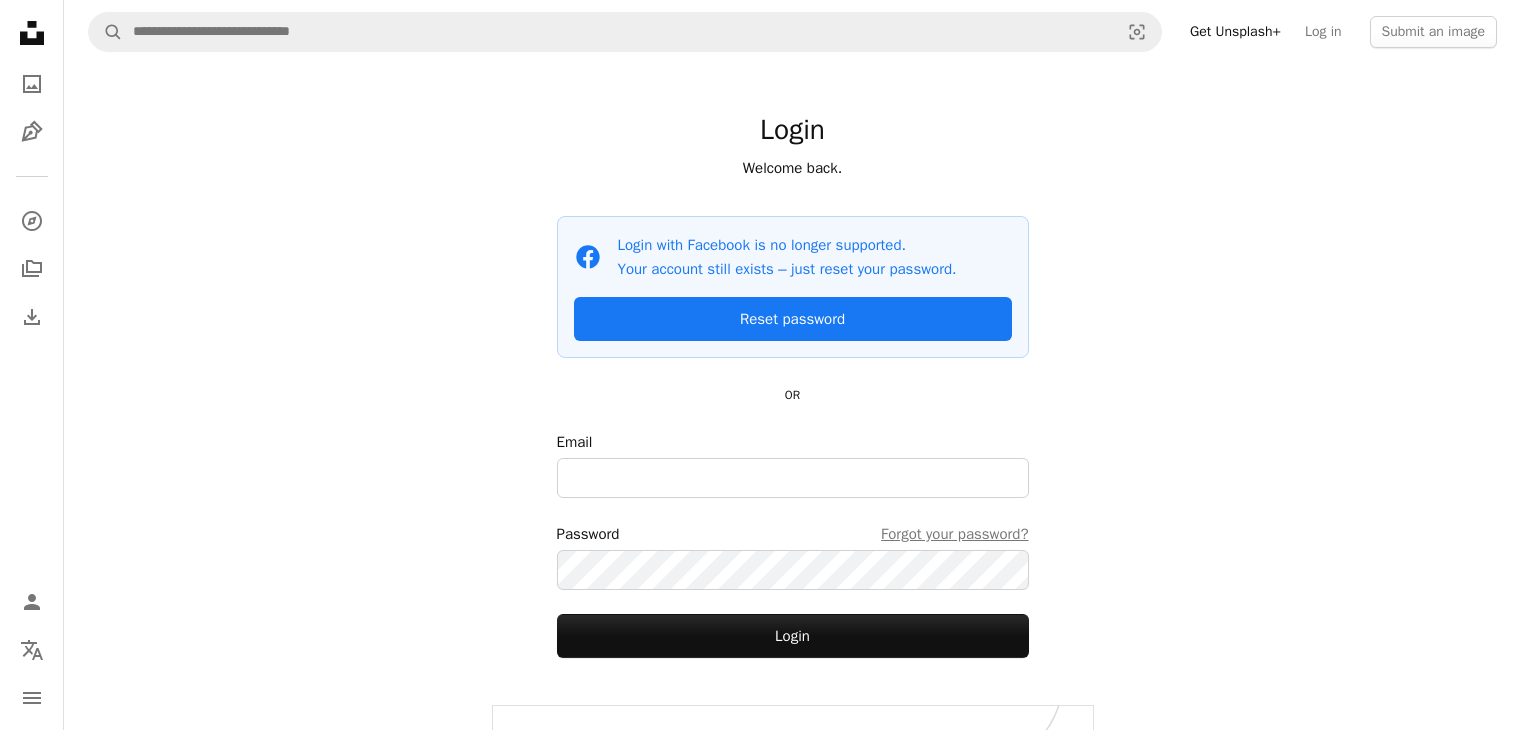 scroll, scrollTop: 0, scrollLeft: 0, axis: both 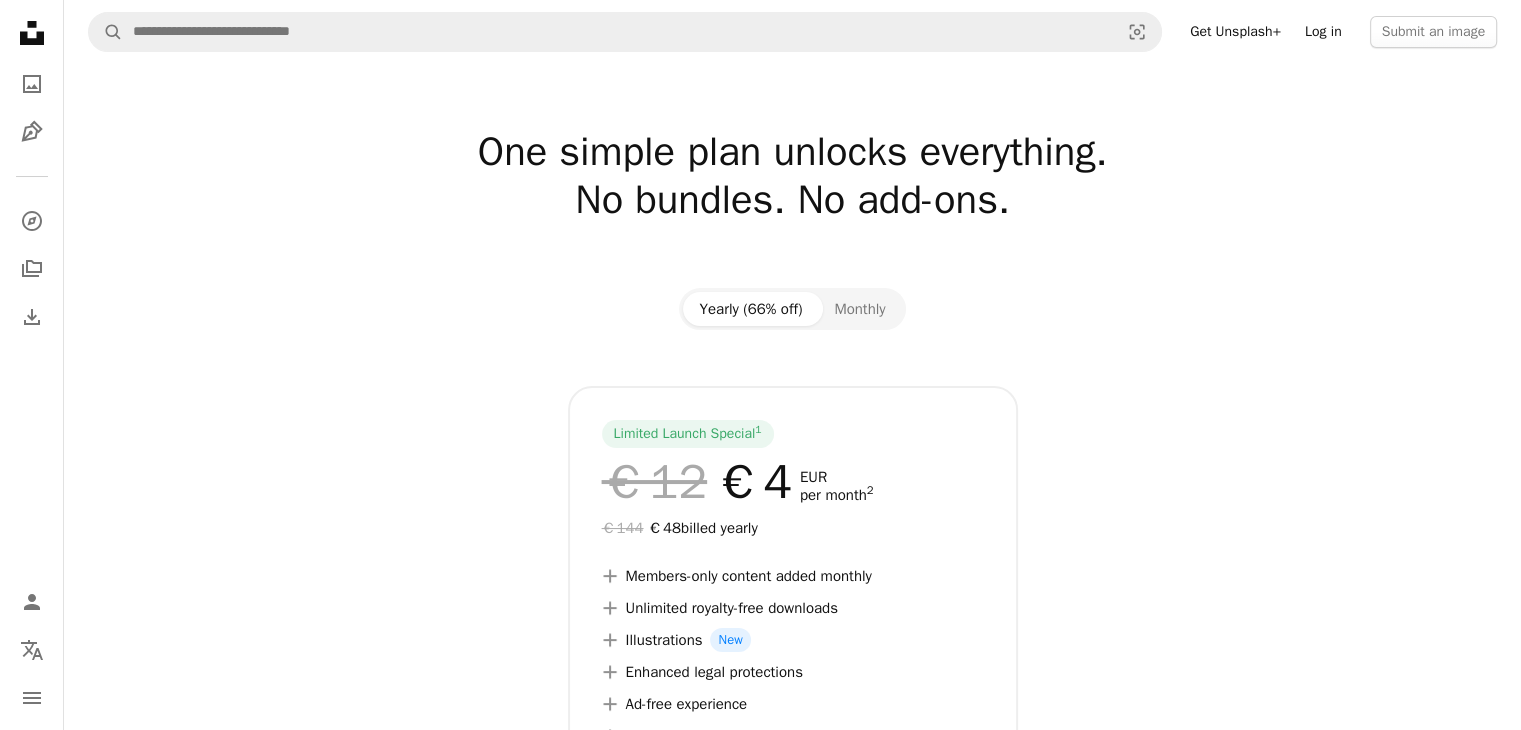 click on "Log in" at bounding box center (1323, 32) 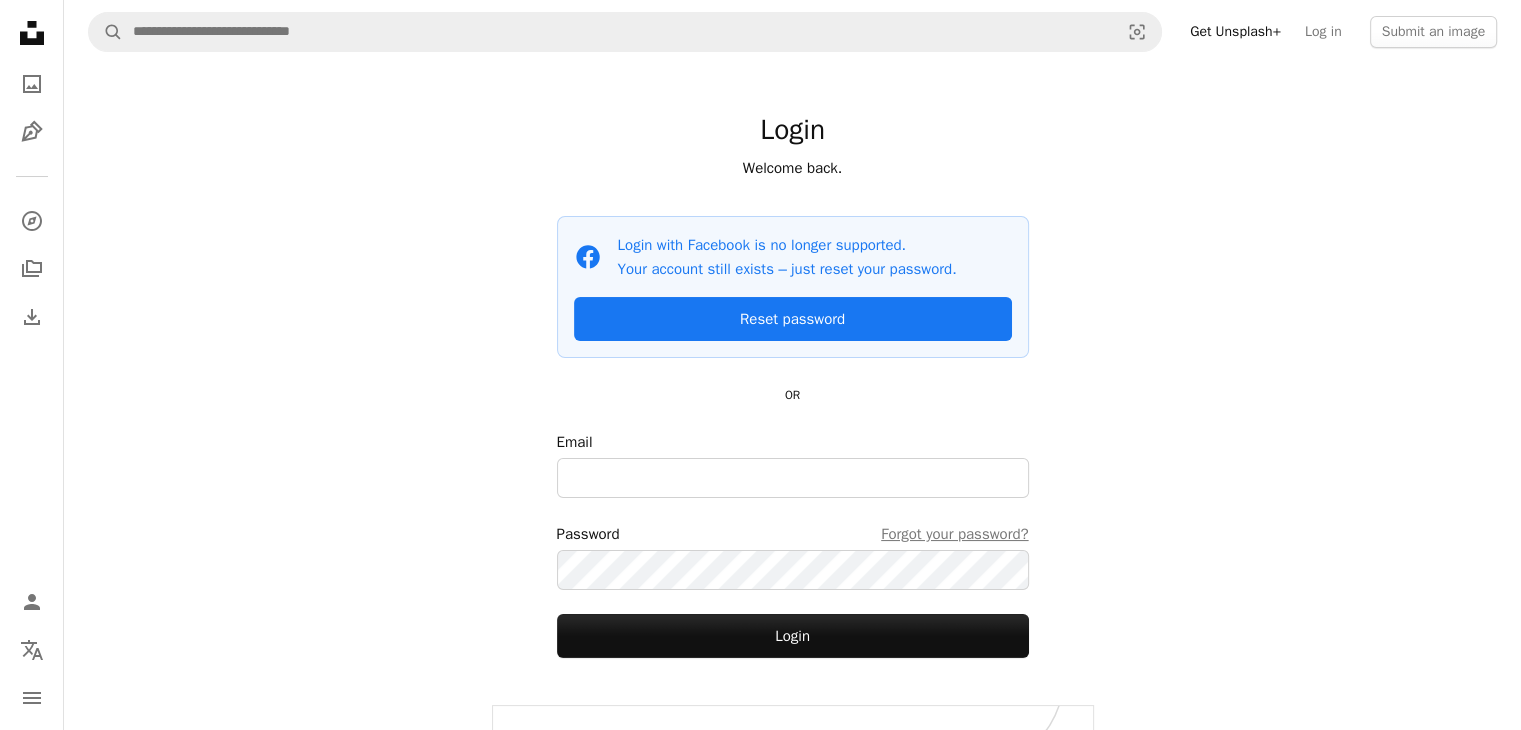 click on "Login Welcome back. Facebook icon Login with Facebook is no longer supported. Your account still exists – just reset your password. Reset password OR Email Password Forgot your password? Login" at bounding box center (793, 385) 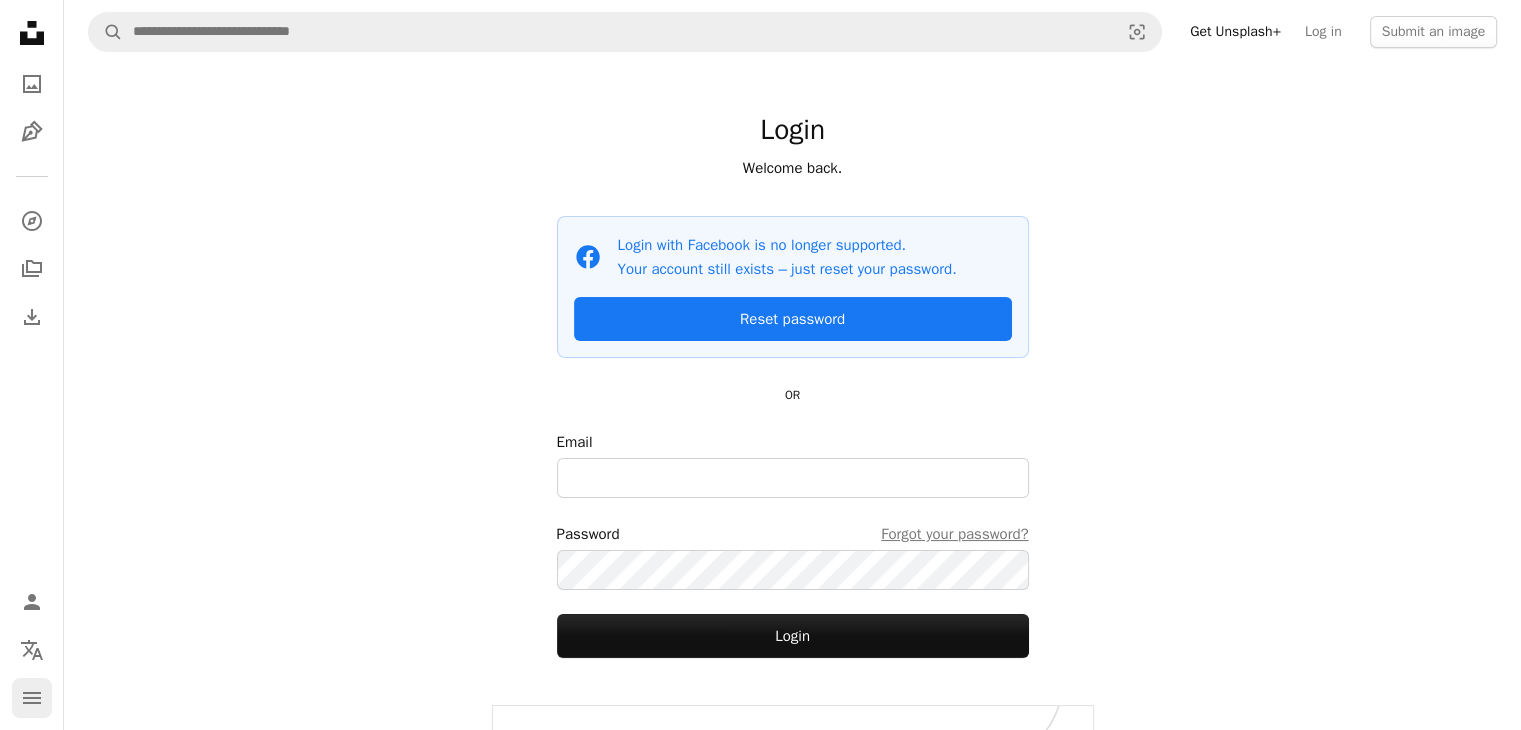 click on "navigation menu" at bounding box center [32, 698] 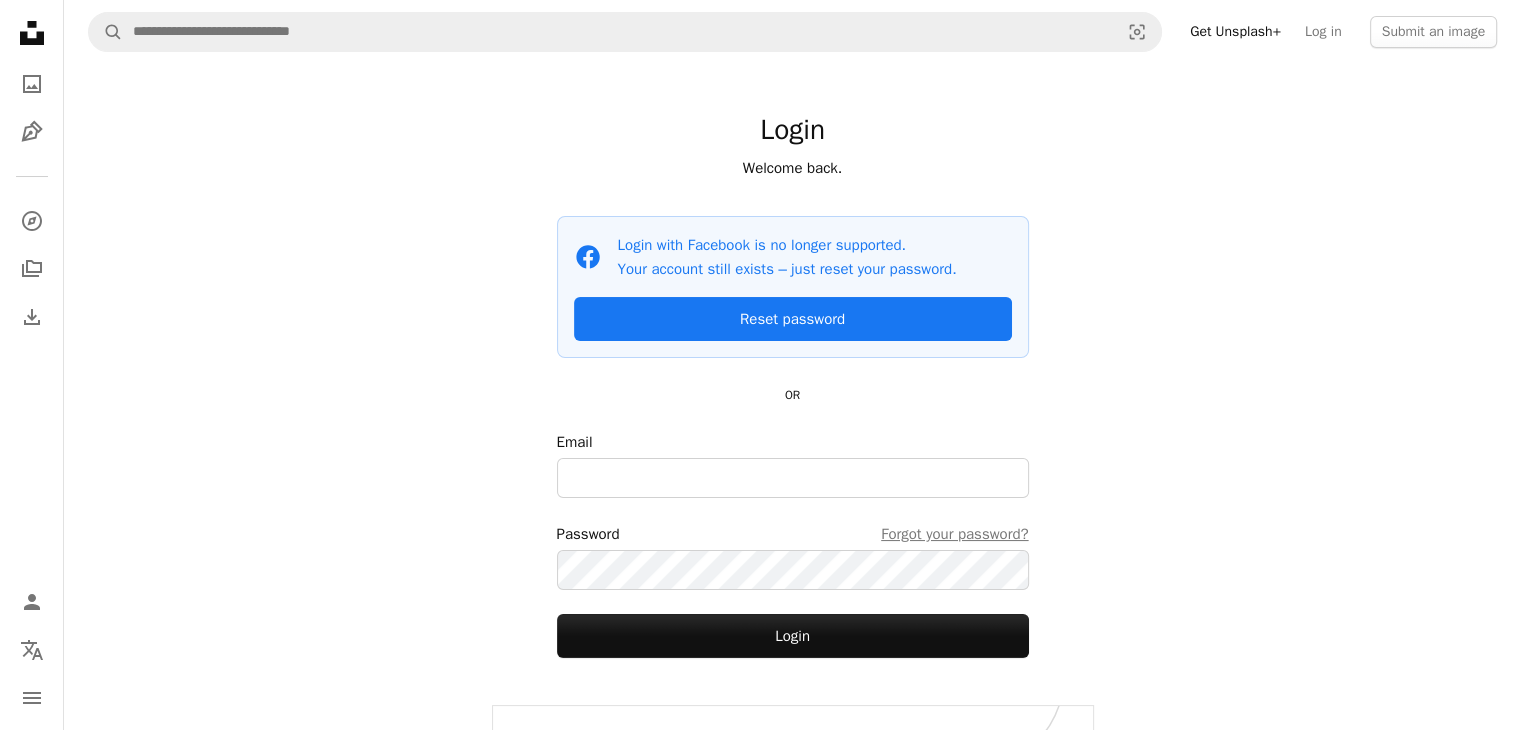 click on "A magnifying glass Visual search Get Unsplash+ Log in Submit an image Login Welcome back. Facebook icon Login with Facebook is no longer supported. Your account still exists – just reset your password. Reset password OR Email Password Forgot your password? Login Don’t have an account?  Join" at bounding box center [792, 405] 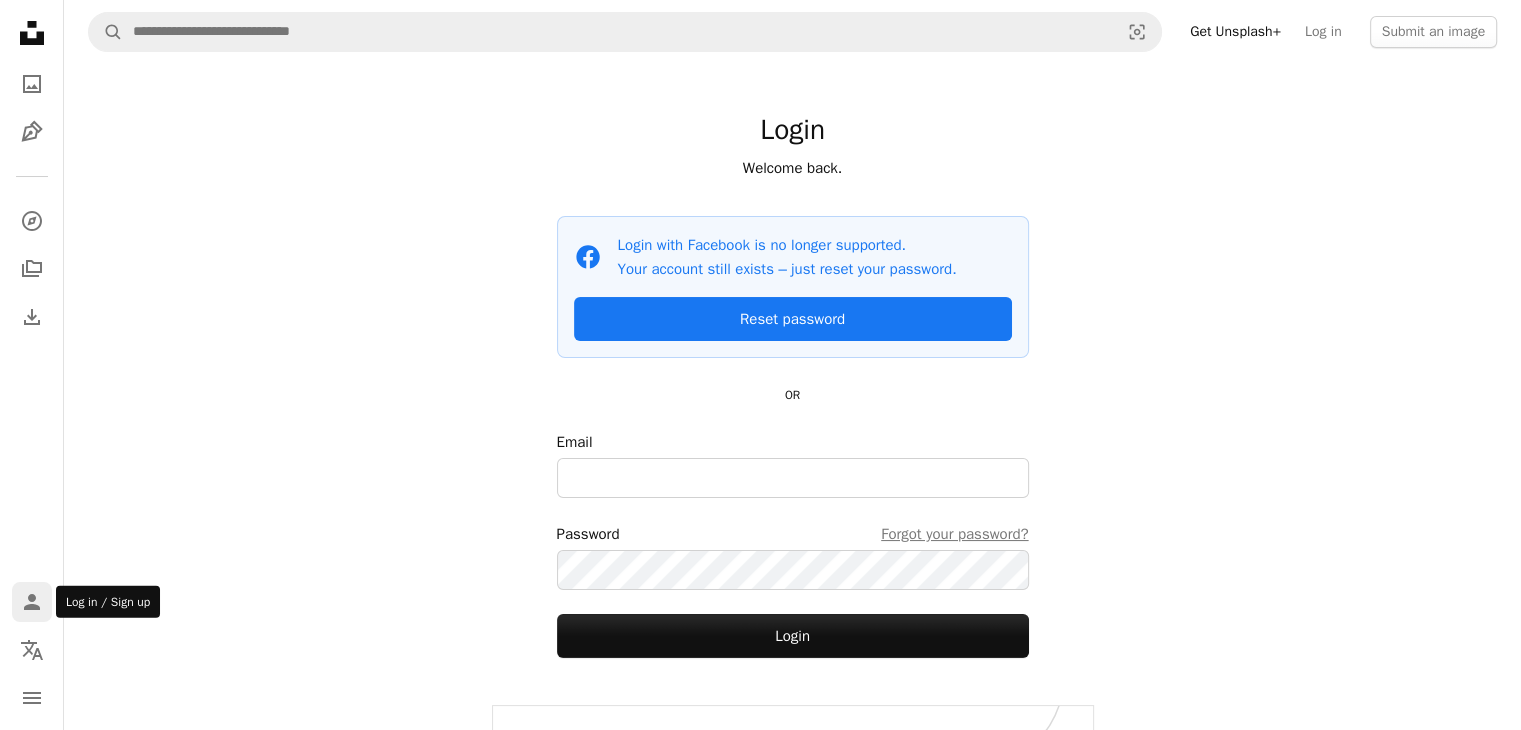 click on "Person" 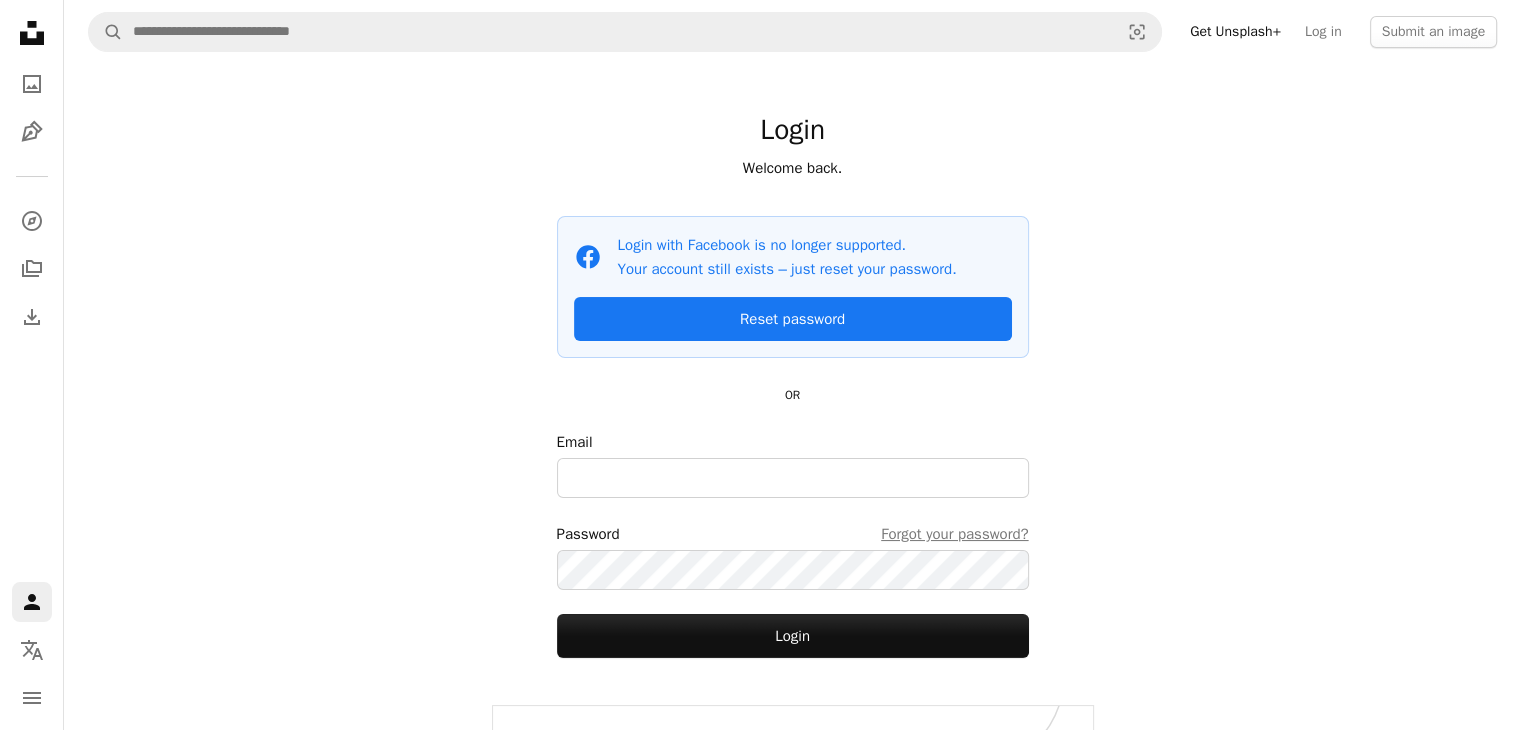 click on "Person" 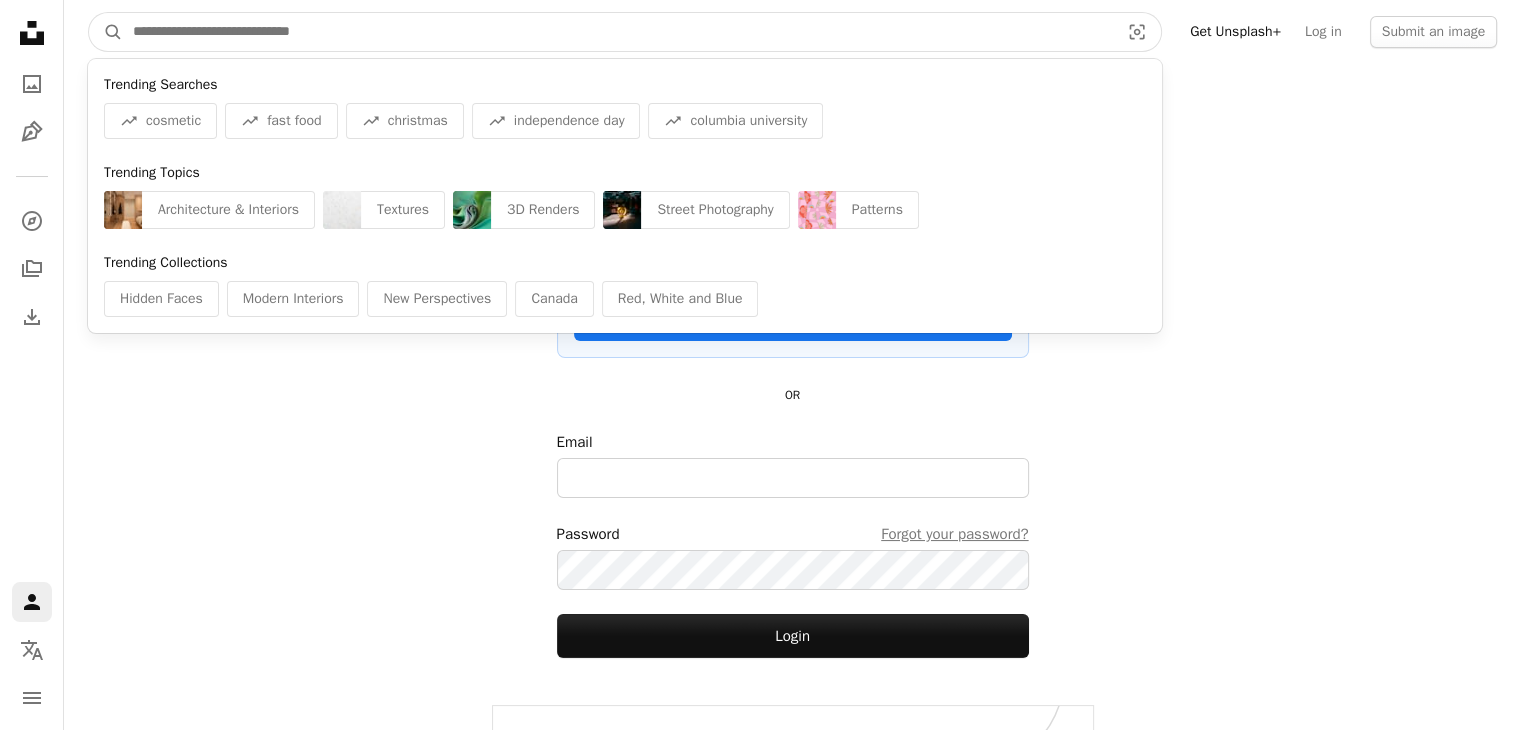 click at bounding box center (618, 32) 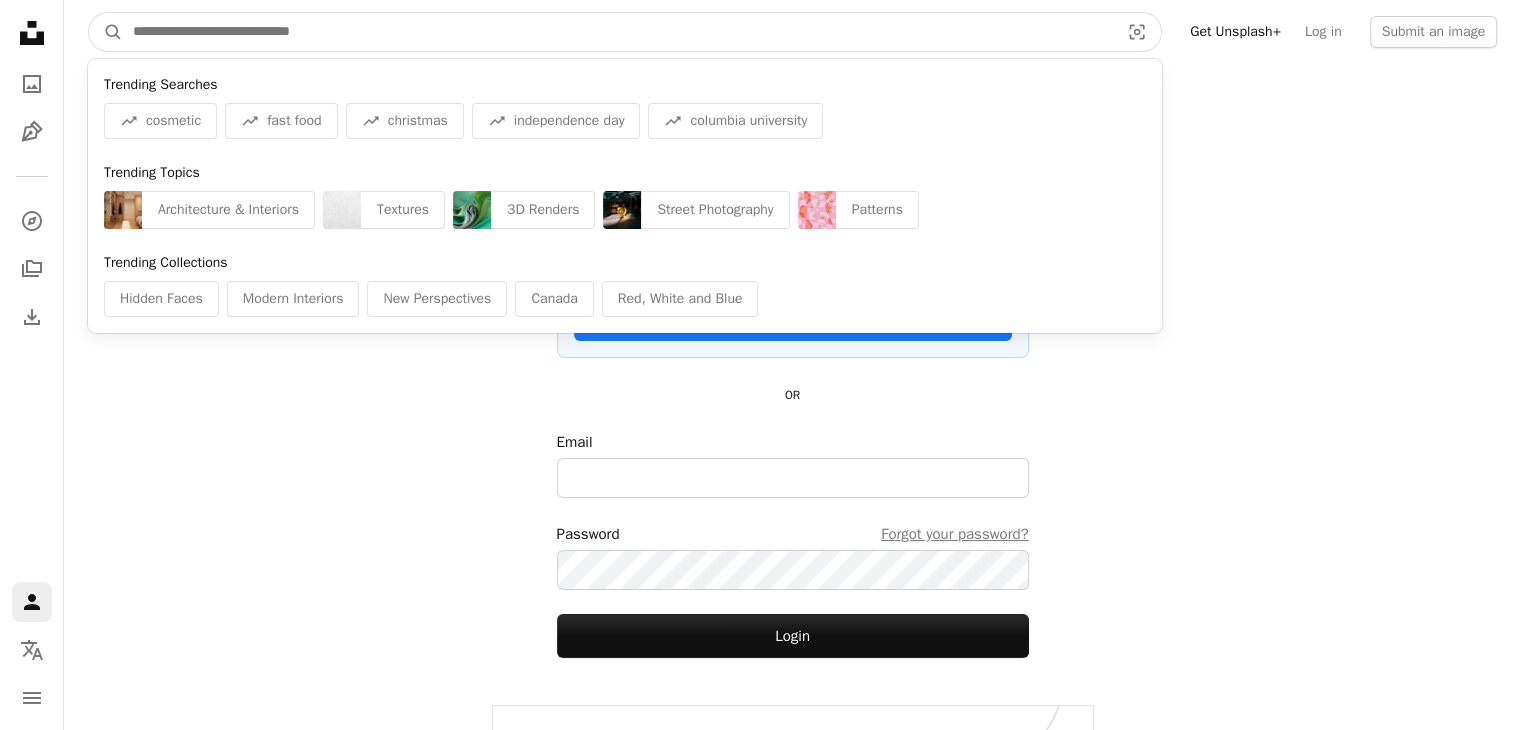 click at bounding box center [618, 32] 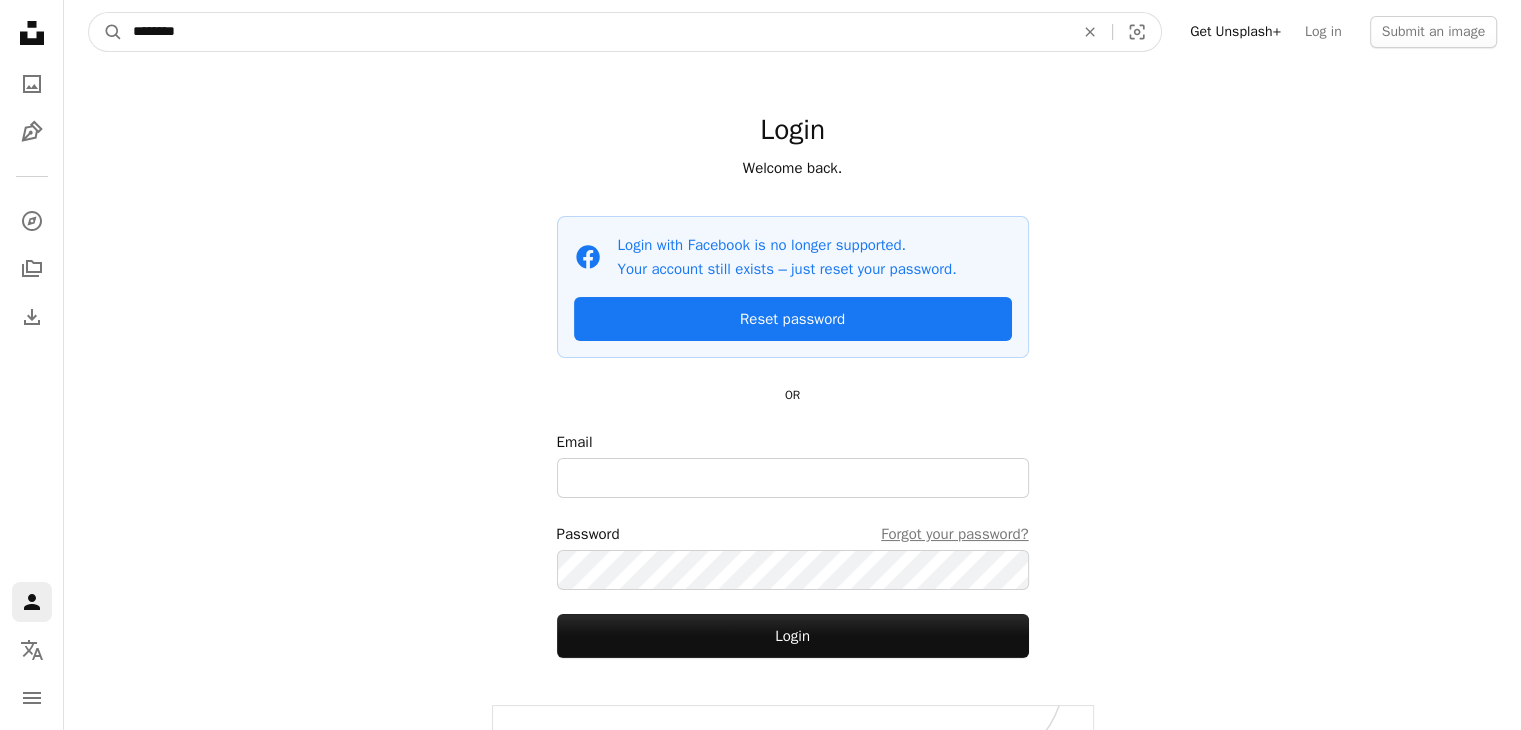 type on "********" 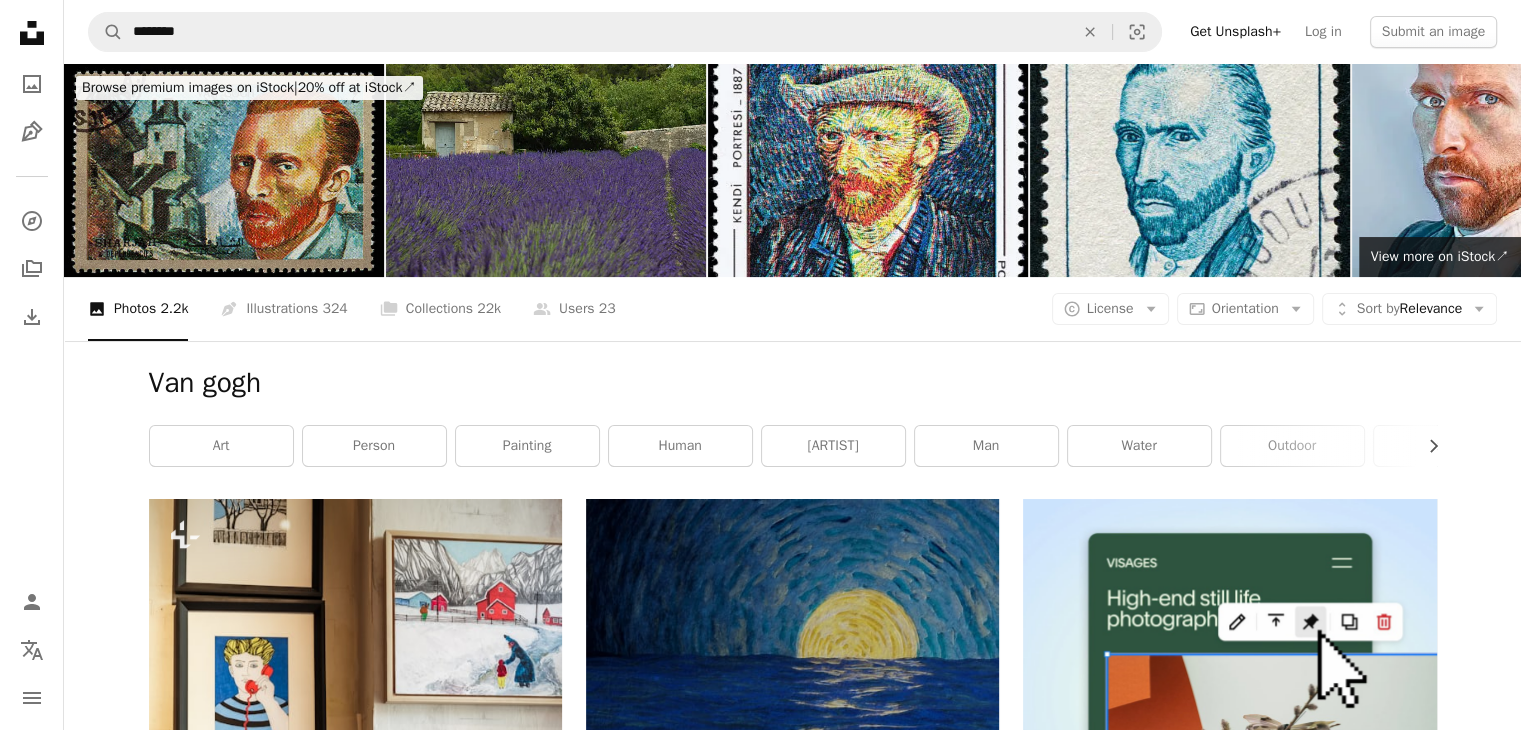 click at bounding box center (224, 170) 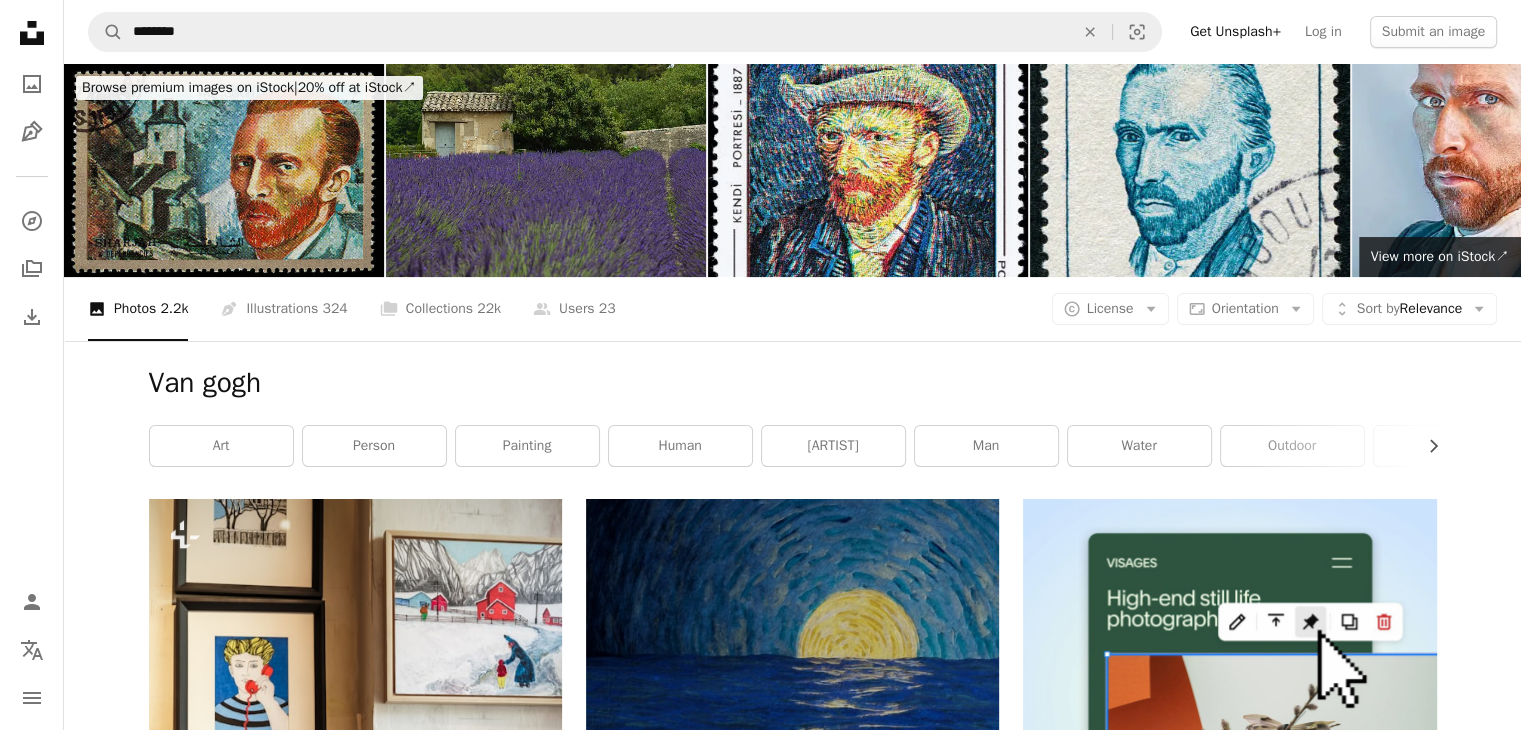 click at bounding box center [224, 170] 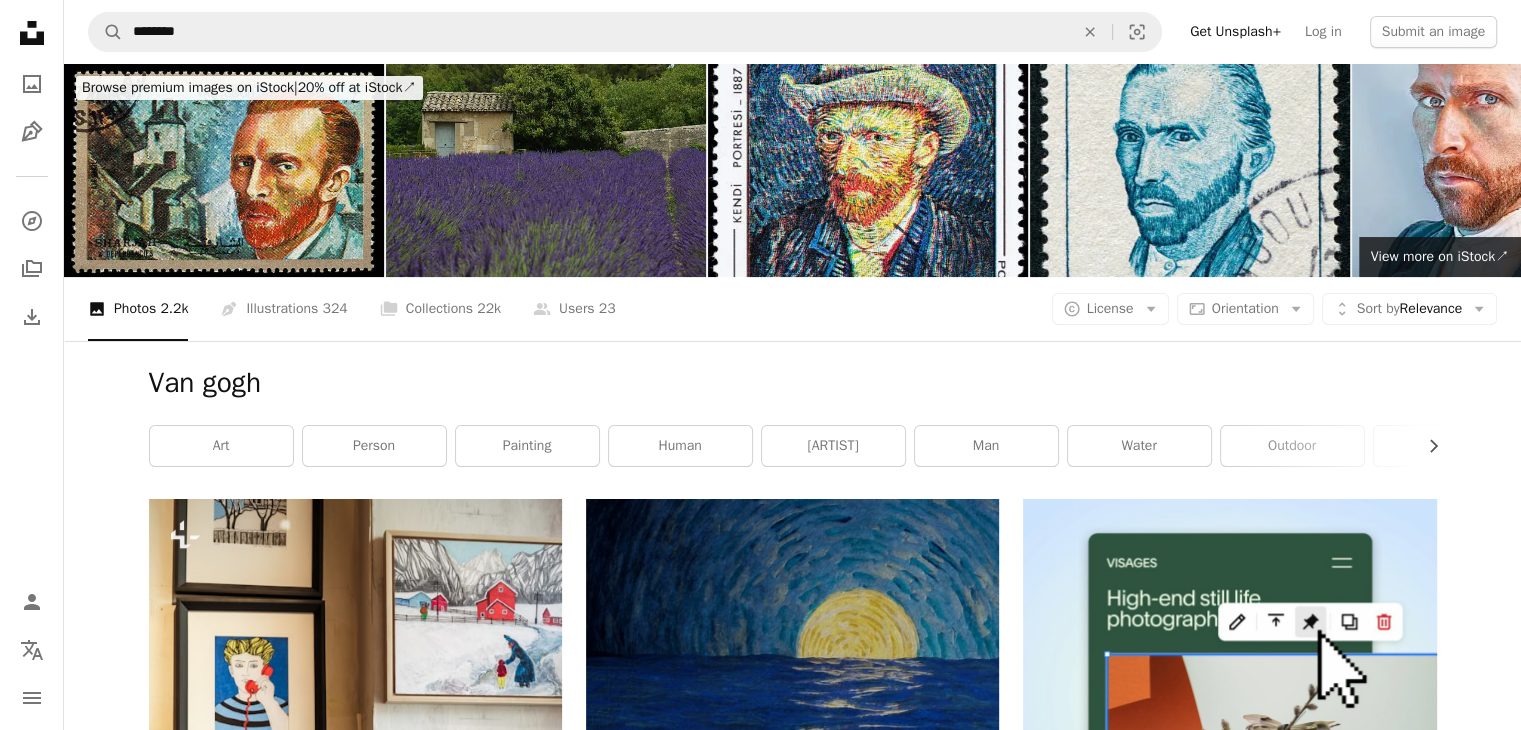 click at bounding box center (546, 170) 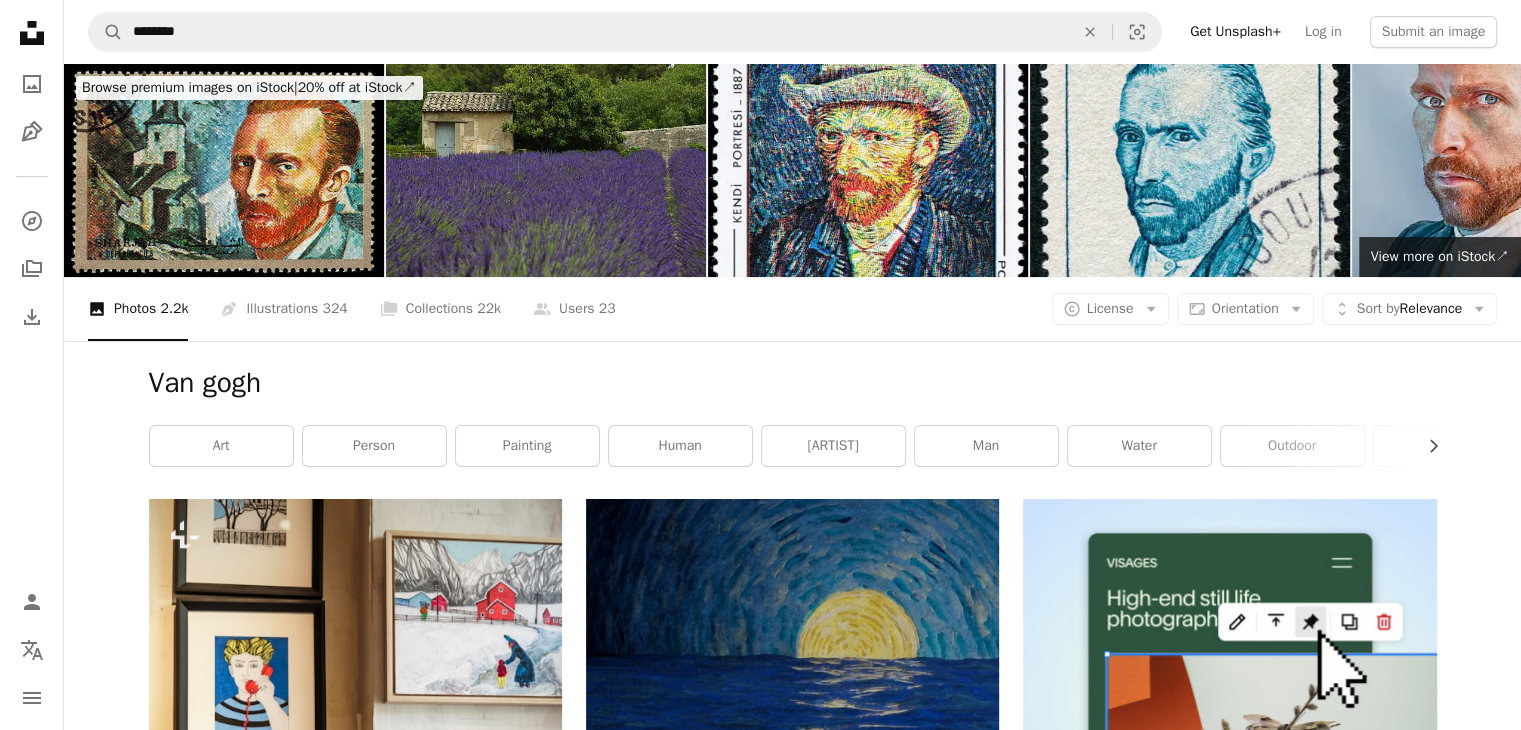 click at bounding box center (1512, 170) 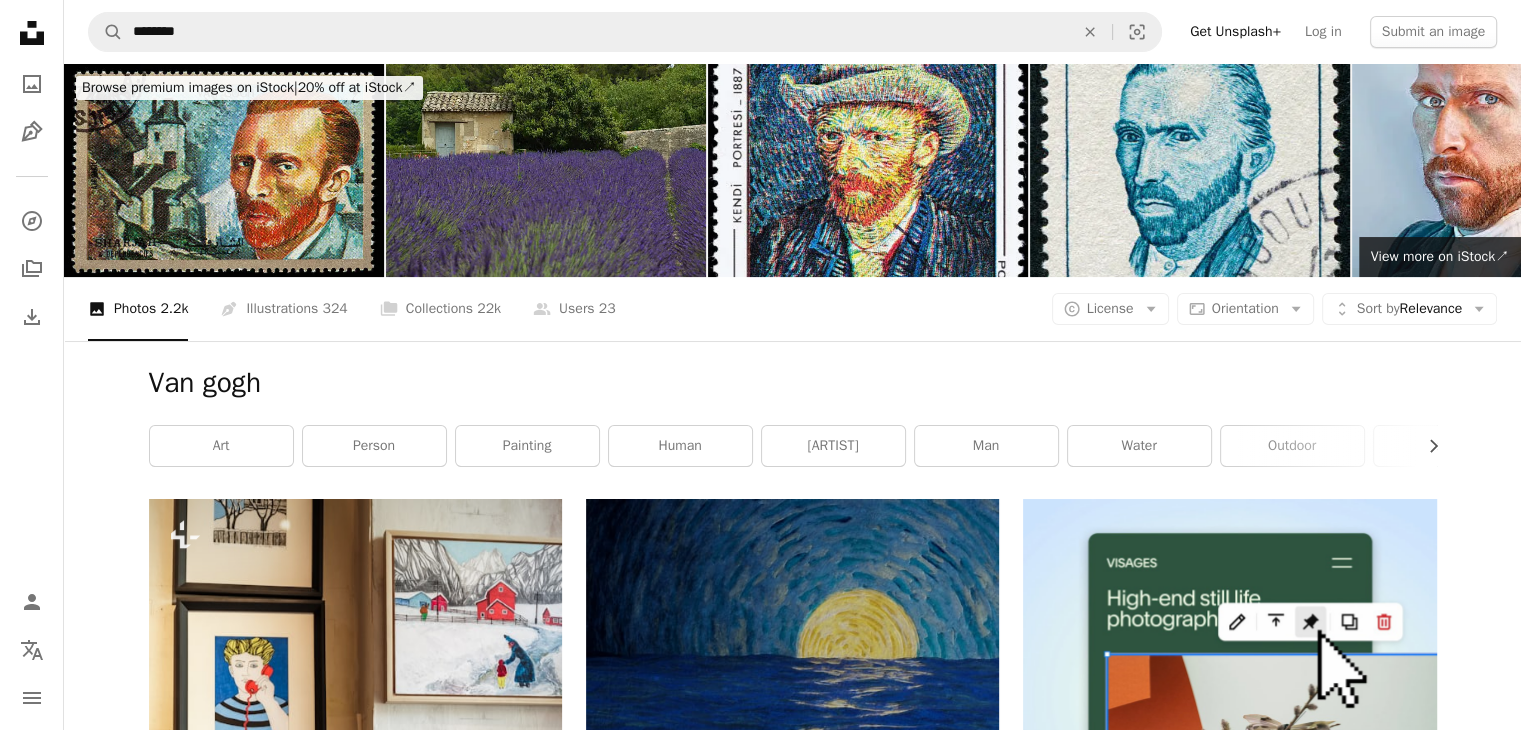scroll, scrollTop: 638, scrollLeft: 0, axis: vertical 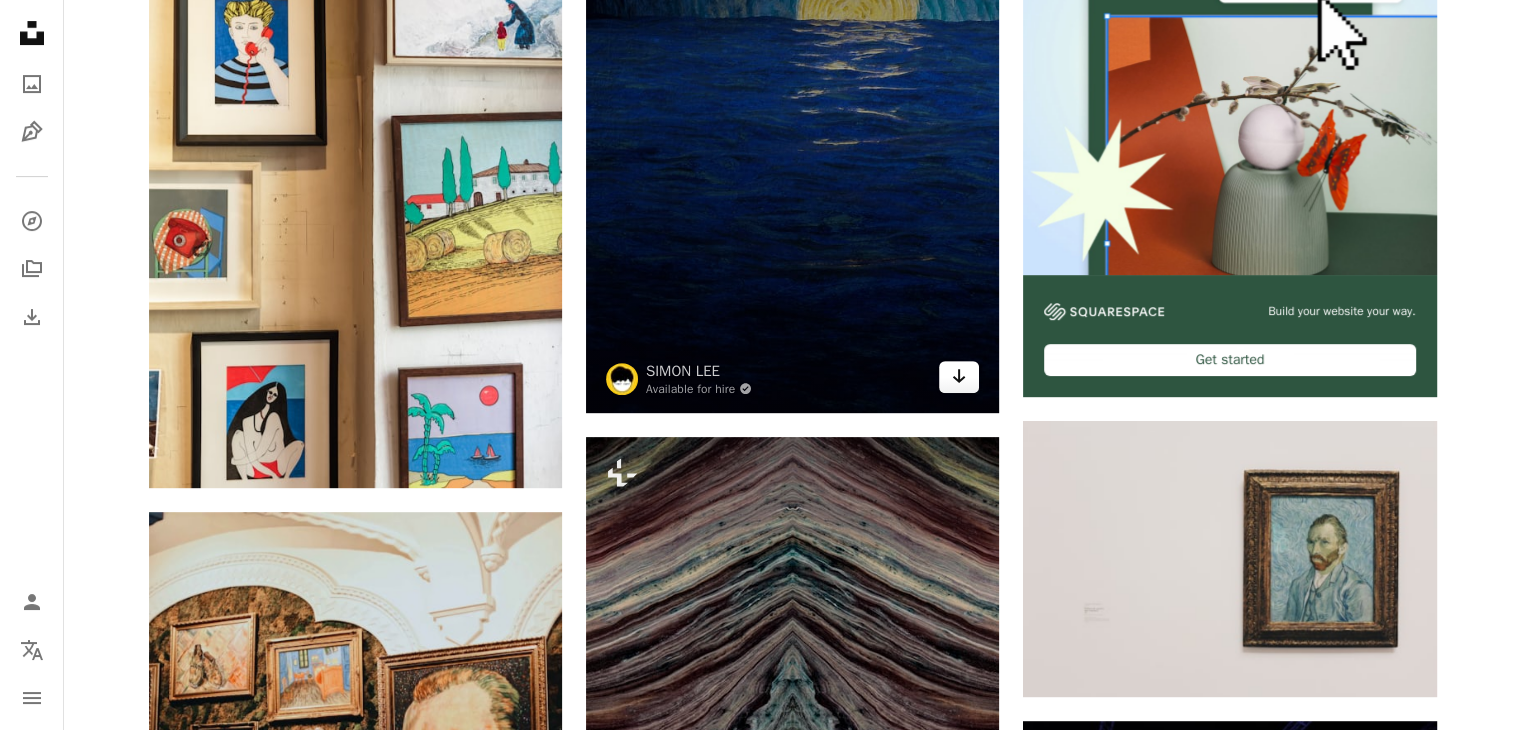 click on "Arrow pointing down" 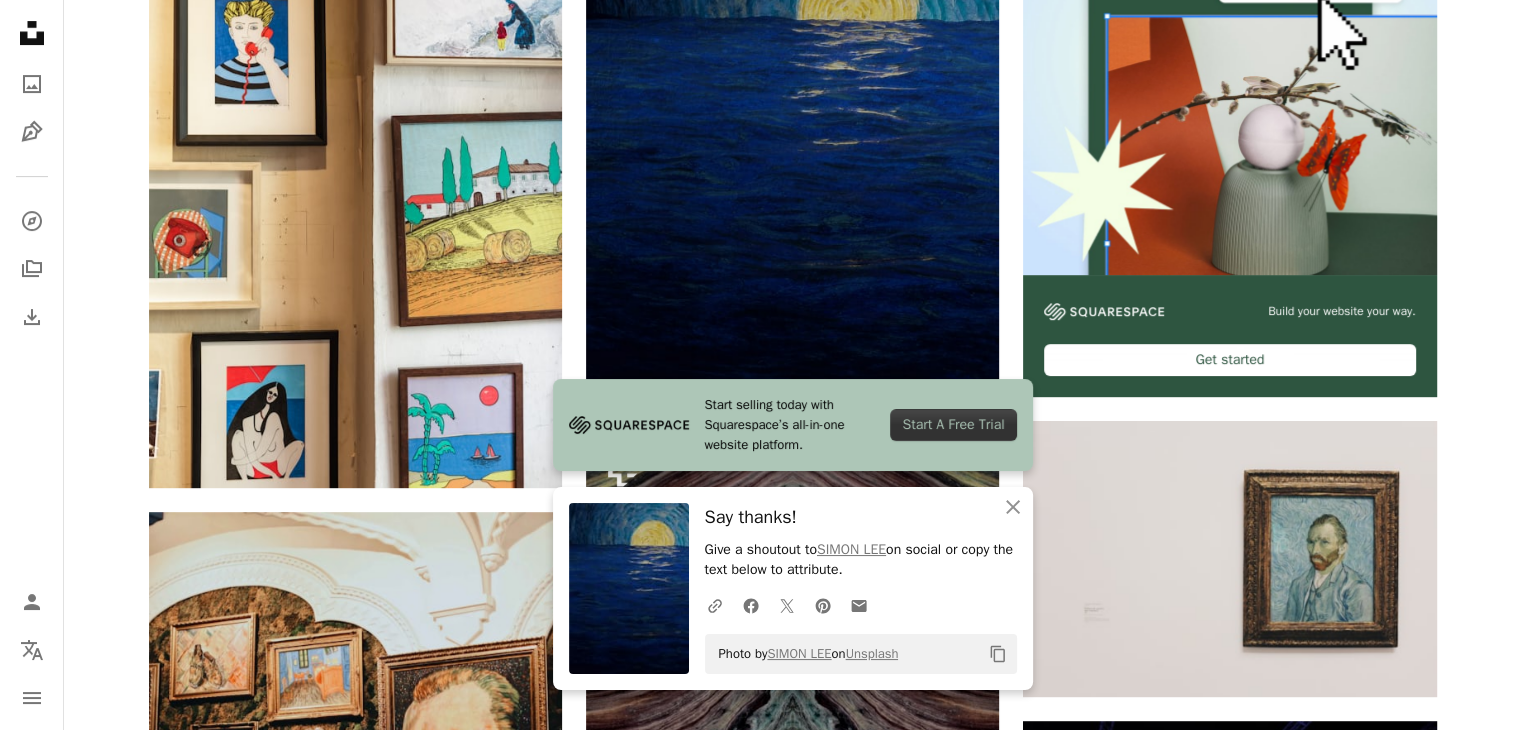 click on "Copy content" 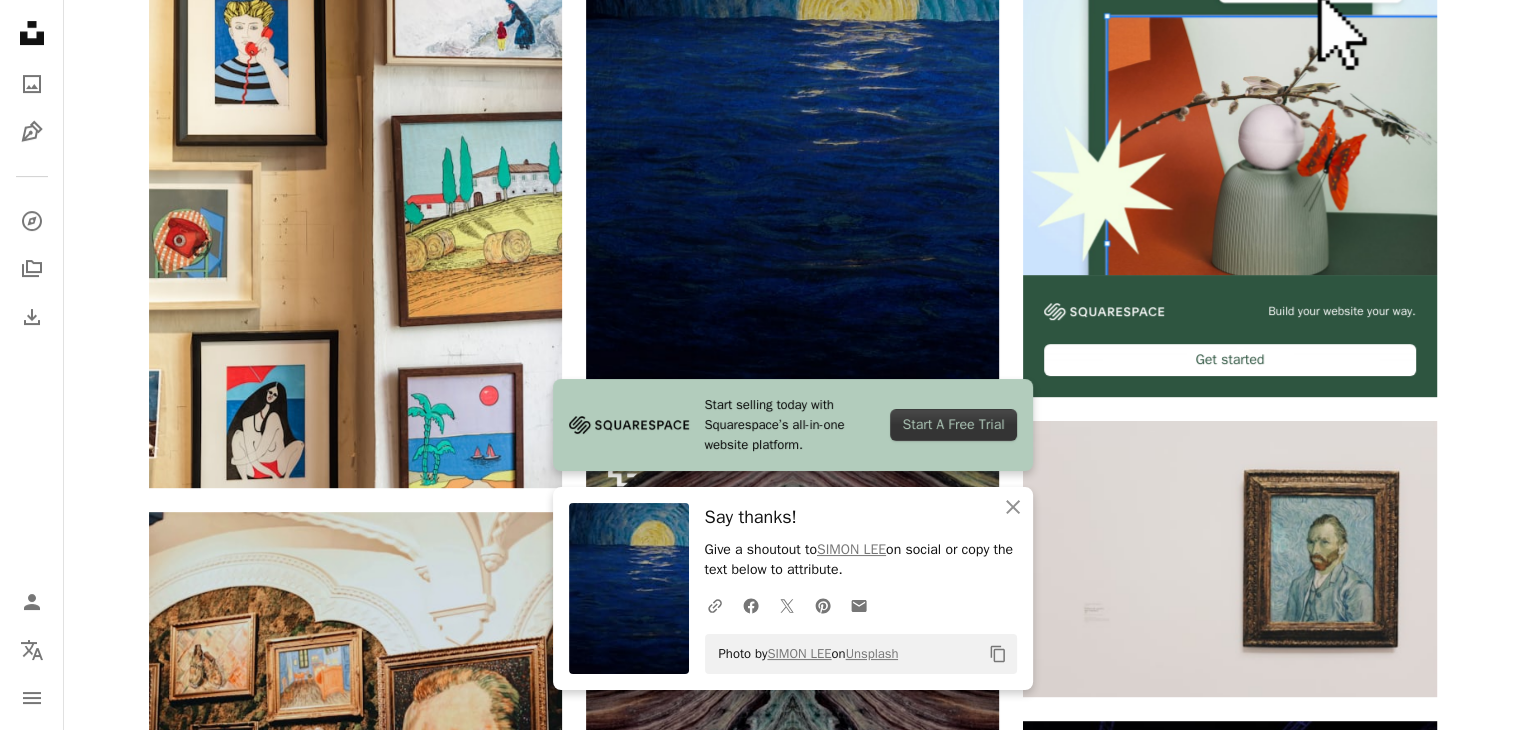 click on "Start A Free Trial" at bounding box center (953, 425) 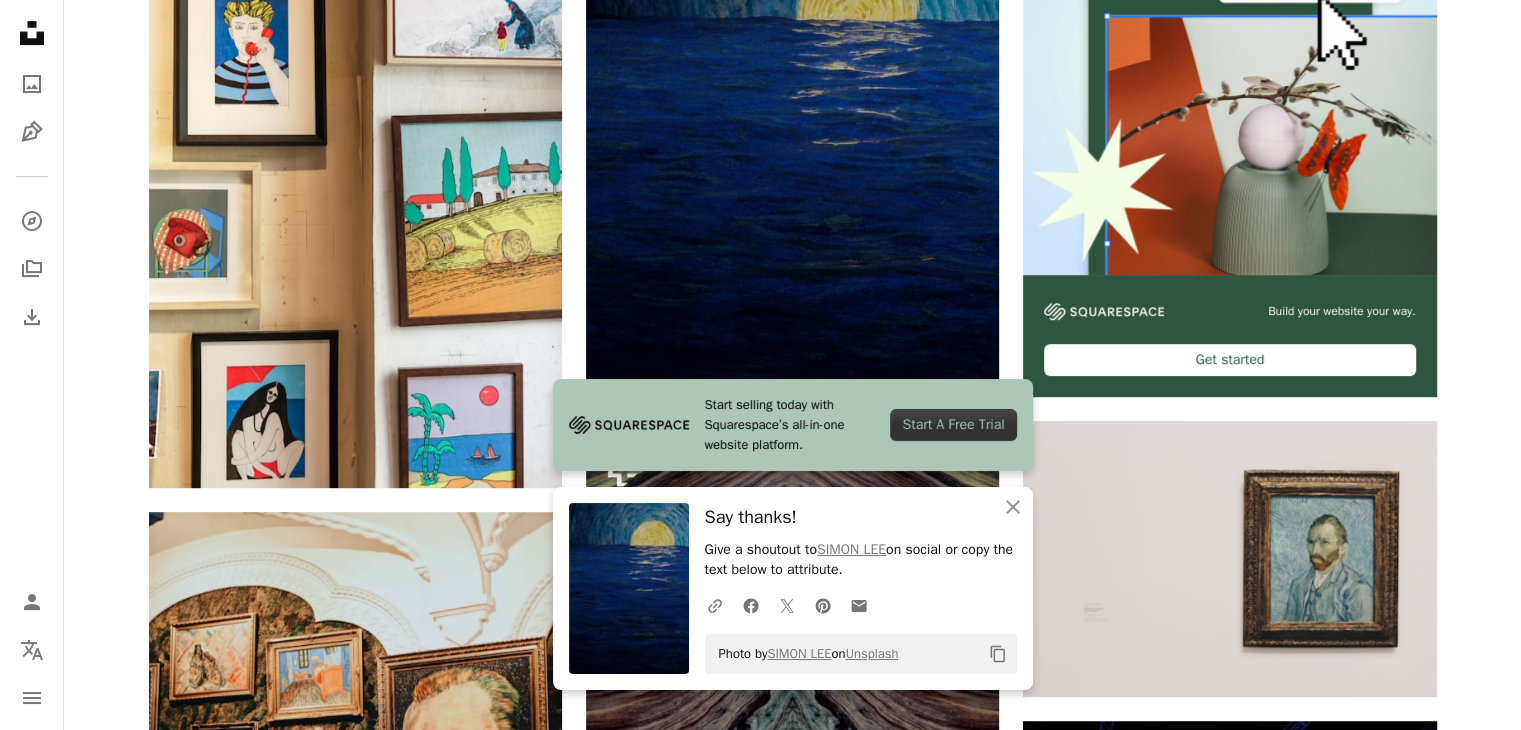 scroll, scrollTop: 0, scrollLeft: 0, axis: both 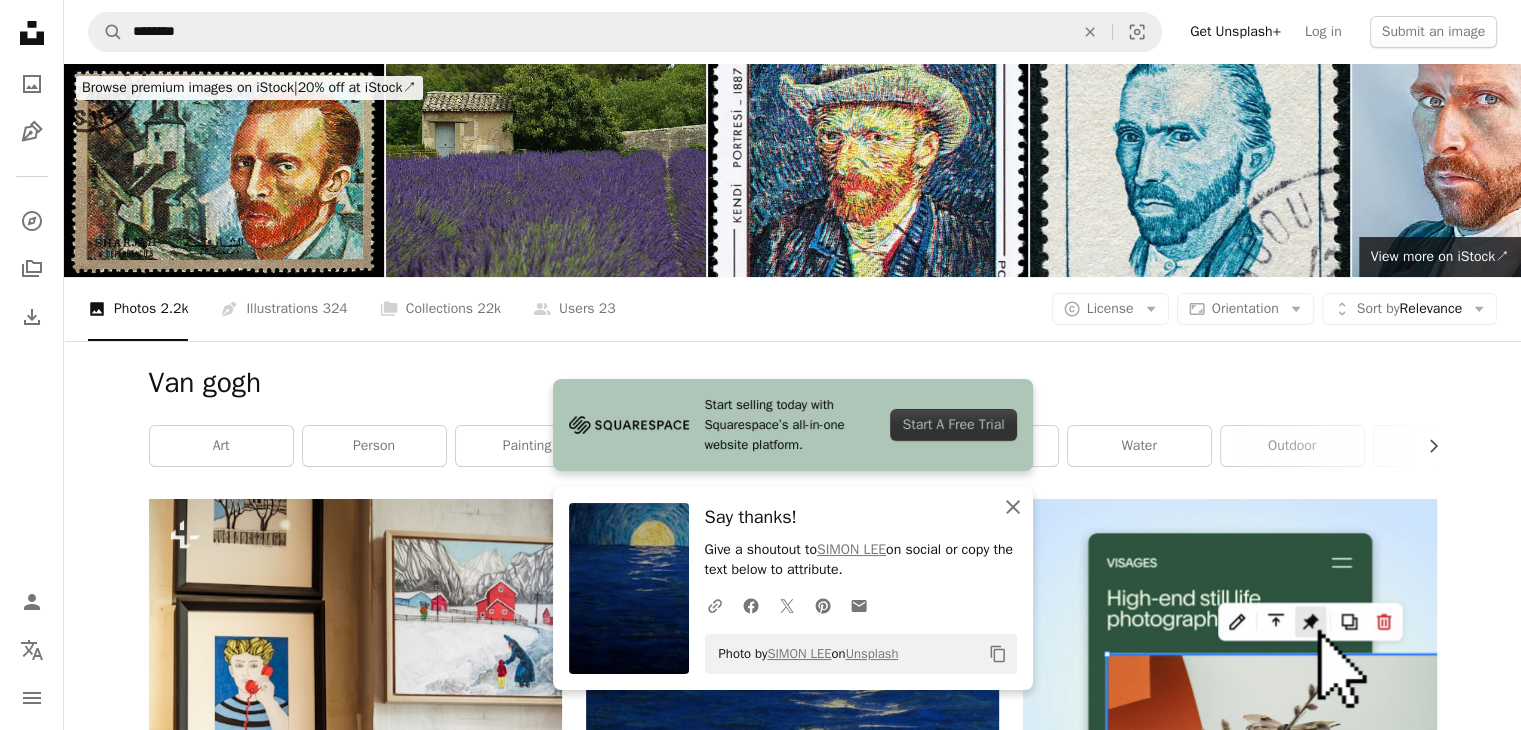 click on "An X shape" 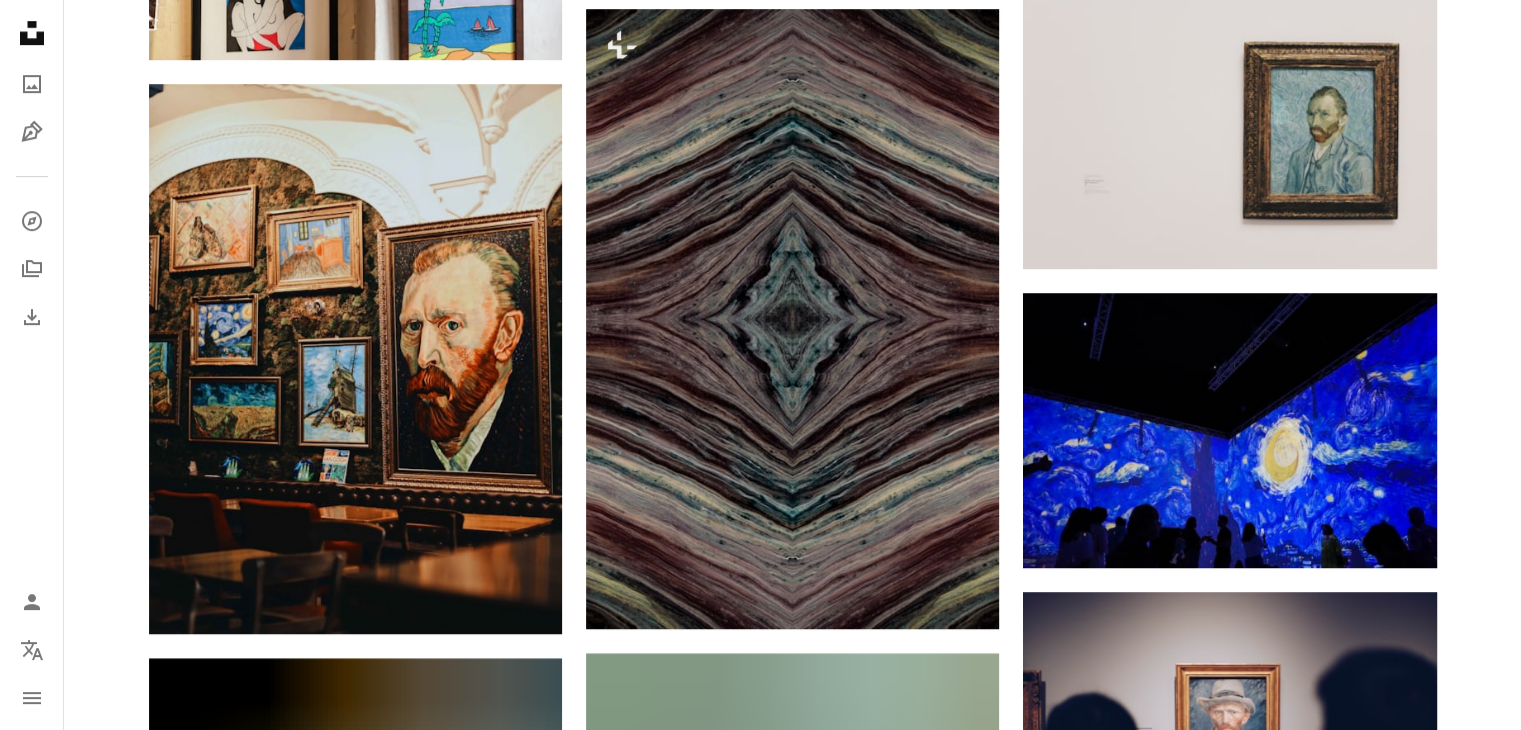 scroll, scrollTop: 1067, scrollLeft: 0, axis: vertical 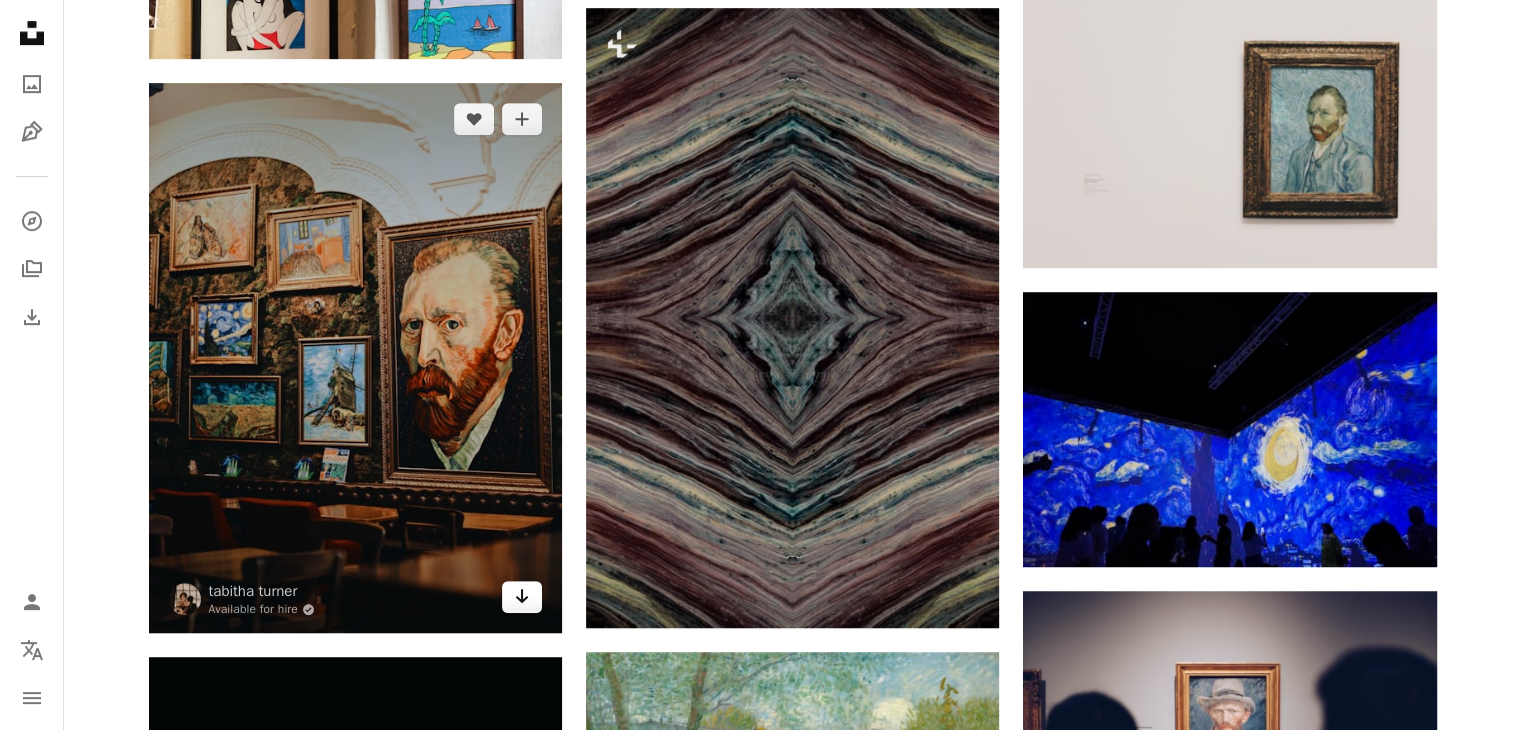 click on "Arrow pointing down" at bounding box center (522, 597) 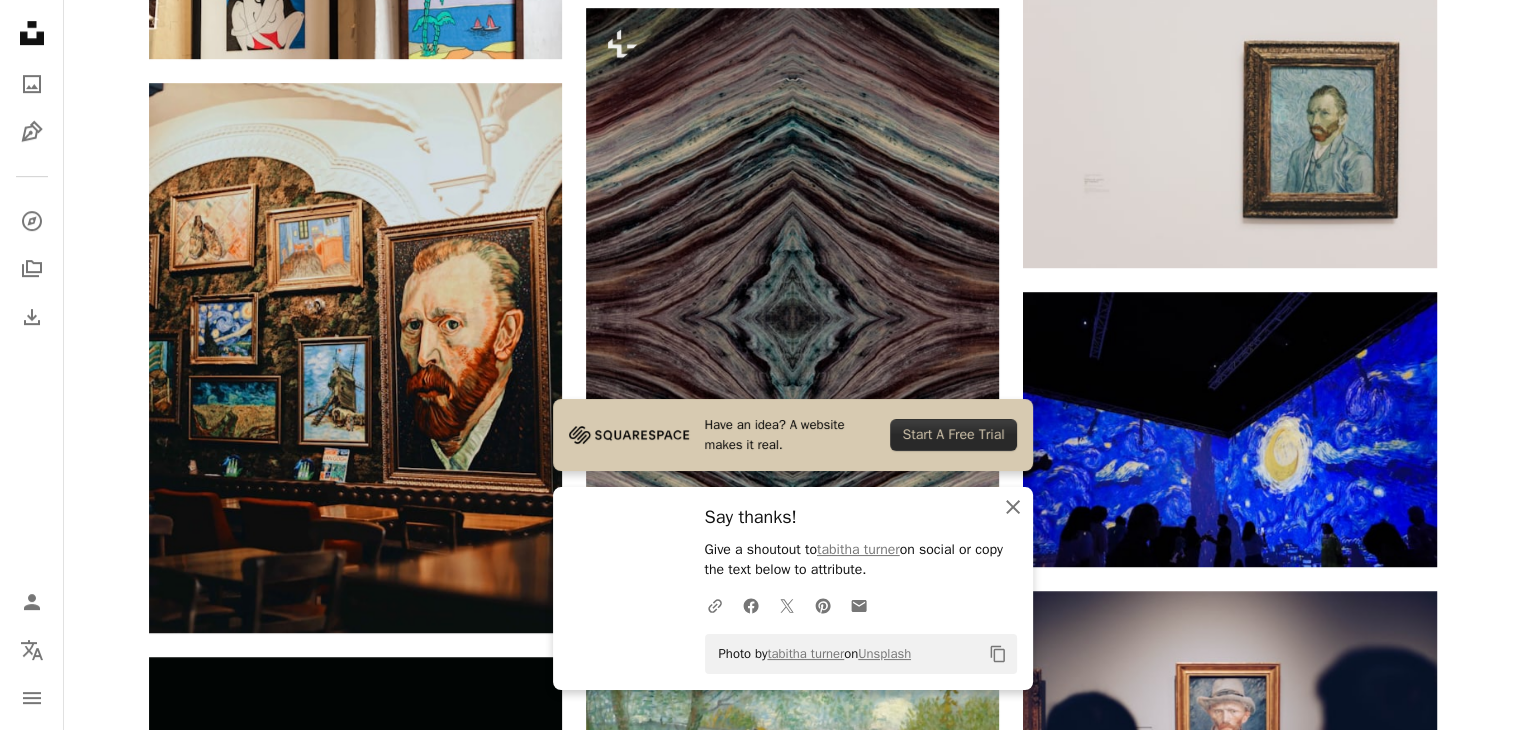 click on "An X shape" 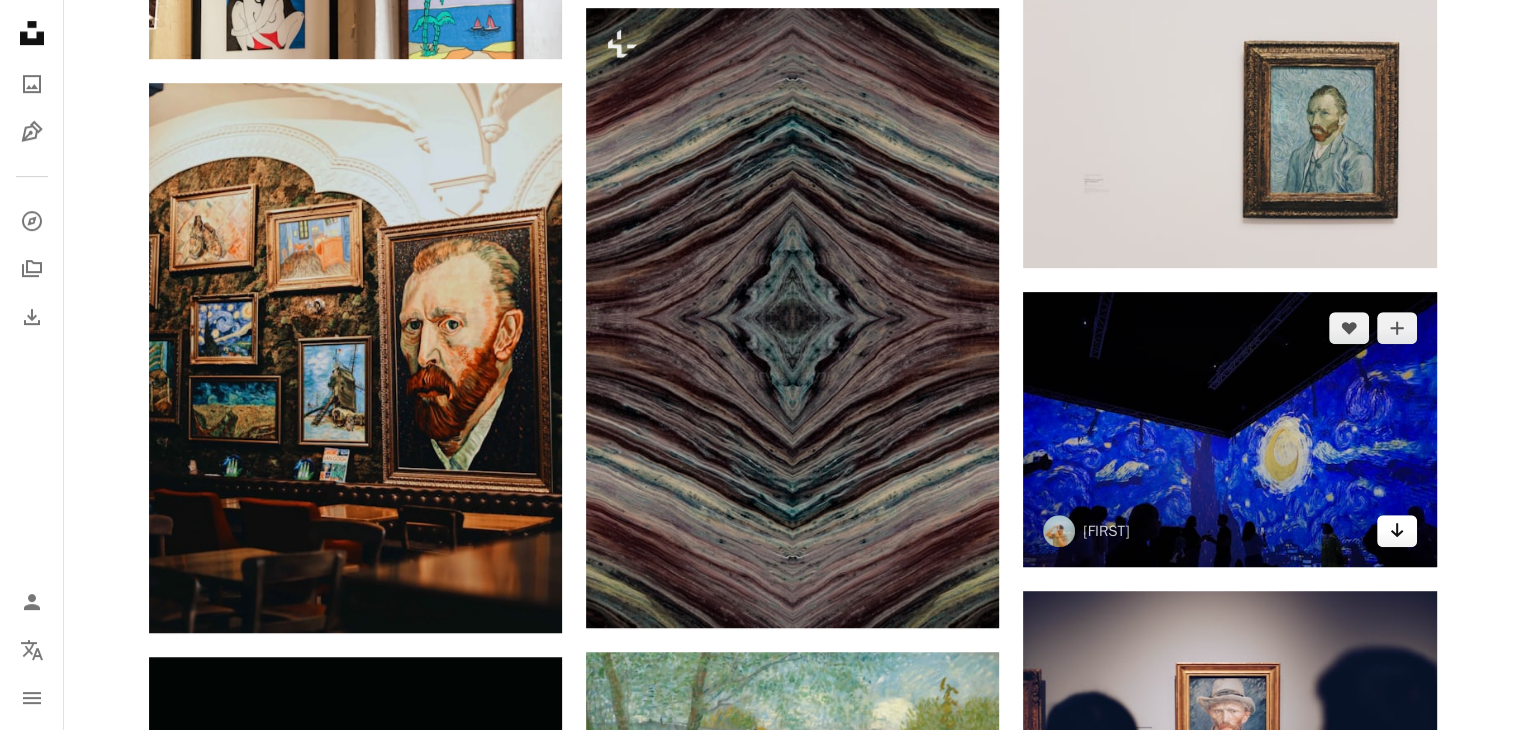 click on "Arrow pointing down" at bounding box center [1397, 531] 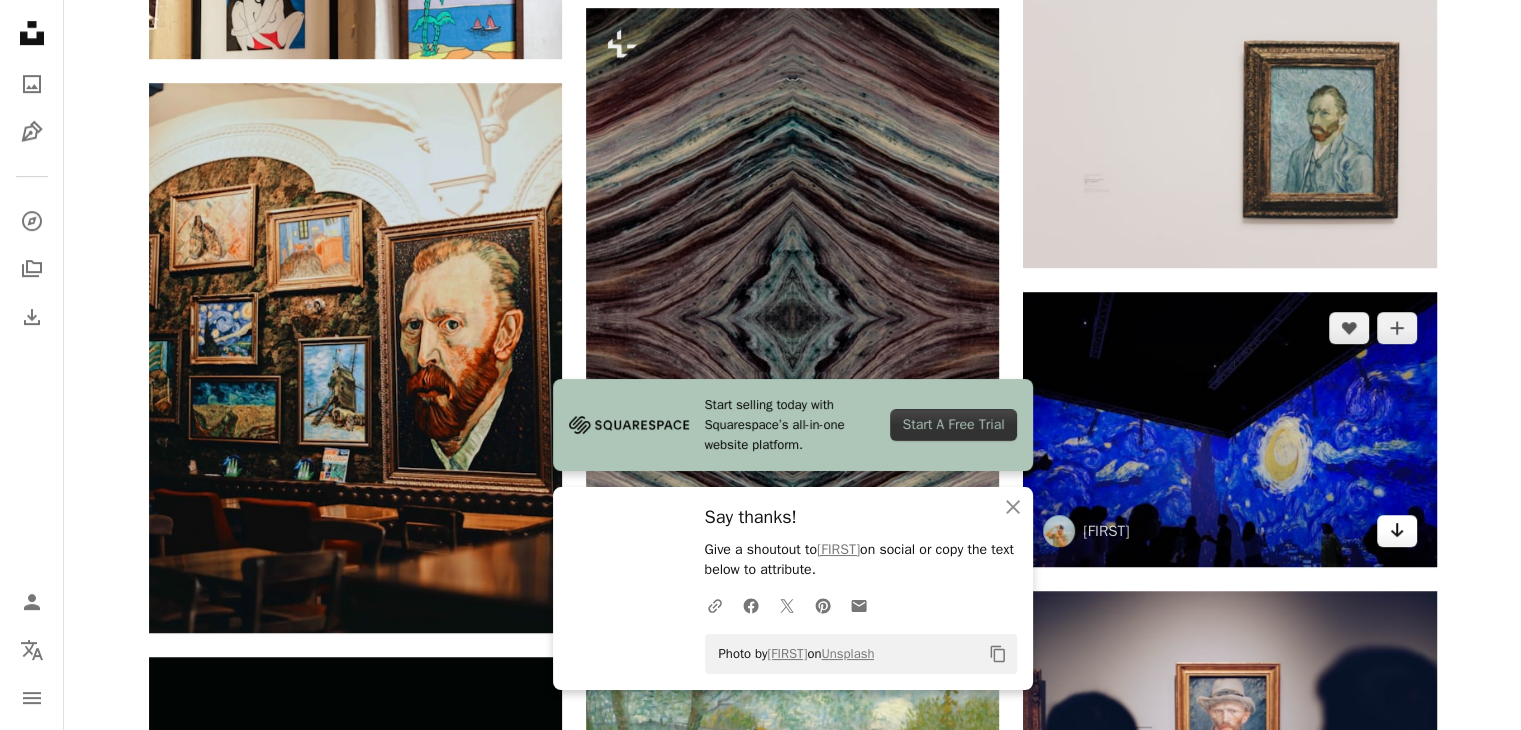 click on "Arrow pointing down" at bounding box center (1397, 531) 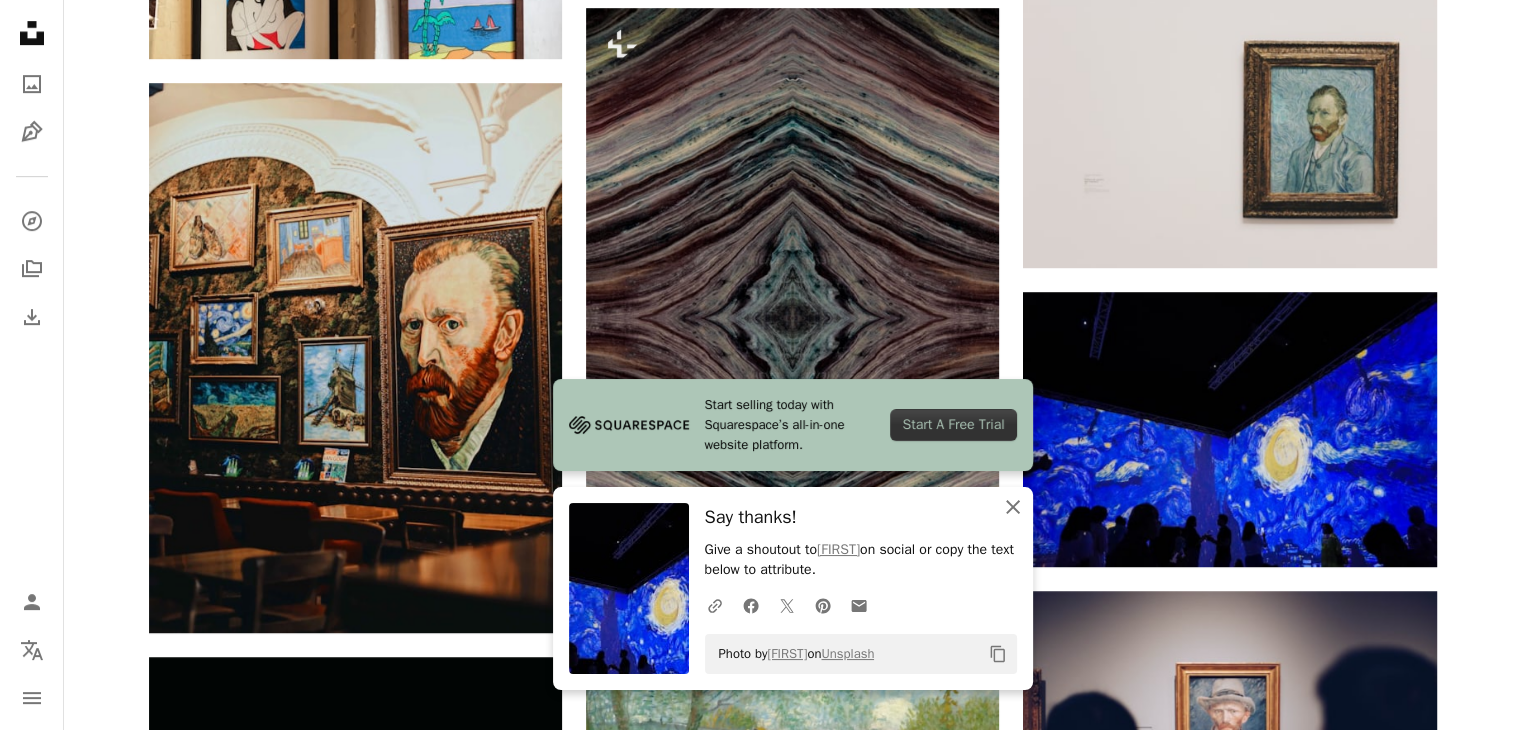 click on "An X shape" 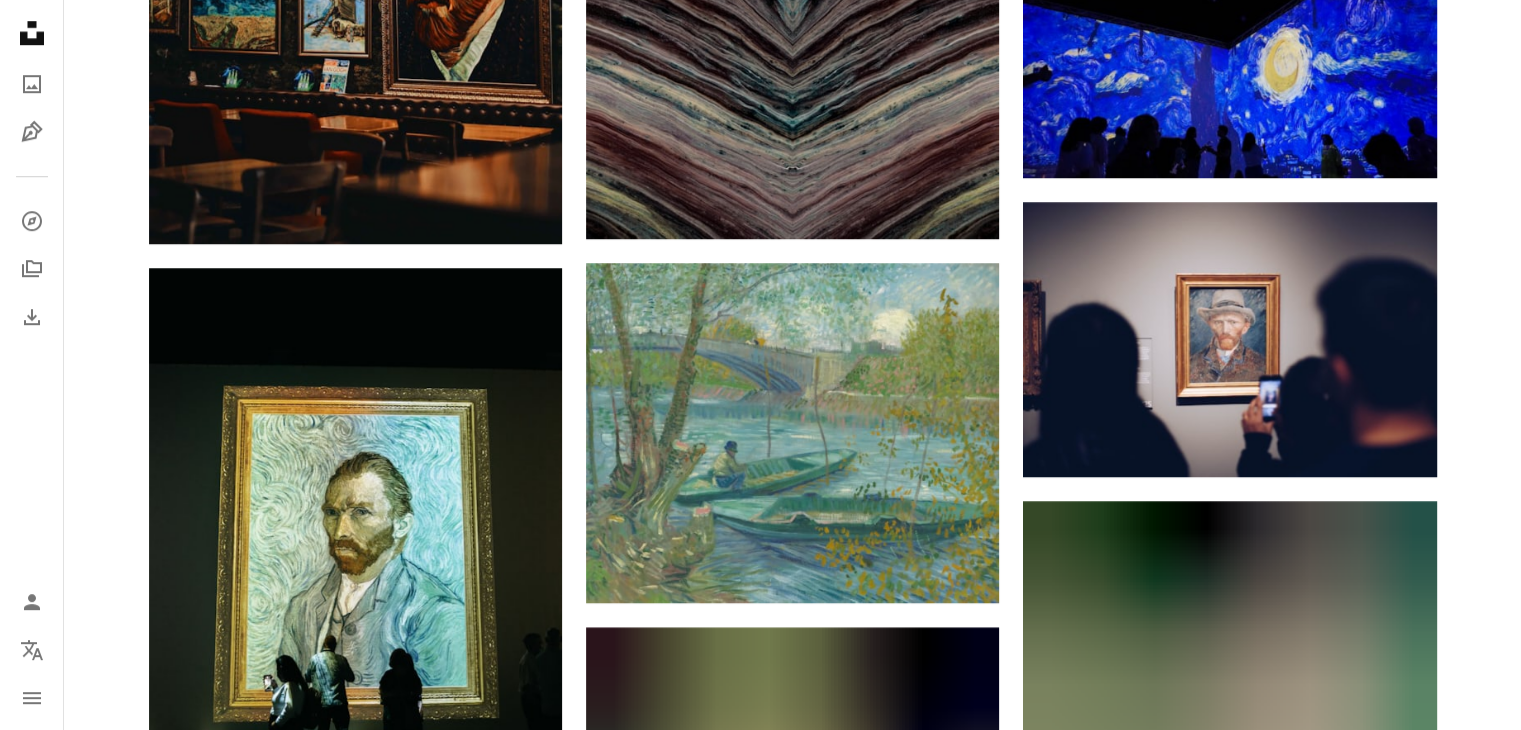 scroll, scrollTop: 1467, scrollLeft: 0, axis: vertical 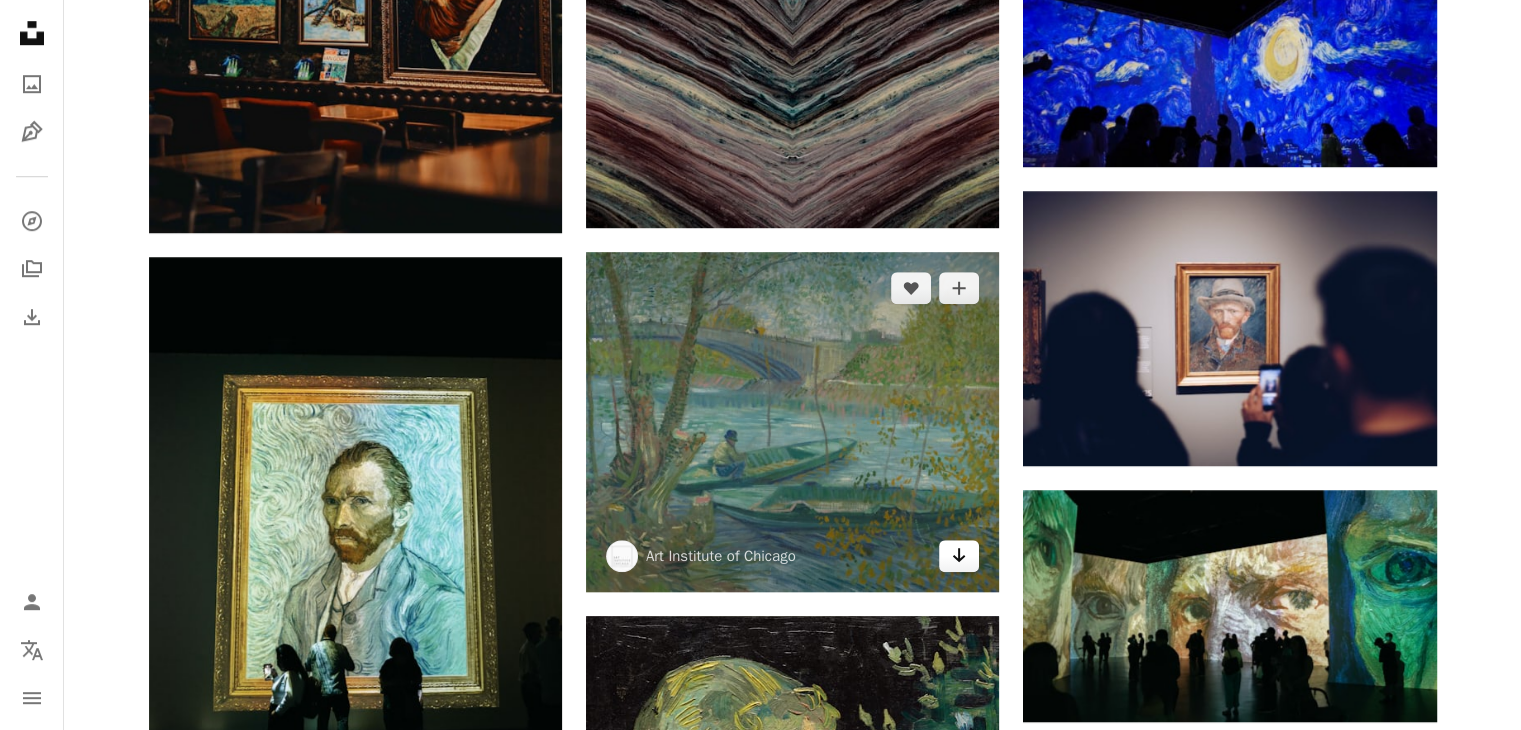 click on "Arrow pointing down" at bounding box center (959, 556) 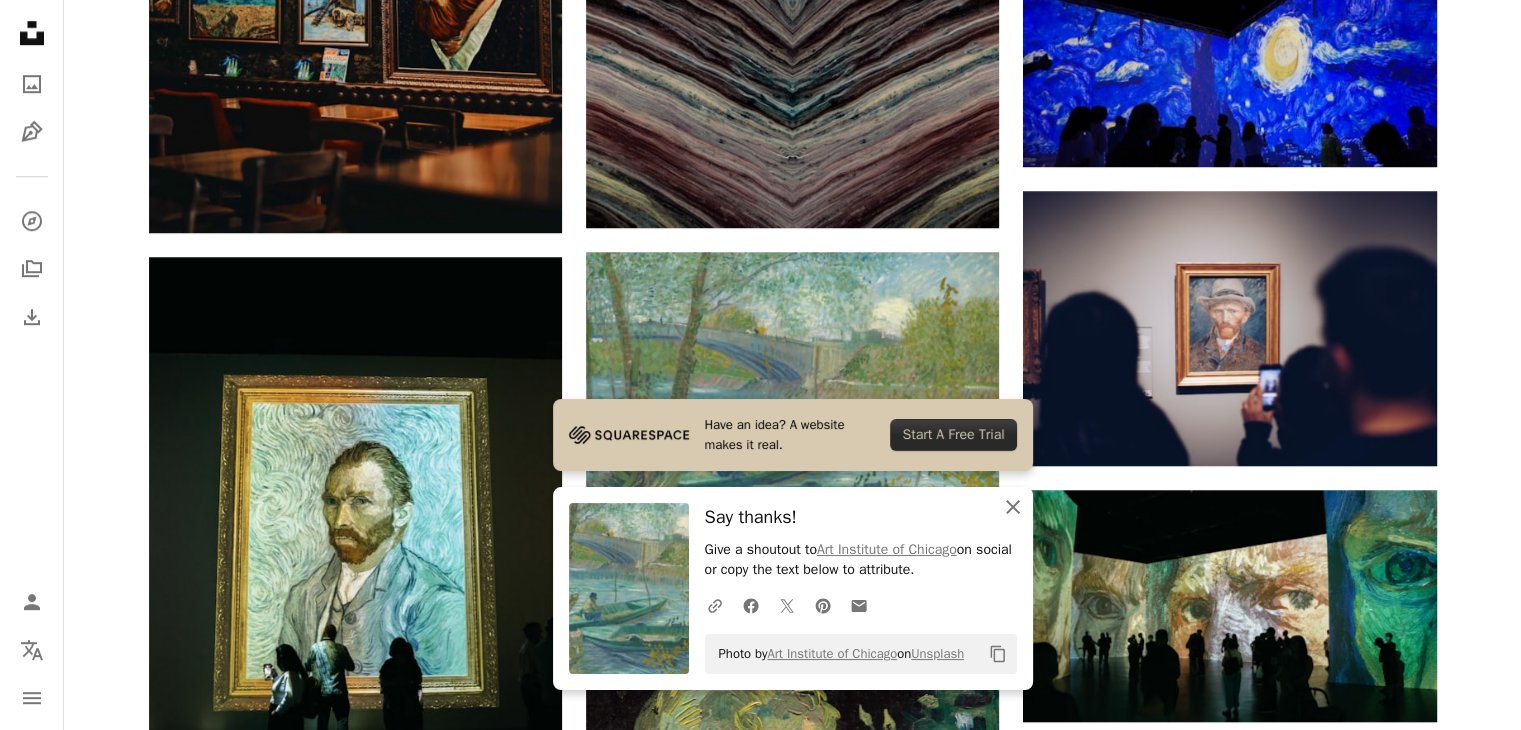 click on "An X shape" 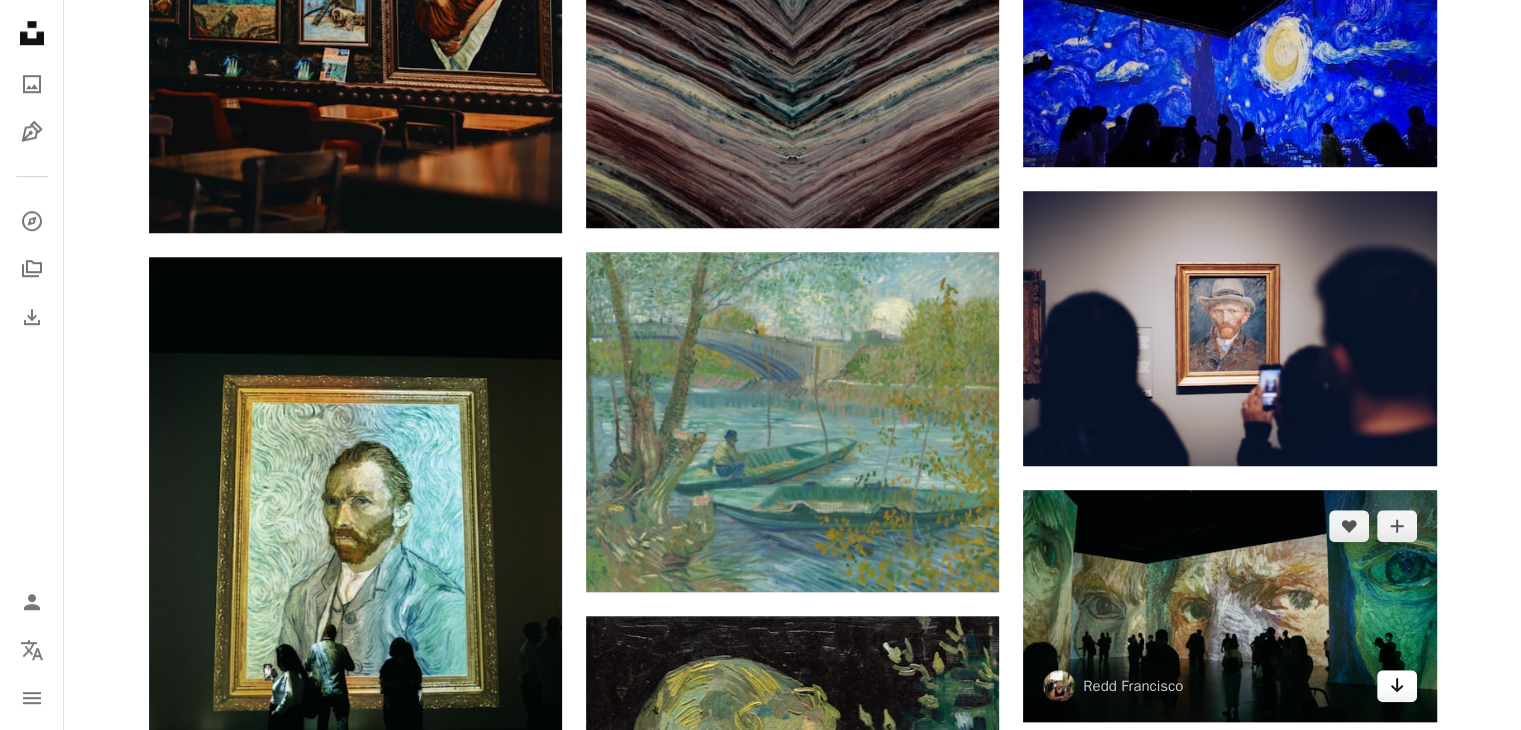 click on "Arrow pointing down" at bounding box center [1397, 686] 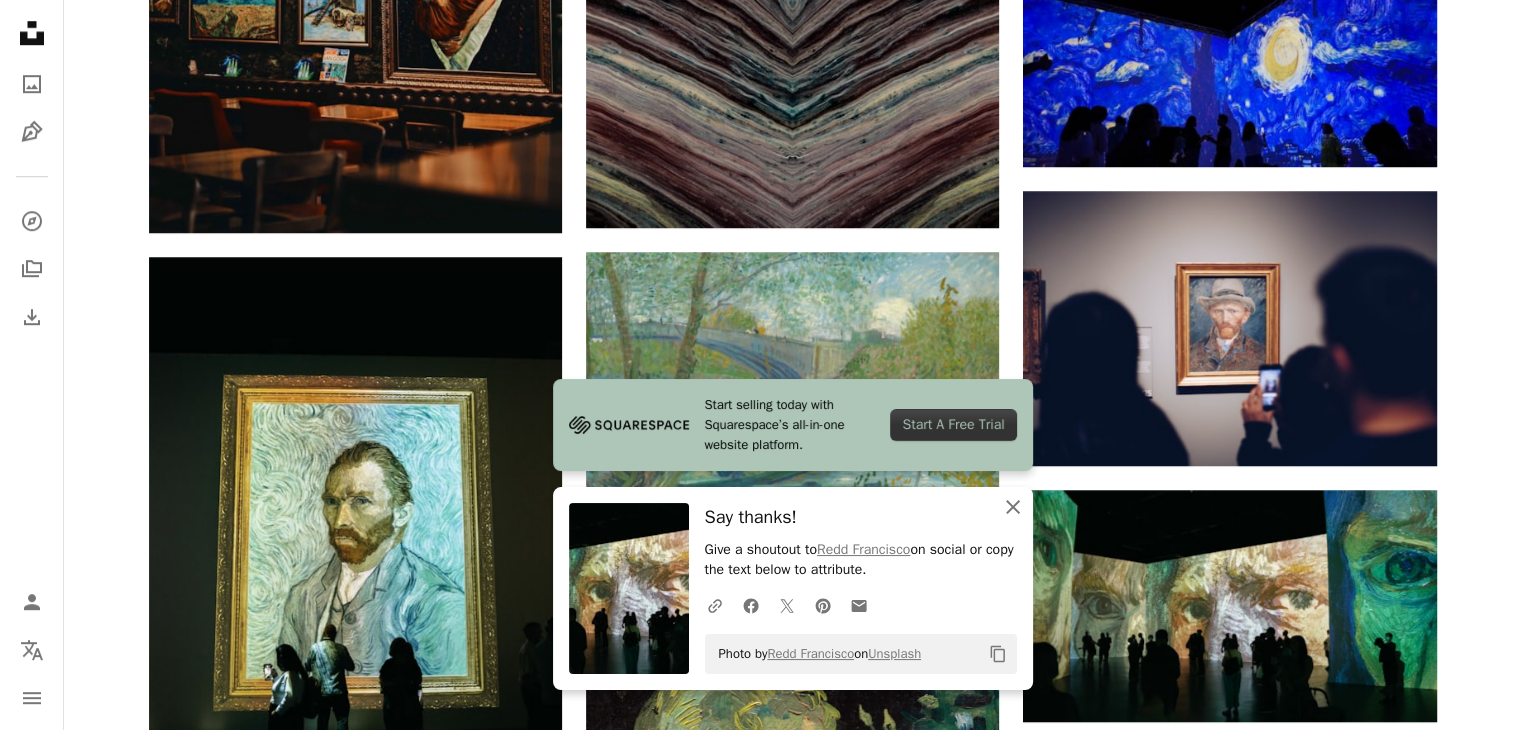 click on "An X shape" 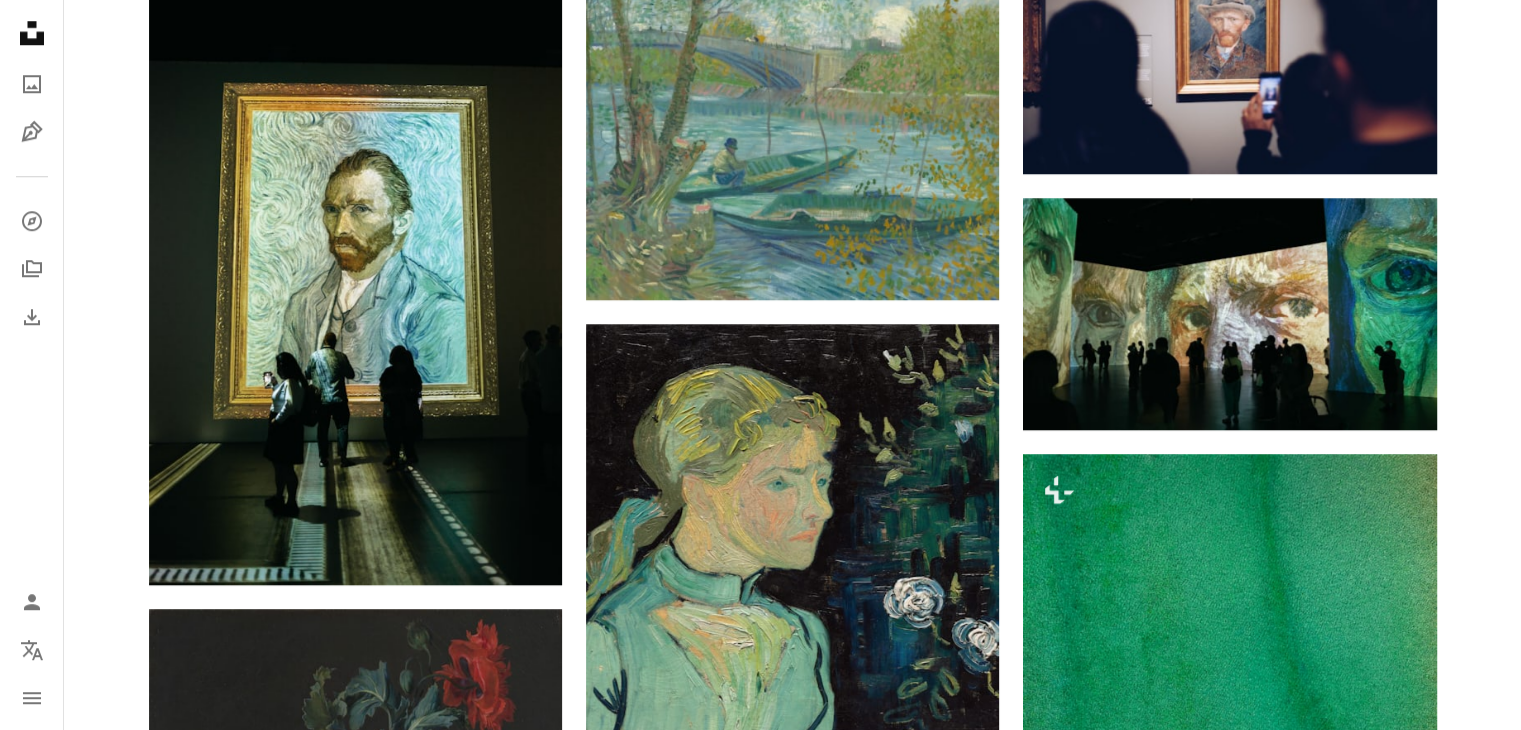 scroll, scrollTop: 1787, scrollLeft: 0, axis: vertical 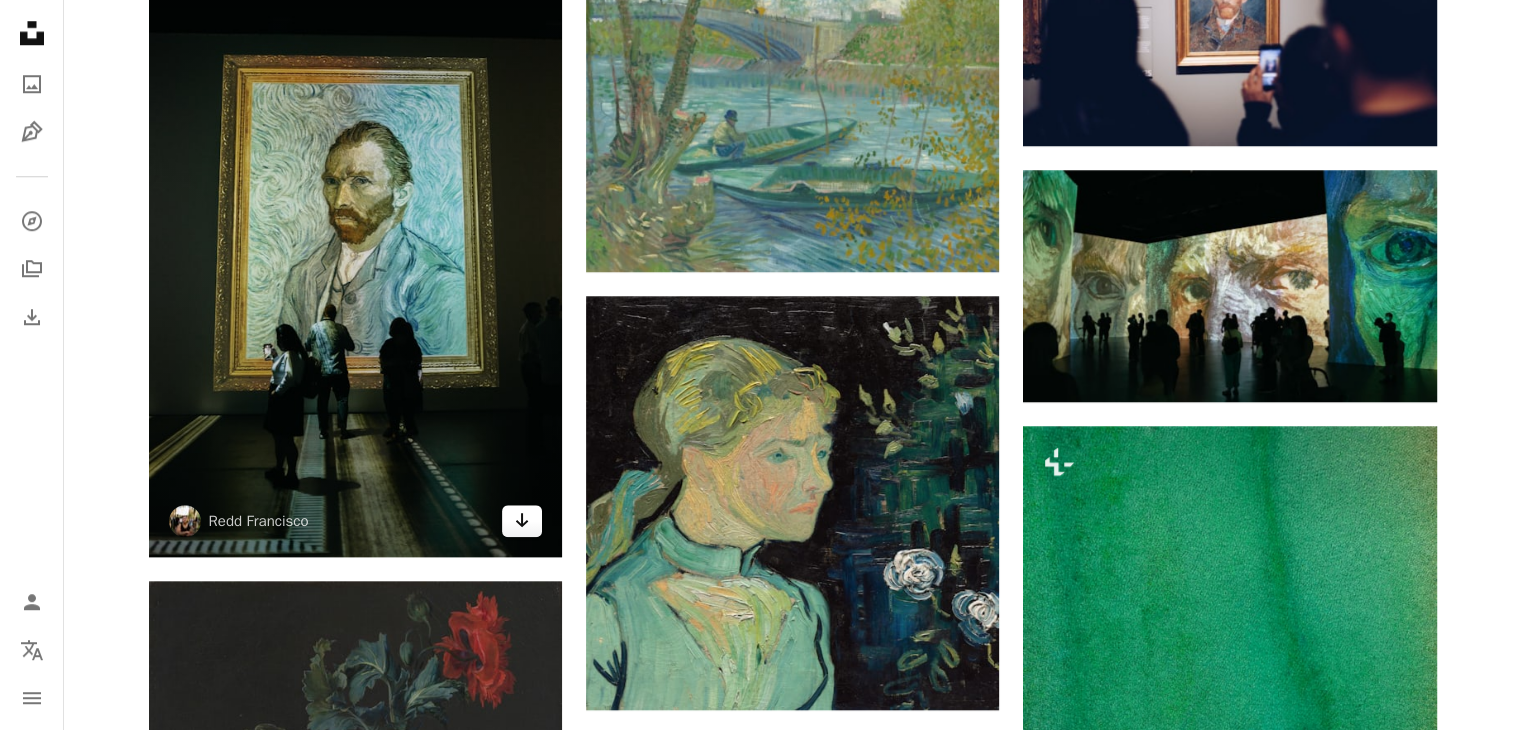 click on "Arrow pointing down" 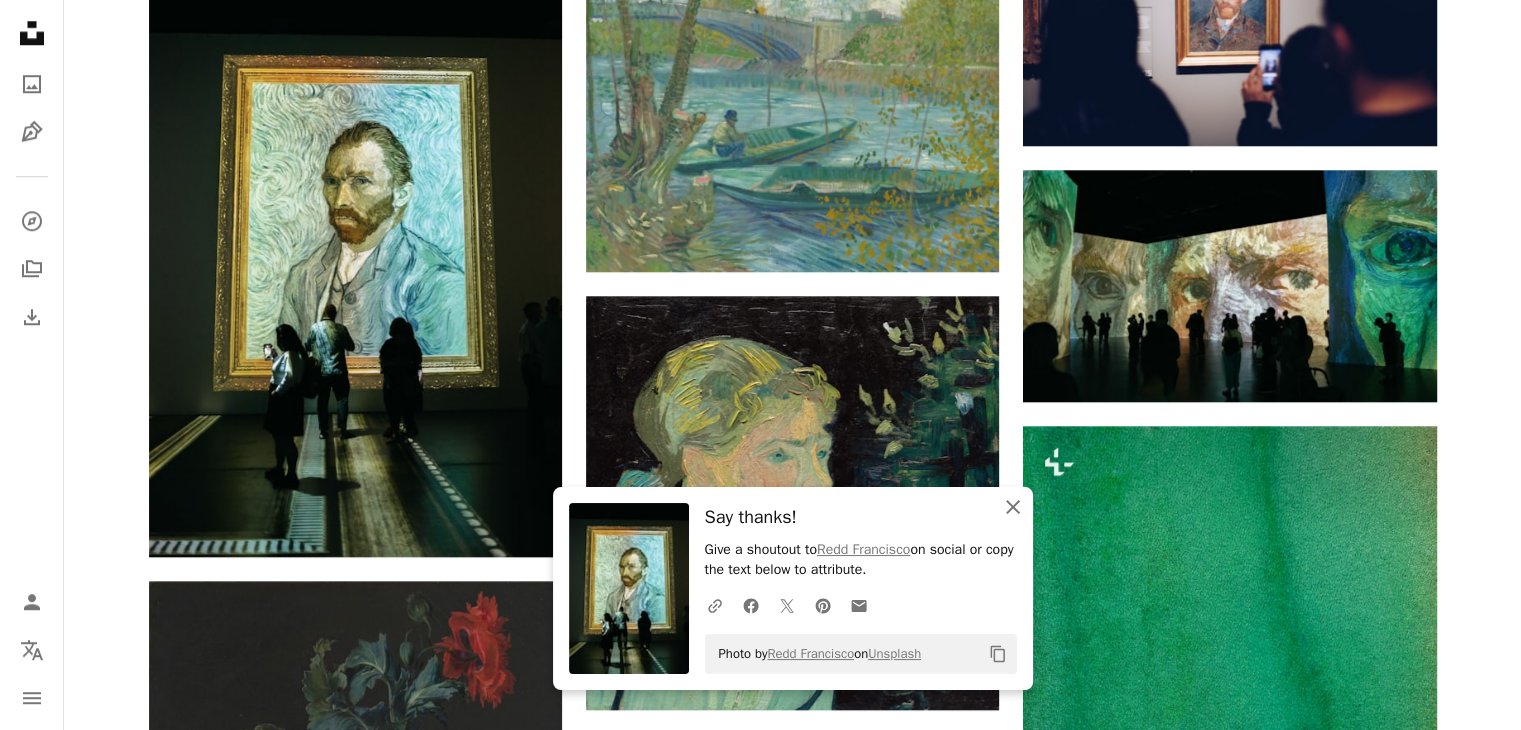 click on "An X shape Close" at bounding box center (1013, 507) 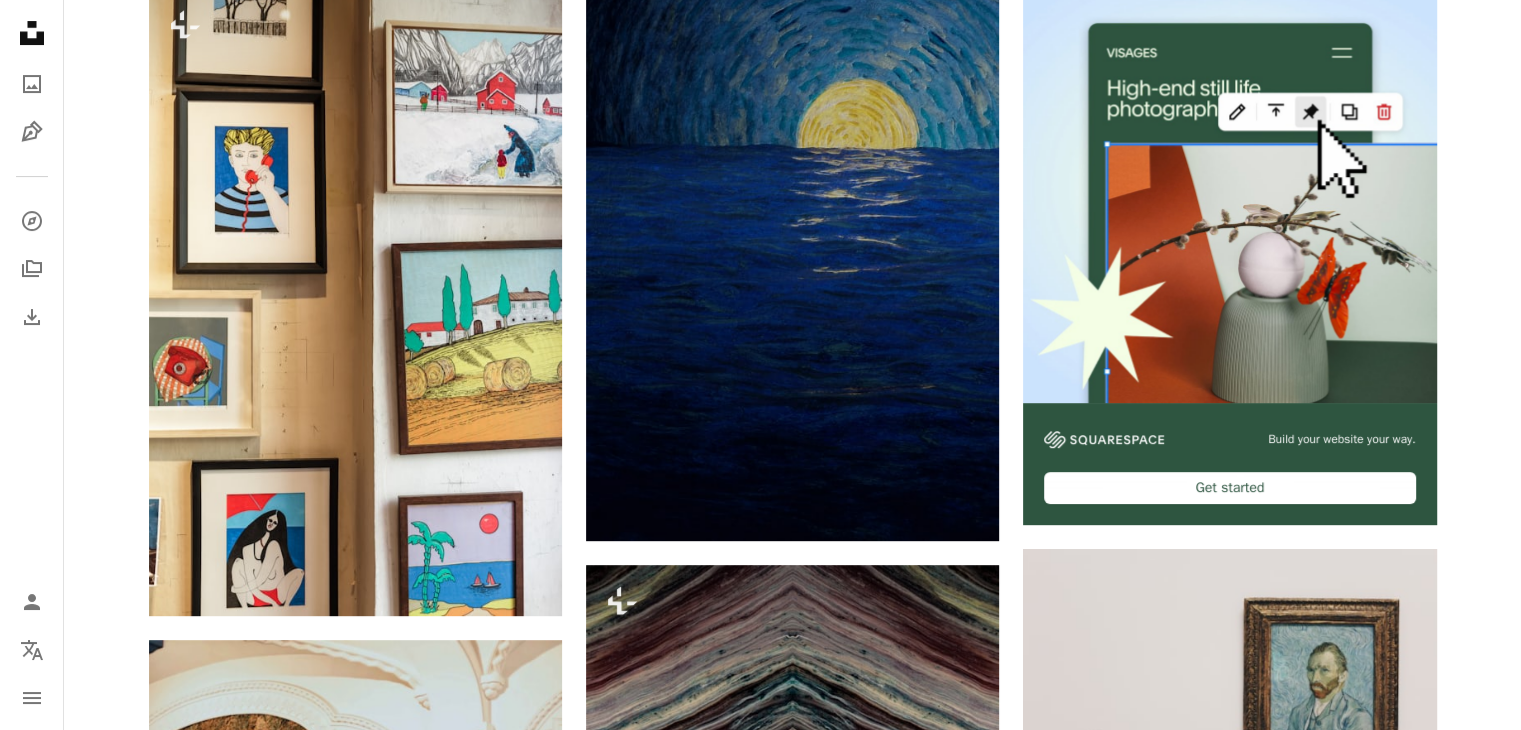 scroll, scrollTop: 0, scrollLeft: 0, axis: both 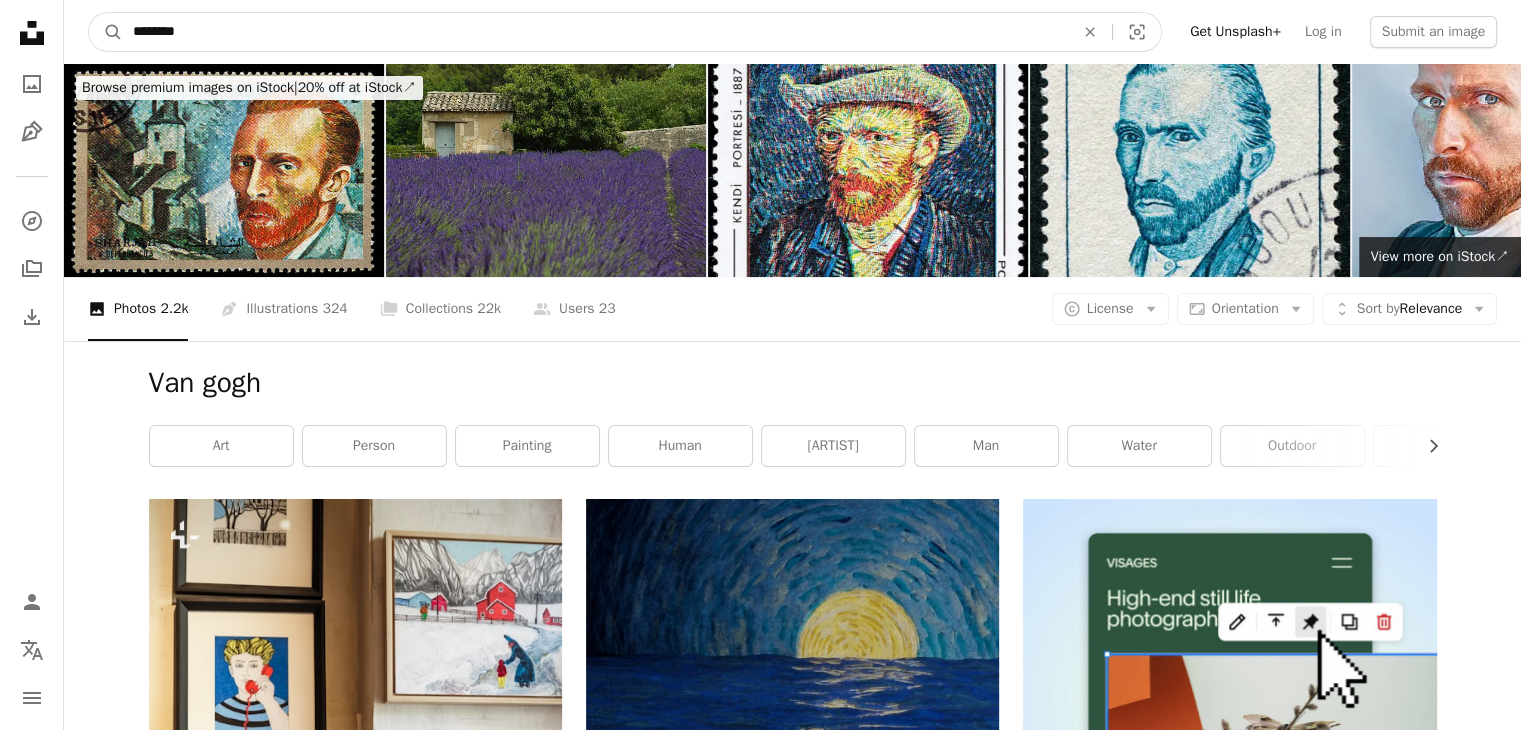 click on "********" at bounding box center [595, 32] 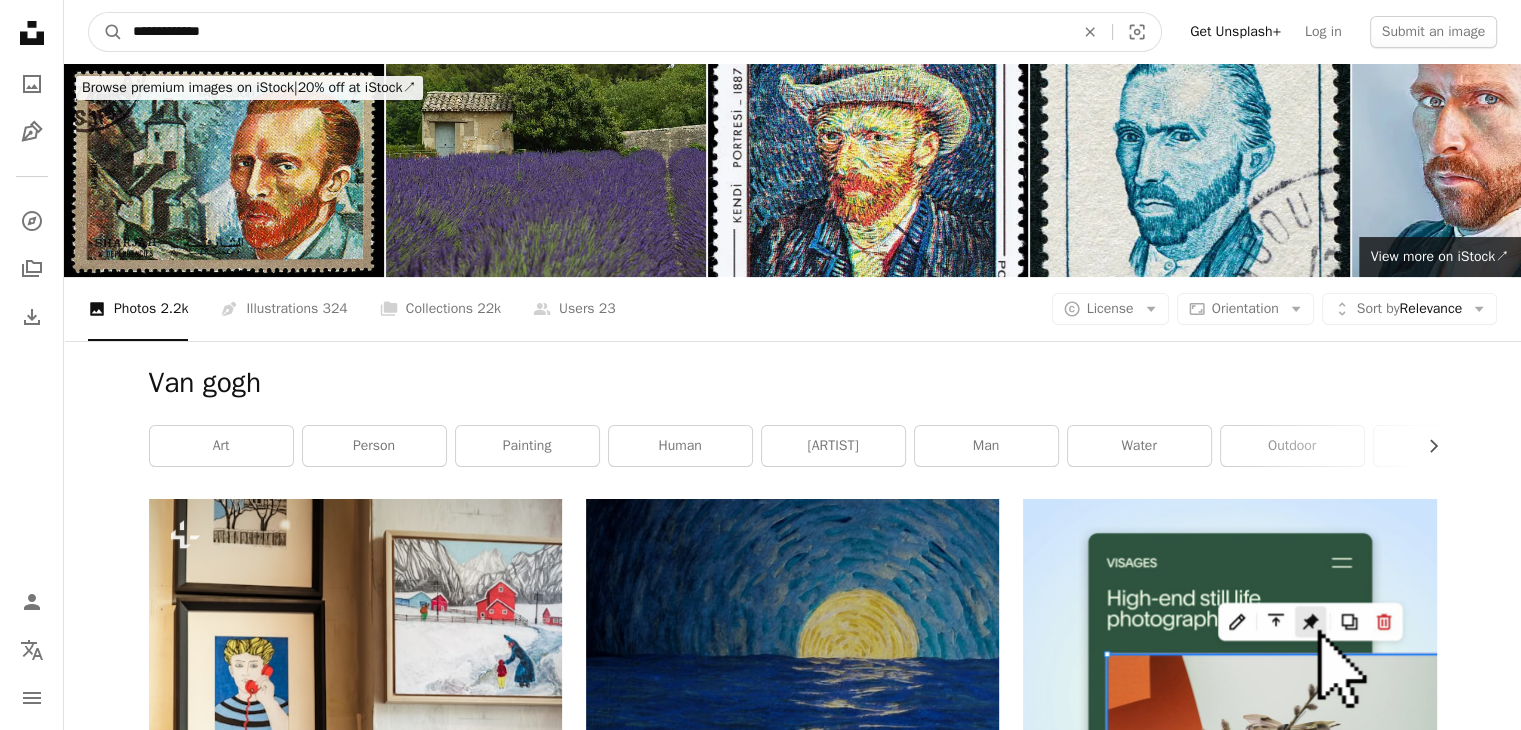 type on "**********" 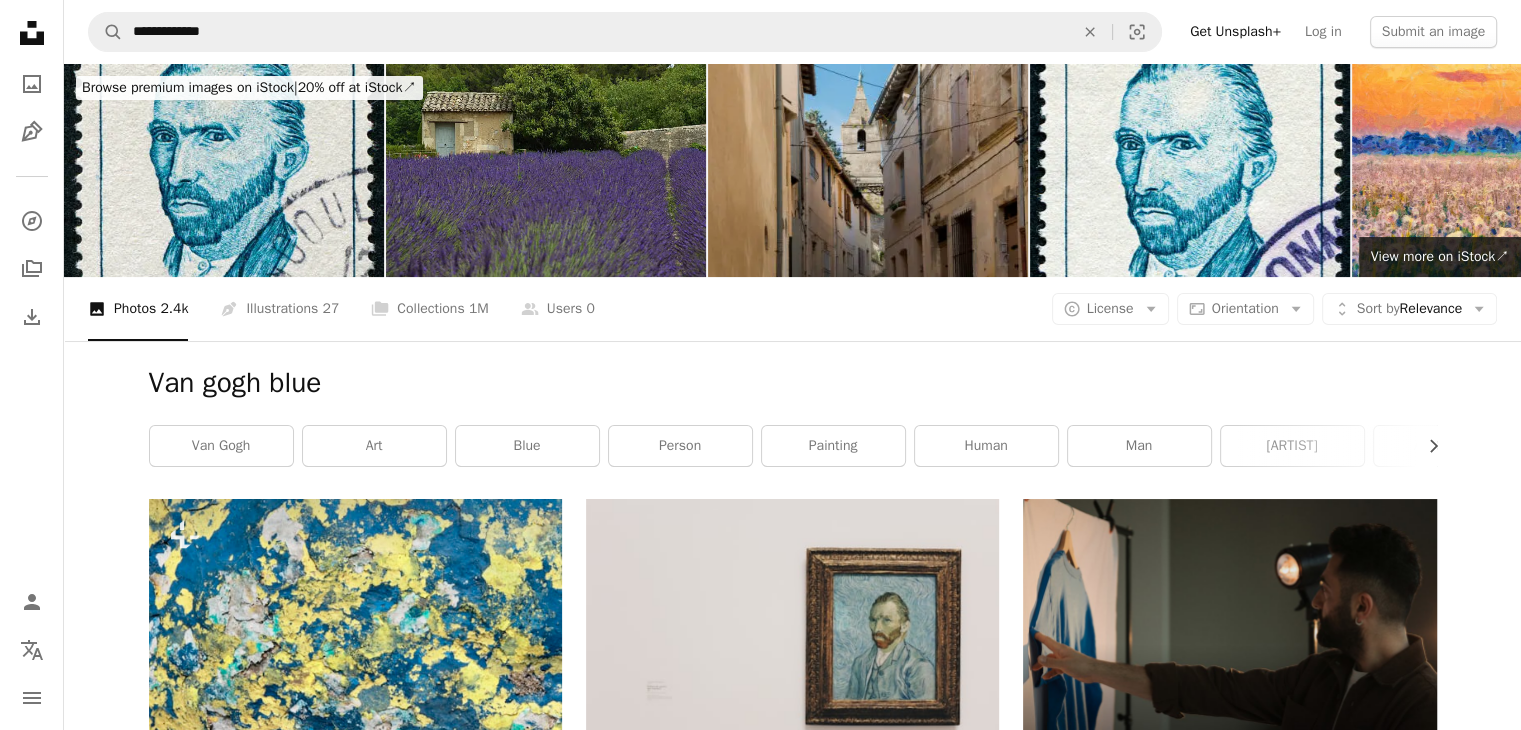 click at bounding box center (868, 170) 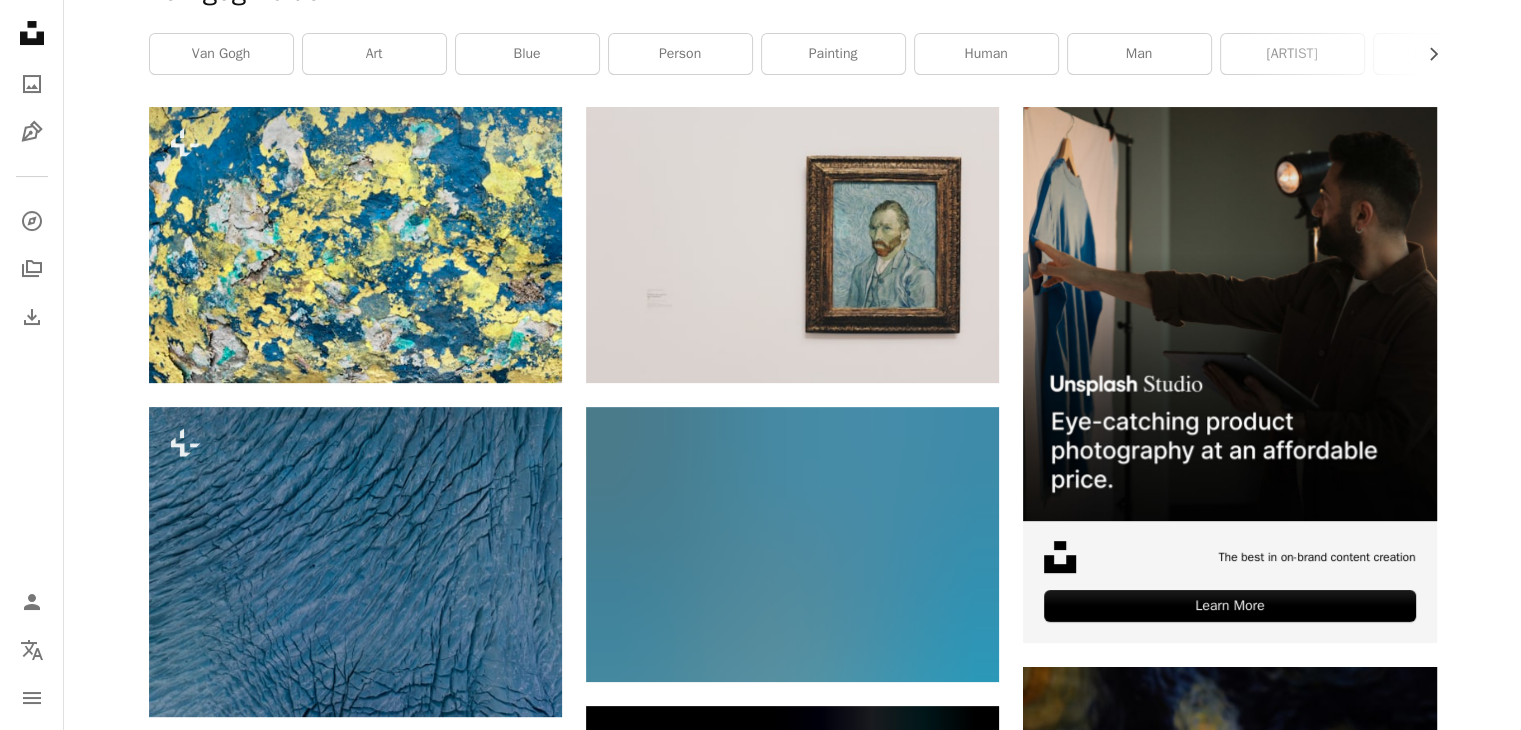scroll, scrollTop: 400, scrollLeft: 0, axis: vertical 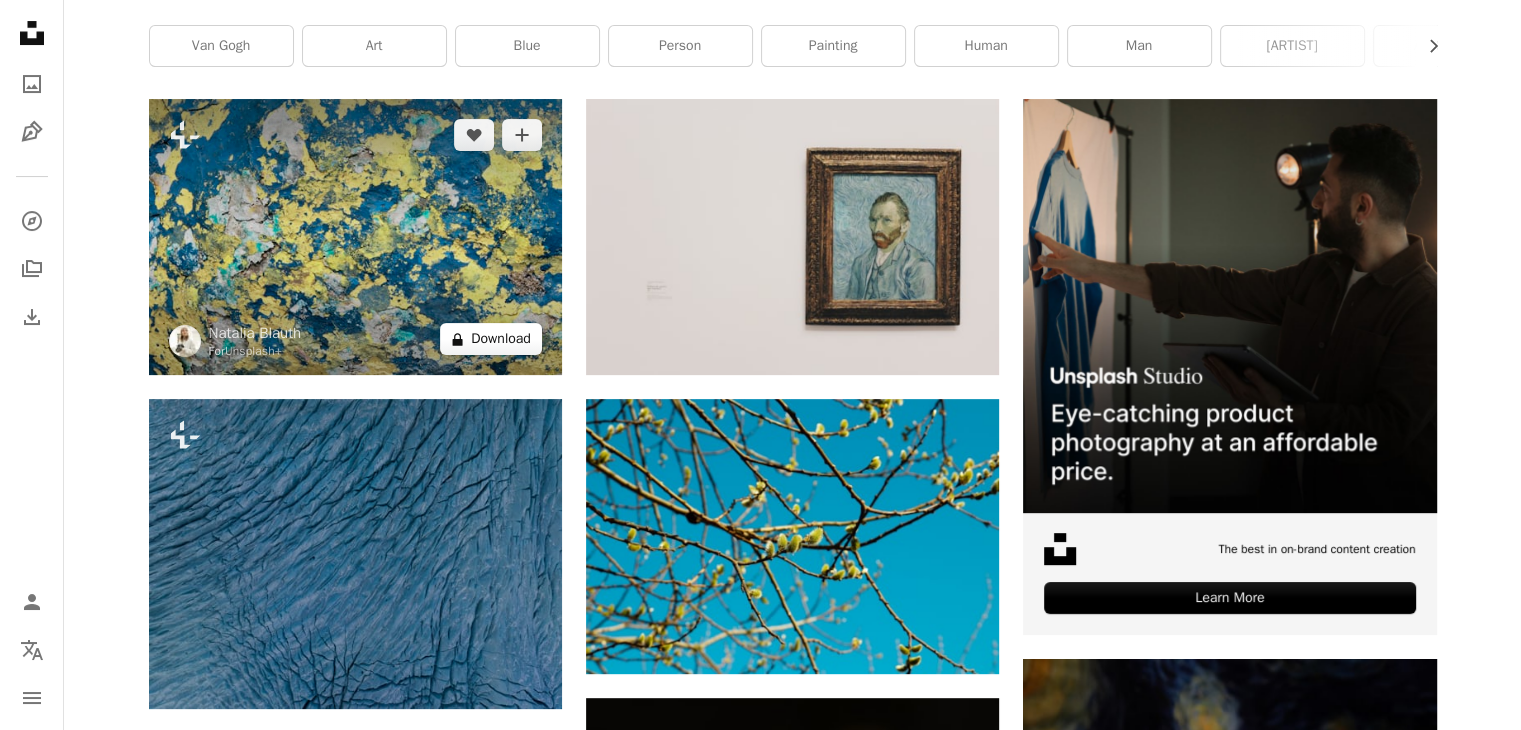 click on "A lock Download" at bounding box center [491, 339] 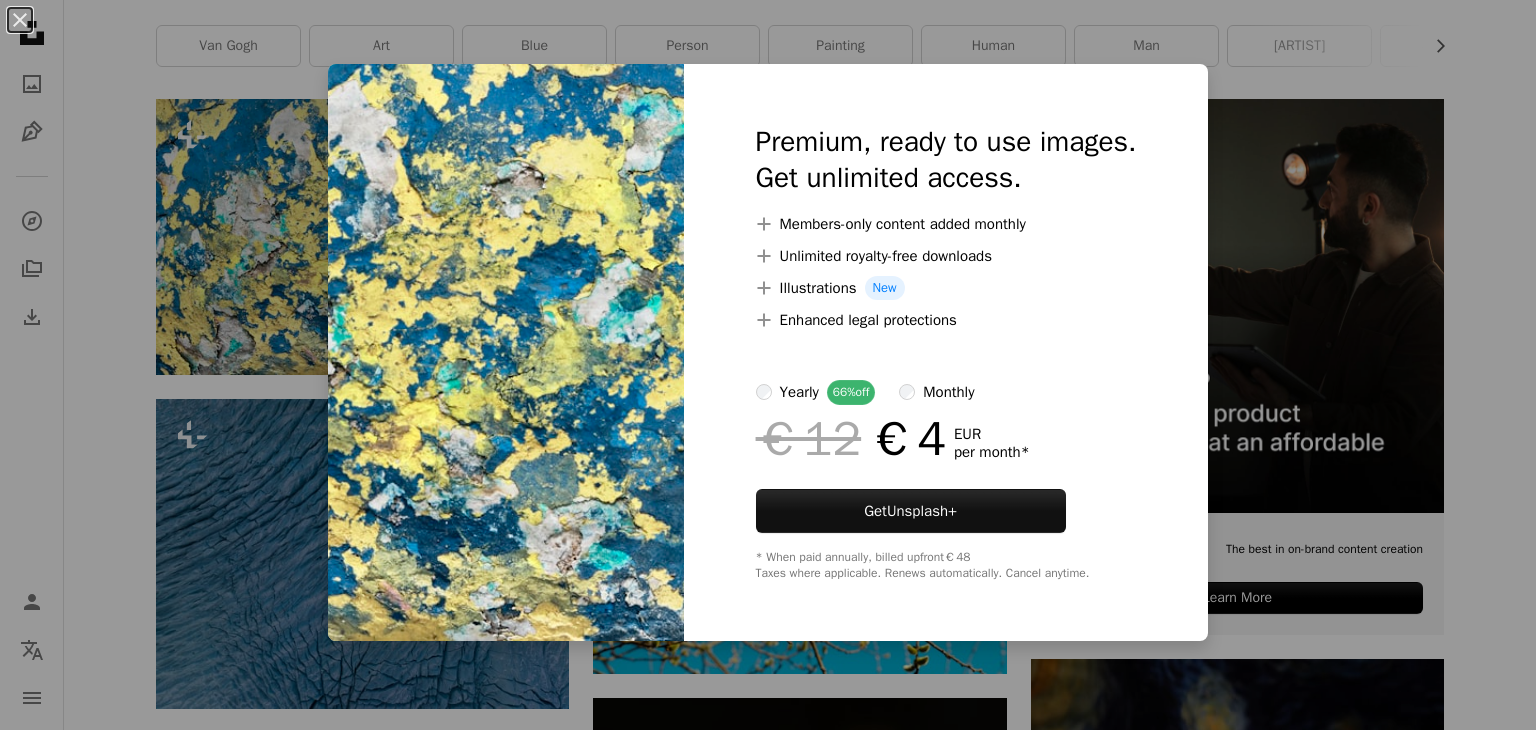 click on "An X shape Premium, ready to use images. Get unlimited access. A plus sign Members-only content added monthly A plus sign Unlimited royalty-free downloads A plus sign Illustrations  New A plus sign Enhanced legal protections yearly 66%  off monthly €12   €4 EUR per month * Get  Unsplash+ * When paid annually, billed upfront  €48 Taxes where applicable. Renews automatically. Cancel anytime." at bounding box center (768, 365) 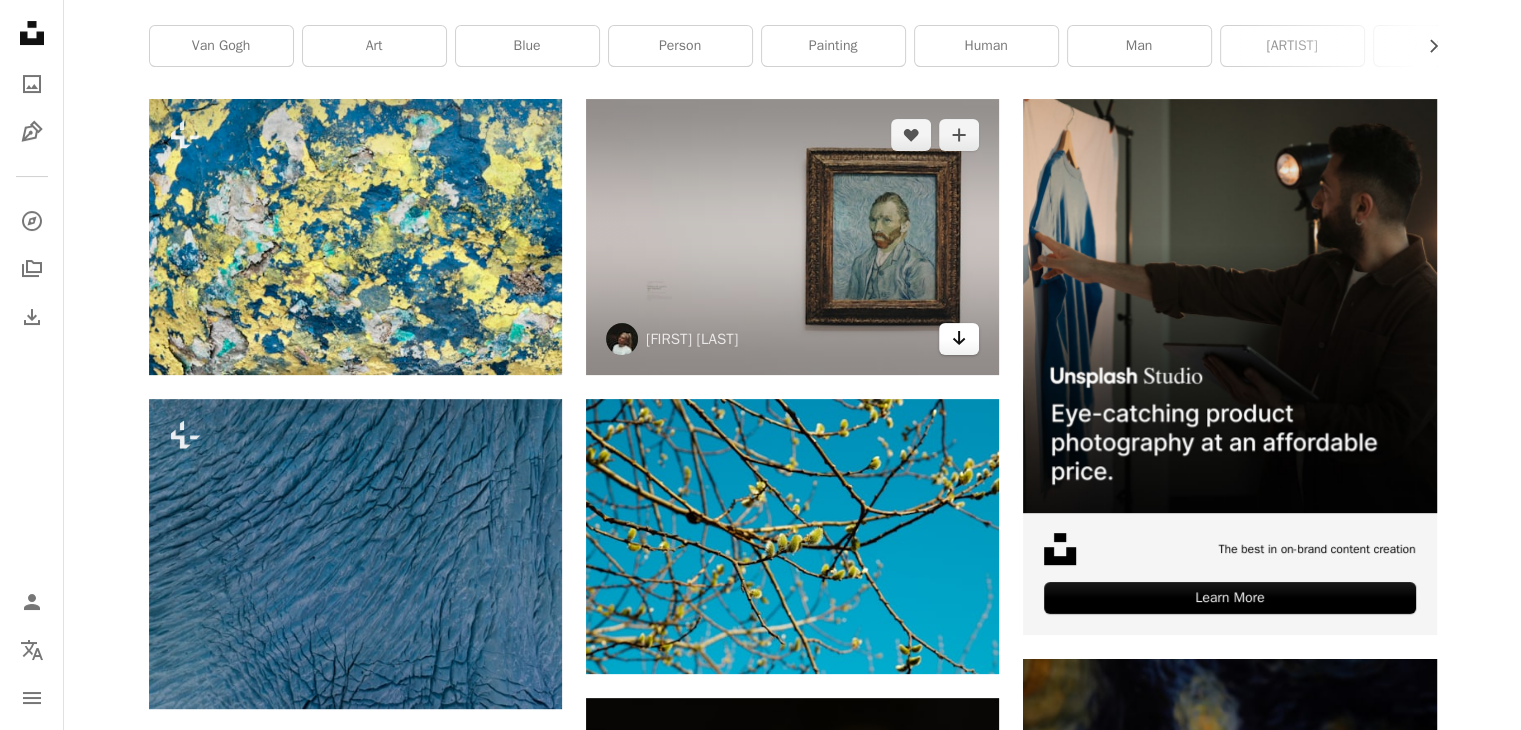 click on "Arrow pointing down" 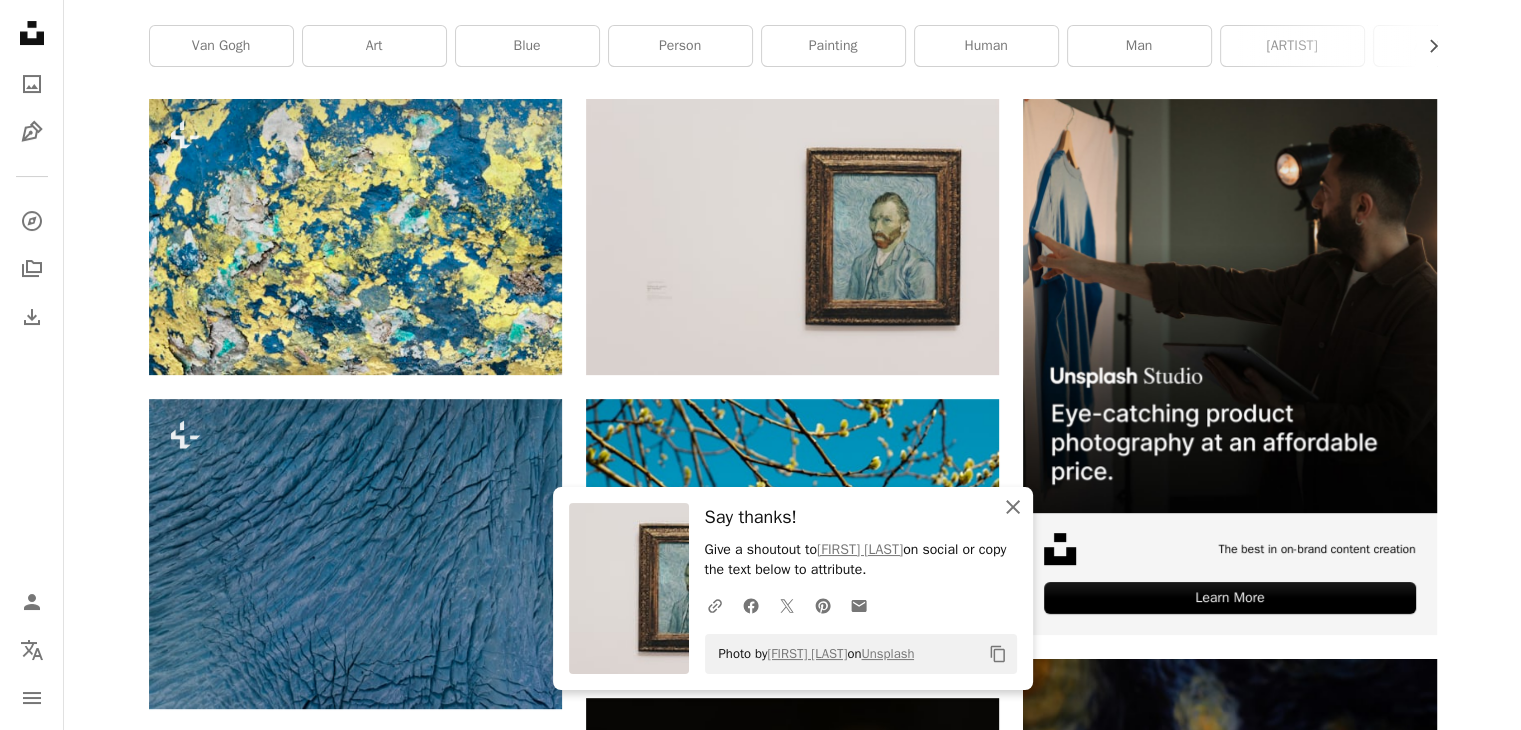 click on "An X shape" 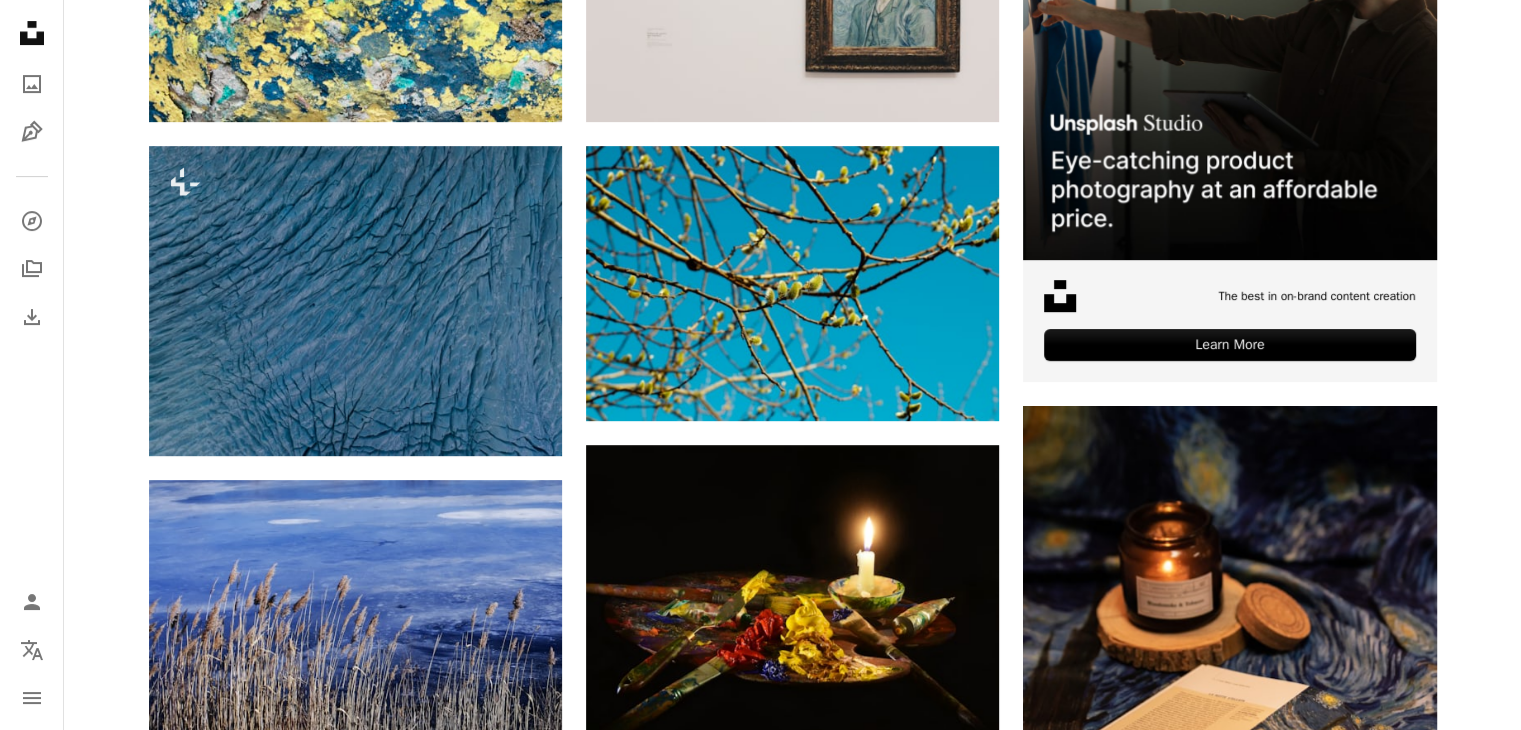 scroll, scrollTop: 693, scrollLeft: 0, axis: vertical 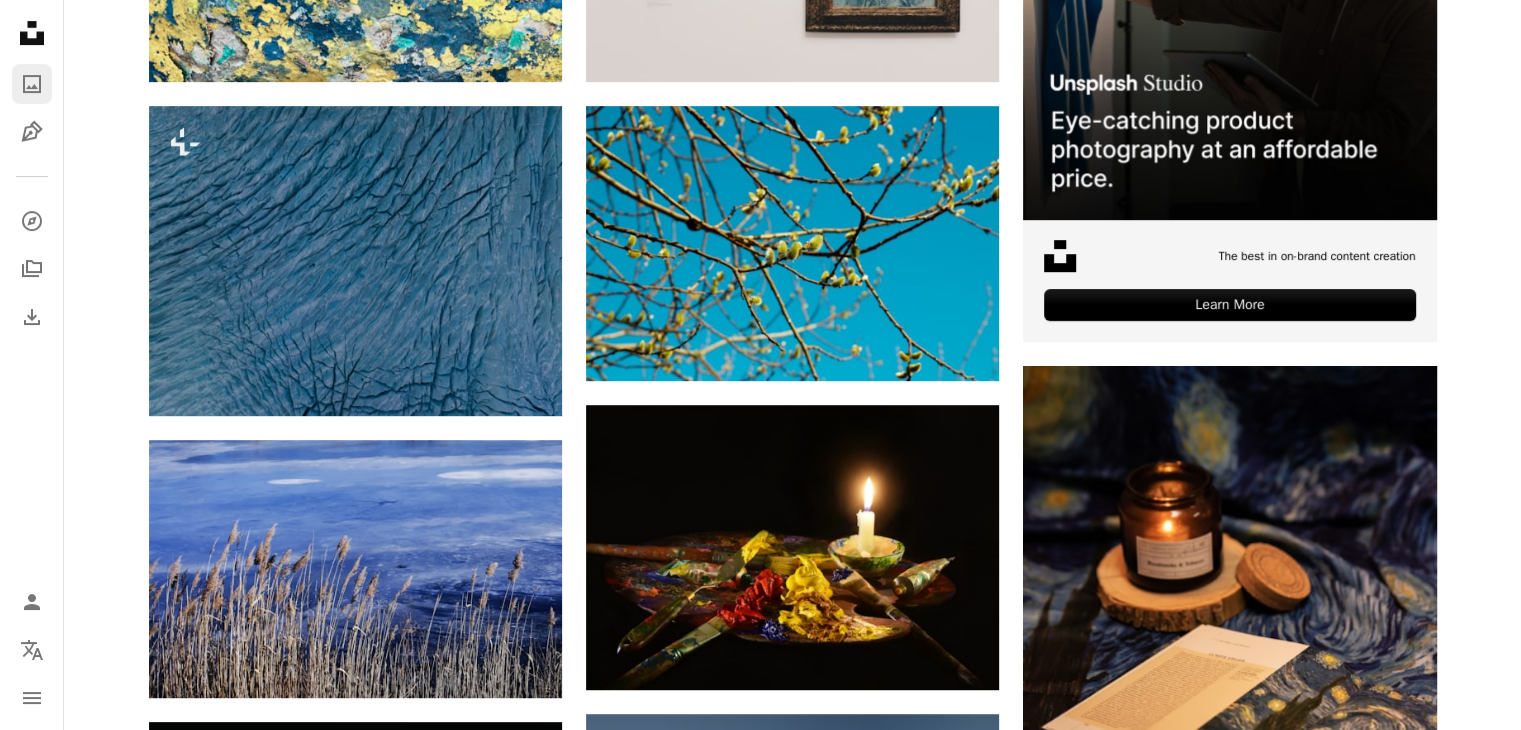 click on "A photo" at bounding box center (32, 84) 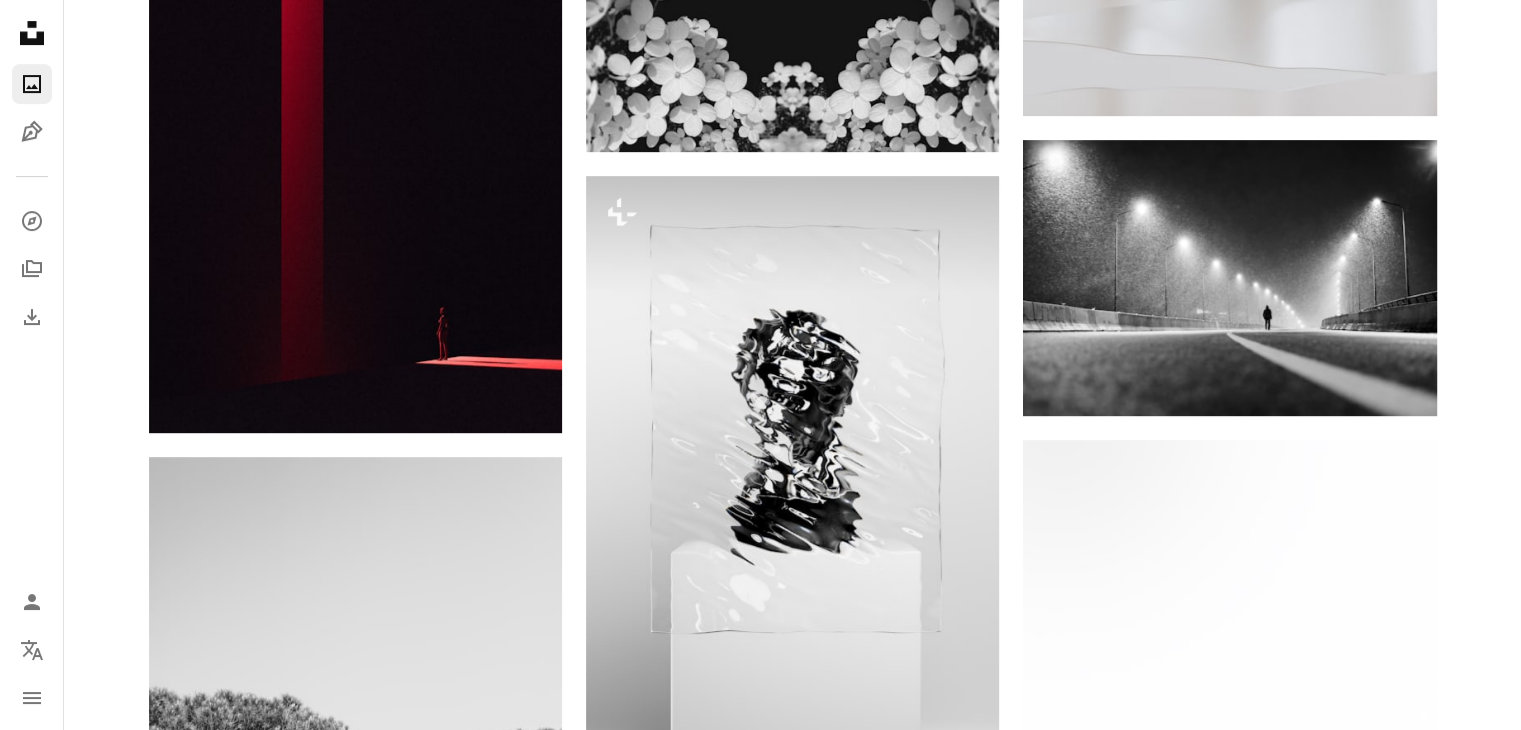 scroll, scrollTop: 0, scrollLeft: 0, axis: both 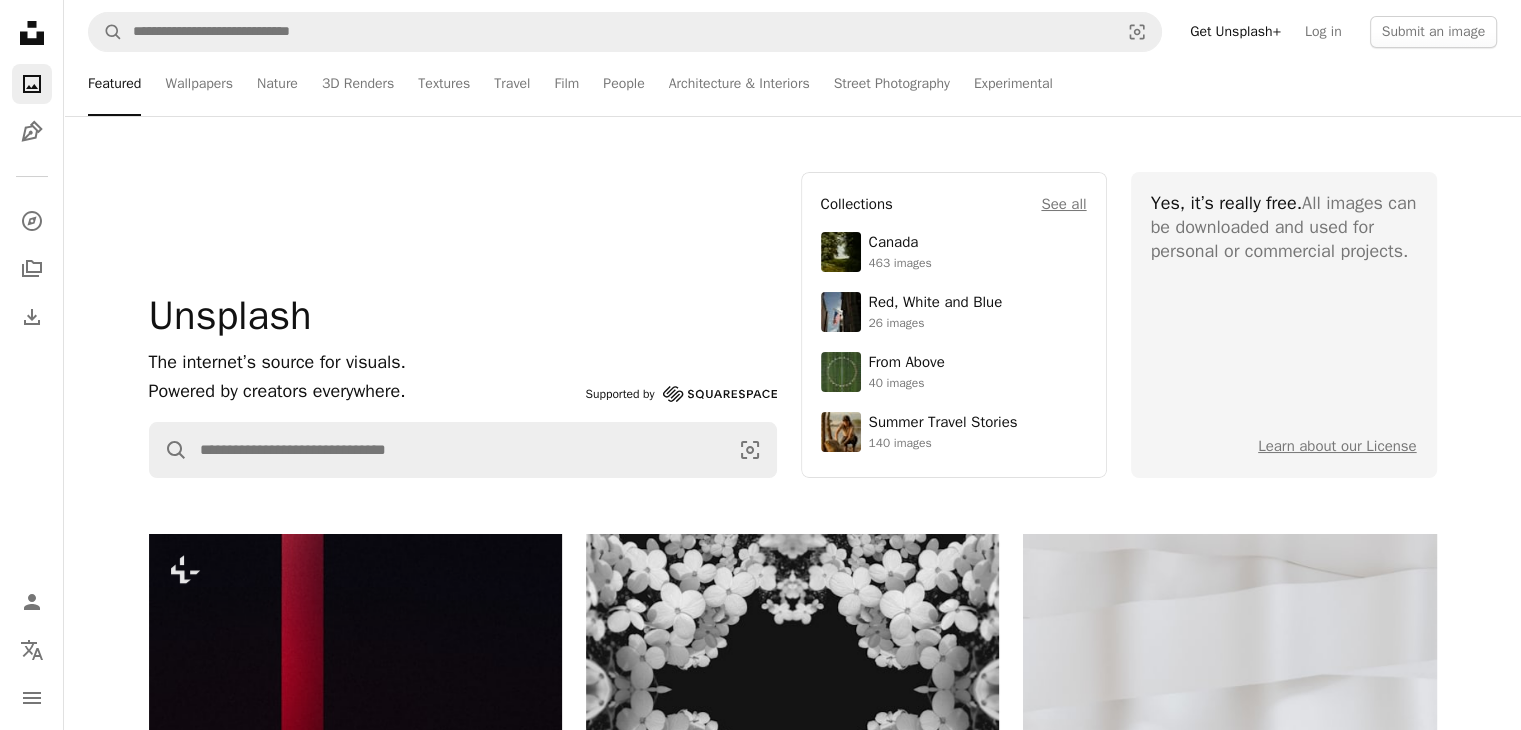 click 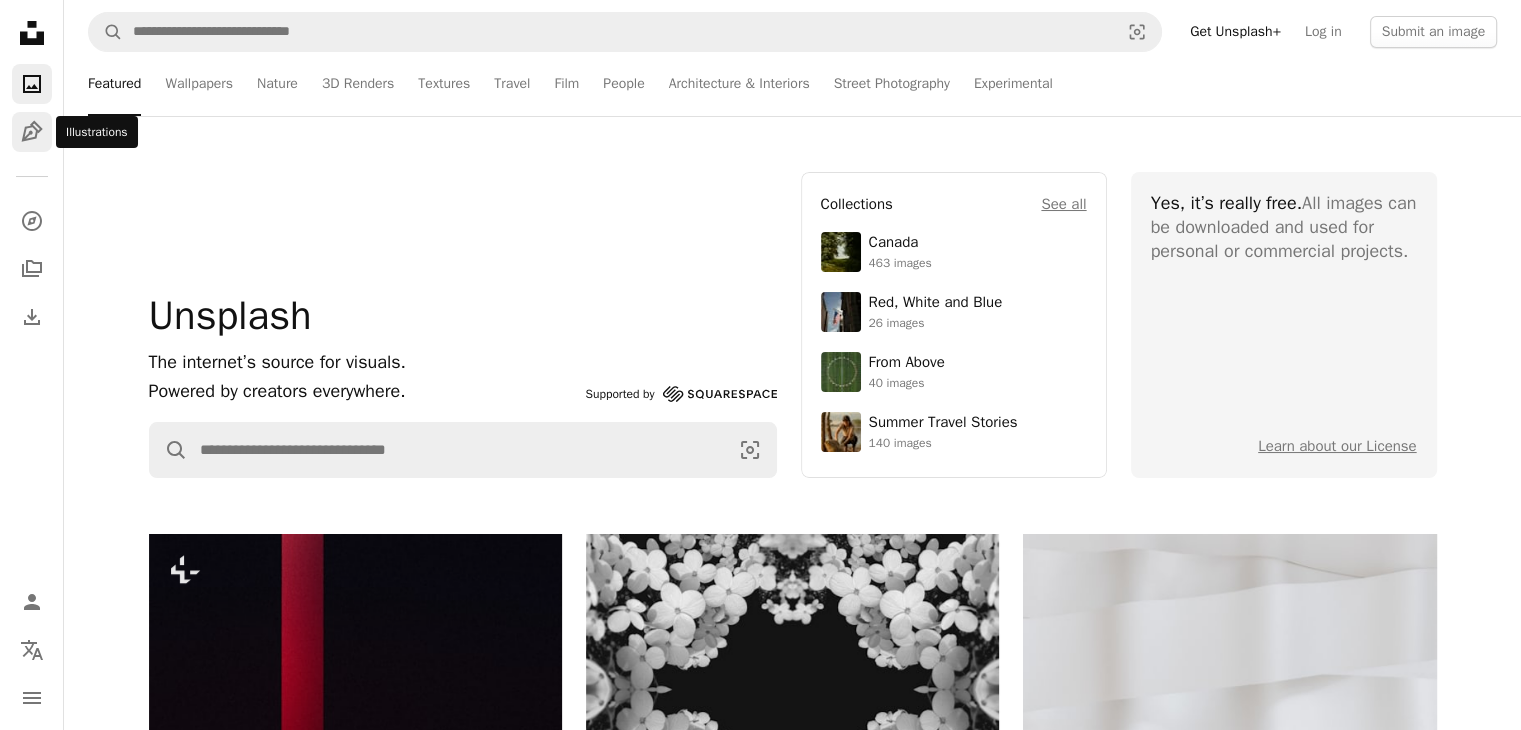 click on "Pen Tool" 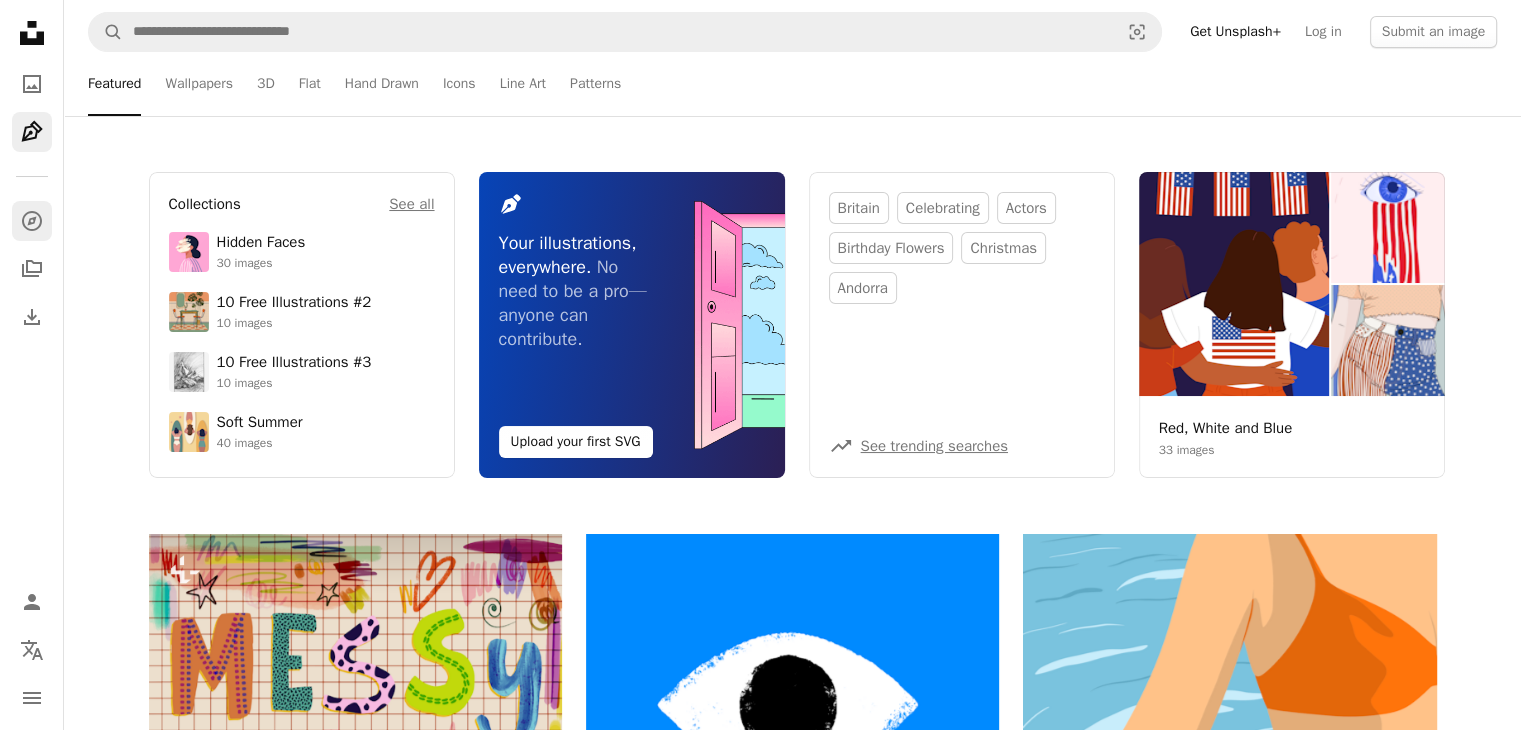 click 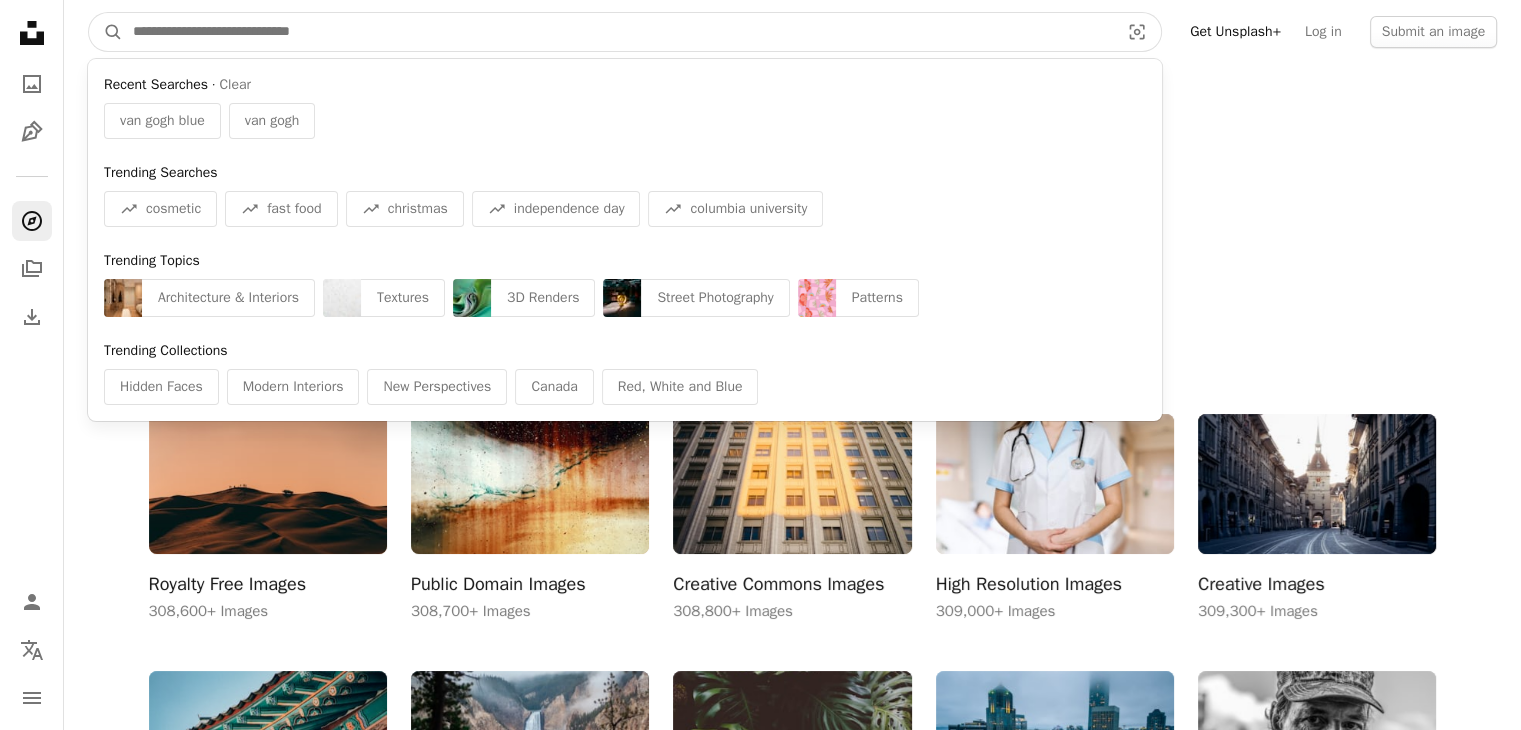 click at bounding box center [618, 32] 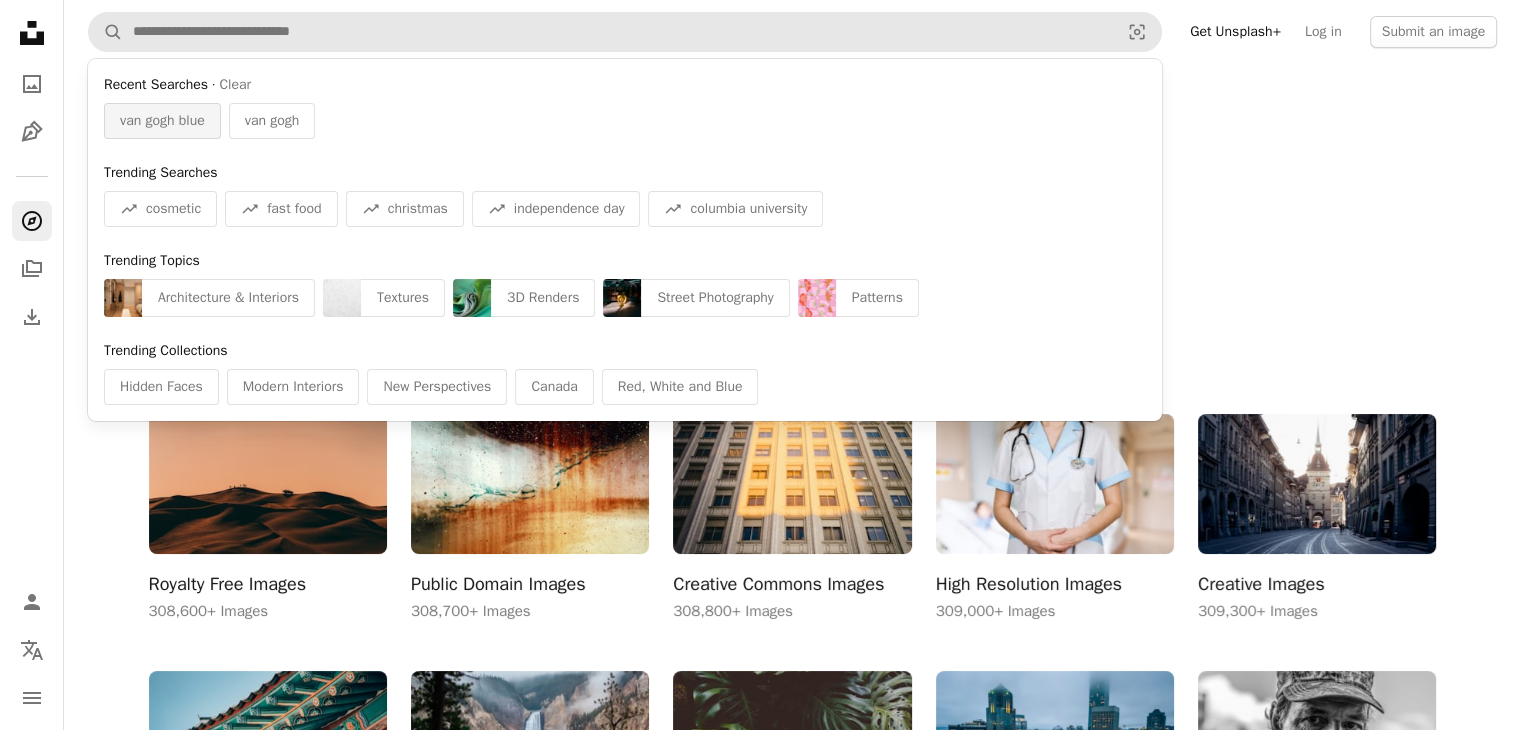 click on "van gogh blue" at bounding box center (162, 121) 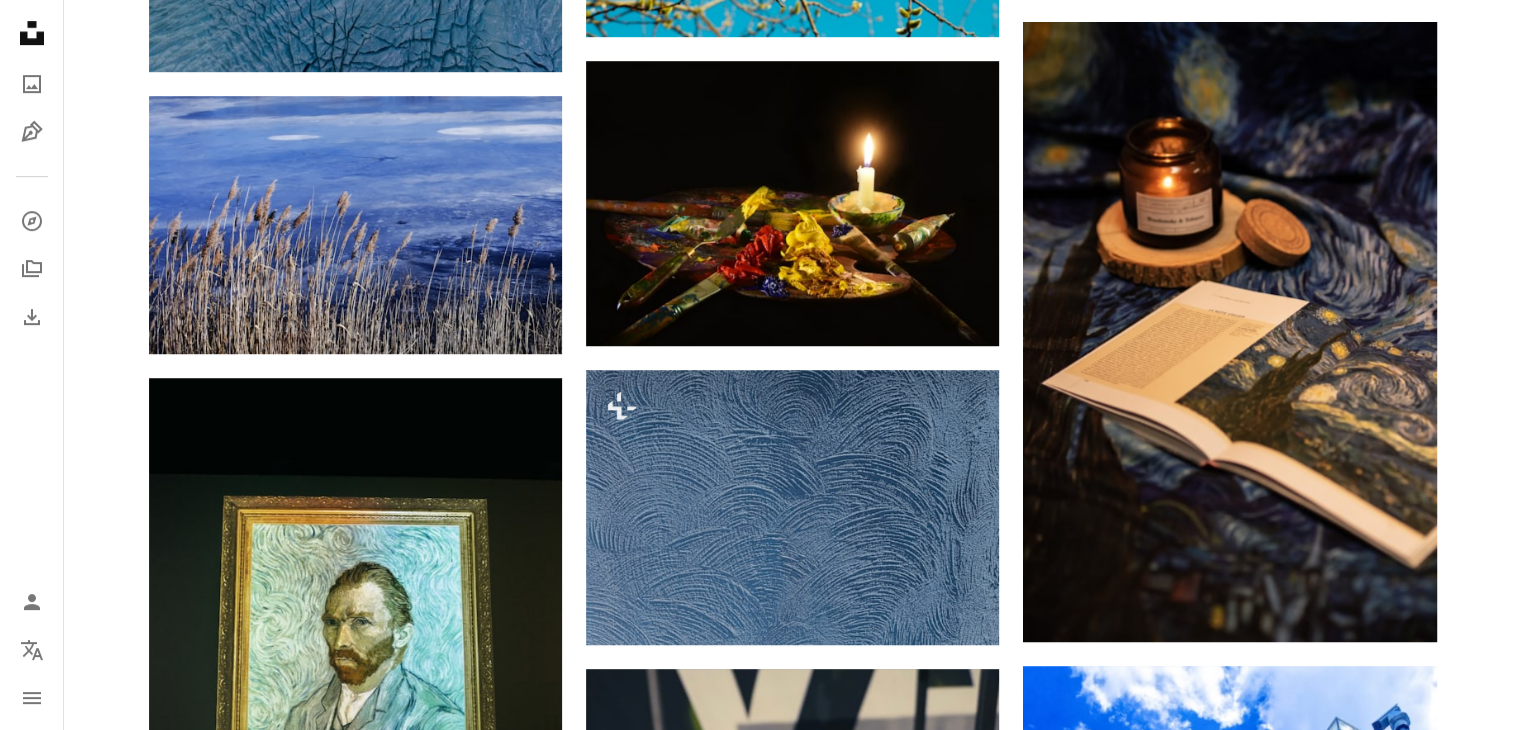 scroll, scrollTop: 1066, scrollLeft: 0, axis: vertical 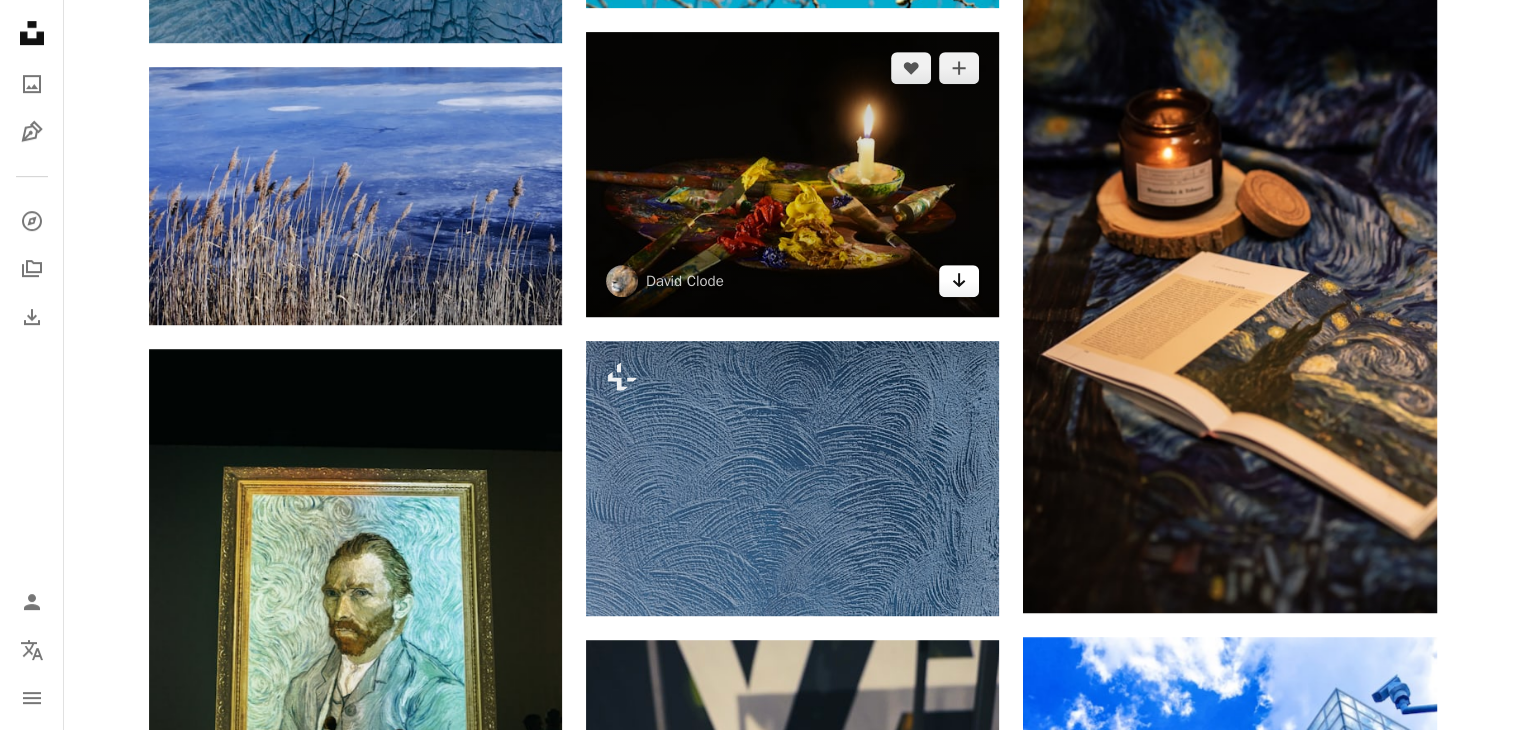 click on "Arrow pointing down" 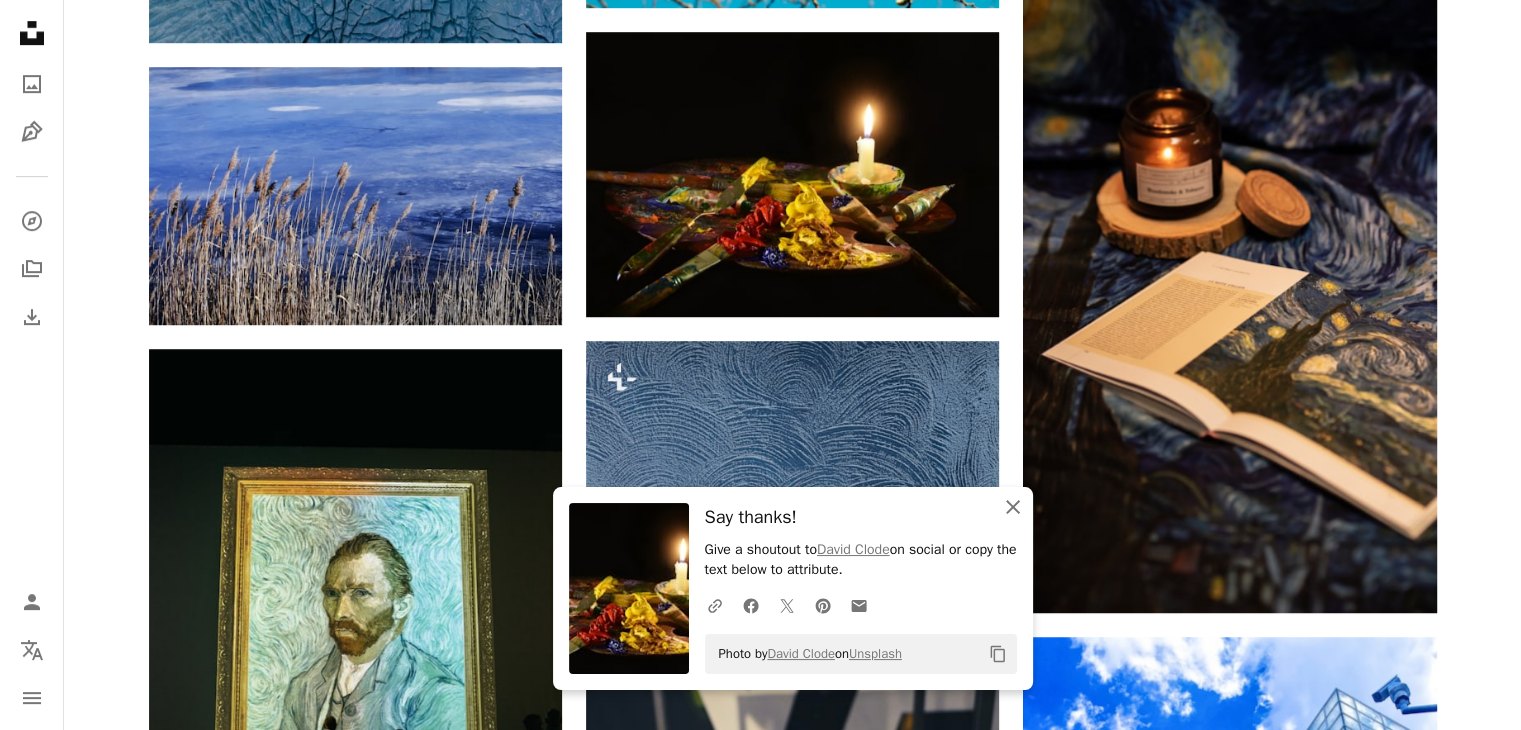 click on "An X shape" 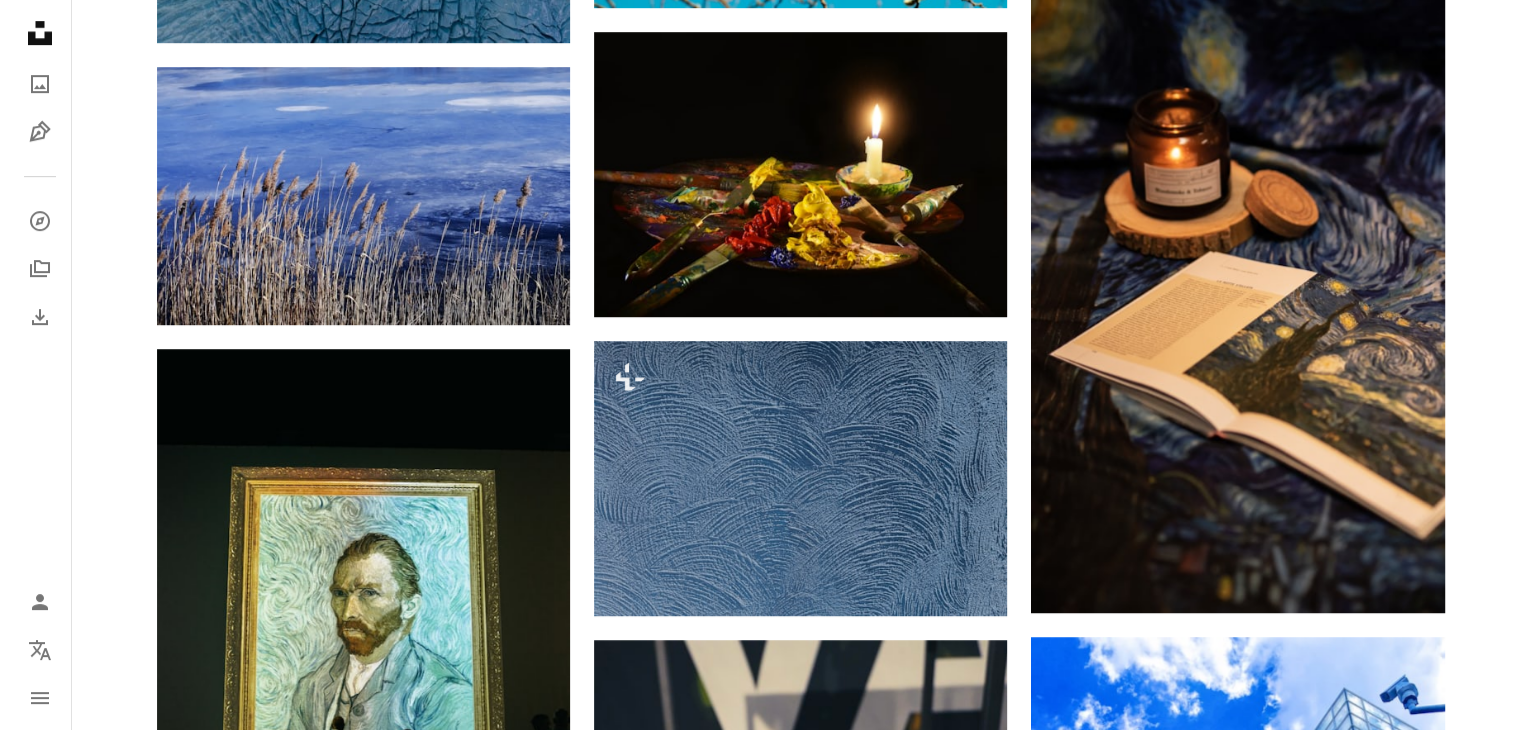 scroll, scrollTop: 428, scrollLeft: 0, axis: vertical 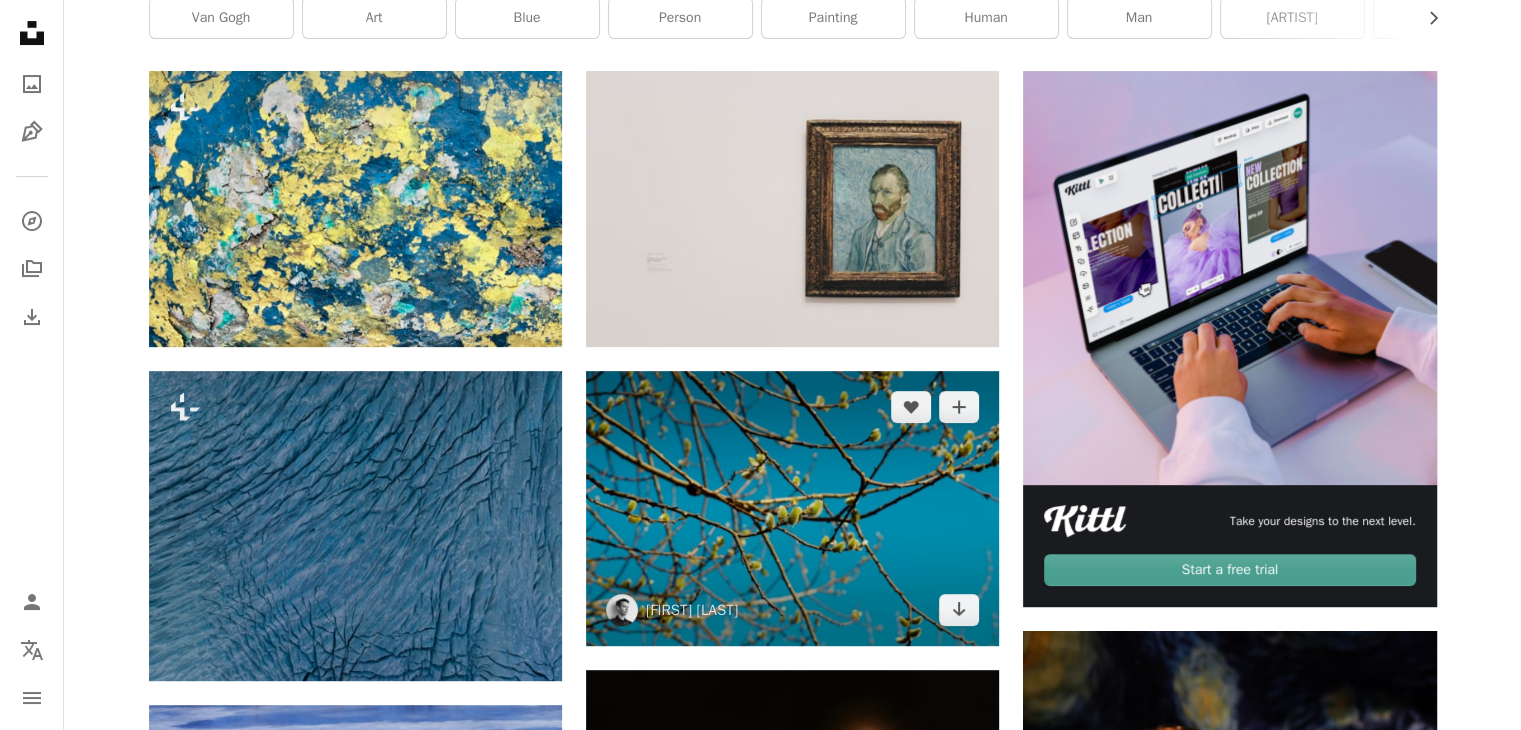 click at bounding box center [792, 508] 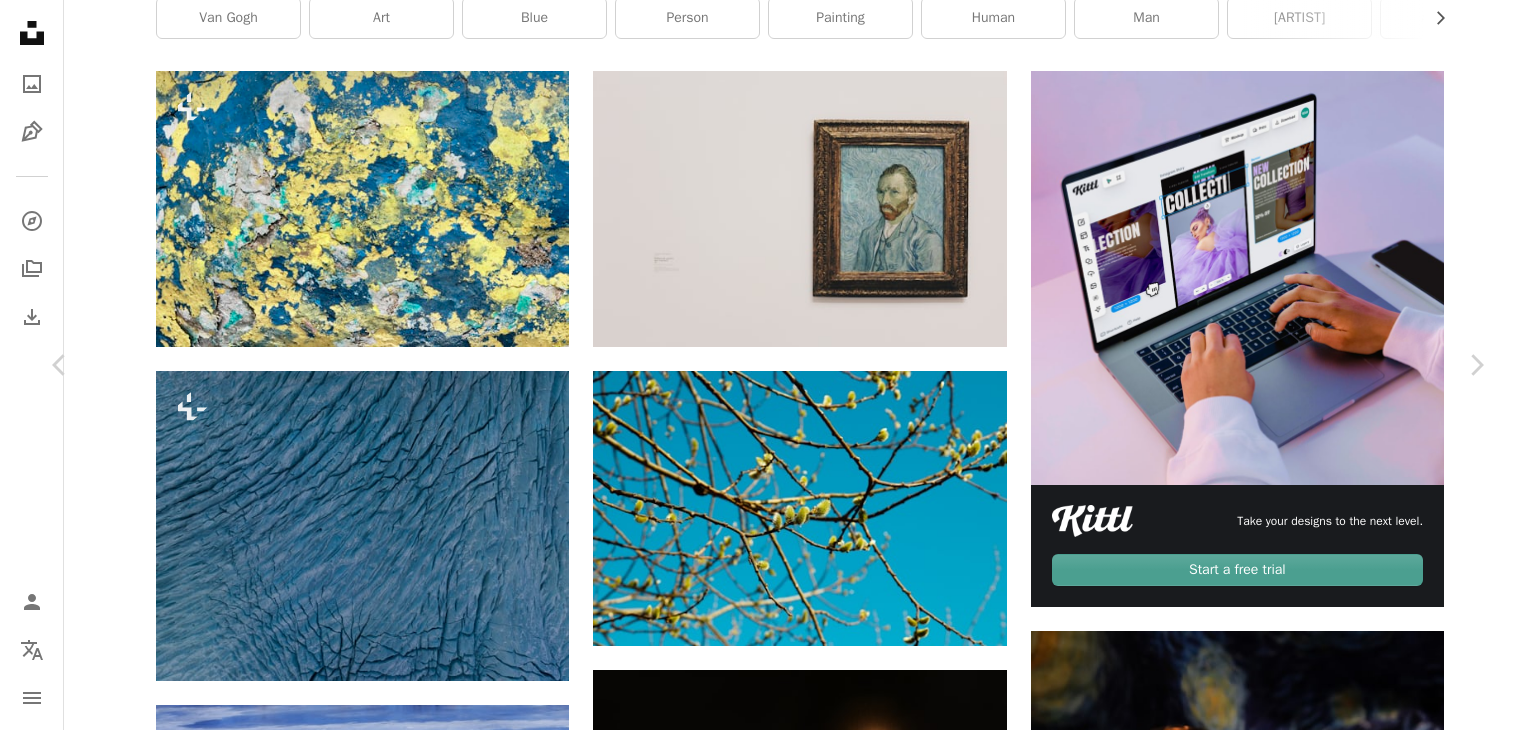 click on "Download free" at bounding box center (1287, 4032) 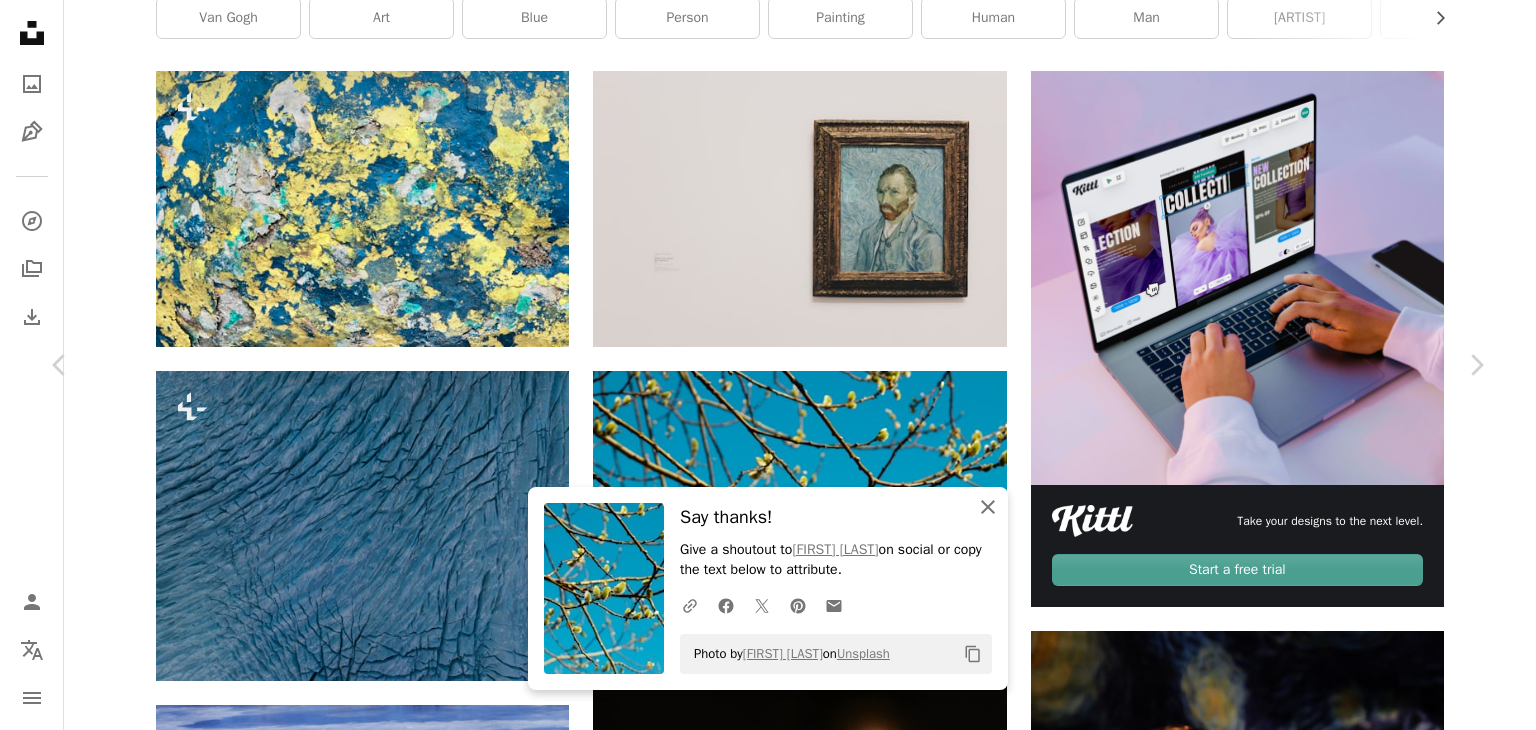 click on "An X shape" 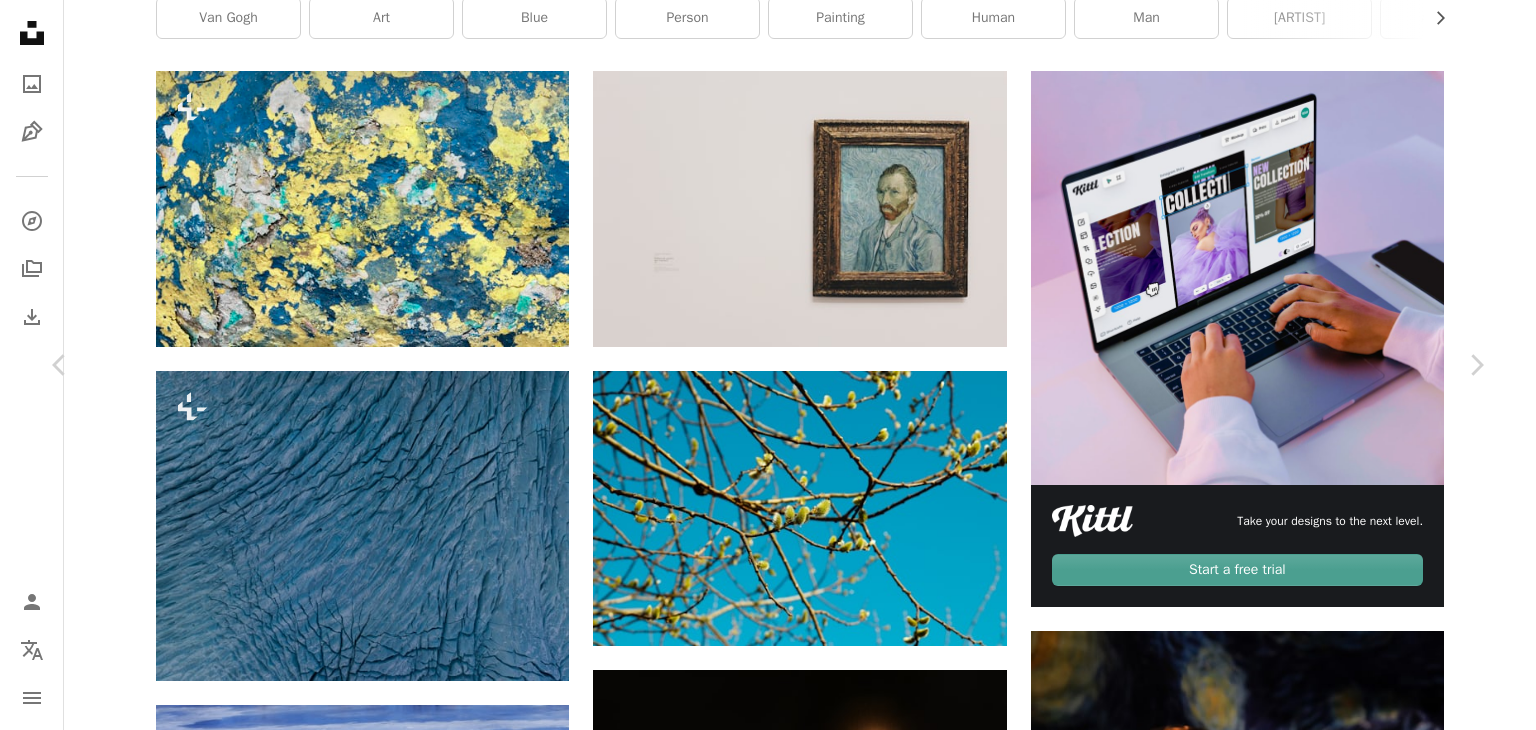 scroll, scrollTop: 638, scrollLeft: 0, axis: vertical 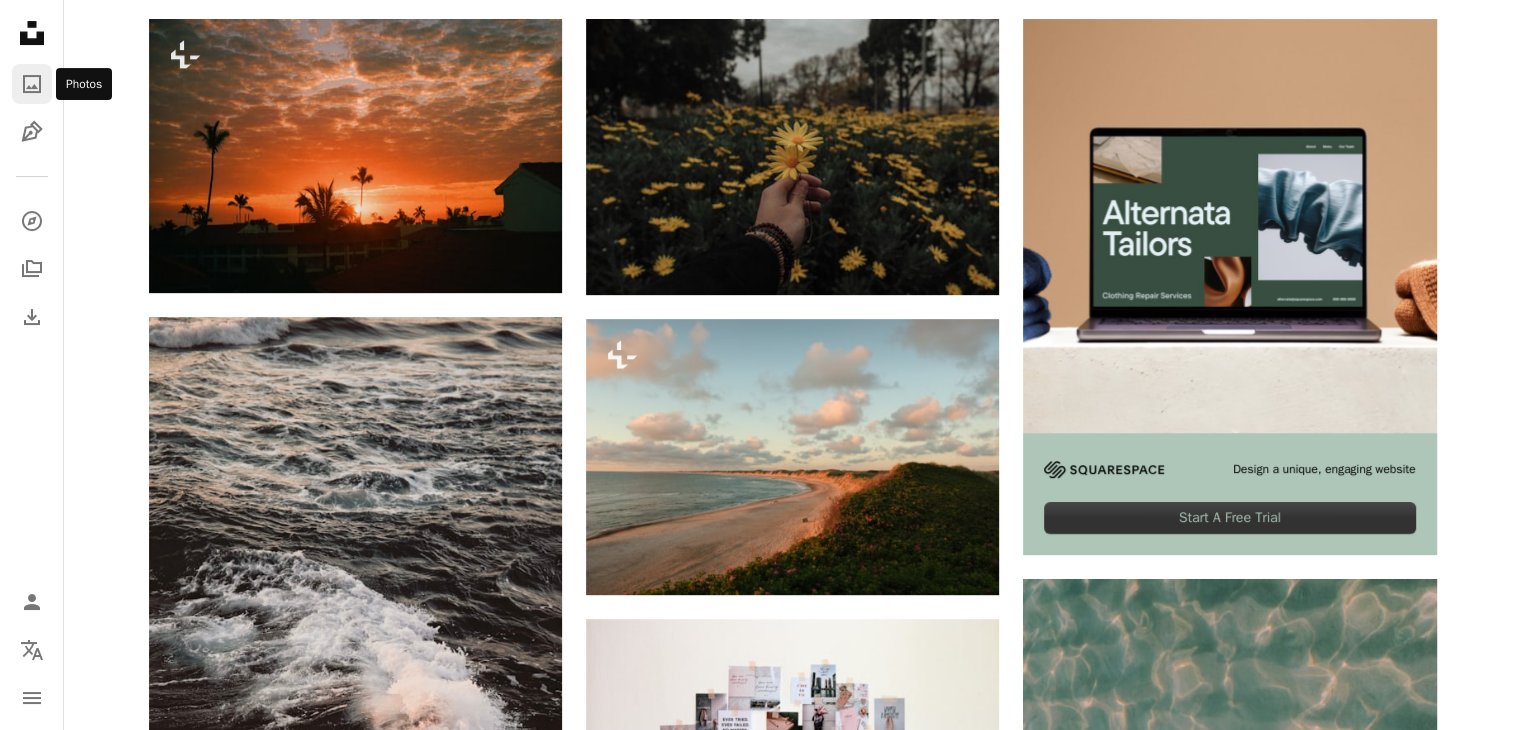 click on "A photo" 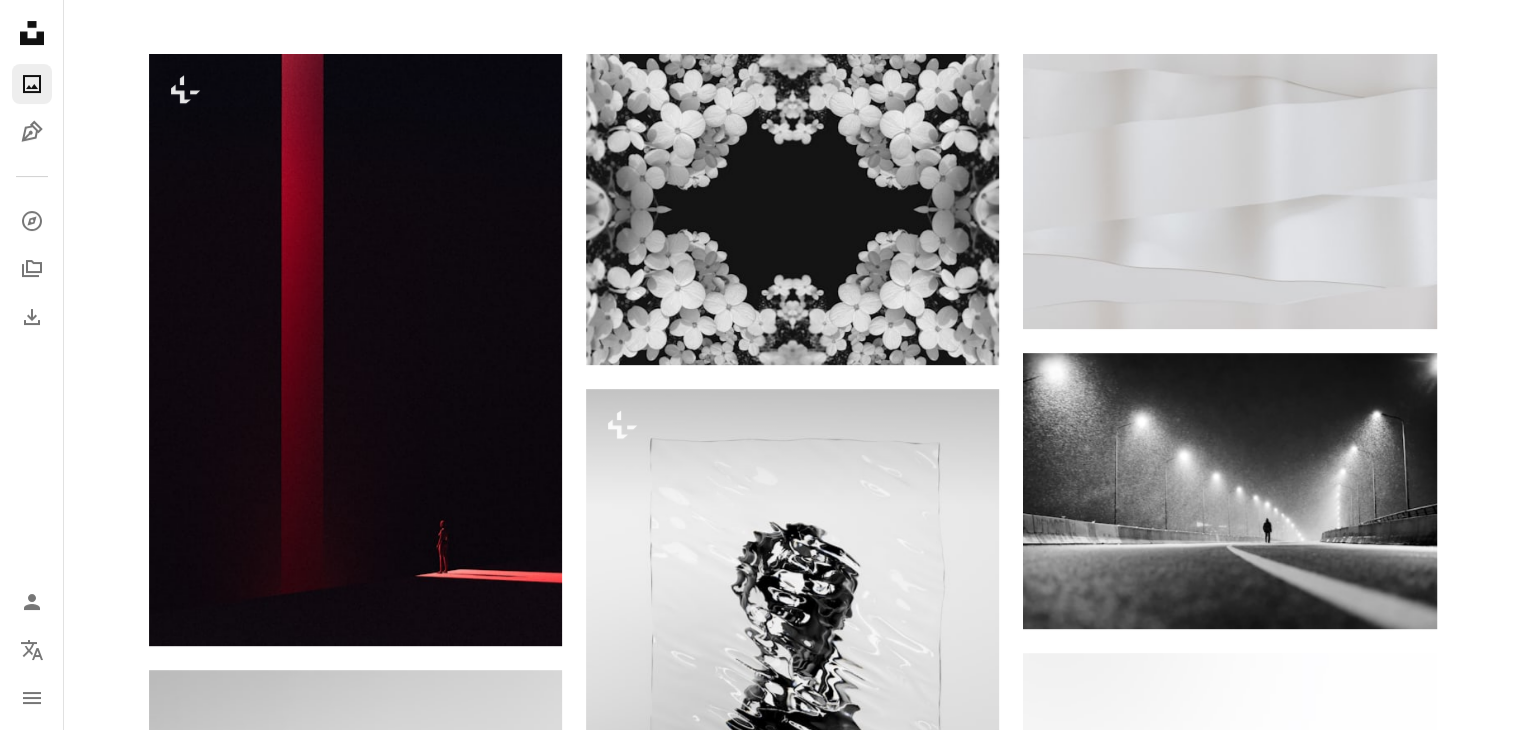 scroll, scrollTop: 0, scrollLeft: 0, axis: both 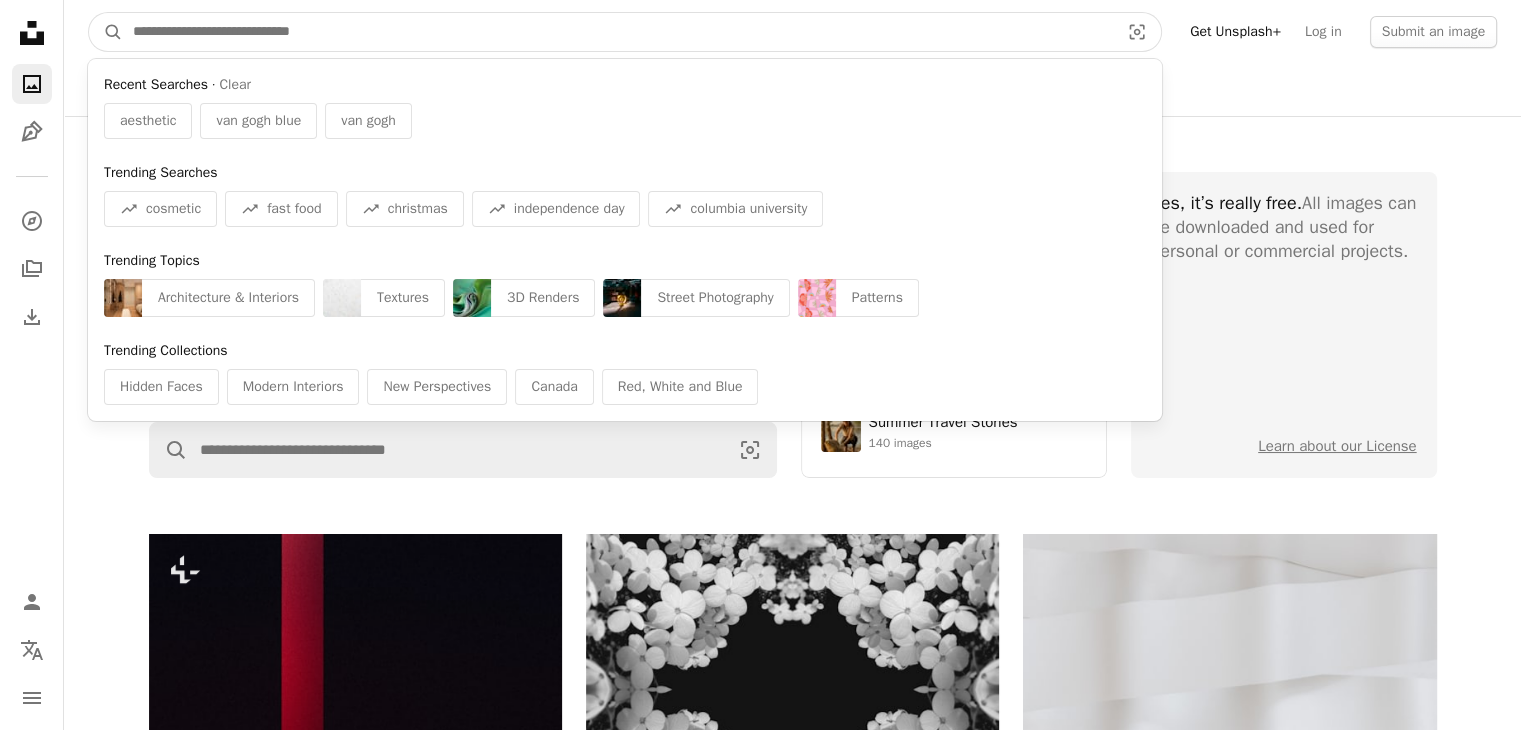 click at bounding box center (618, 32) 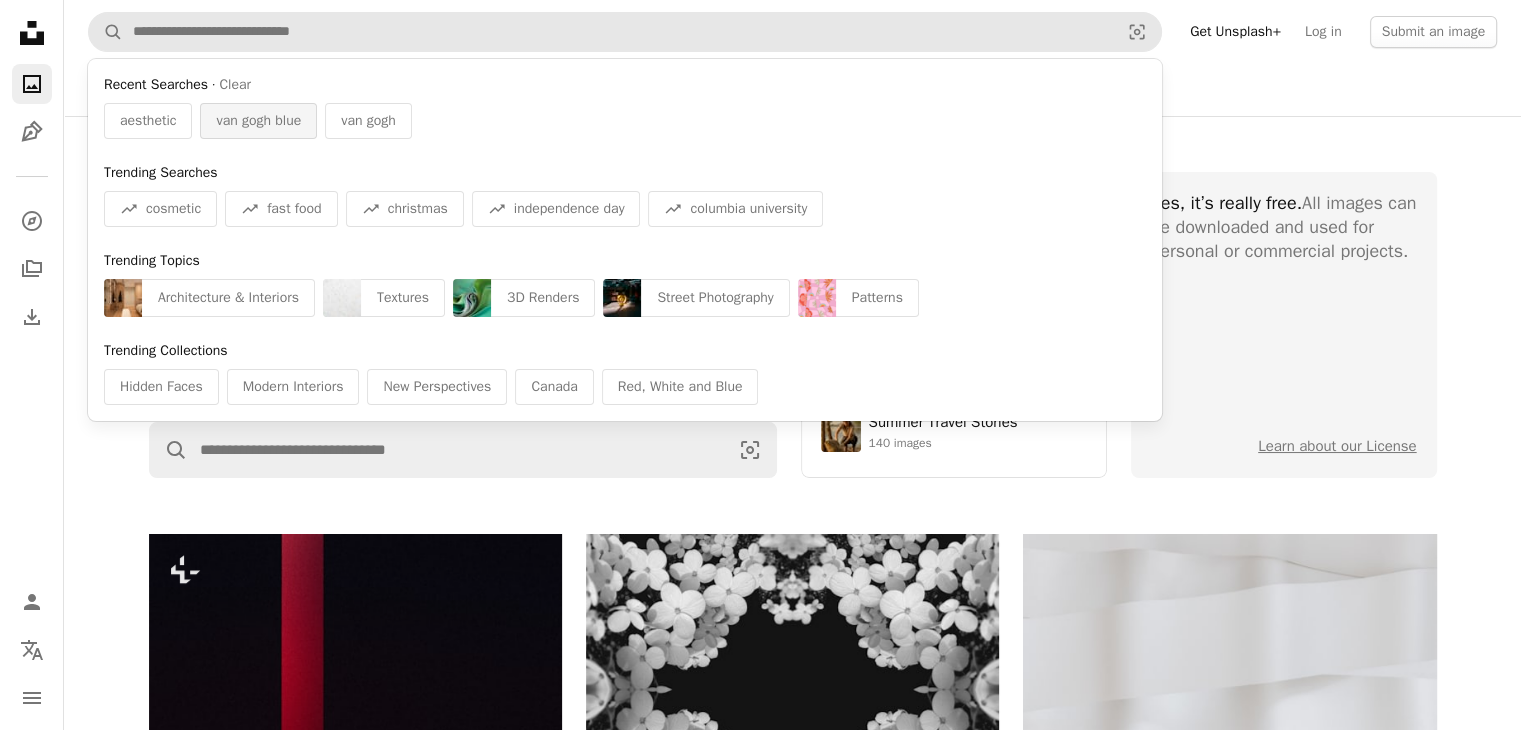 click on "van gogh blue" at bounding box center (258, 121) 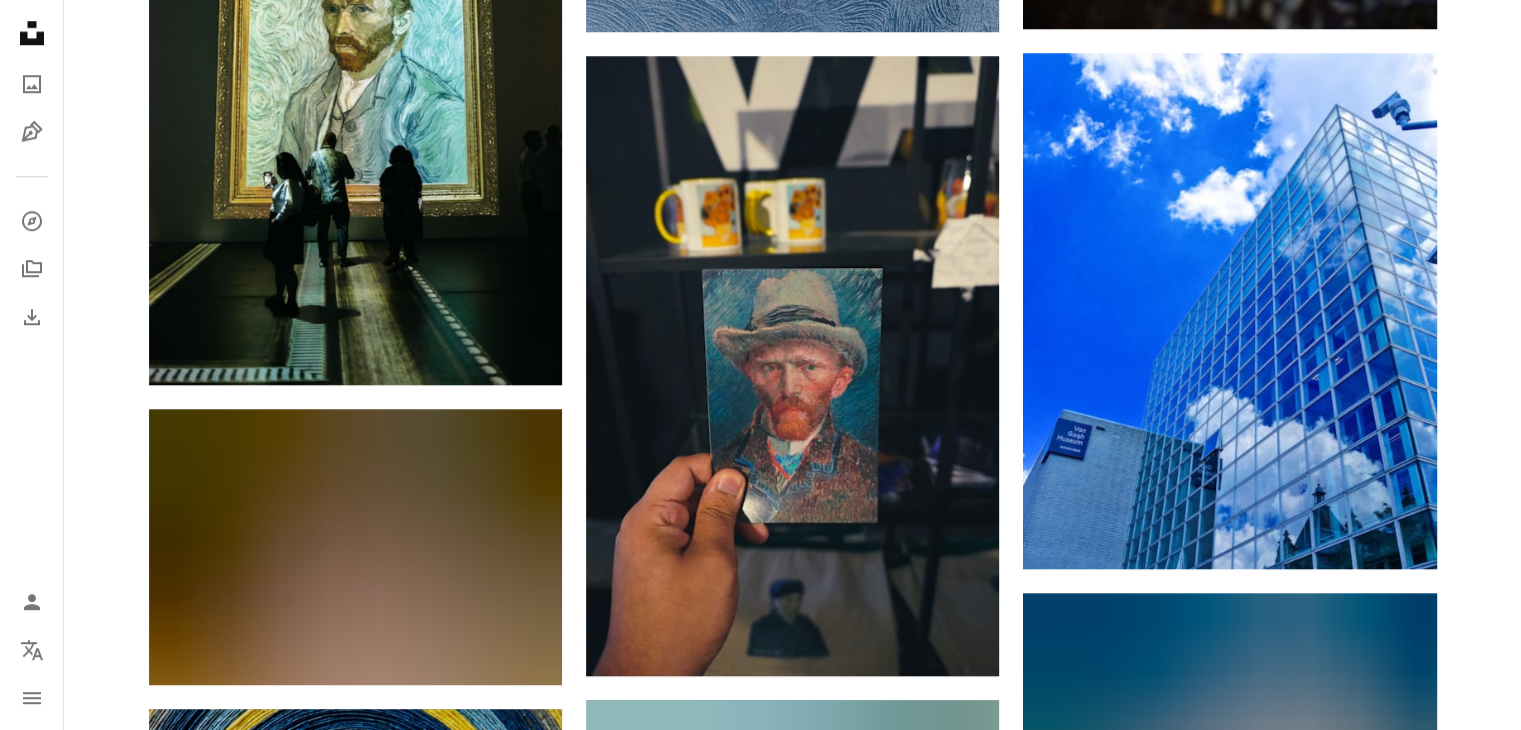 scroll, scrollTop: 1680, scrollLeft: 0, axis: vertical 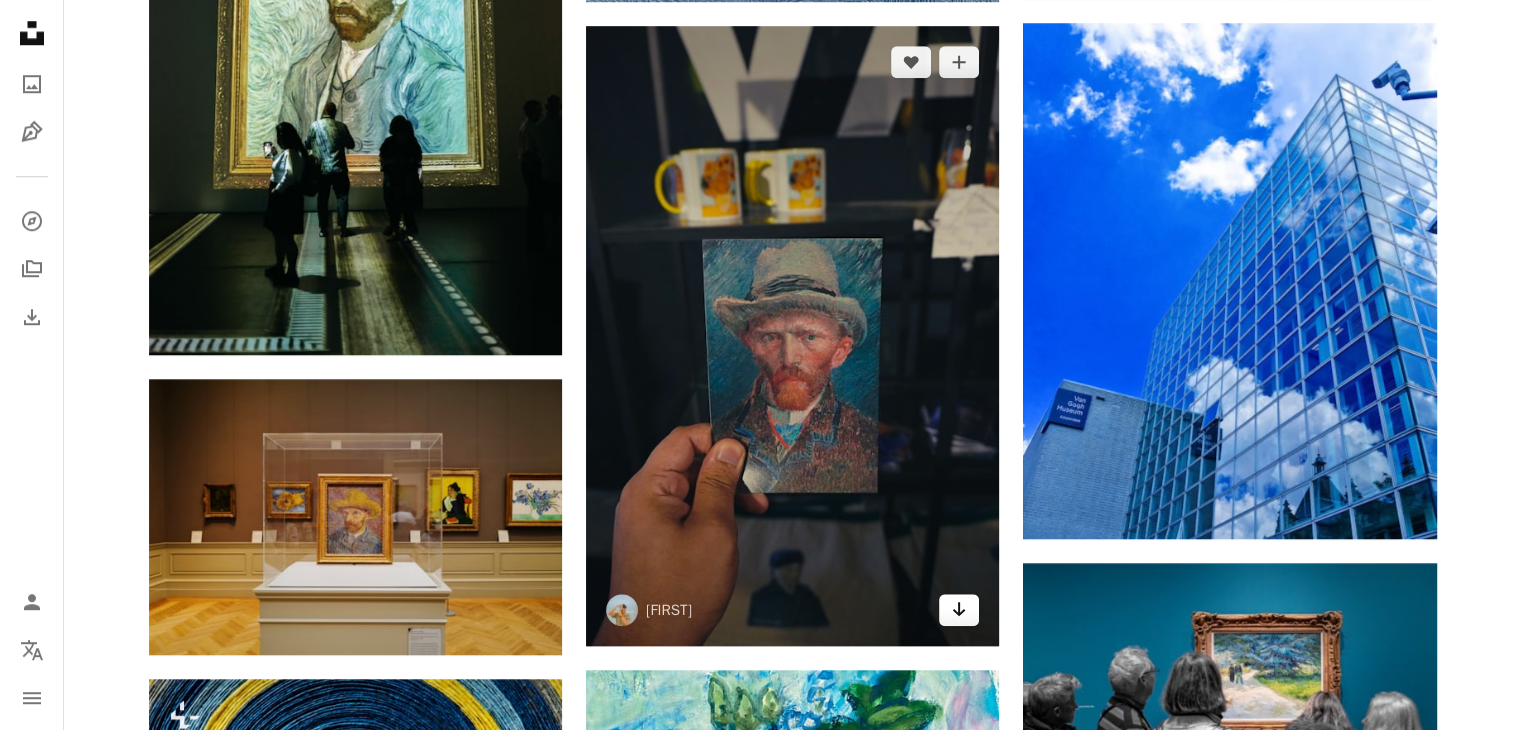 click on "Arrow pointing down" at bounding box center [959, 610] 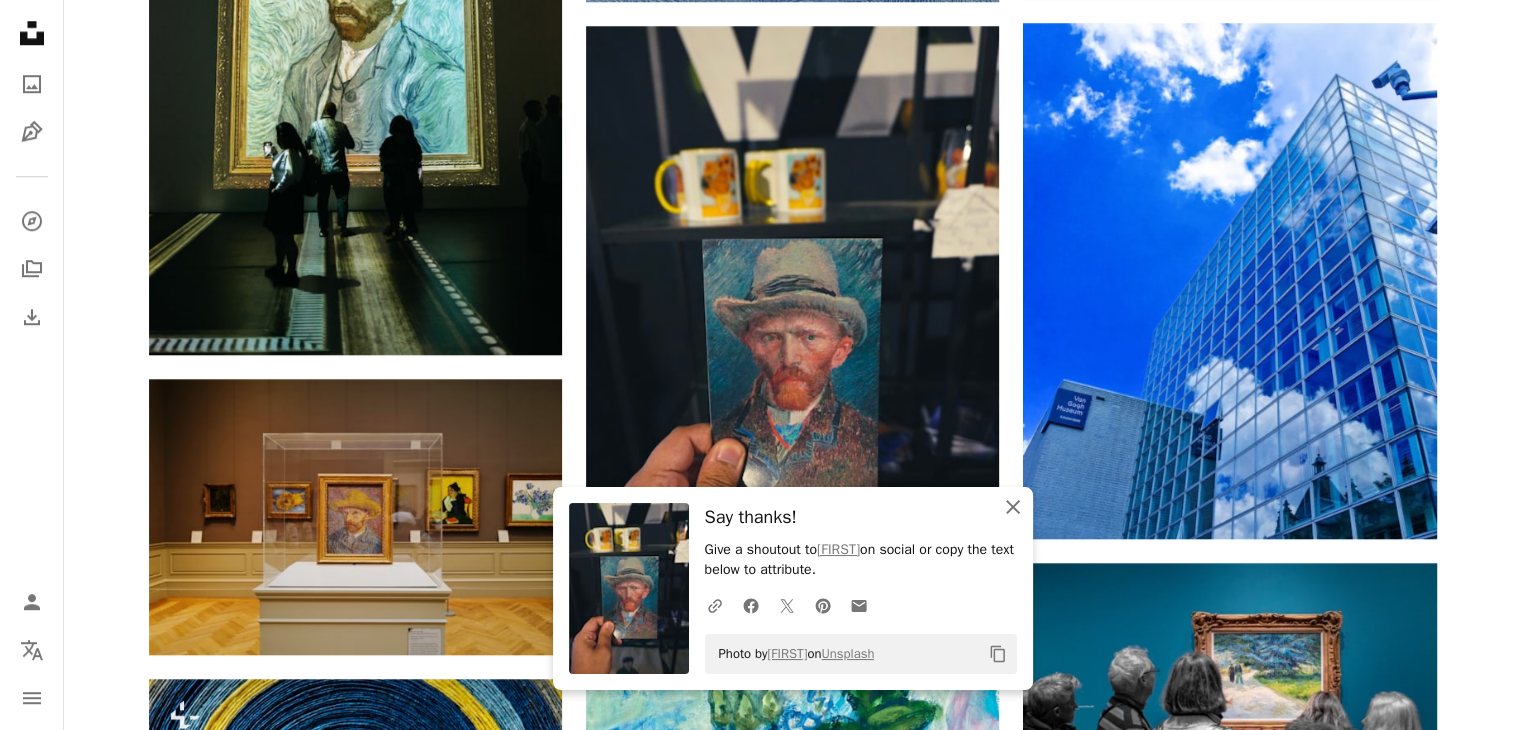 click on "An X shape" 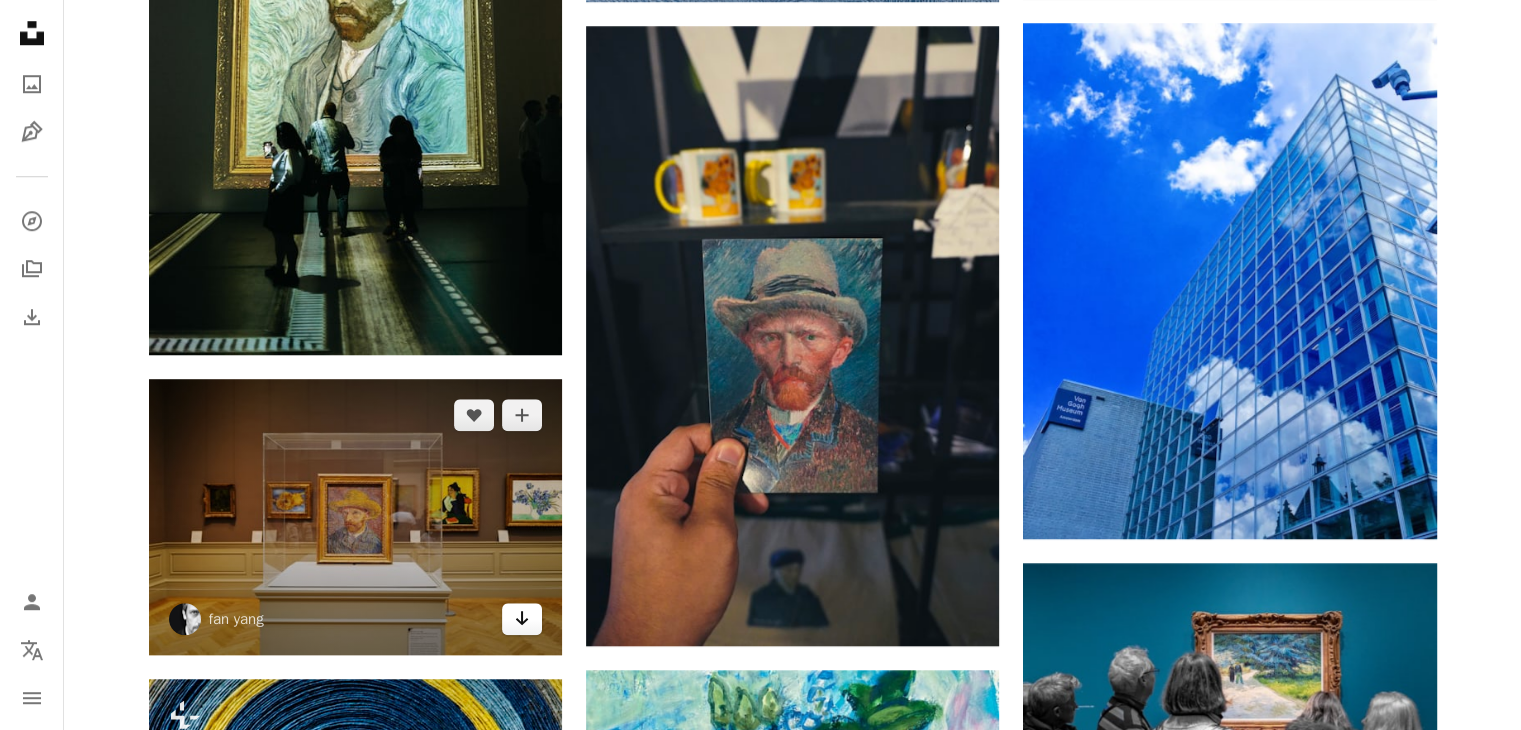click on "Arrow pointing down" 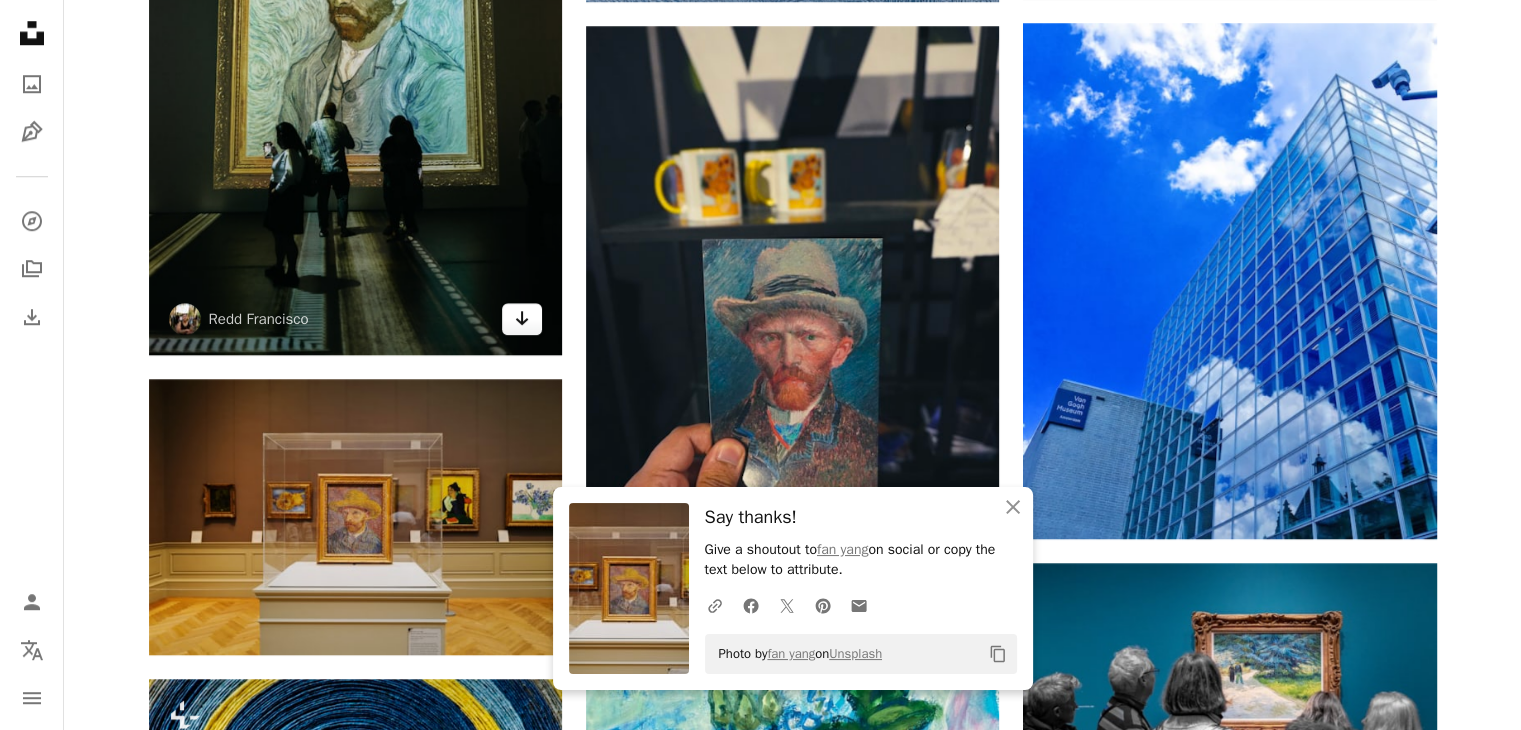 click on "Arrow pointing down" at bounding box center [522, 319] 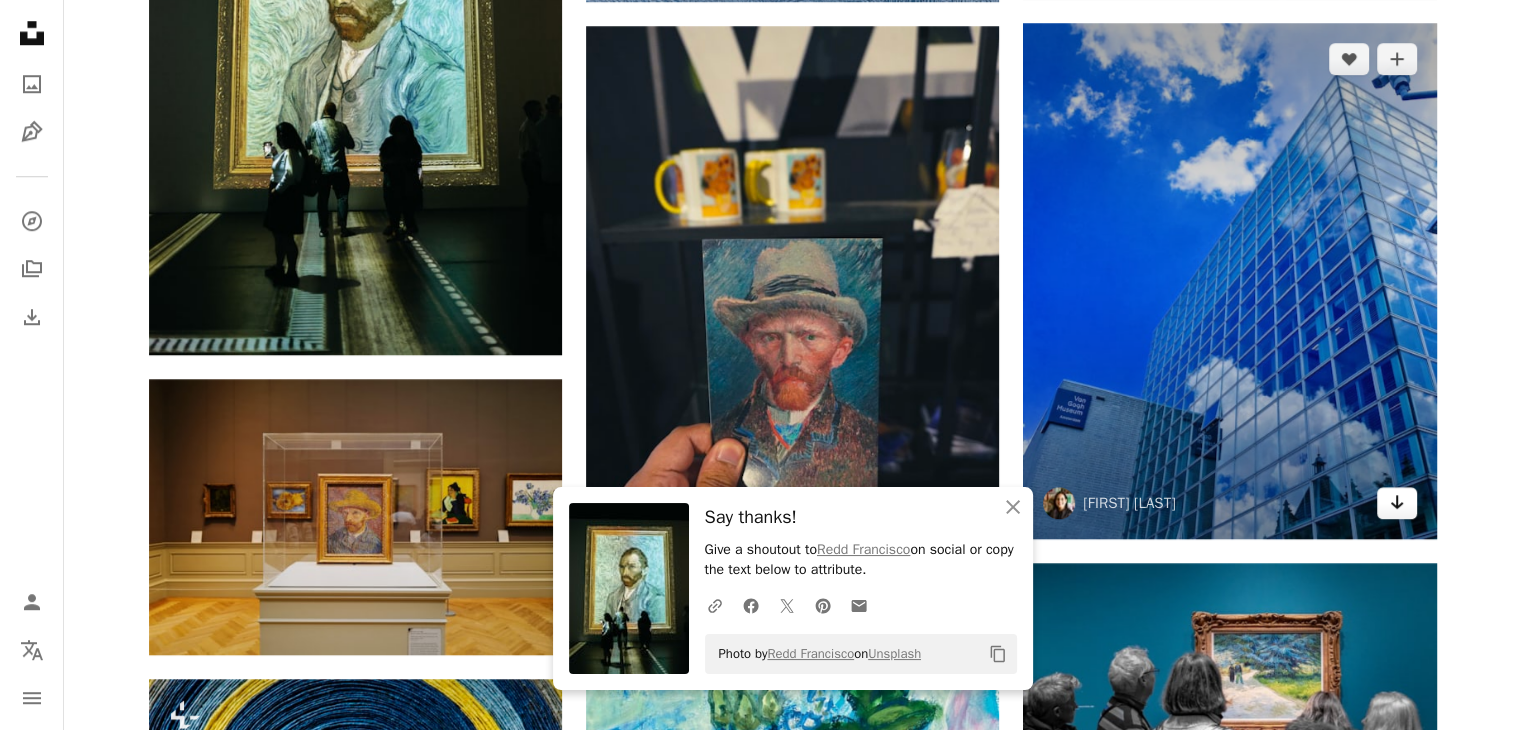 click on "Arrow pointing down" at bounding box center (1397, 503) 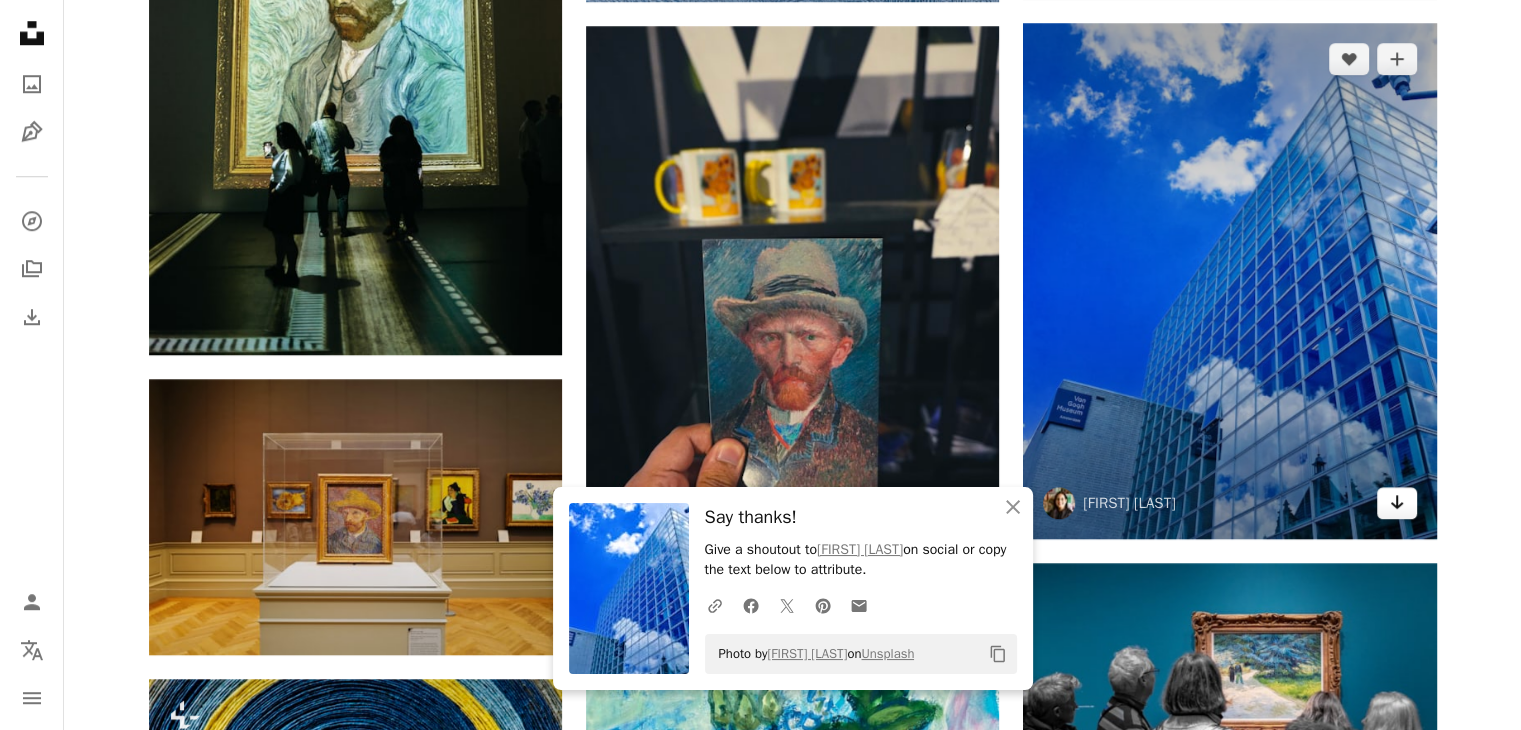 click on "Arrow pointing down" at bounding box center (1397, 503) 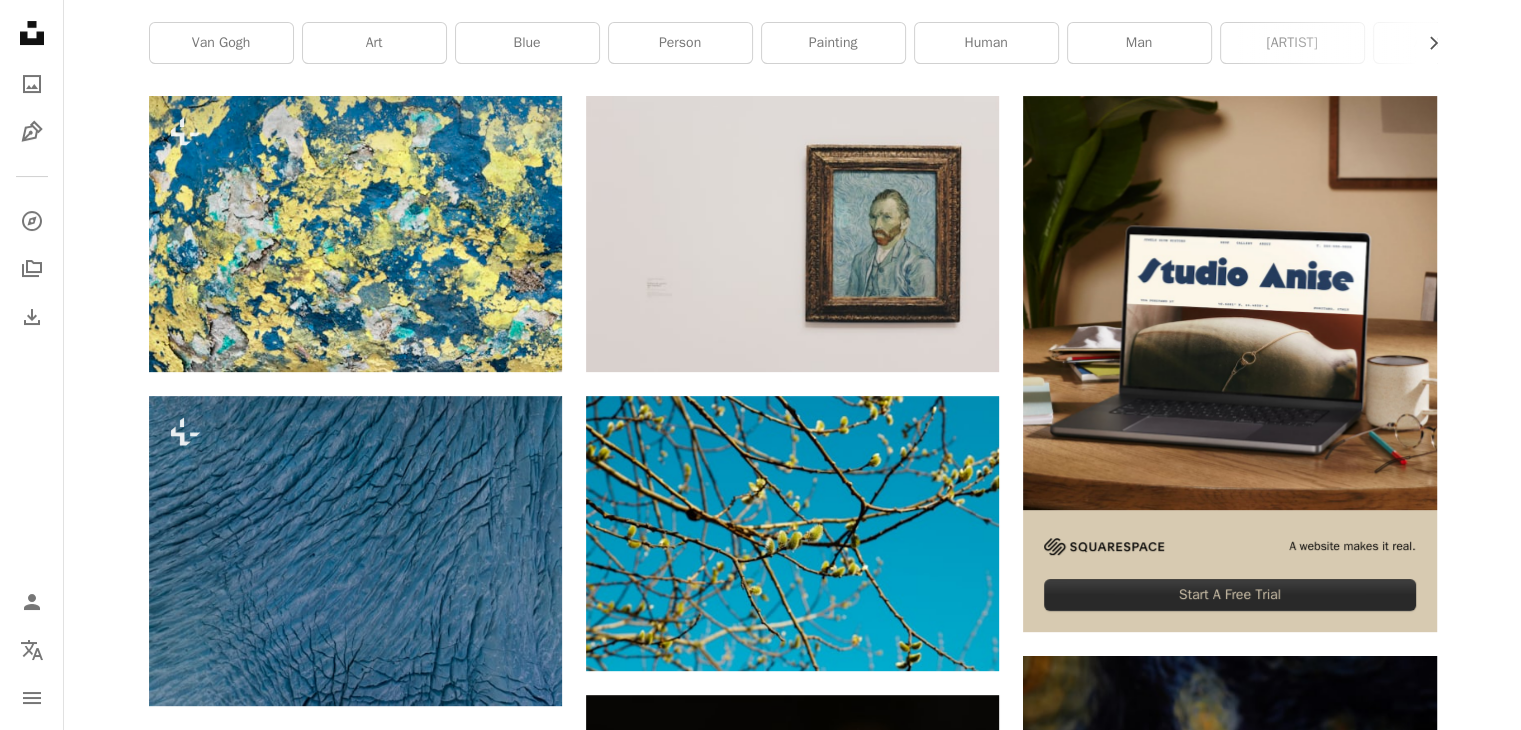 scroll, scrollTop: 0, scrollLeft: 0, axis: both 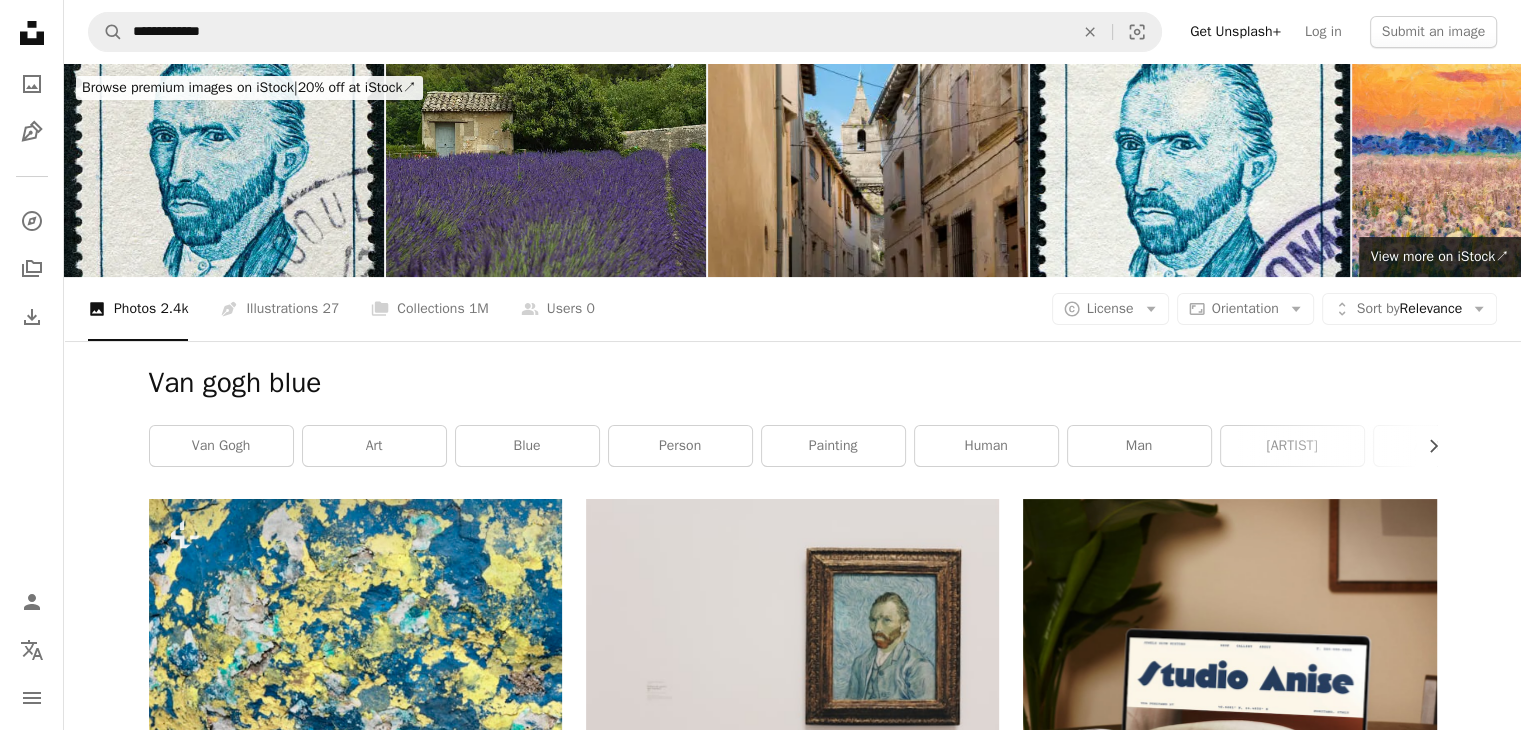 click on "**********" at bounding box center (792, 32) 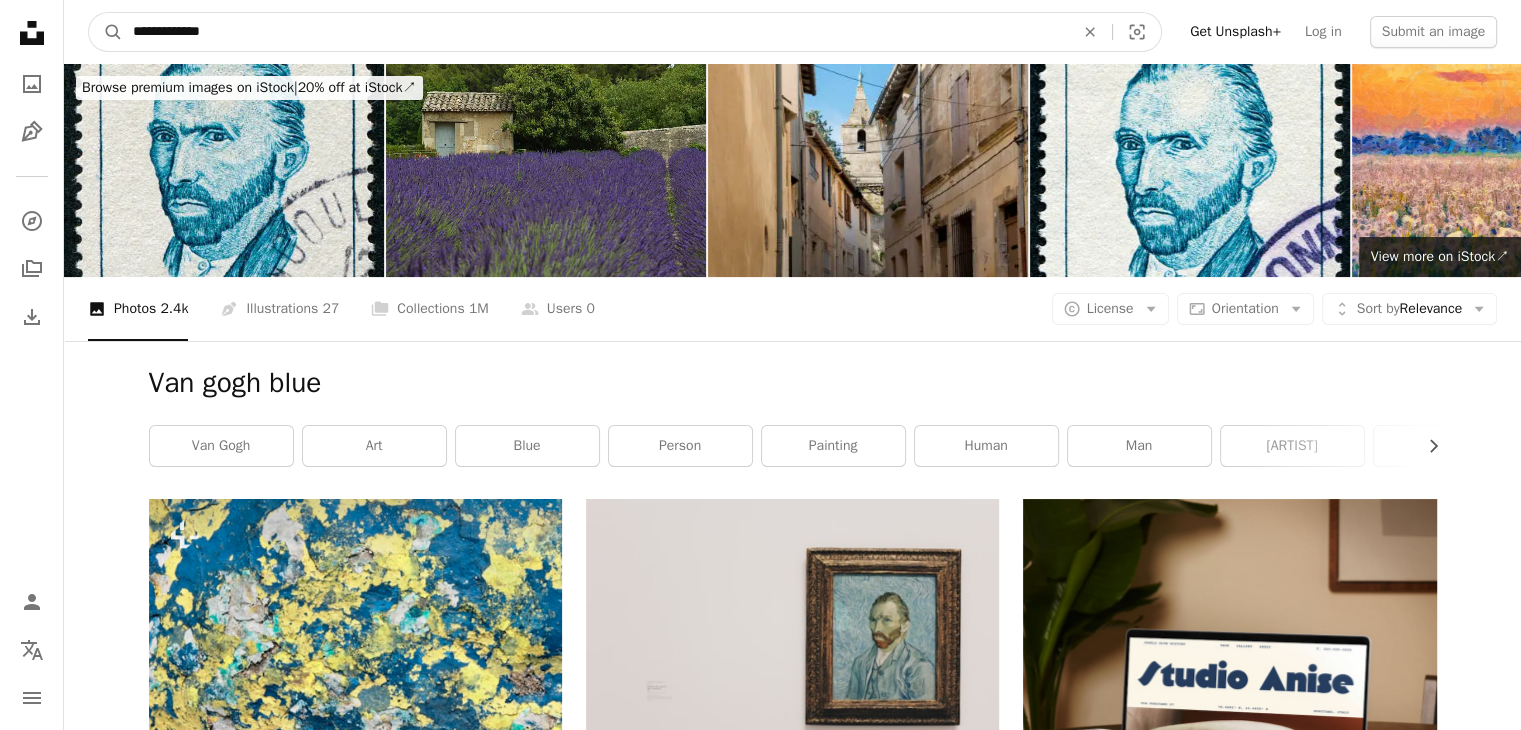 click on "**********" at bounding box center [595, 32] 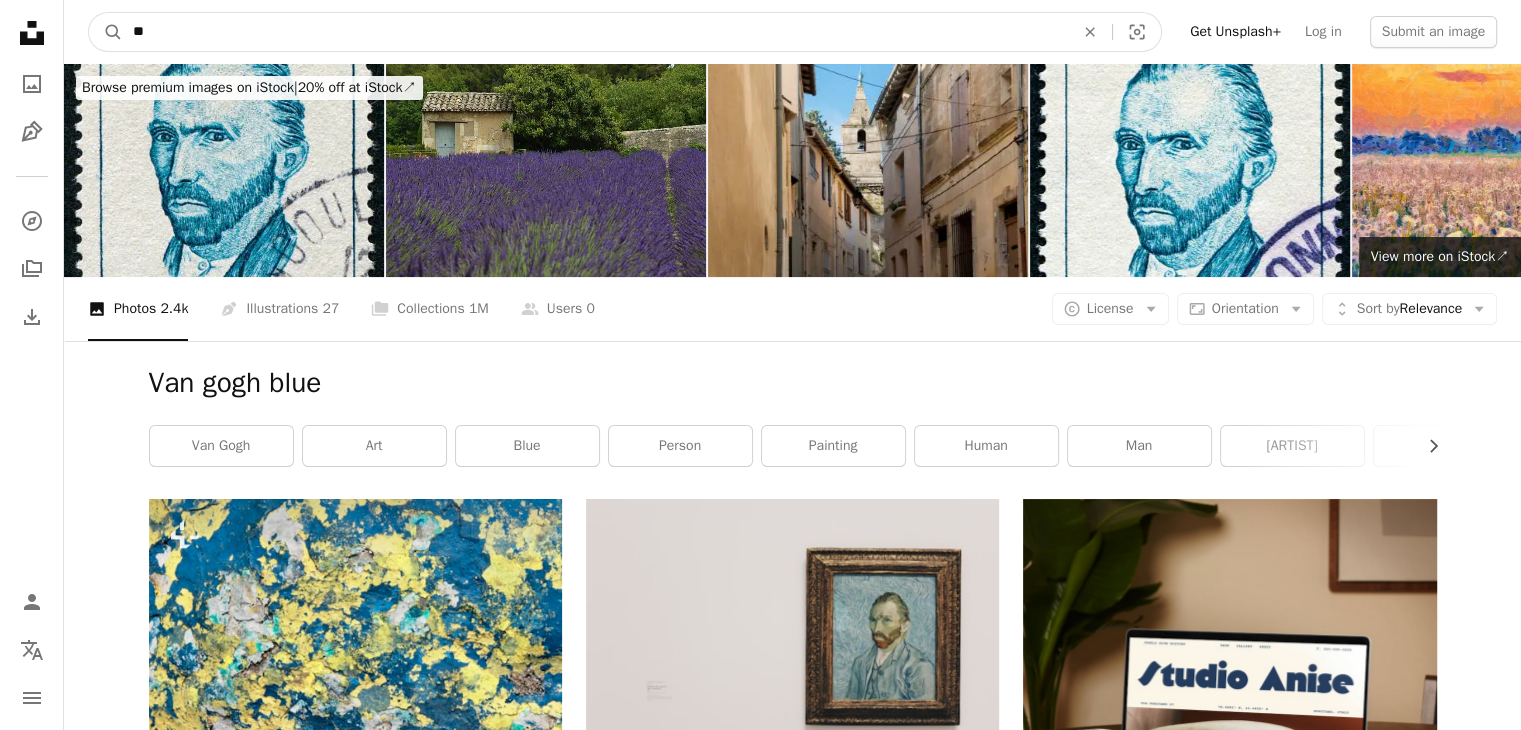 type on "*" 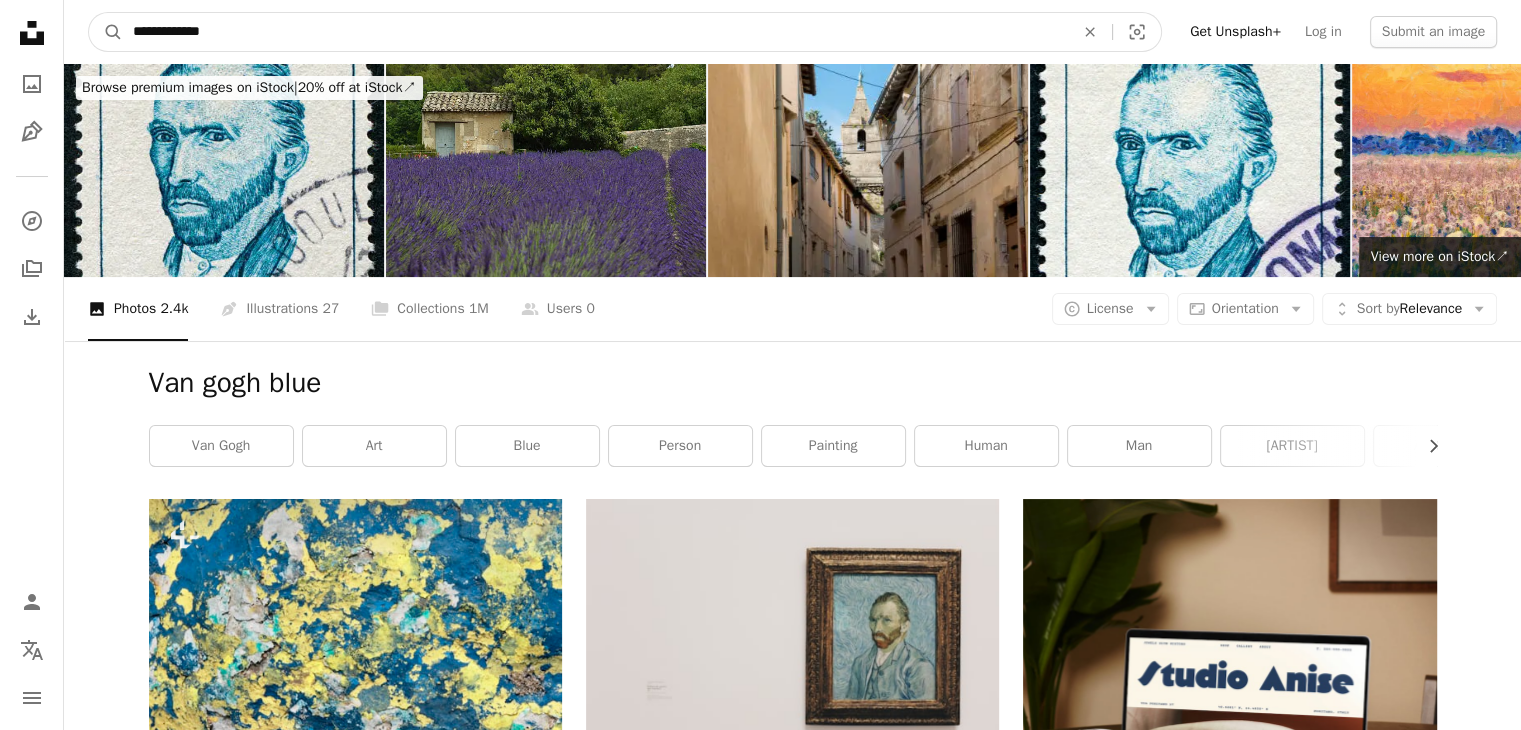 type on "**********" 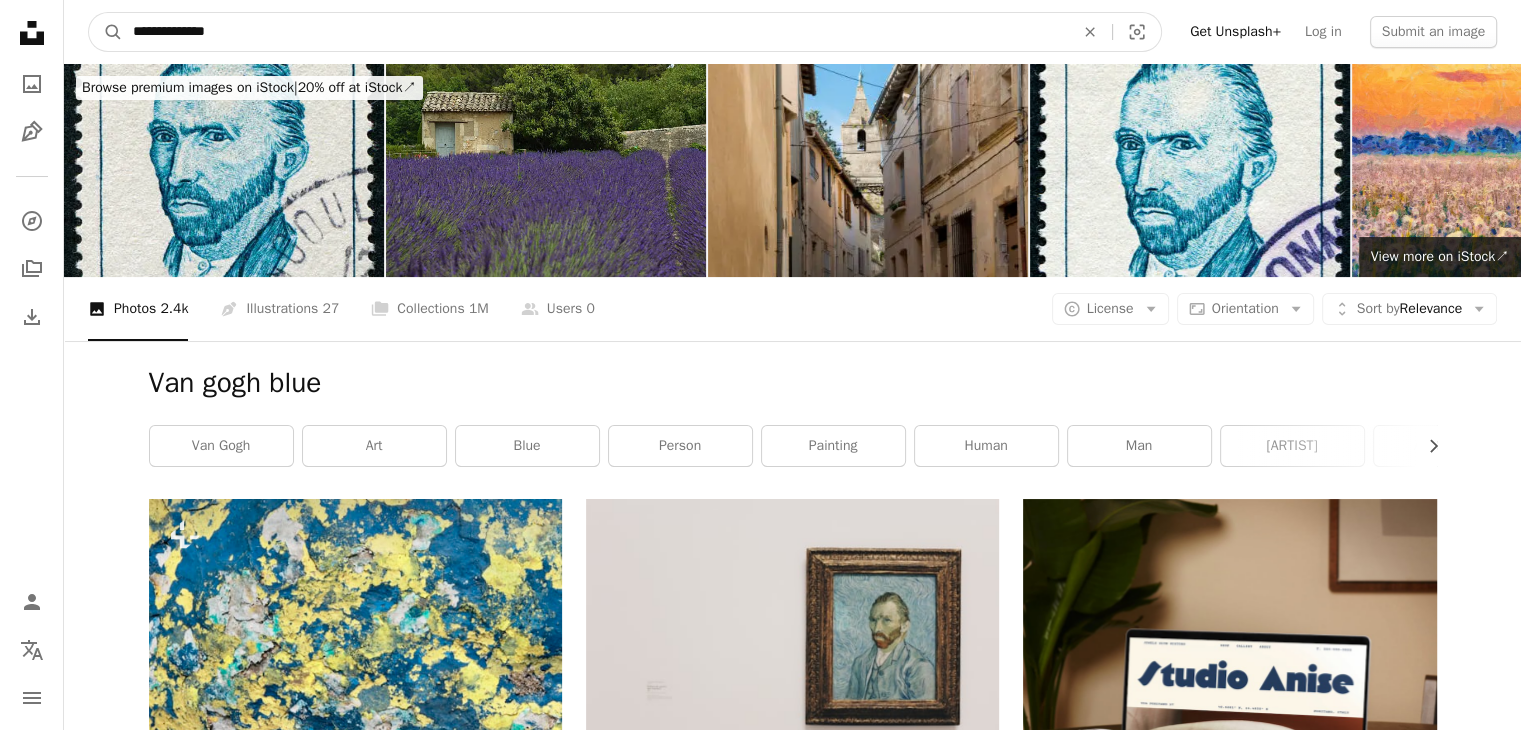 click on "A magnifying glass" at bounding box center (106, 32) 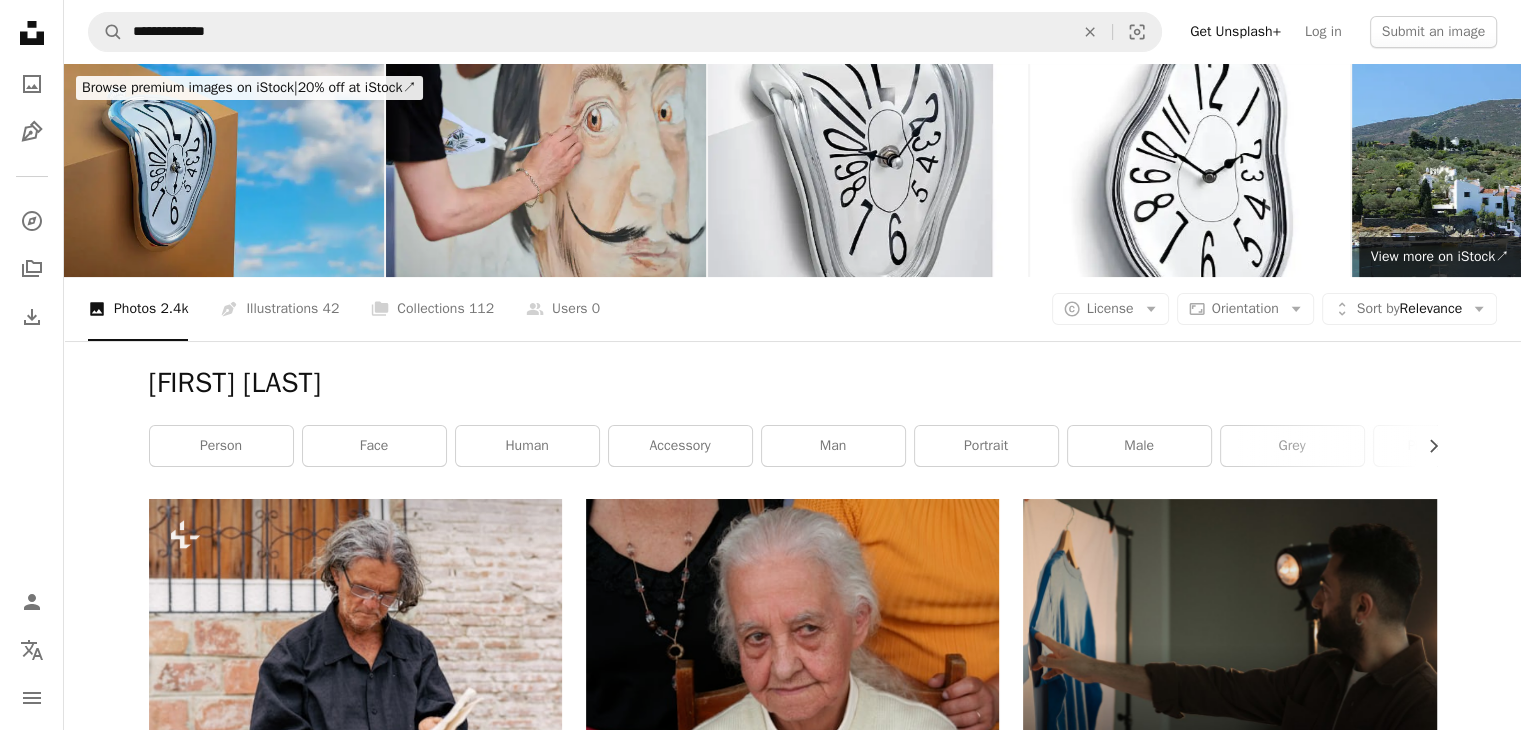 click at bounding box center [224, 170] 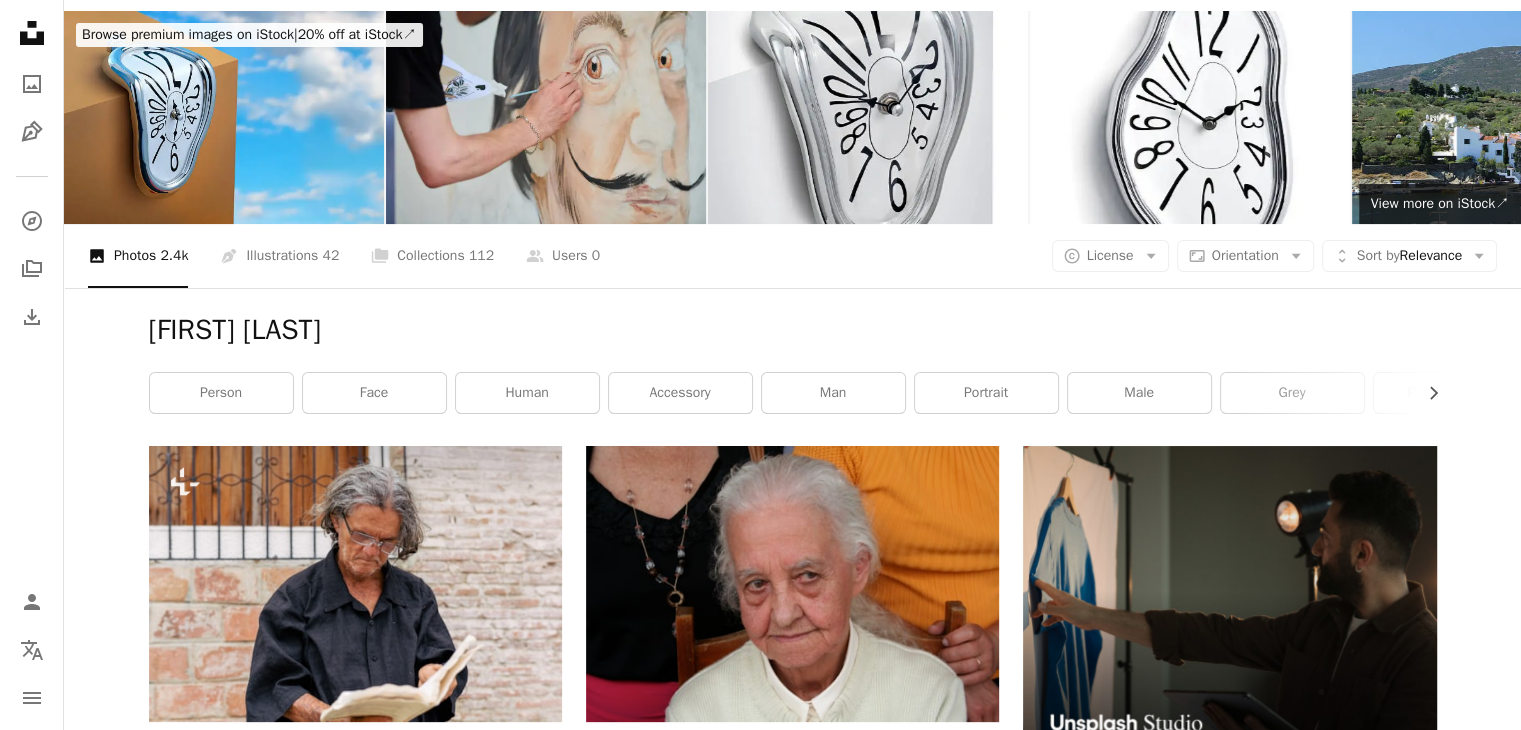 scroll, scrollTop: 0, scrollLeft: 0, axis: both 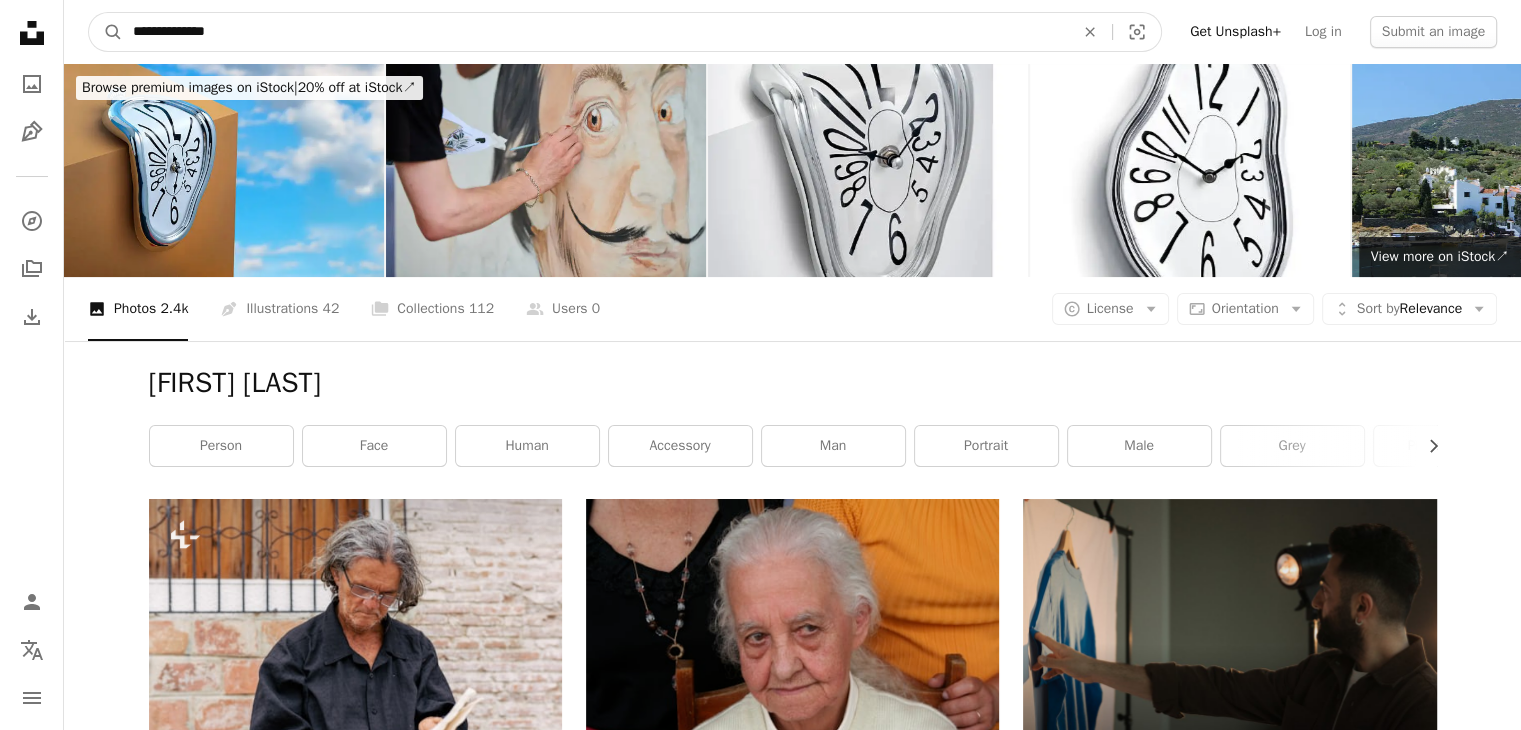 click on "**********" at bounding box center (595, 32) 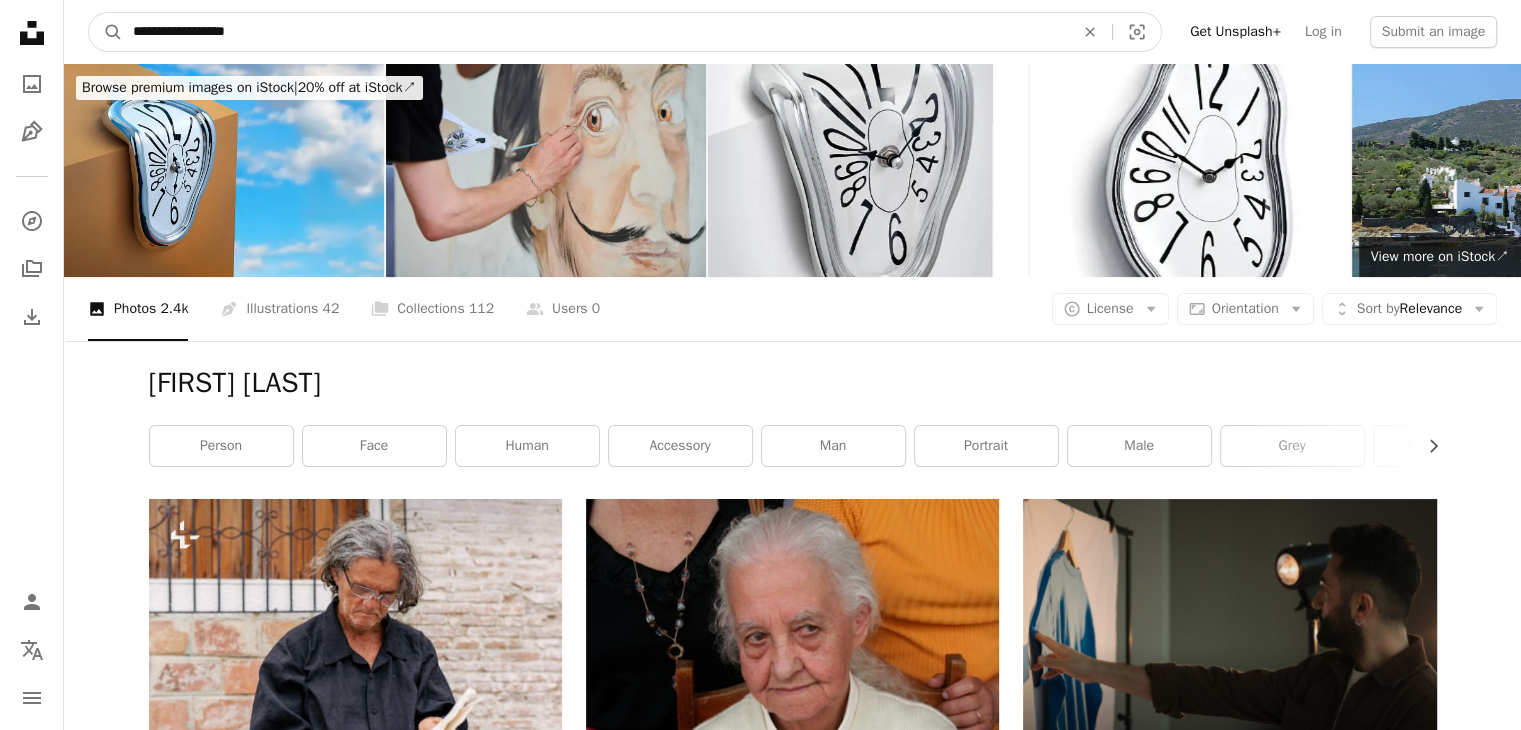 type on "**********" 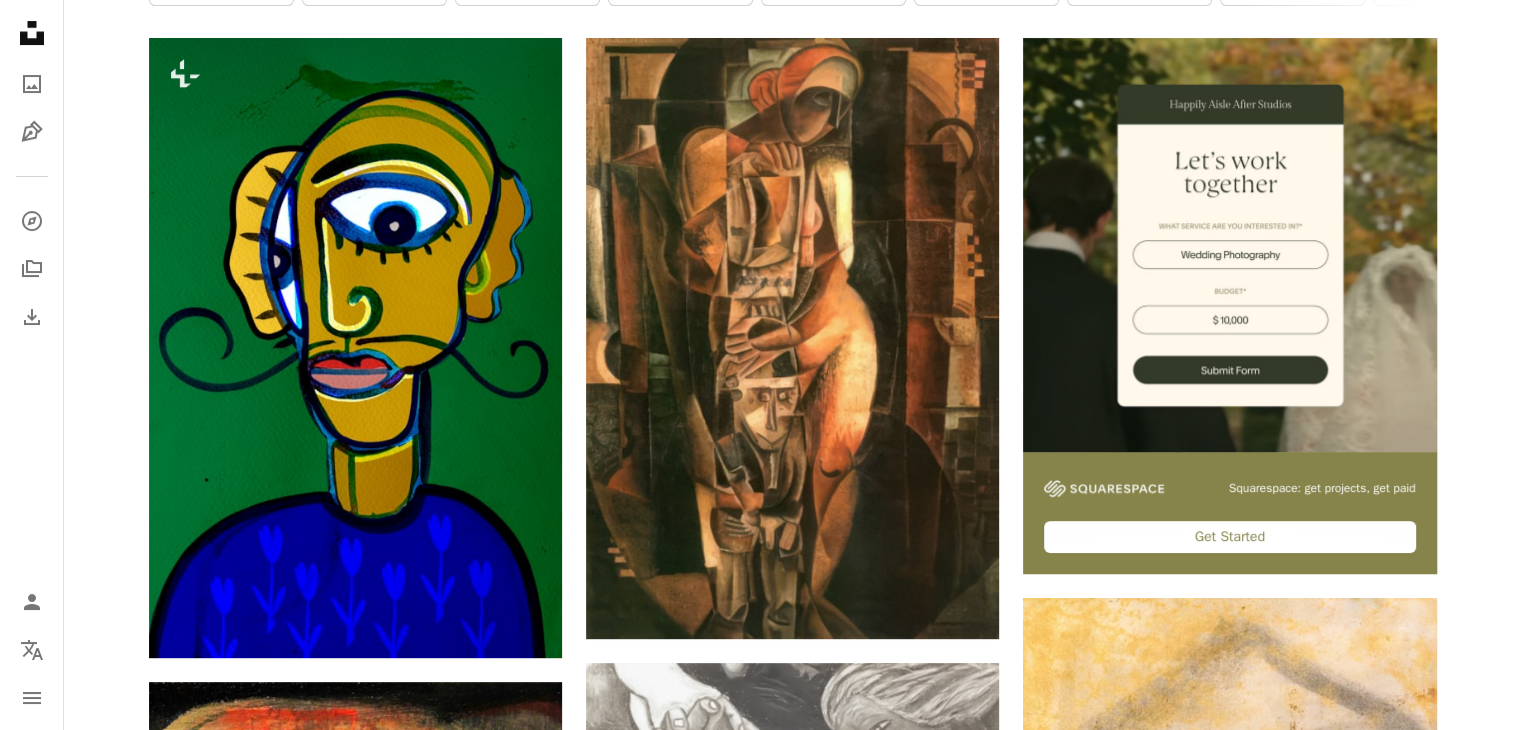 scroll, scrollTop: 480, scrollLeft: 0, axis: vertical 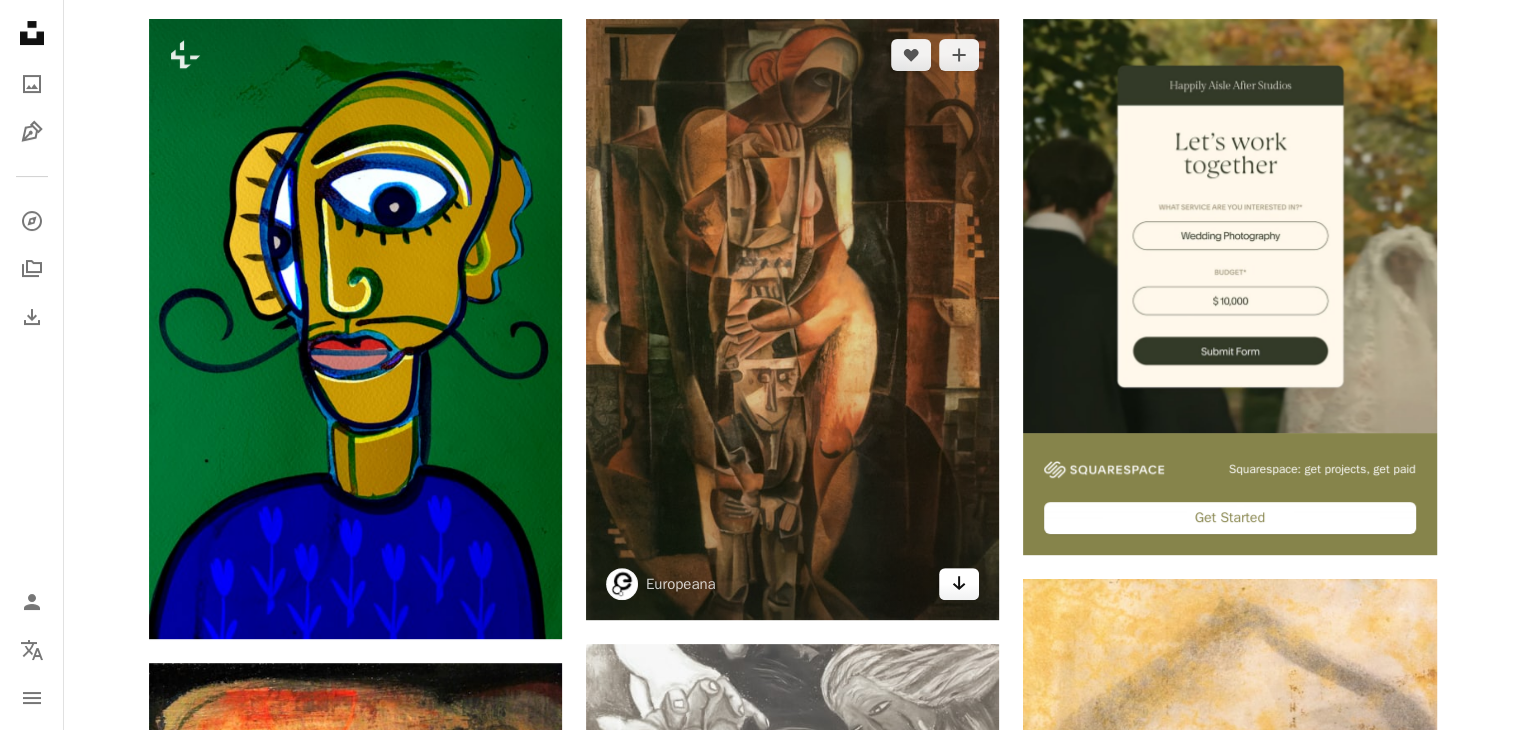 click on "Arrow pointing down" 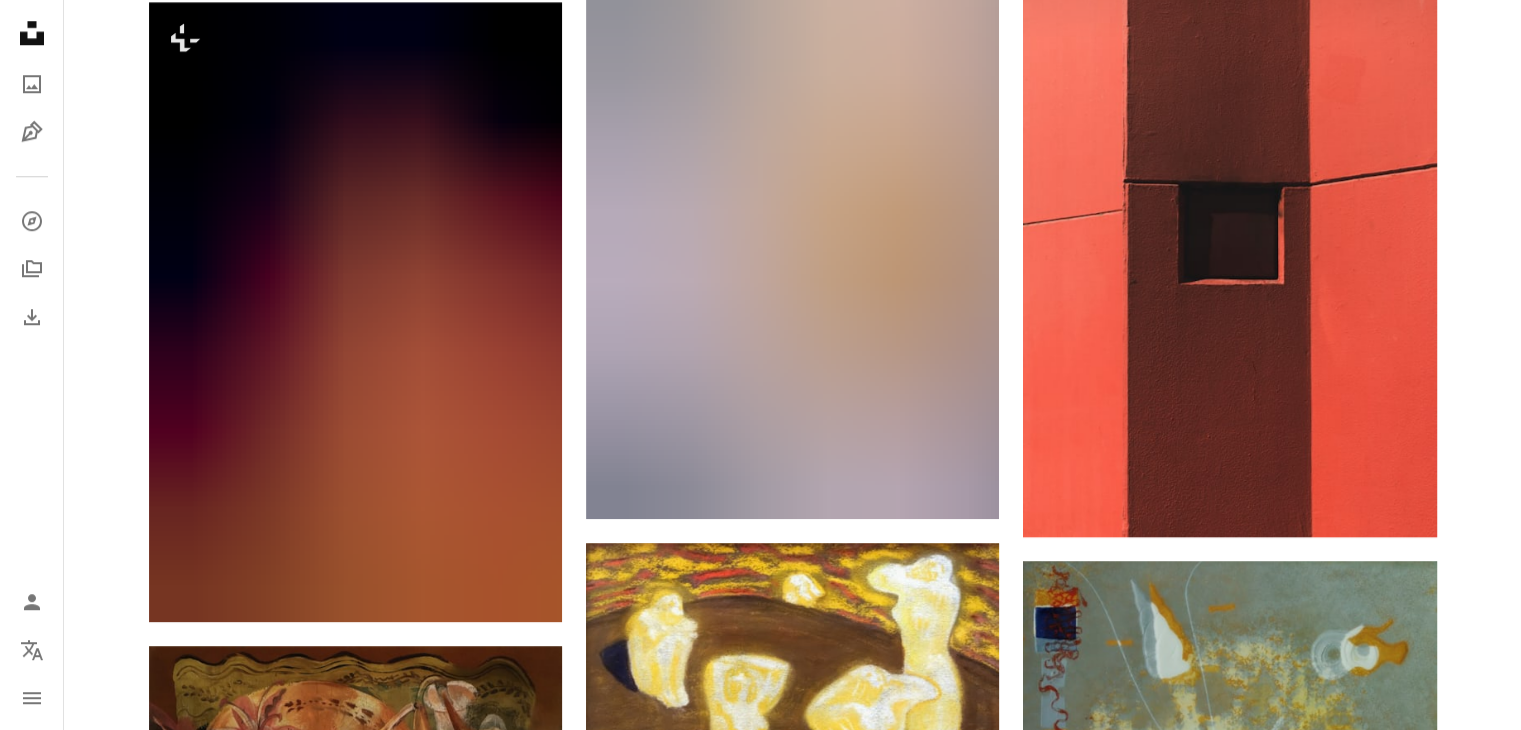 scroll, scrollTop: 1865, scrollLeft: 0, axis: vertical 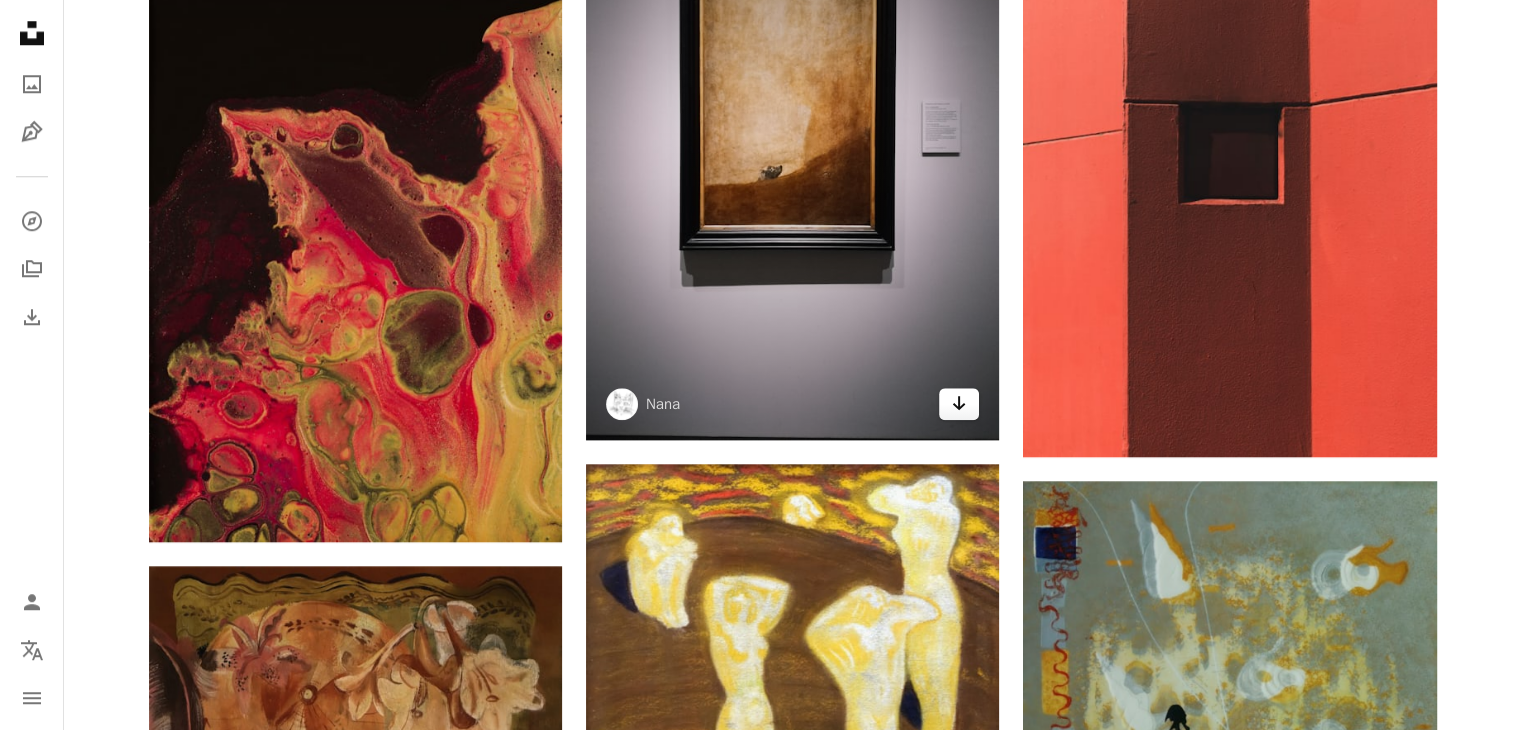 click on "Arrow pointing down" at bounding box center (959, 404) 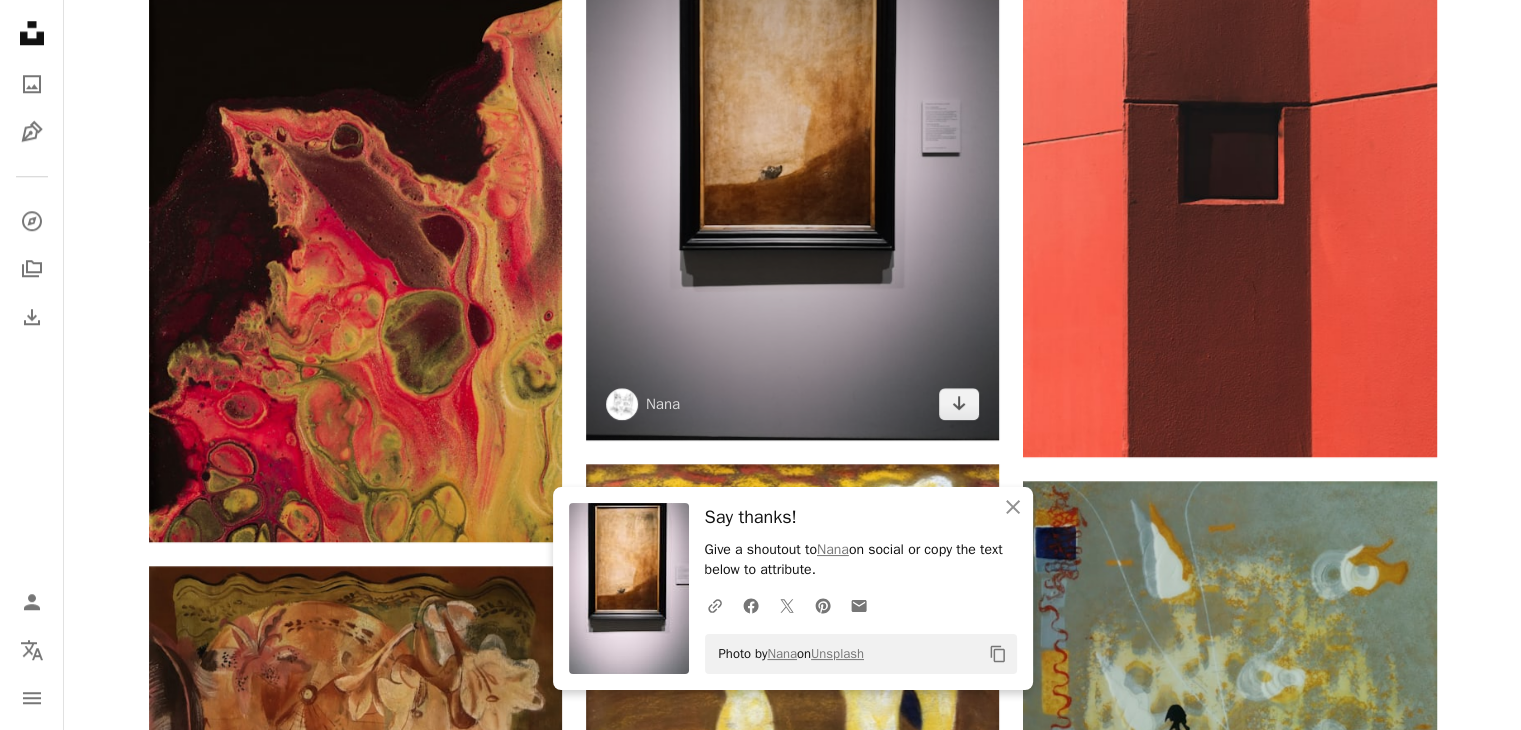 click at bounding box center [792, 163] 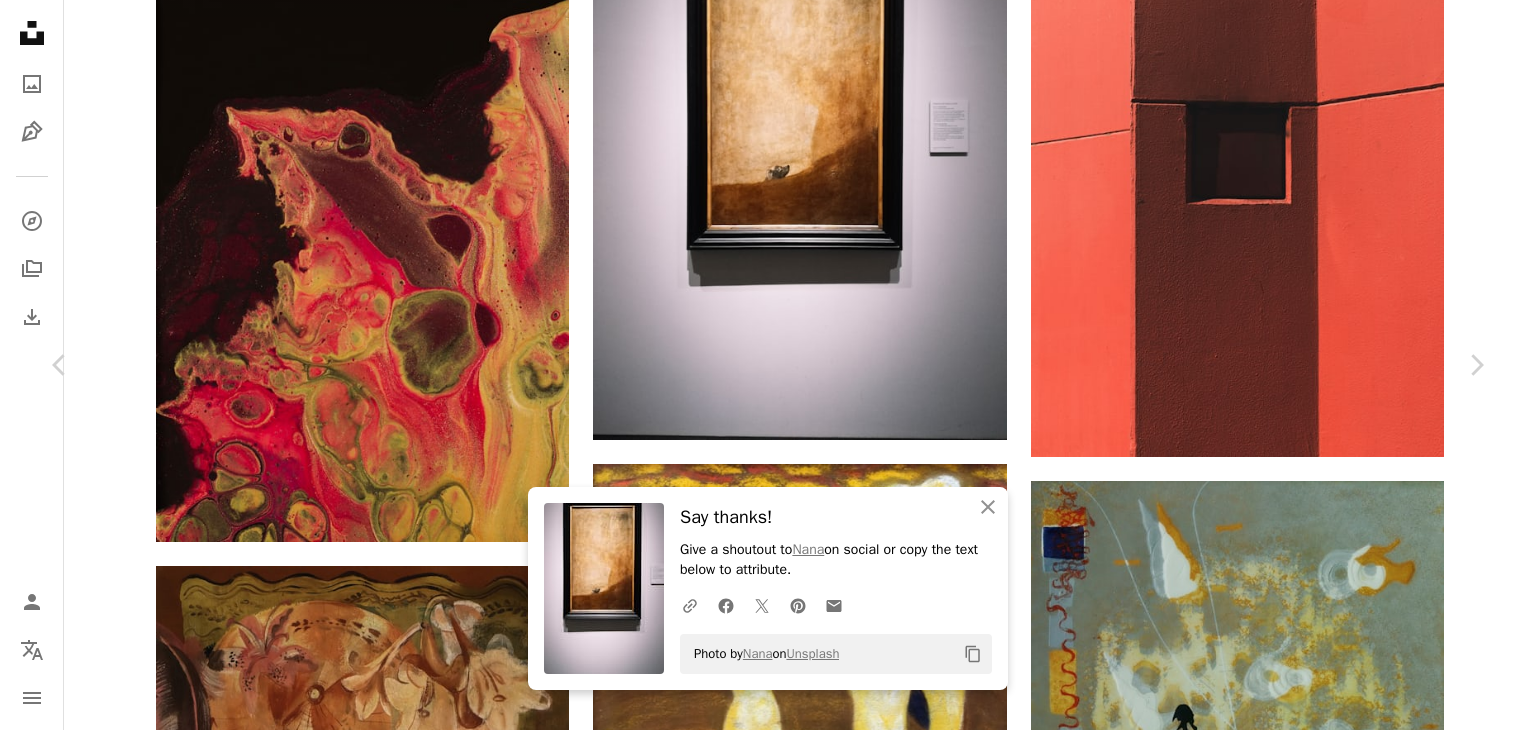 click on "An X shape Chevron left Chevron right An X shape Close Say thanks! Give a shoutout to  [PERSON]  on social or copy the text below to attribute. A URL sharing icon (chains) Facebook icon X (formerly Twitter) icon Pinterest icon An envelope Photo by  [PERSON]  on  Unsplash
Copy content [PERSON] easterthere A heart A plus sign Download free Chevron down Zoom in Views 19,082 Downloads 137 A forward-right arrow Share Info icon Info More Actions A map marker [CITY], [COUNTRY] Calendar outlined Published on  [DATE] Camera HUAWEI, PRA-LX1 Safety Free to use under the  Unsplash License art madrid prado madrid spain madrid city wall brown art gallery Free stock photos Browse premium related images on iStock  |  Save 20% with code UNSPLASH20 View more on iStock  ↗ Related images A heart A plus sign Faan Wunsing Arrow pointing down A heart A plus sign Derick McKinney Available for hire A checkmark inside of a circle Arrow pointing down Plus sign for Unsplash+ A heart A plus sign Annie Spratt For  Unsplash+ A lock" at bounding box center [768, 4278] 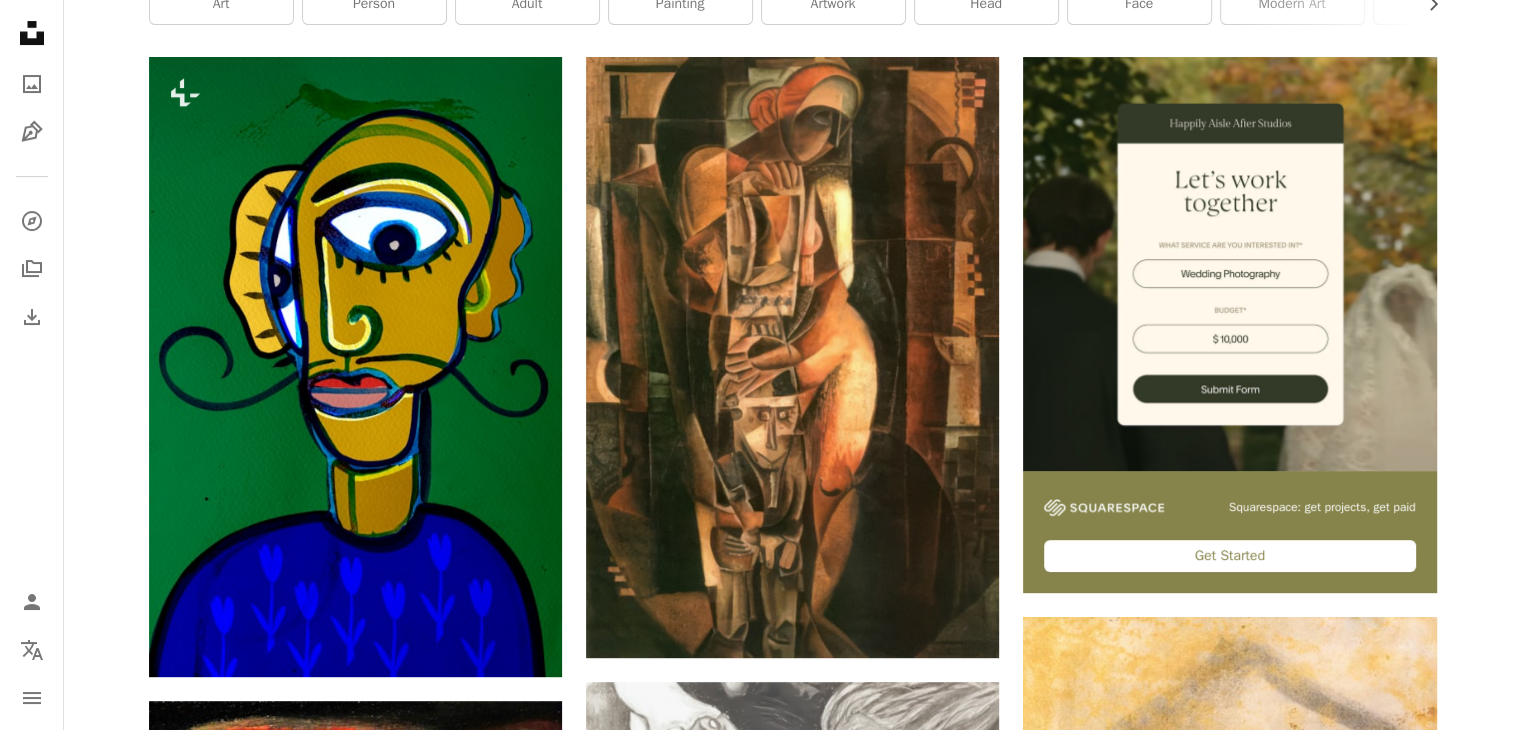 scroll, scrollTop: 0, scrollLeft: 0, axis: both 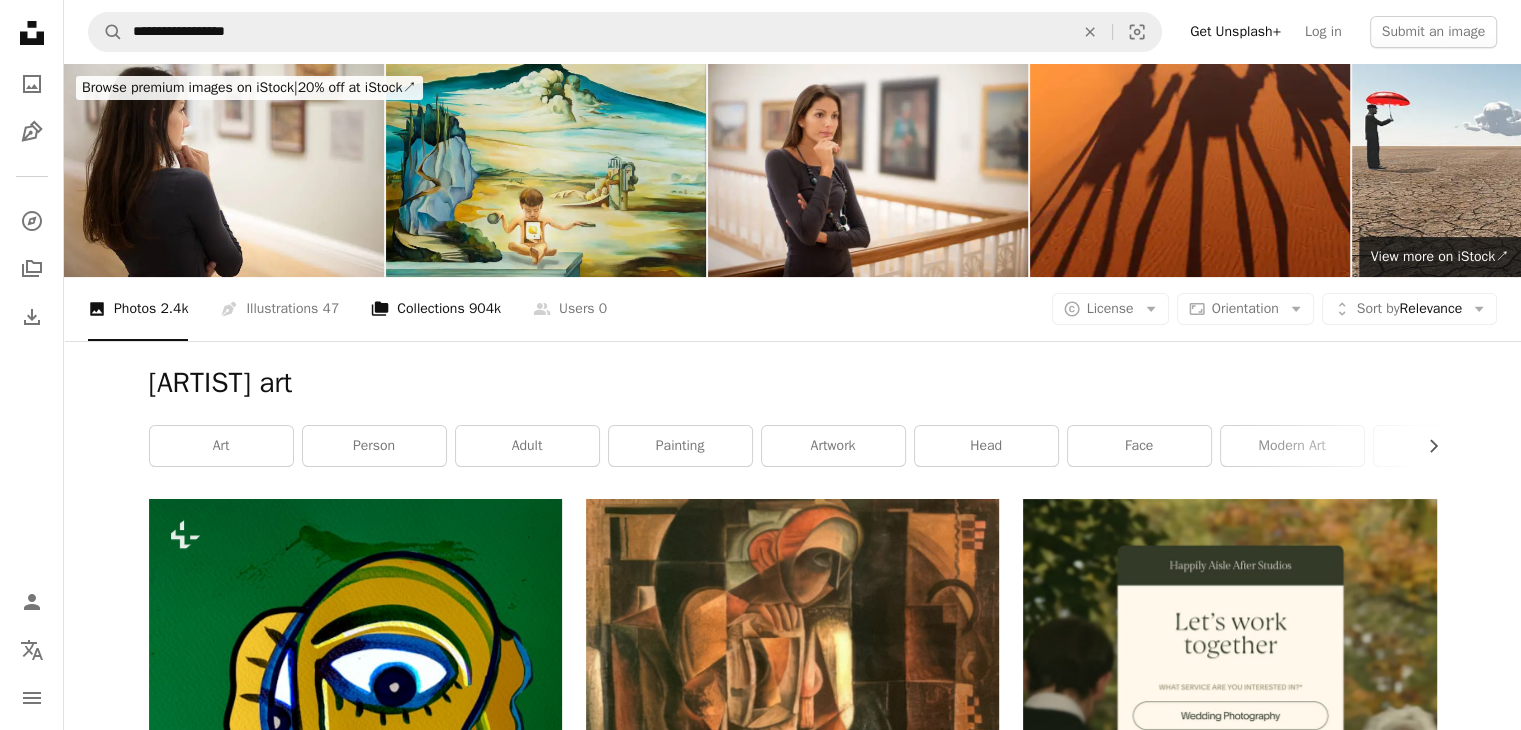 click on "A stack of folders Collections   904k" at bounding box center [436, 309] 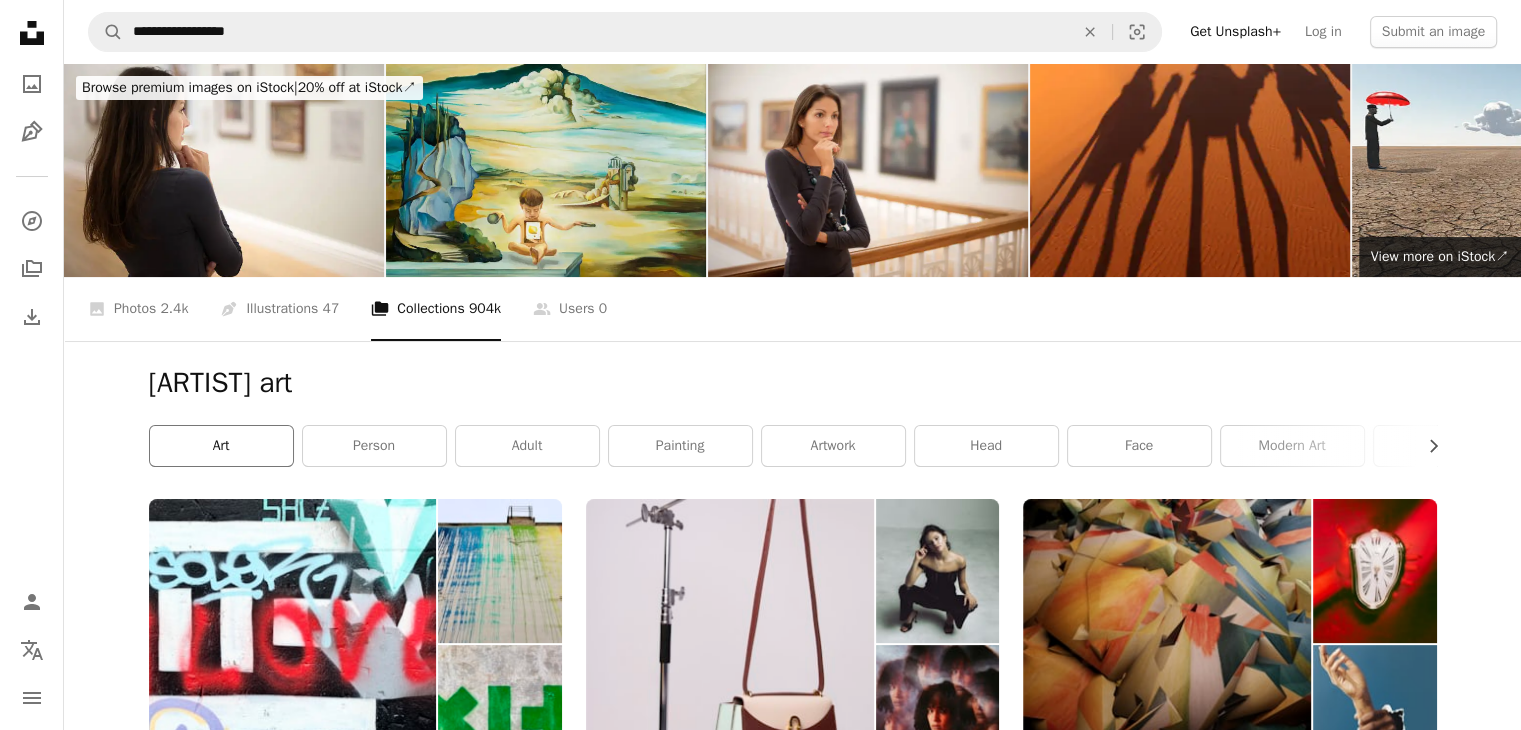 click on "art" at bounding box center (221, 446) 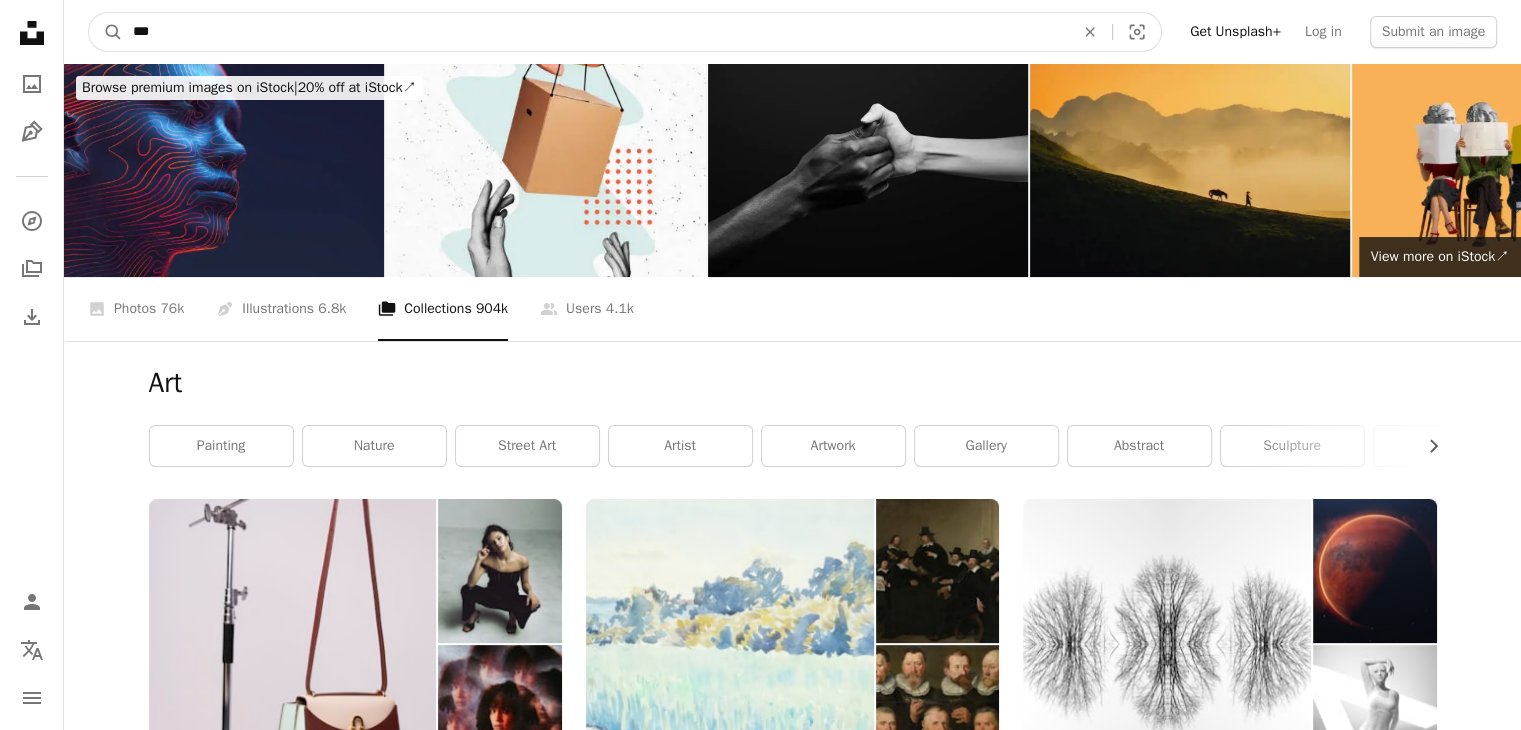 click on "***" at bounding box center [595, 32] 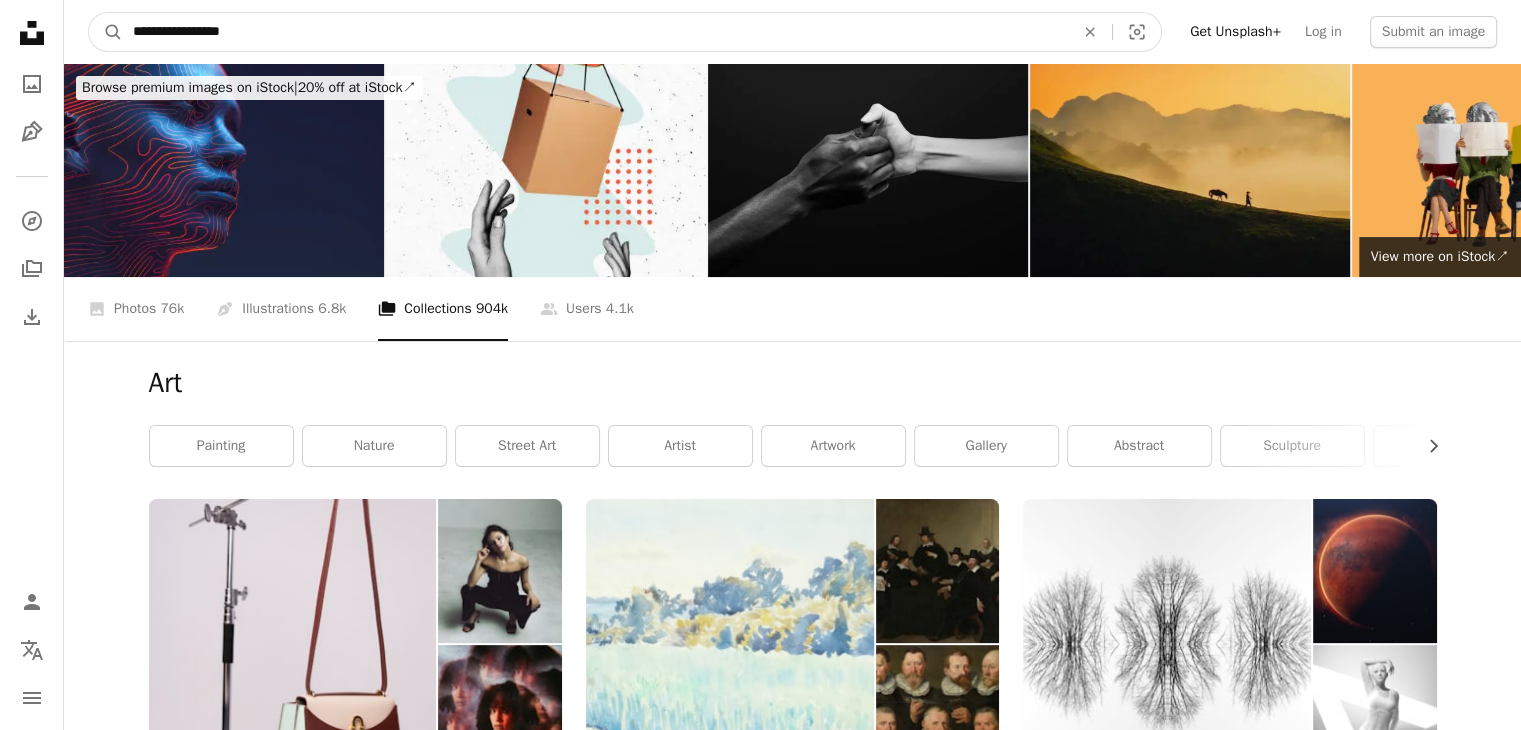 type on "**********" 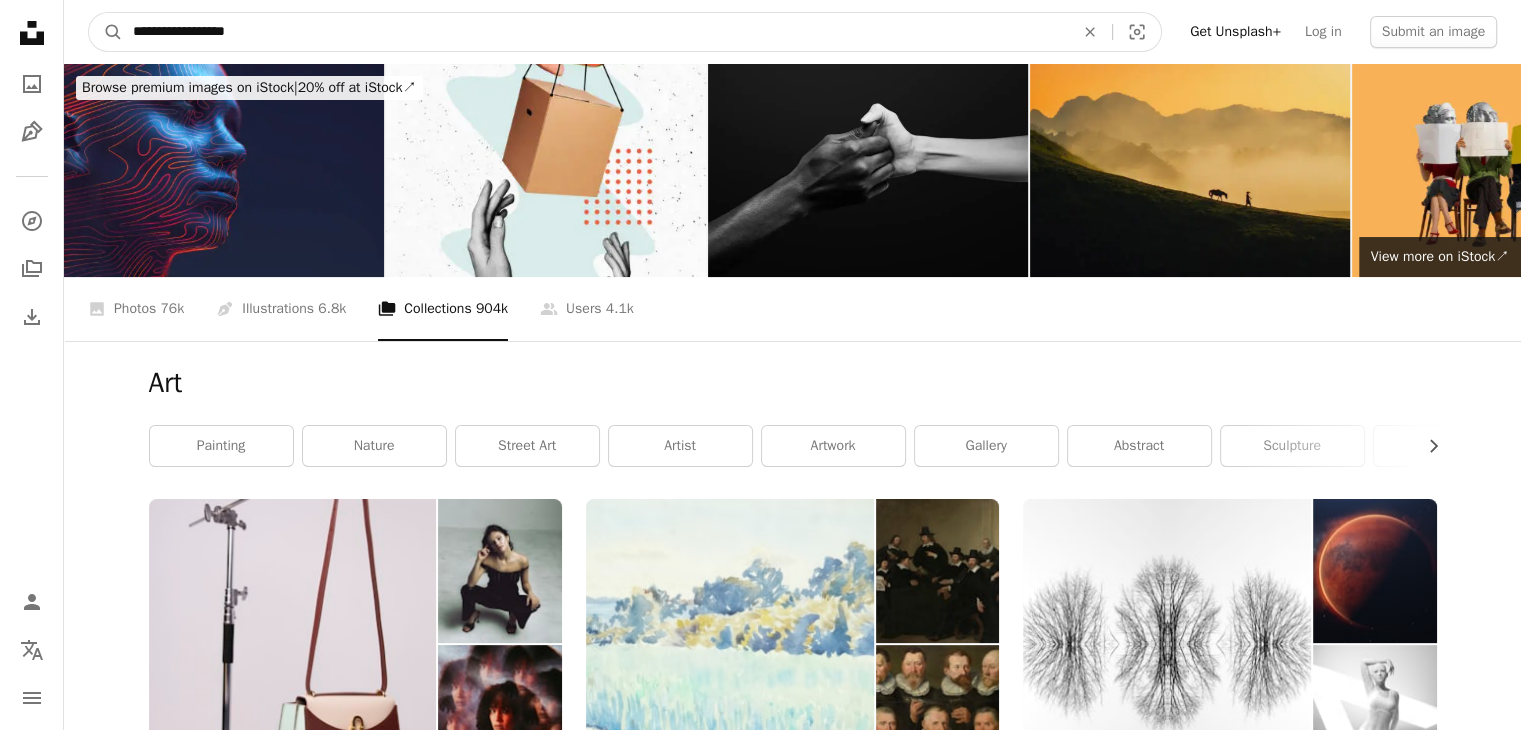 click on "A magnifying glass" at bounding box center (106, 32) 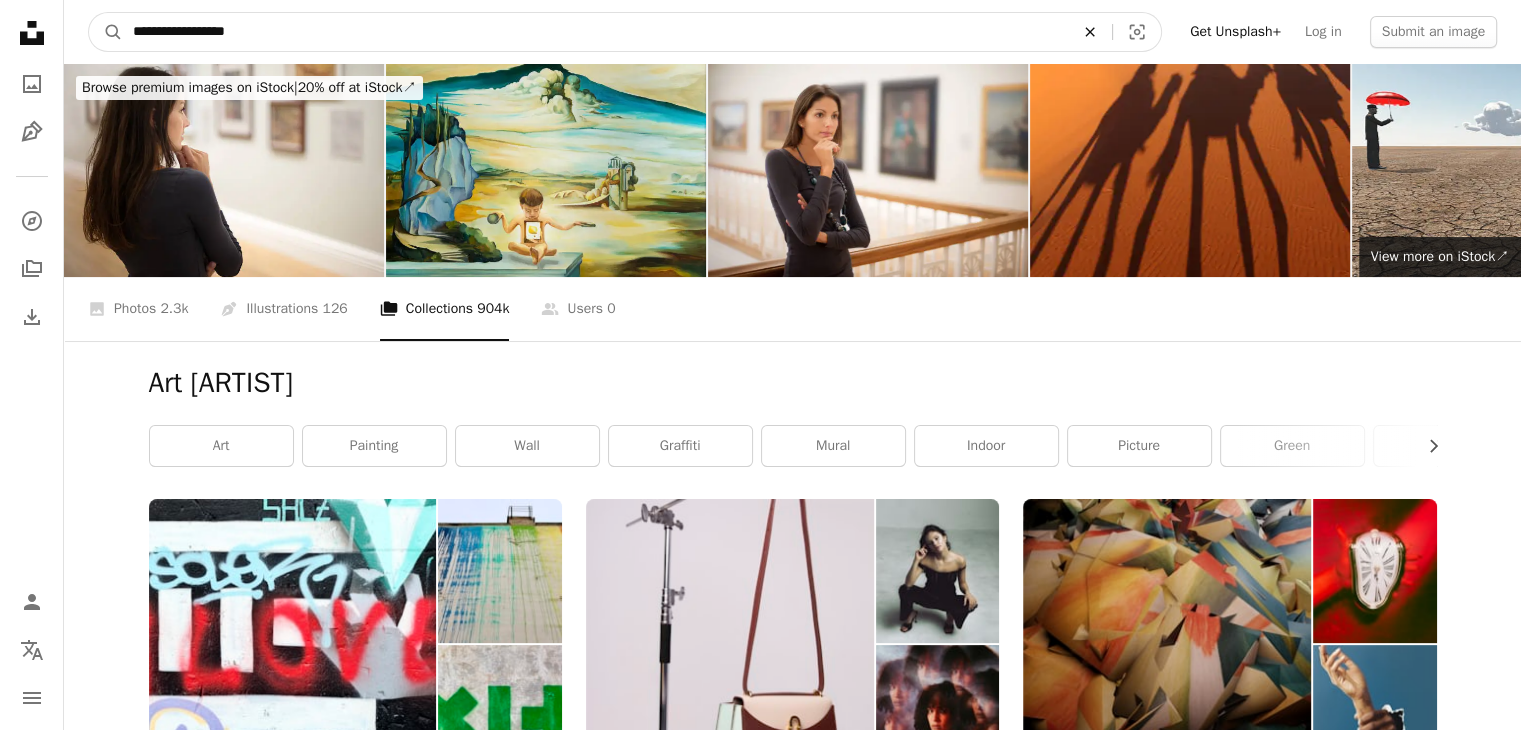 click on "An X shape" 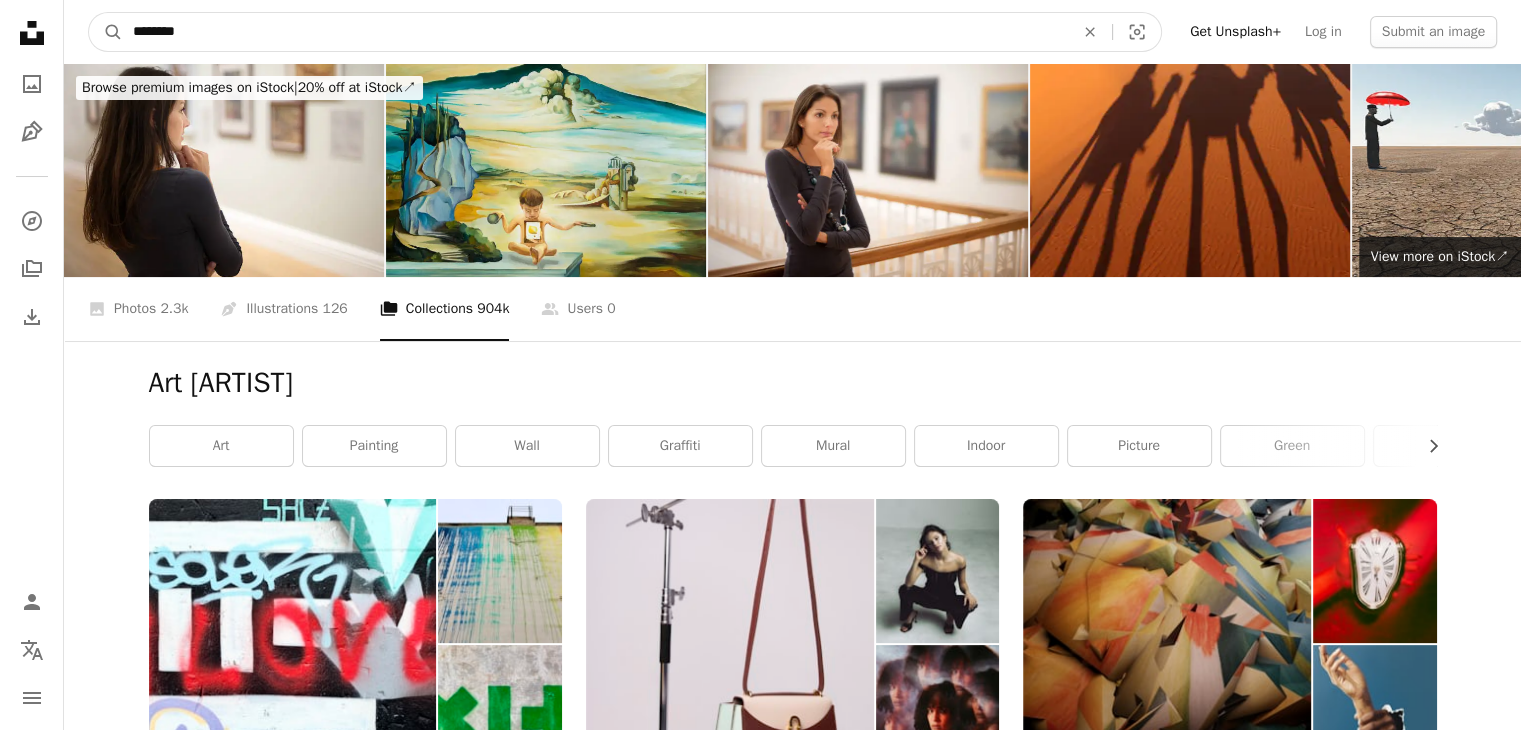 type on "*********" 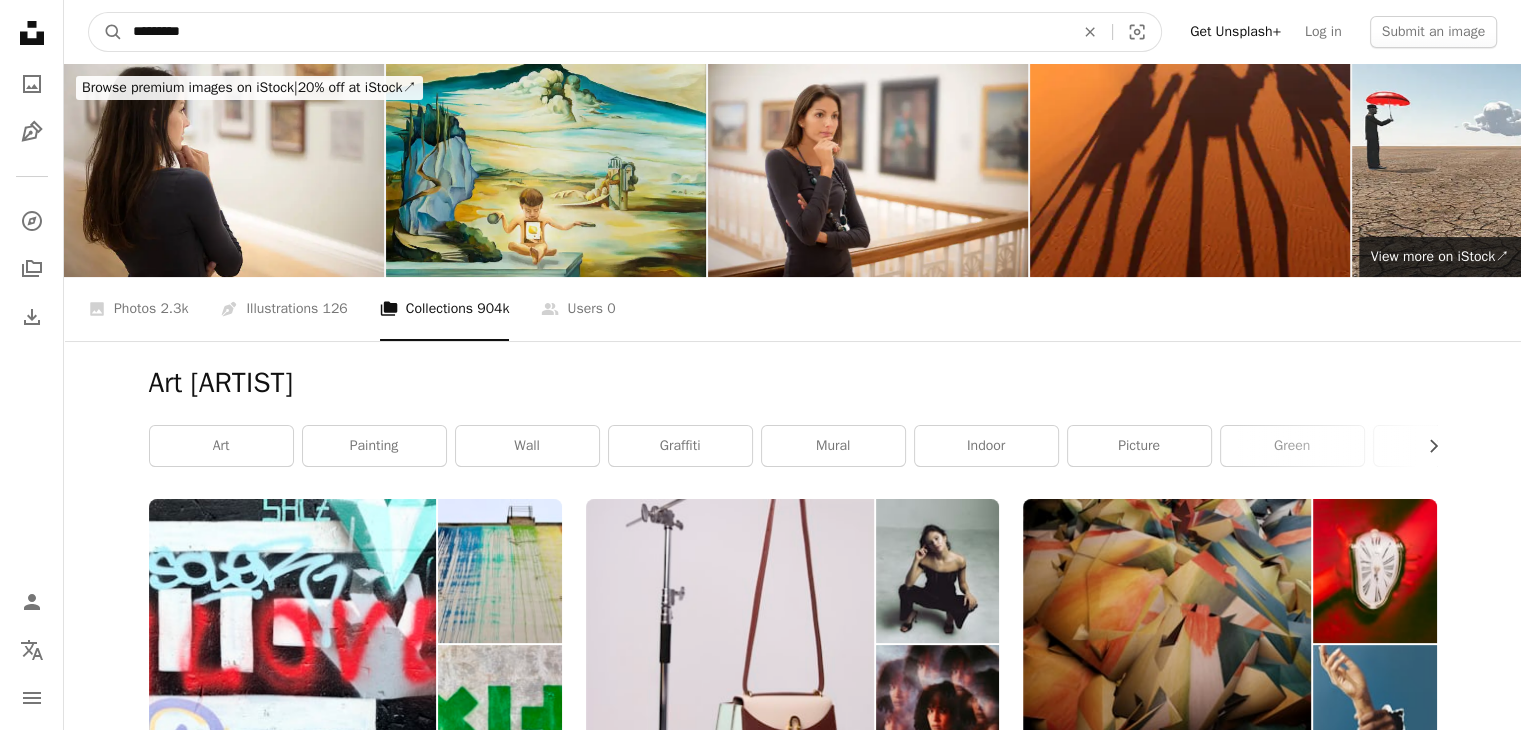 click on "A magnifying glass" at bounding box center (106, 32) 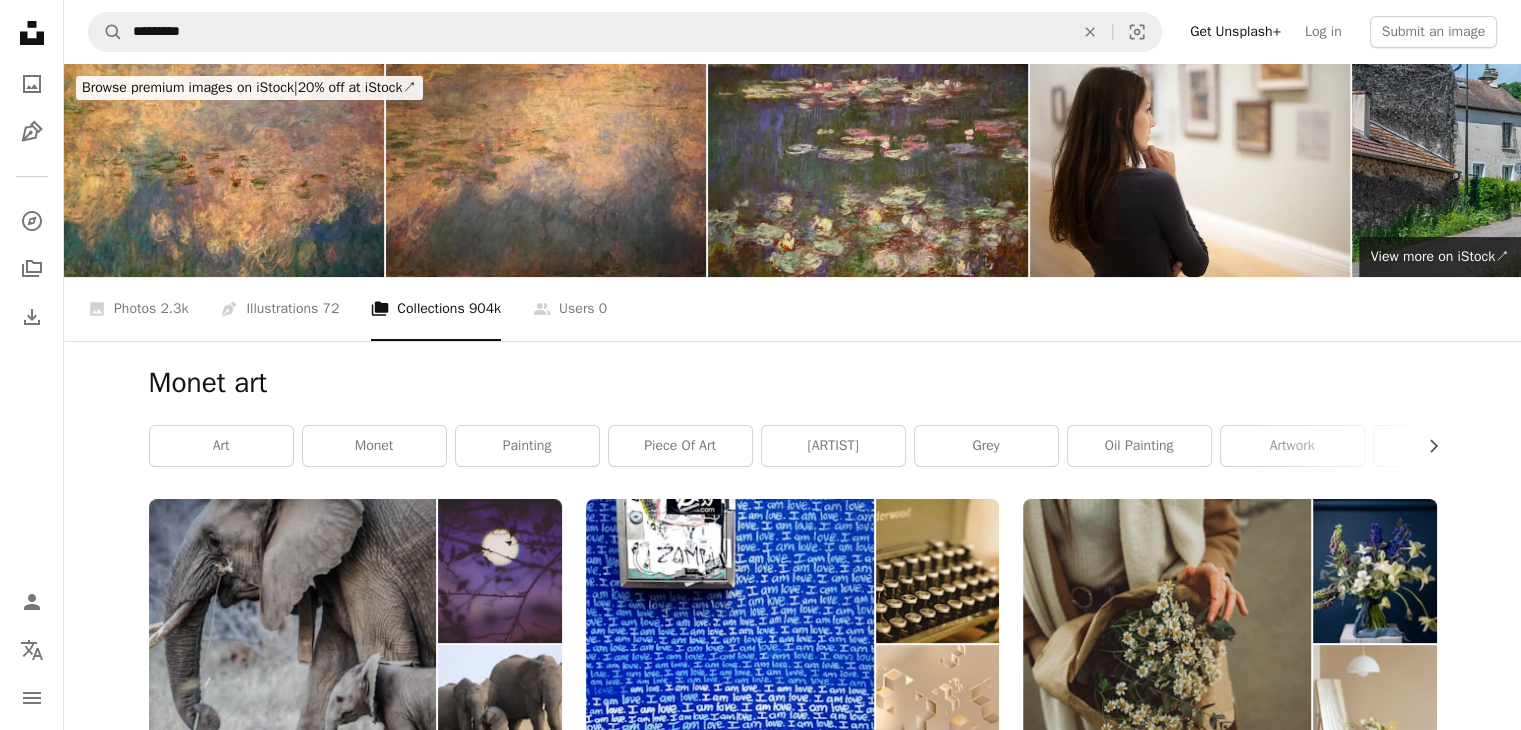 click at bounding box center (868, 170) 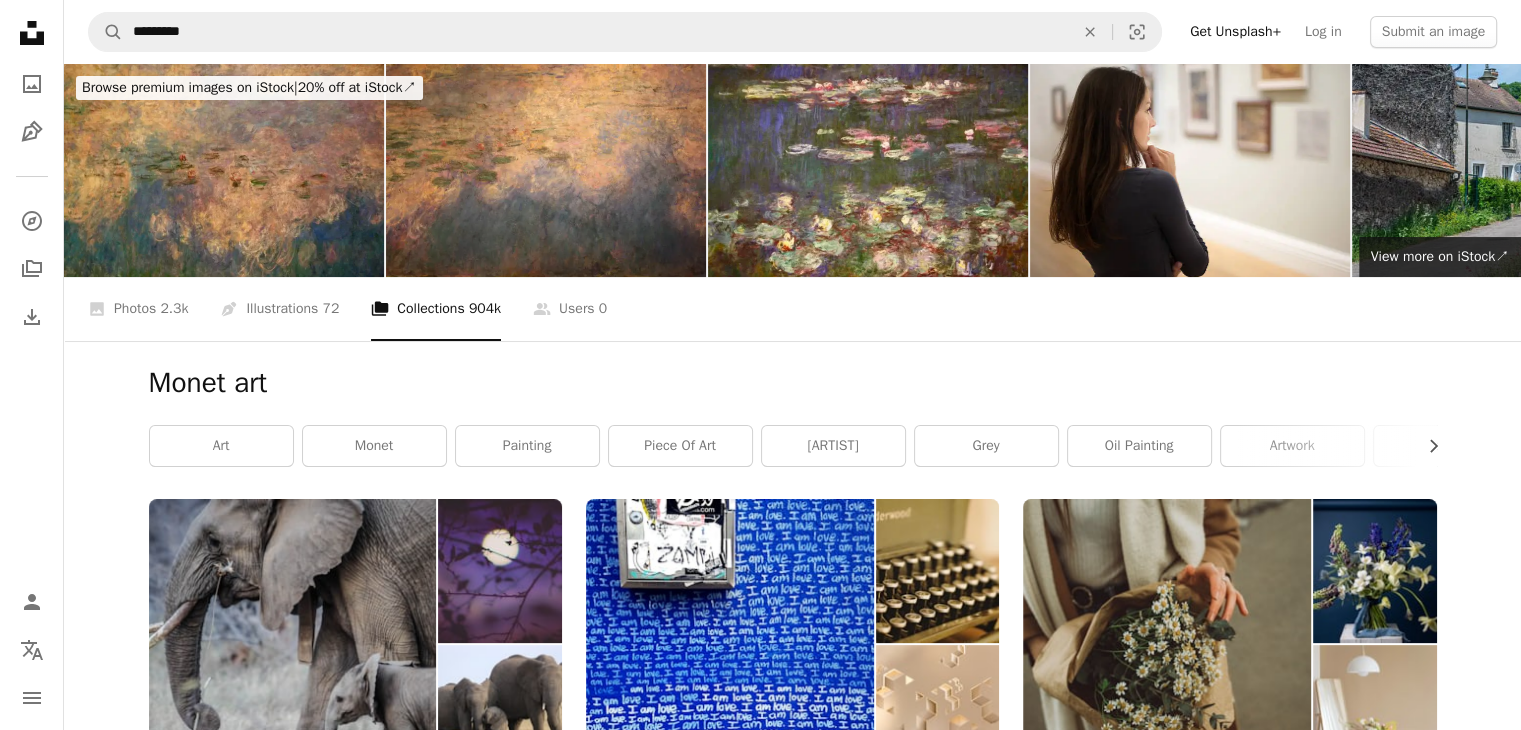 click at bounding box center (224, 170) 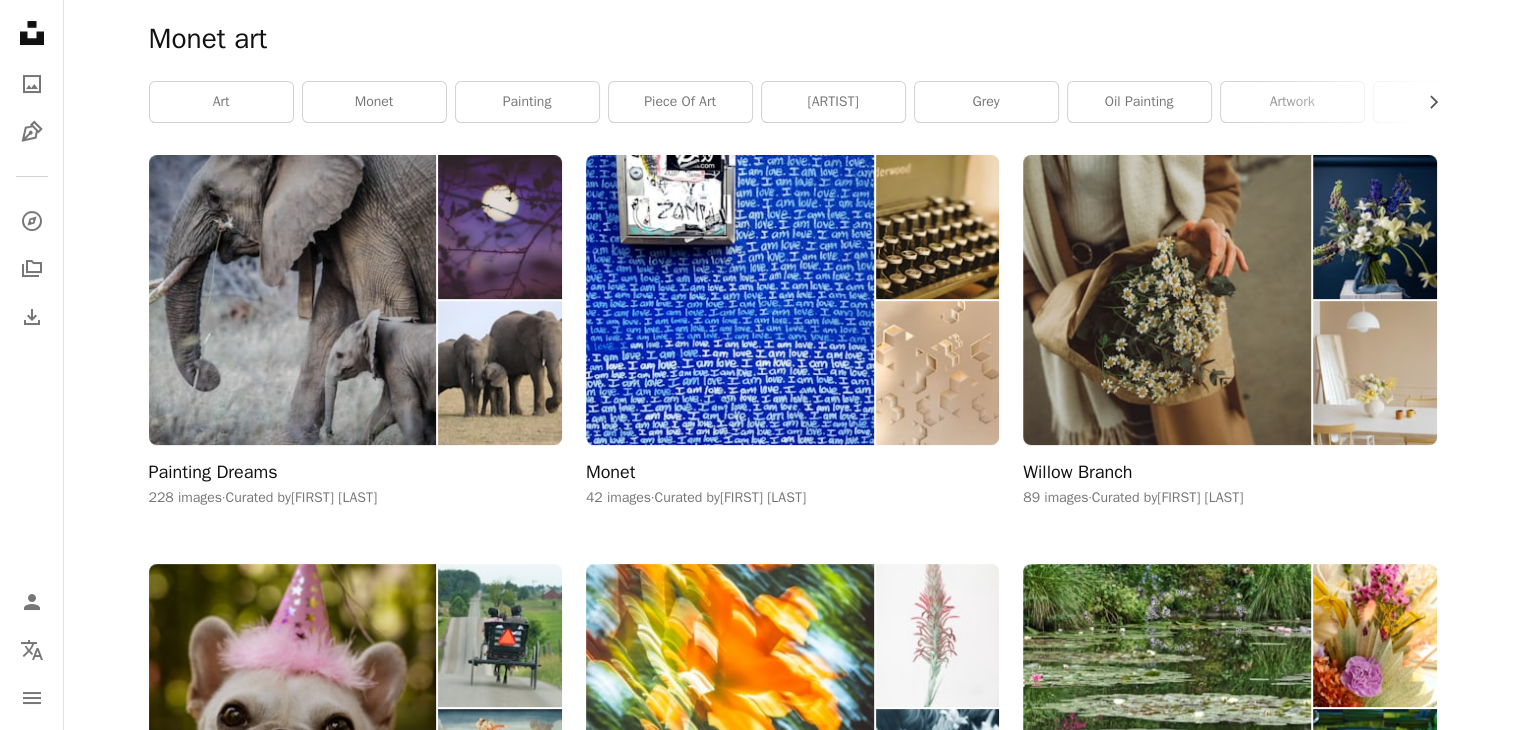 scroll, scrollTop: 372, scrollLeft: 0, axis: vertical 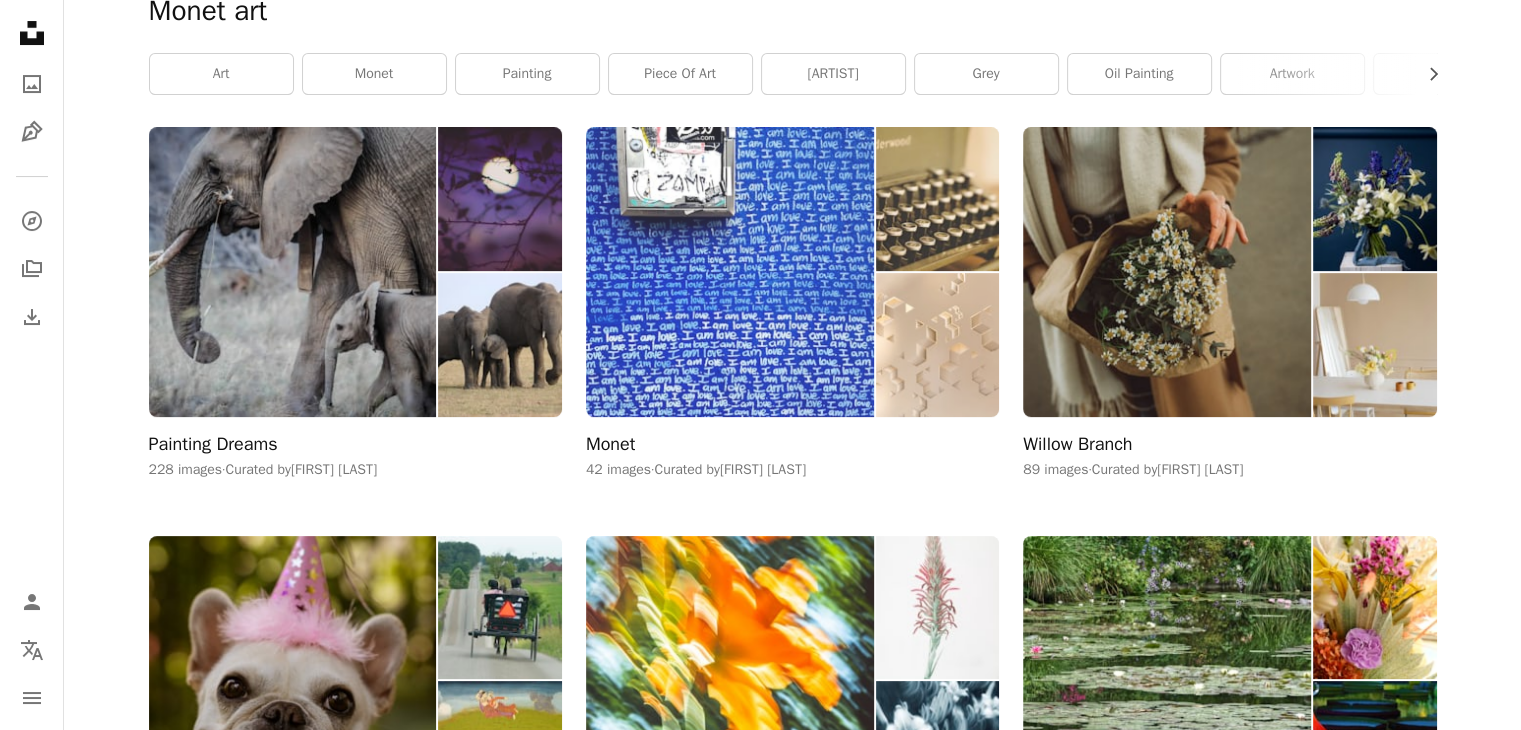 click at bounding box center [730, 271] 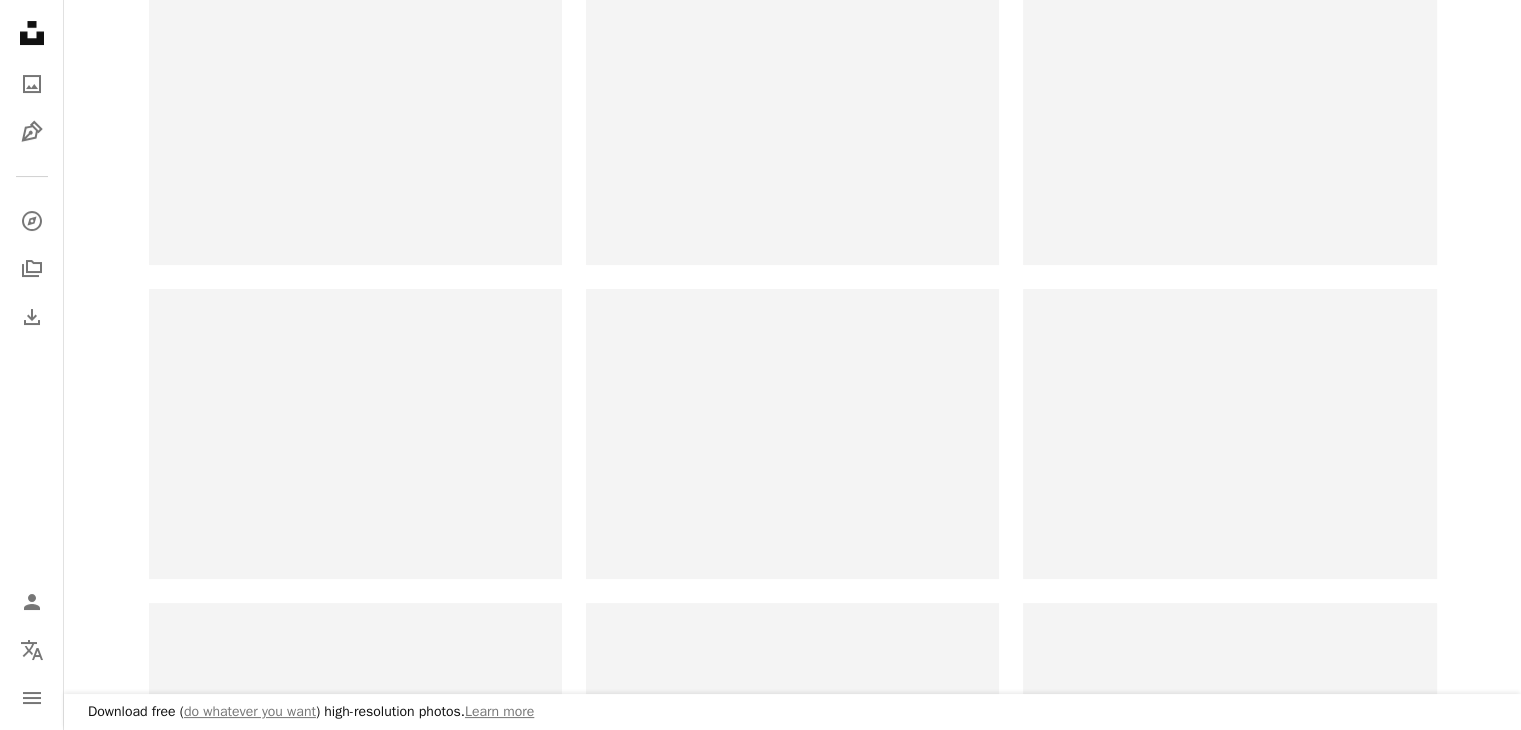 scroll, scrollTop: 0, scrollLeft: 0, axis: both 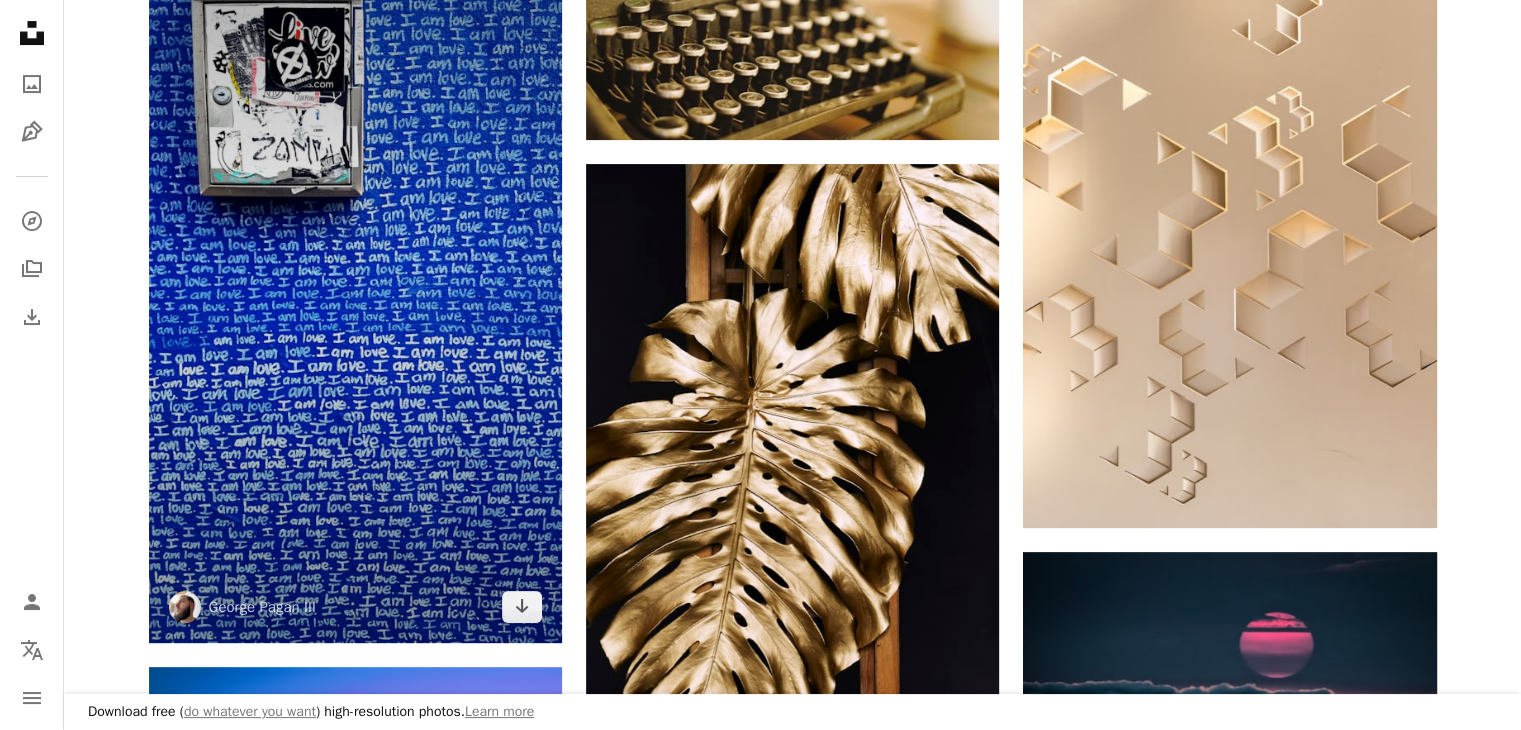 click on "Arrow pointing down" at bounding box center [522, 607] 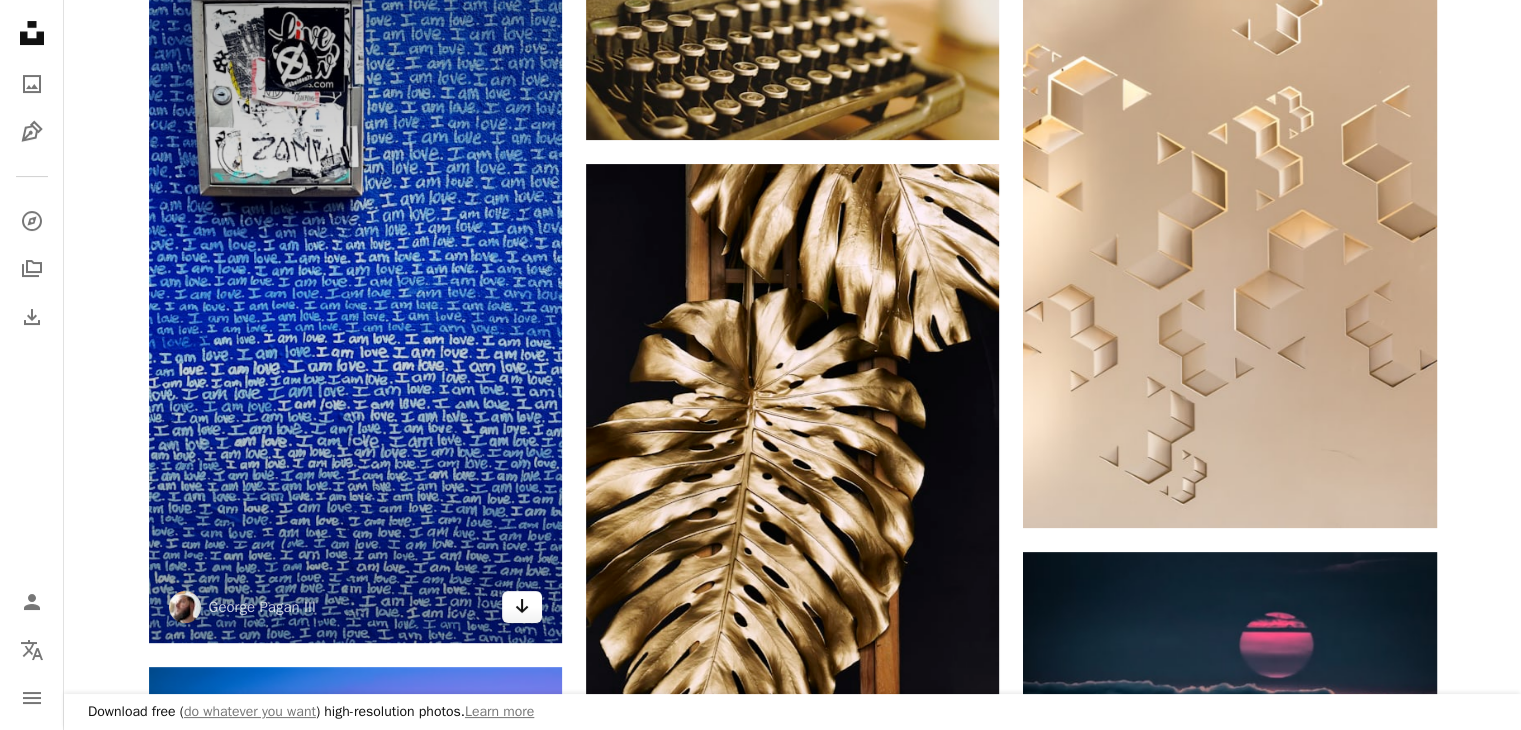 click on "Arrow pointing down" at bounding box center (522, 607) 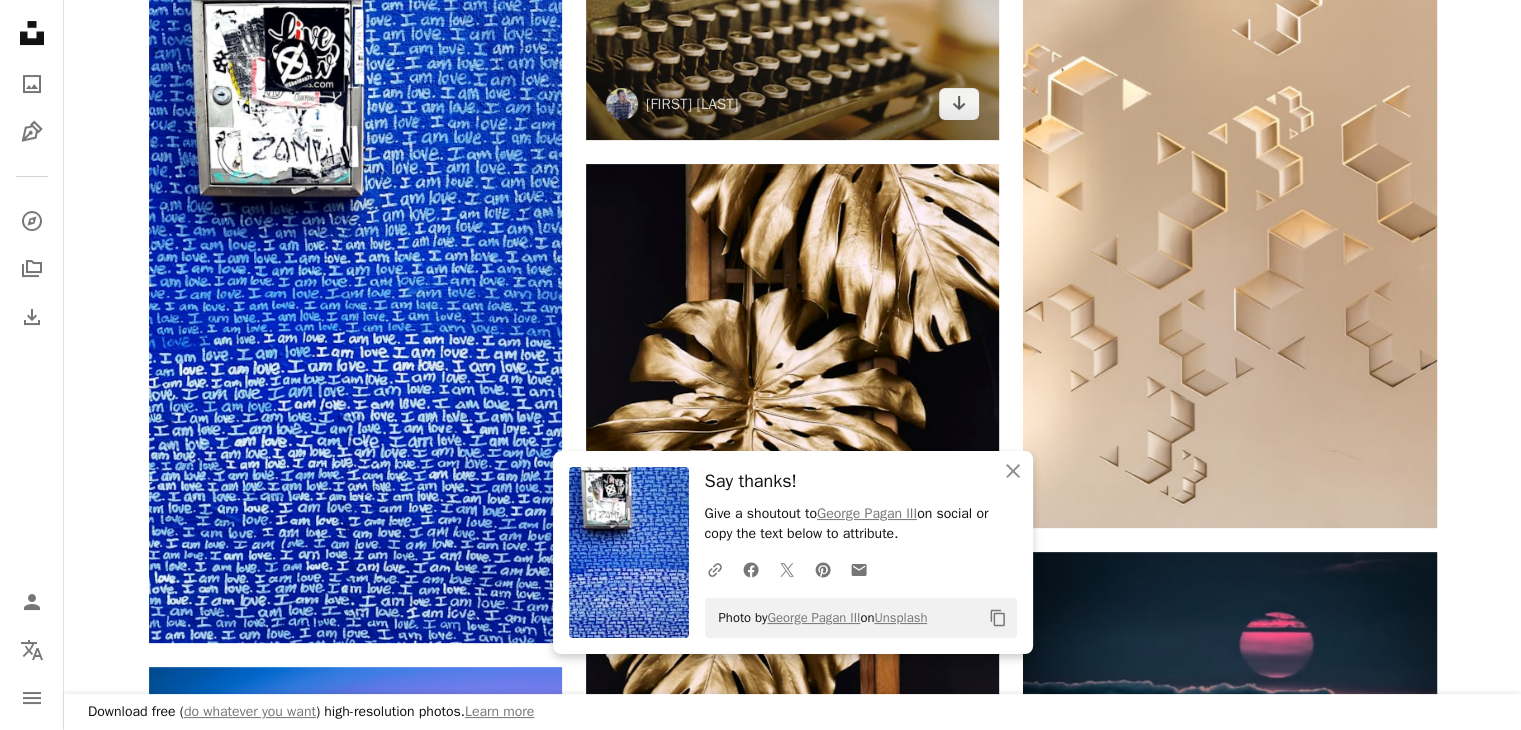 click at bounding box center (792, 24) 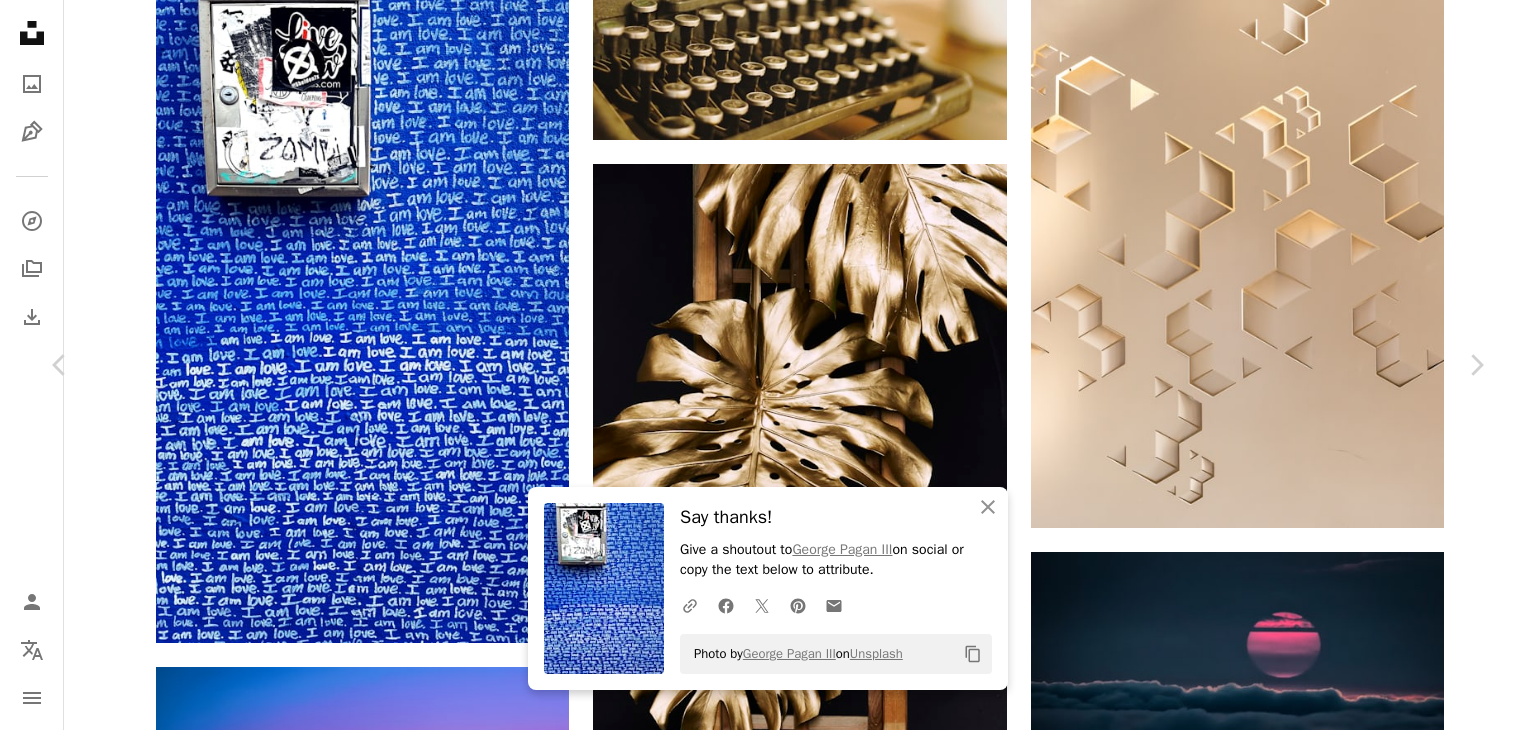 click on "Download free" at bounding box center [1287, 4143] 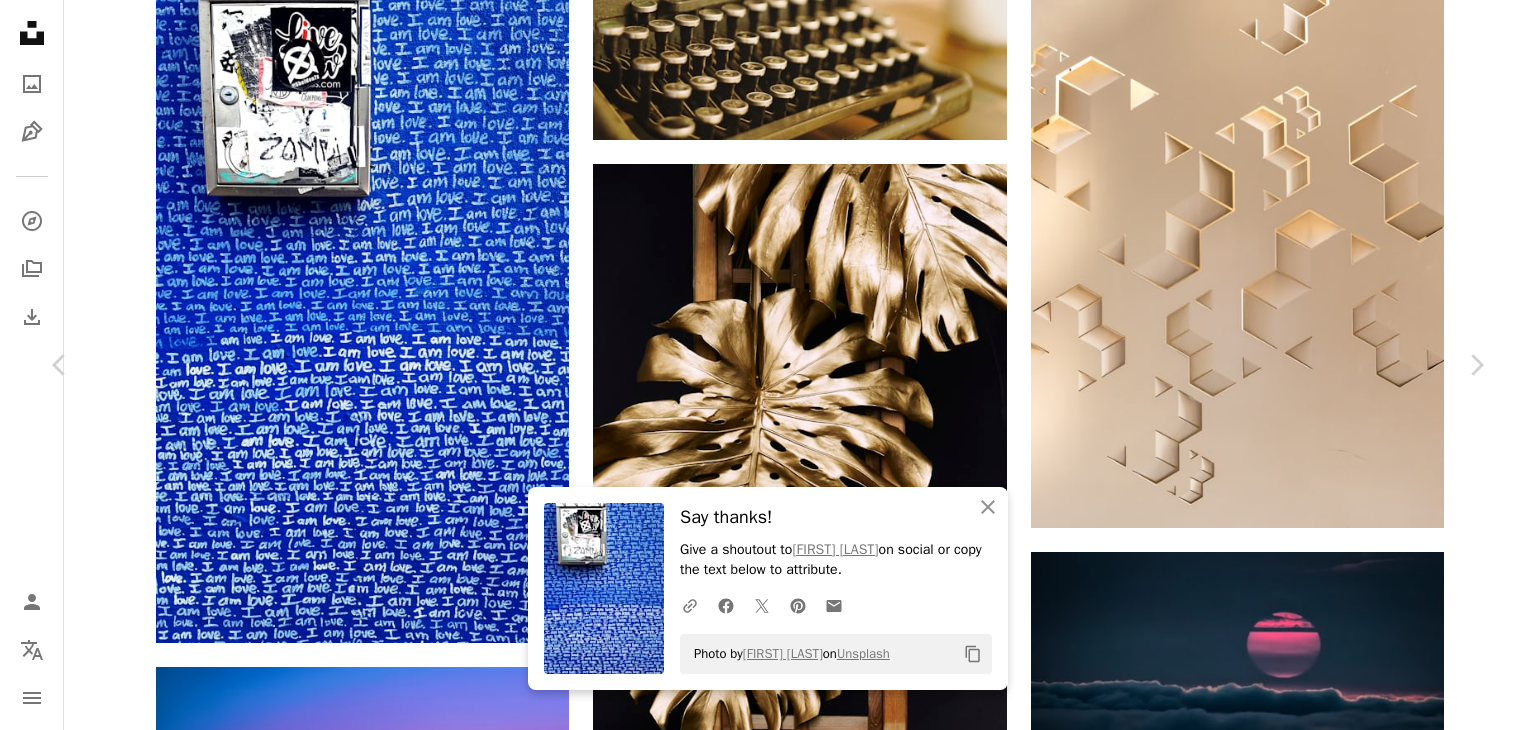 click on "Download free" at bounding box center [1287, 4143] 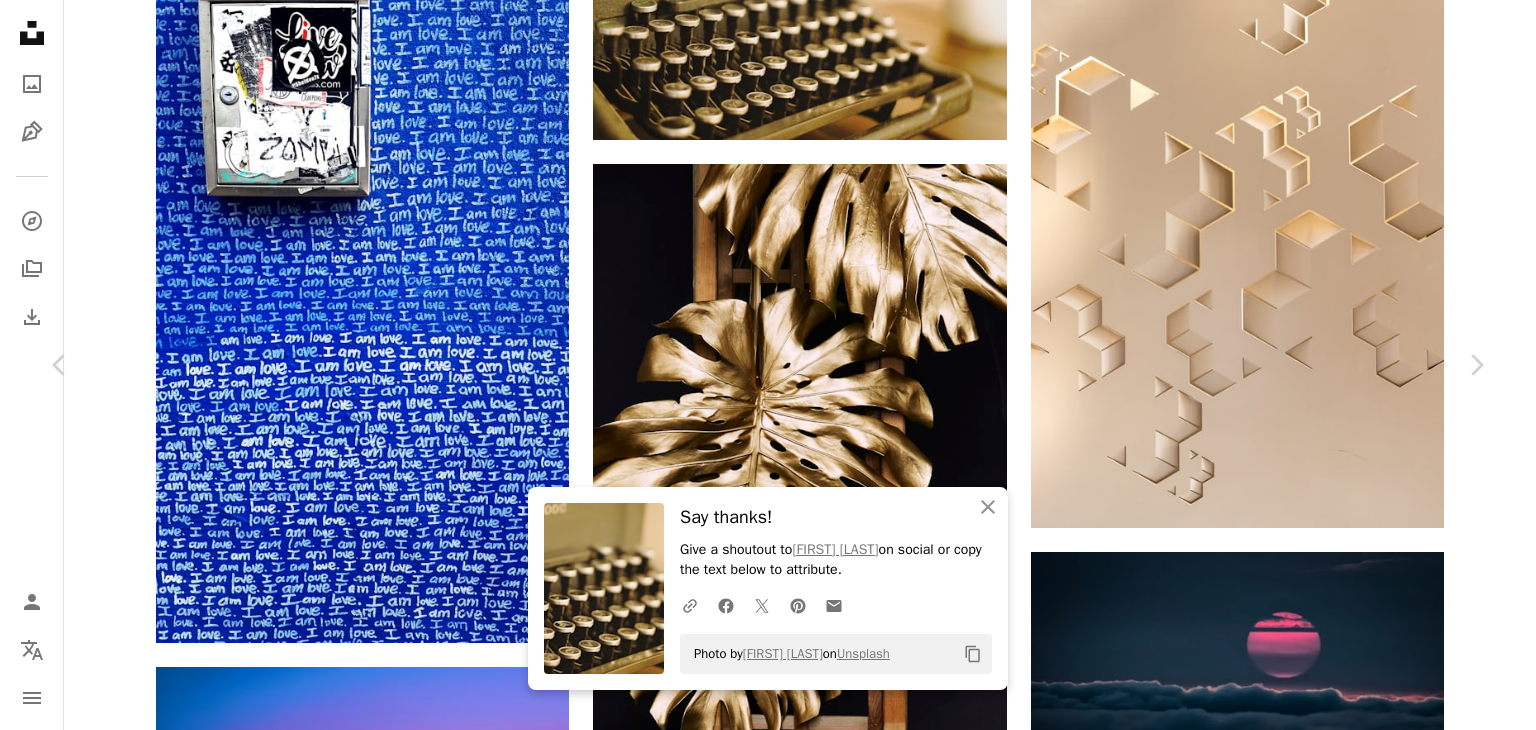 click on "An X shape Chevron left Chevron right An X shape Close Say thanks! Give a shoutout to  [PERSON]  on social or copy the text below to attribute. A URL sharing icon (chains) Facebook icon X (formerly Twitter) icon Pinterest icon An envelope Photo by  [PERSON]  on  Unsplash
Copy content [PERSON] [LAST] [FIRST] A heart A plus sign Download free Chevron down Zoom in Views 220,756 Downloads 870 A forward-right arrow Share Info icon Info More Actions Vintage Typewriter Calendar outlined Published on  [DATE] Camera SONY, ILCE-6000 Safety Free to use under the  Unsplash License vintage gold brown writer typewriter nostalgia author old school weapon weaponry ammunition Public domain images Browse premium related images on iStock  |  Save 20% with code UNSPLASH20 View more on iStock  ↗ Related images A heart A plus sign [FIRST] [LAST] Available for hire A checkmark inside of a circle Arrow pointing down Plus sign for Unsplash+ A heart A plus sign Andrej Lišakov For  Unsplash+ A lock" at bounding box center [768, 4461] 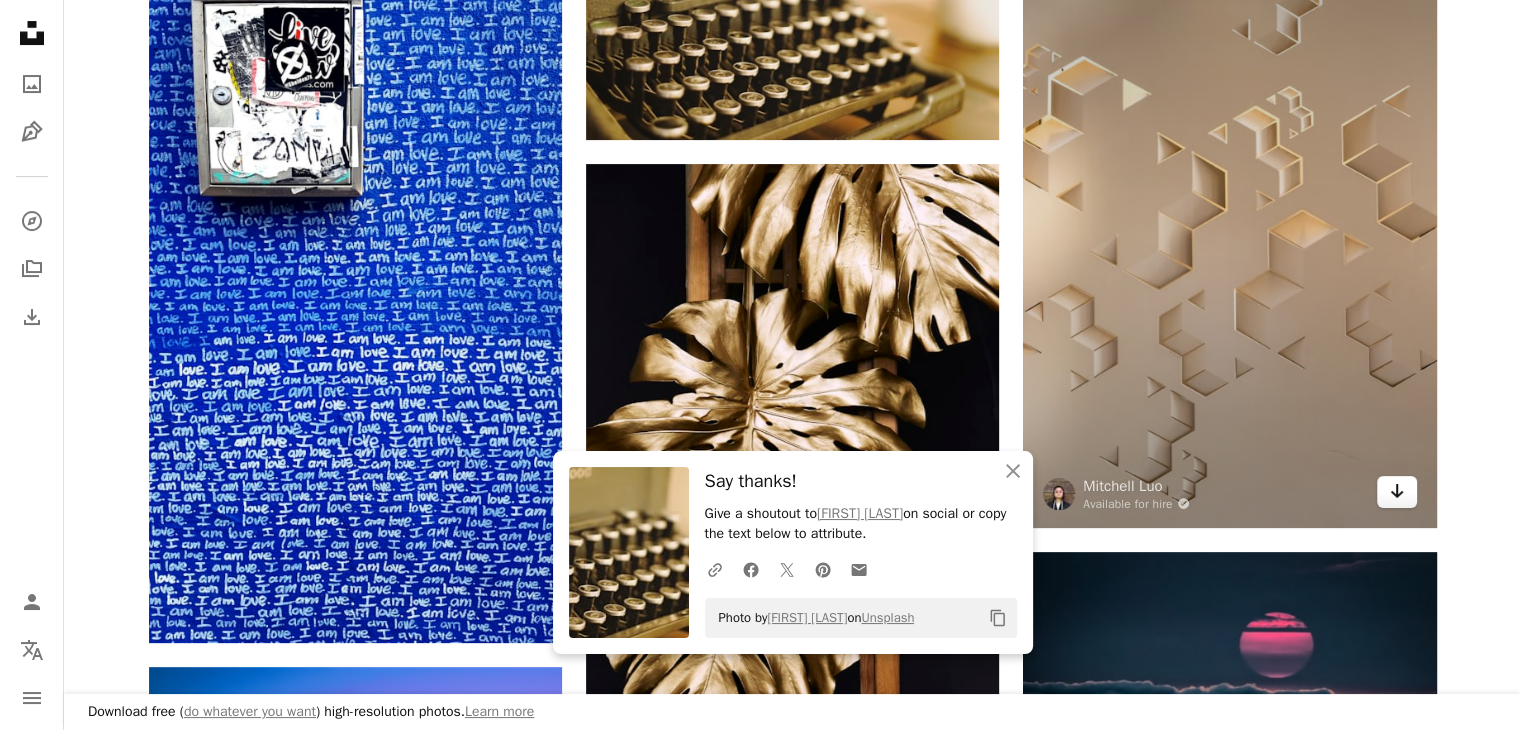 click on "Arrow pointing down" 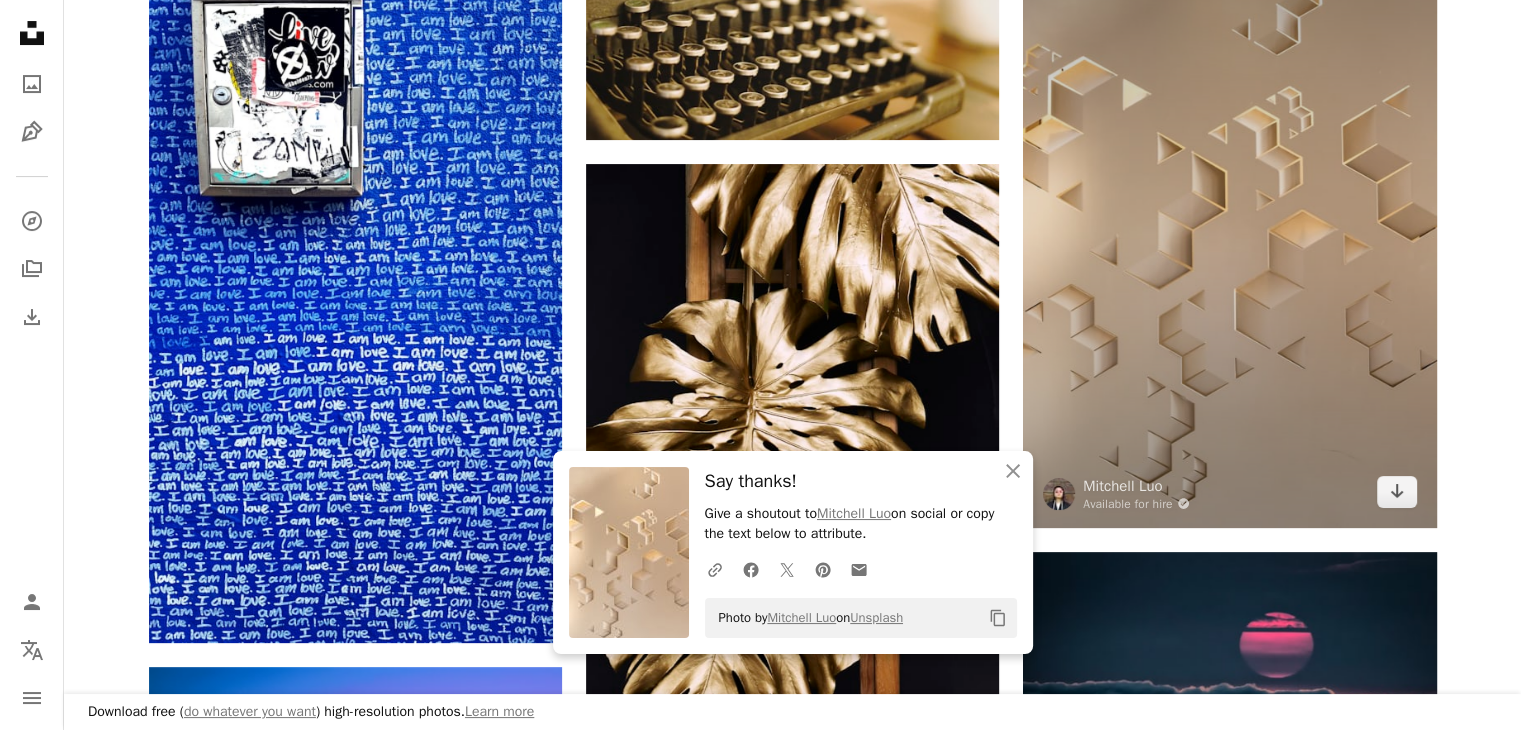 scroll, scrollTop: 0, scrollLeft: 0, axis: both 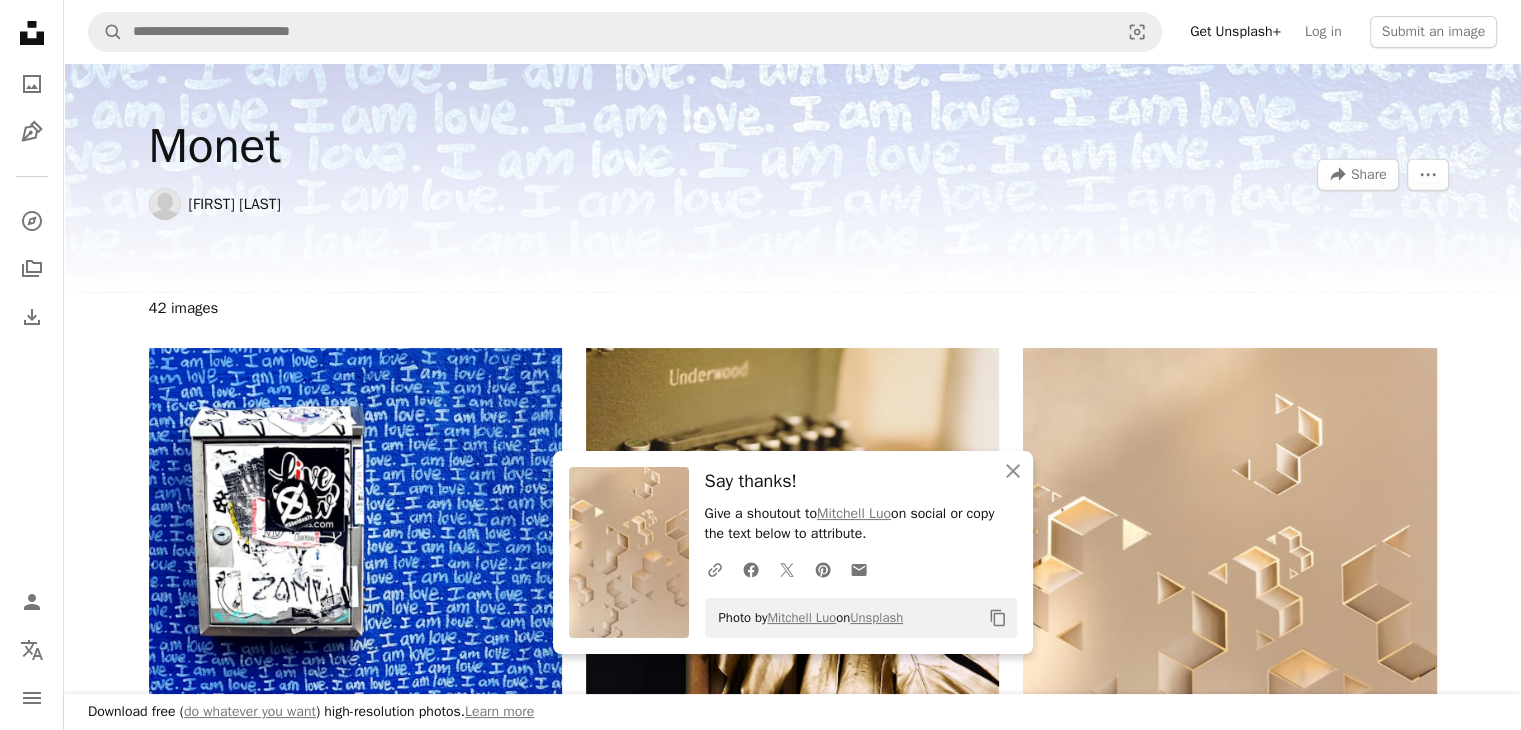 click on "A magnifying glass Visual search Get Unsplash+ Log in Submit an image" at bounding box center (792, 32) 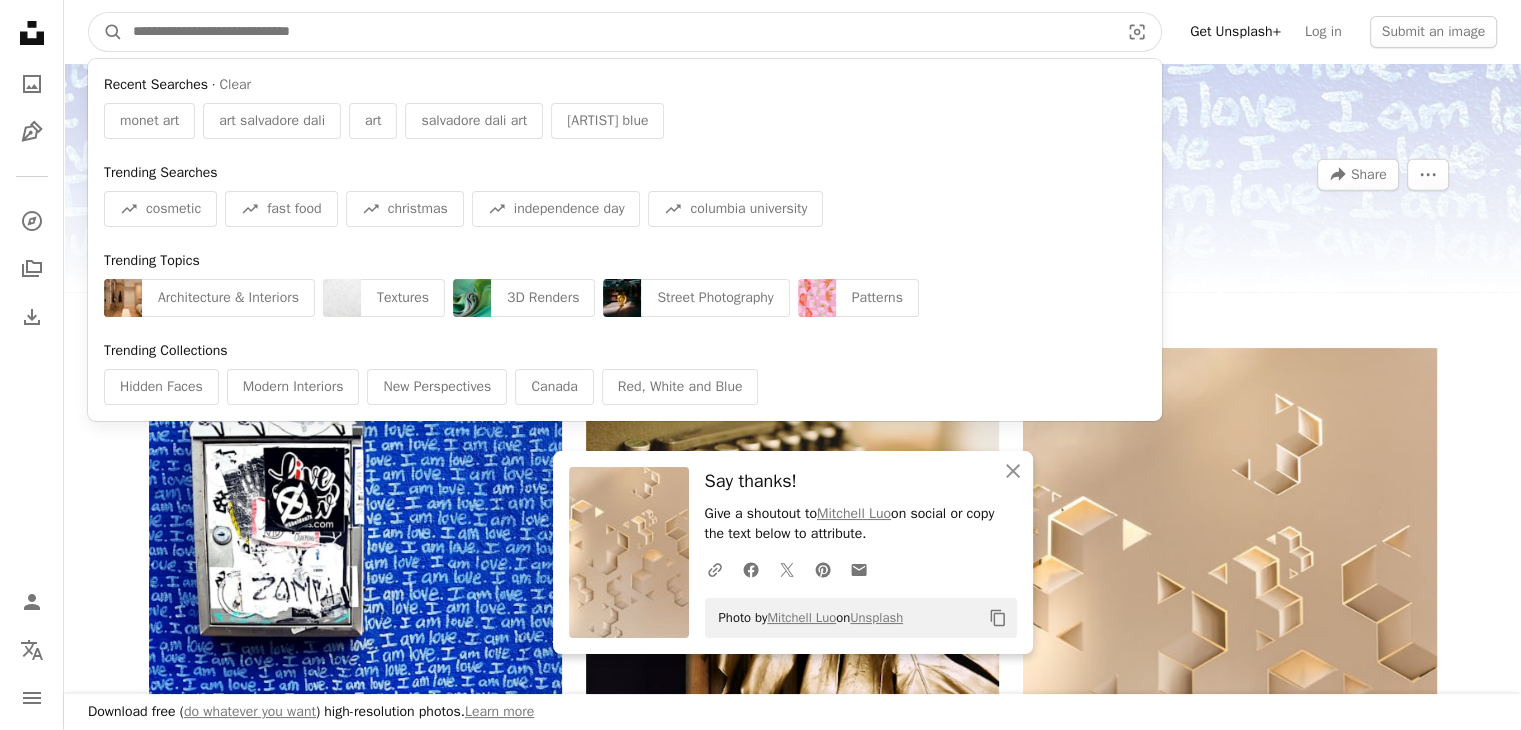 click at bounding box center (618, 32) 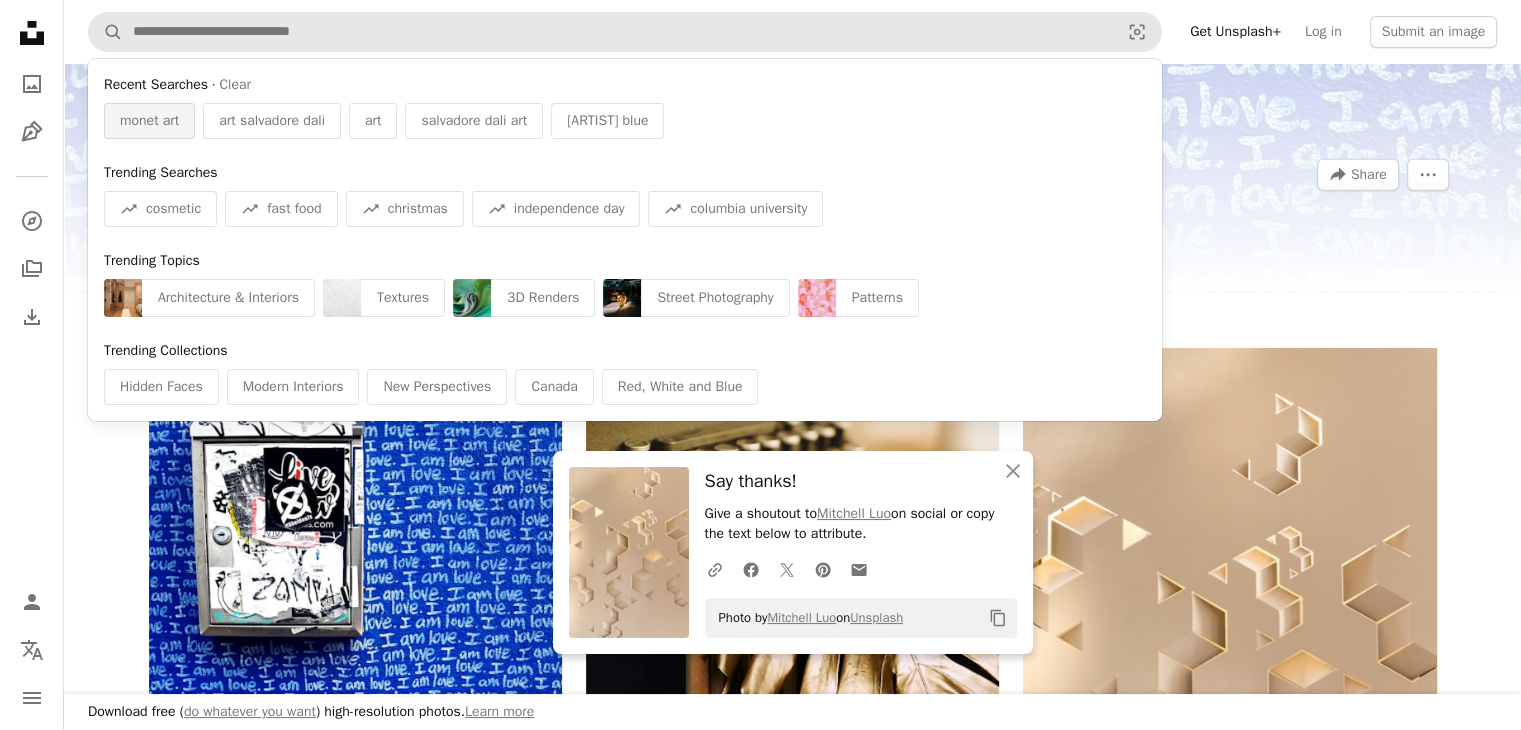 click on "monet art" at bounding box center [149, 121] 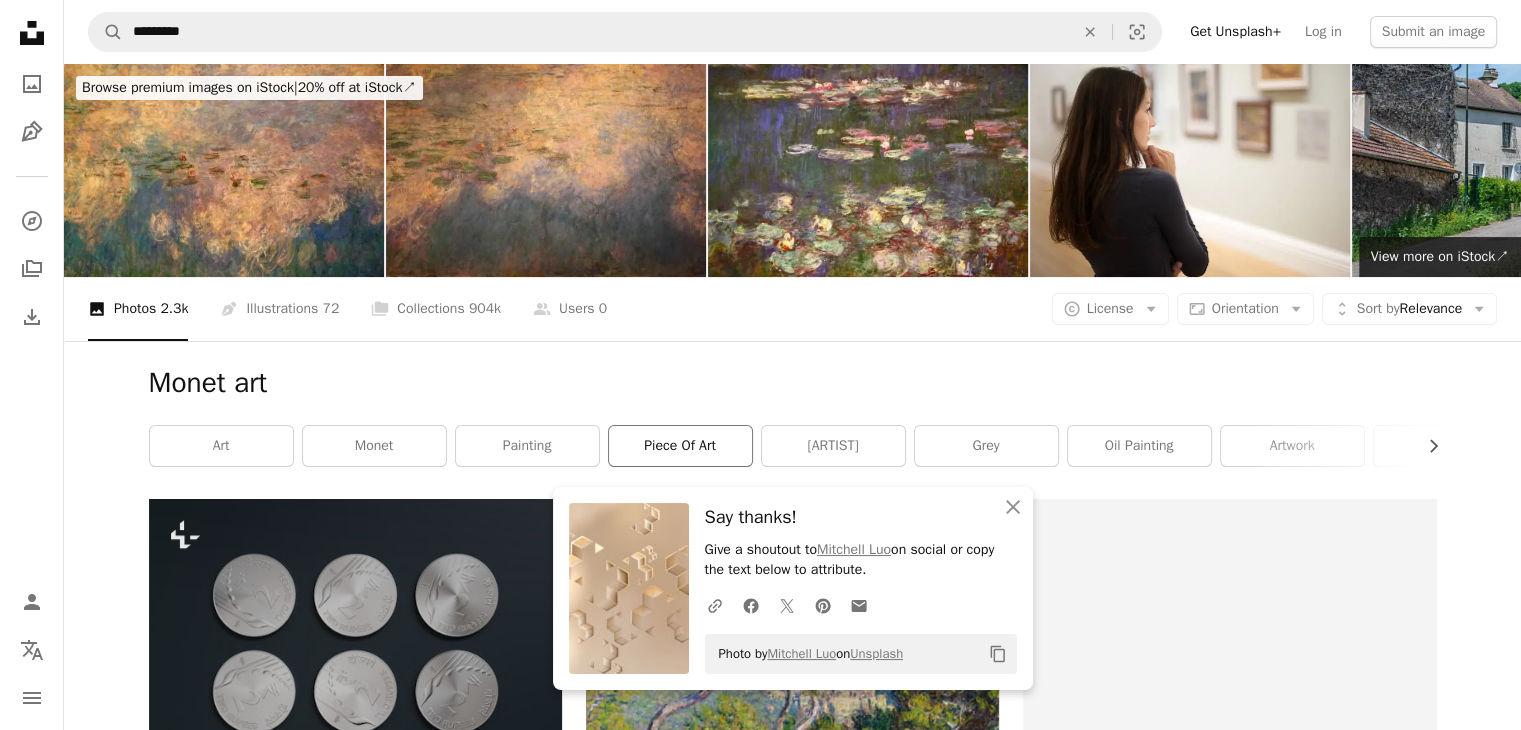 click on "piece of art" at bounding box center (680, 446) 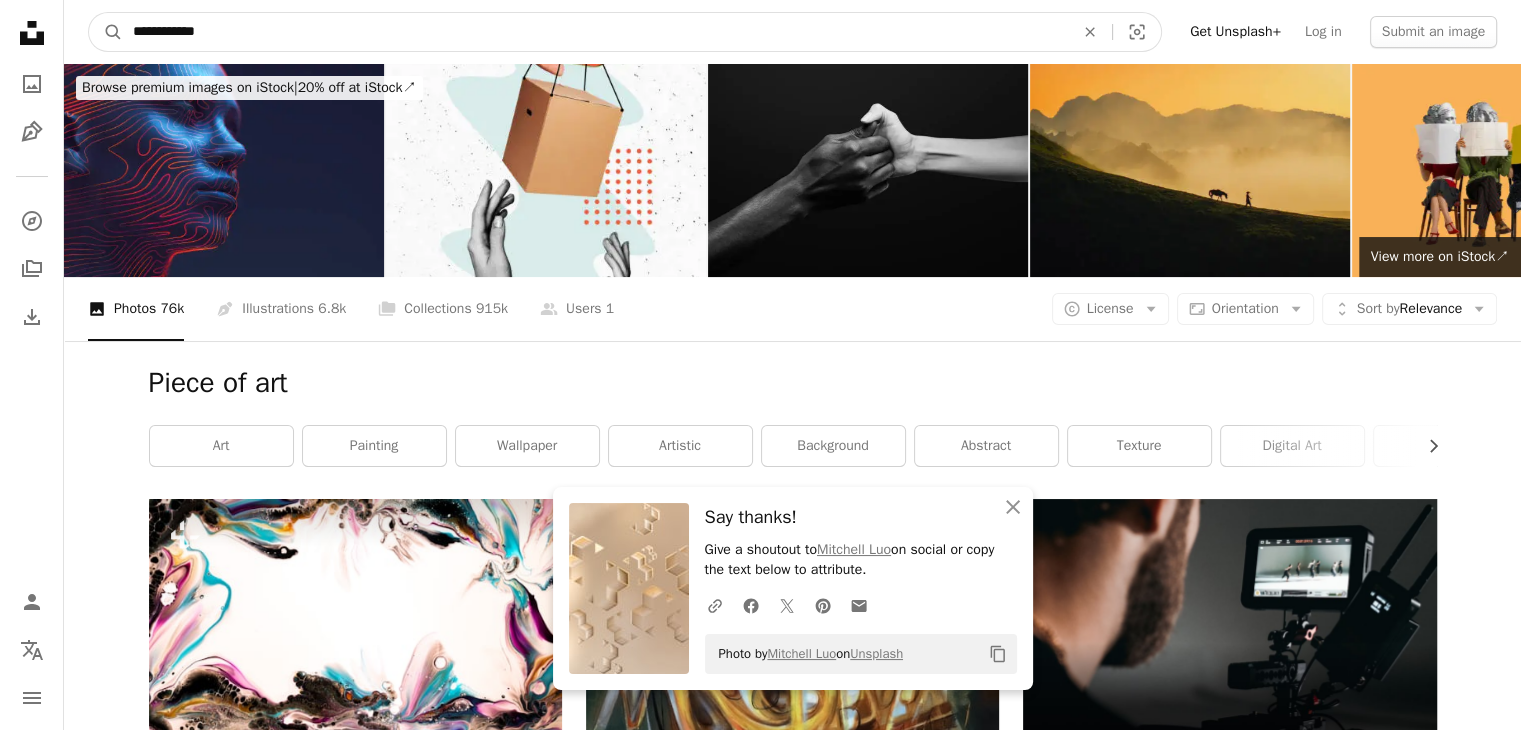 click on "**********" at bounding box center (595, 32) 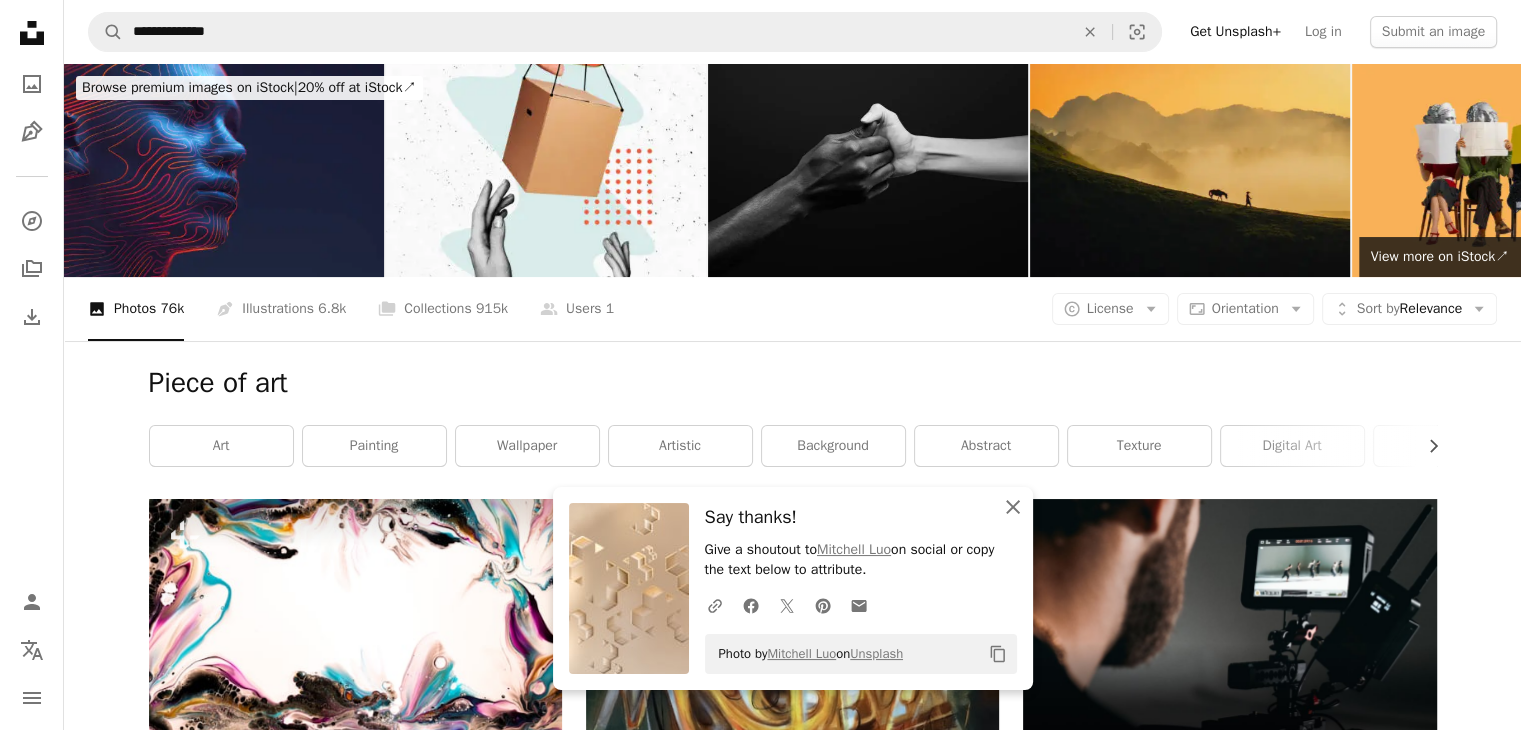 click on "An X shape" 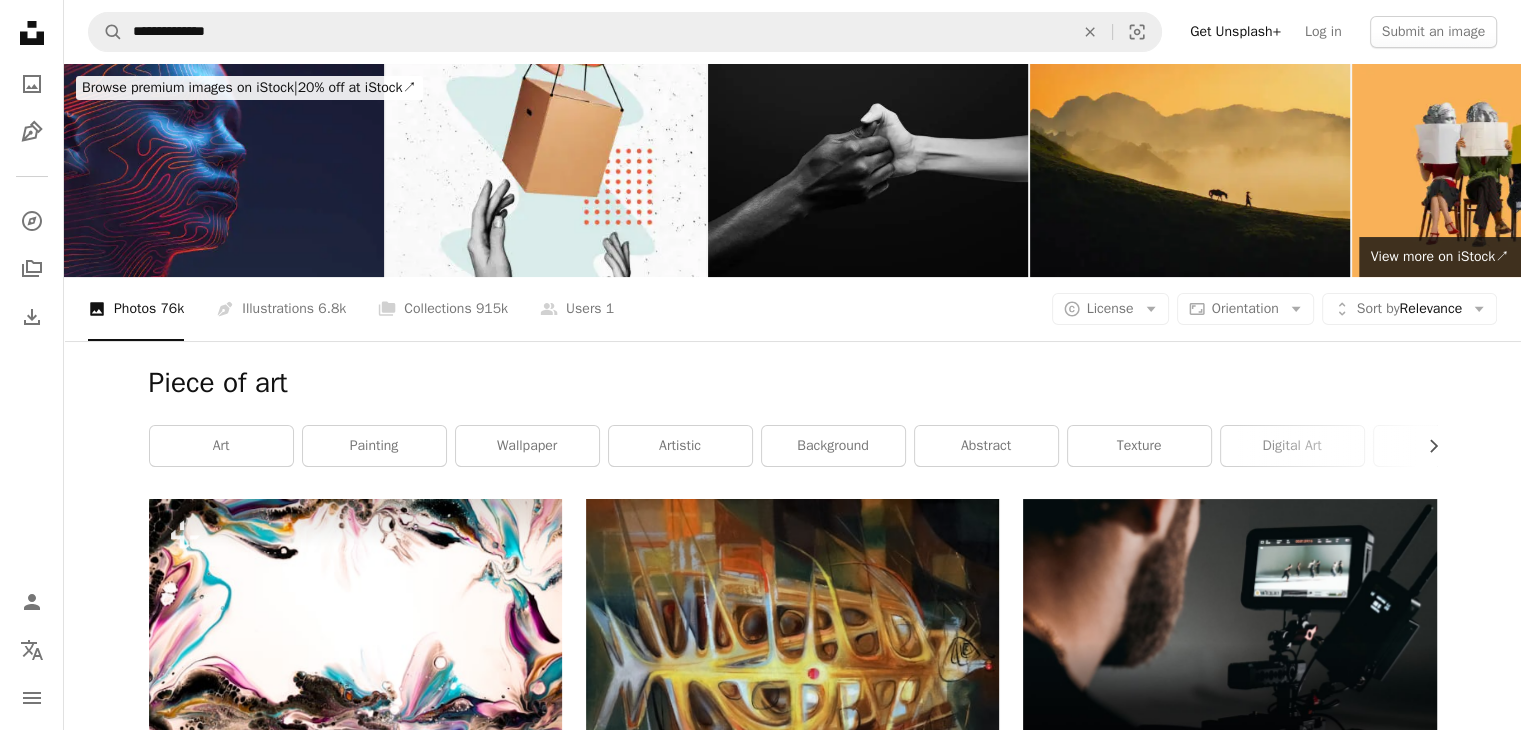click on "Plus sign for Unsplash+ A heart A plus sign [PERSON] [LAST] For  Unsplash+ A lock Download A heart A plus sign Europeana Arrow pointing down A heart A plus sign Art Institute of Chicago Arrow pointing down A heart A plus sign Art Institute of Chicago Arrow pointing down A heart A plus sign [FIRST] [LAST] Available for hire A checkmark inside of a circle Arrow pointing down A heart A plus sign The Cleveland Museum of Art Arrow pointing down A heart A plus sign The Cleveland Museum of Art Arrow pointing down A heart A plus sign Europeana Arrow pointing down A heart A plus sign Europeana Arrow pointing down A heart A plus sign Art Institute of Chicago Arrow pointing down A heart A plus sign Chelsey Faucher Arrow pointing down Plus sign for Unsplash+ A heart A plus sign [FIRST] [LAST] For  Unsplash+ A lock Download Plus sign for Unsplash+ A heart A plus sign [FIRST] [LAST] For  Unsplash+ A lock Download A heart A plus sign The Cleveland Museum of Art Arrow pointing down Learn More A heart A plus sign Europeana" at bounding box center [792, 2227] 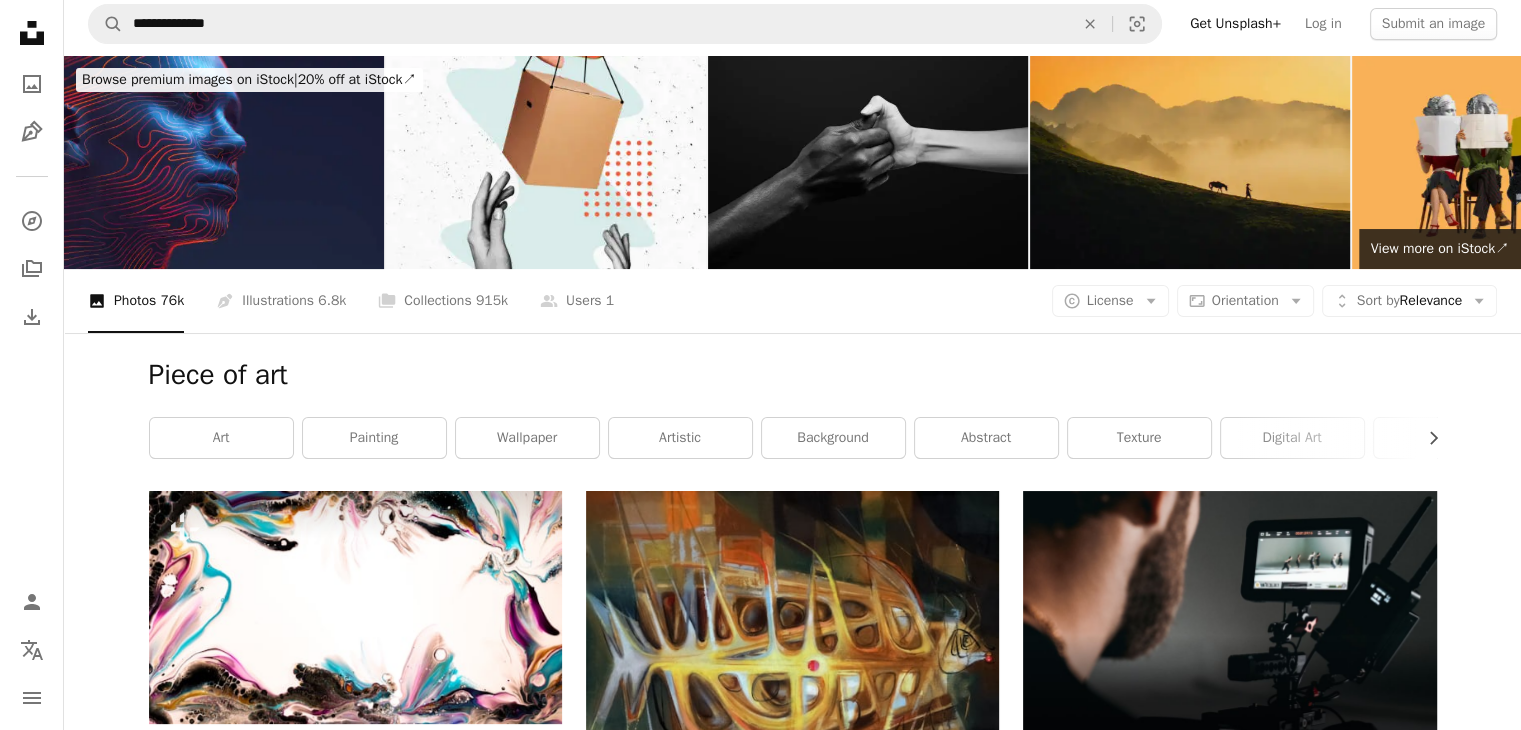 click on "Plus sign for Unsplash+ A heart A plus sign [PERSON] [LAST] For  Unsplash+ A lock Download A heart A plus sign Europeana Arrow pointing down A heart A plus sign Art Institute of Chicago Arrow pointing down A heart A plus sign Art Institute of Chicago Arrow pointing down A heart A plus sign [FIRST] [LAST] Available for hire A checkmark inside of a circle Arrow pointing down A heart A plus sign The Cleveland Museum of Art Arrow pointing down A heart A plus sign The Cleveland Museum of Art Arrow pointing down A heart A plus sign Europeana Arrow pointing down A heart A plus sign Europeana Arrow pointing down A heart A plus sign Art Institute of Chicago Arrow pointing down A heart A plus sign Chelsey Faucher Arrow pointing down Plus sign for Unsplash+ A heart A plus sign [FIRST] [LAST] For  Unsplash+ A lock Download Plus sign for Unsplash+ A heart A plus sign [FIRST] [LAST] For  Unsplash+ A lock Download A heart A plus sign The Cleveland Museum of Art Arrow pointing down Learn More A heart A plus sign Europeana" at bounding box center [792, 2219] 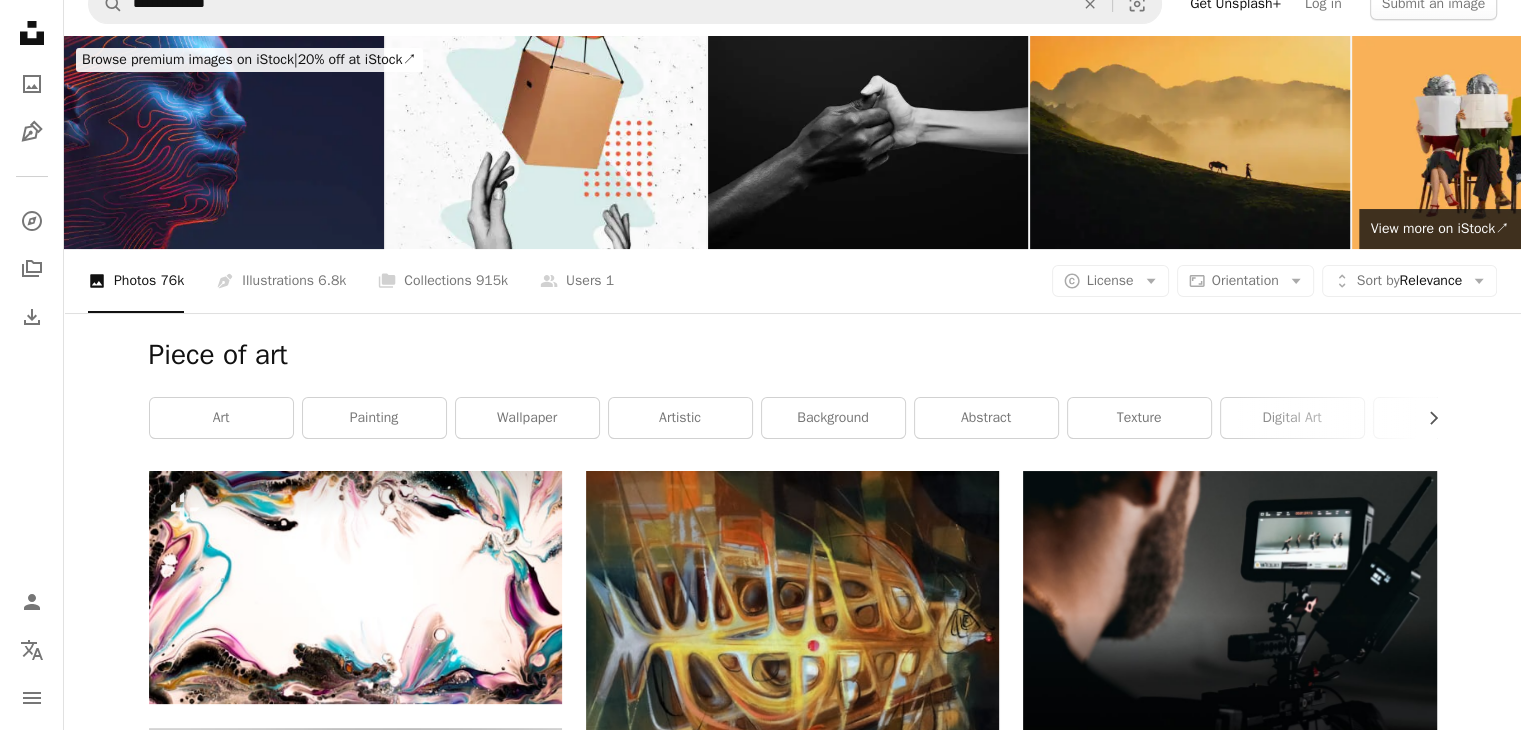 click on "Plus sign for Unsplash+ A heart A plus sign [PERSON] [LAST] For  Unsplash+ A lock Download A heart A plus sign Europeana Arrow pointing down A heart A plus sign Art Institute of Chicago Arrow pointing down A heart A plus sign Art Institute of Chicago Arrow pointing down A heart A plus sign [FIRST] [LAST] Available for hire A checkmark inside of a circle Arrow pointing down A heart A plus sign The Cleveland Museum of Art Arrow pointing down A heart A plus sign The Cleveland Museum of Art Arrow pointing down A heart A plus sign Europeana Arrow pointing down A heart A plus sign Europeana Arrow pointing down A heart A plus sign Art Institute of Chicago Arrow pointing down A heart A plus sign Chelsey Faucher Arrow pointing down Plus sign for Unsplash+ A heart A plus sign [FIRST] [LAST] For  Unsplash+ A lock Download Plus sign for Unsplash+ A heart A plus sign [FIRST] [LAST] For  Unsplash+ A lock Download A heart A plus sign The Cleveland Museum of Art Arrow pointing down Learn More A heart A plus sign Europeana" at bounding box center (792, 2199) 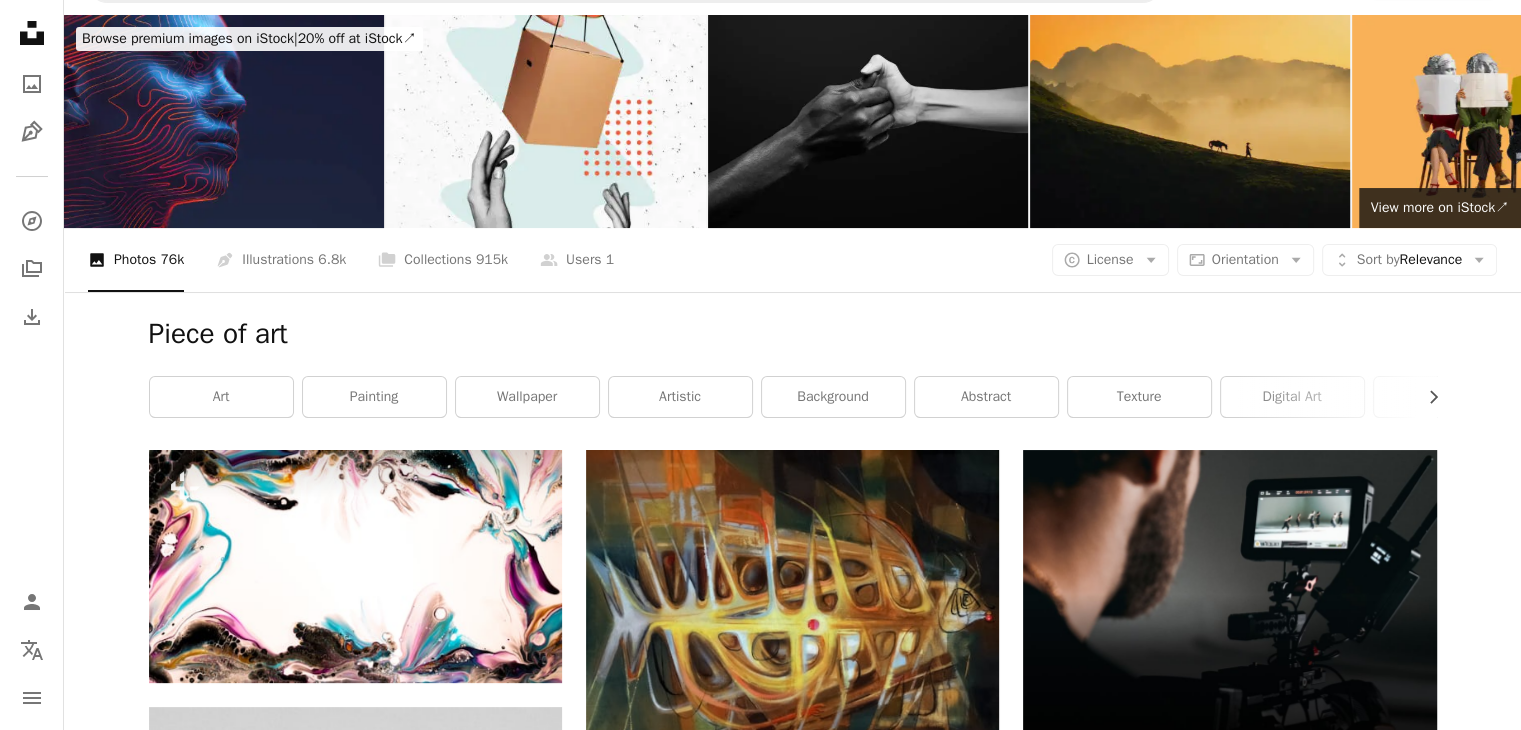 click on "Plus sign for Unsplash+ A heart A plus sign [PERSON] [LAST] For  Unsplash+ A lock Download A heart A plus sign Europeana Arrow pointing down A heart A plus sign Art Institute of Chicago Arrow pointing down A heart A plus sign Art Institute of Chicago Arrow pointing down A heart A plus sign [FIRST] [LAST] Available for hire A checkmark inside of a circle Arrow pointing down A heart A plus sign The Cleveland Museum of Art Arrow pointing down A heart A plus sign The Cleveland Museum of Art Arrow pointing down A heart A plus sign Europeana Arrow pointing down A heart A plus sign Europeana Arrow pointing down A heart A plus sign Art Institute of Chicago Arrow pointing down A heart A plus sign Chelsey Faucher Arrow pointing down Plus sign for Unsplash+ A heart A plus sign [FIRST] [LAST] For  Unsplash+ A lock Download Plus sign for Unsplash+ A heart A plus sign [FIRST] [LAST] For  Unsplash+ A lock Download A heart A plus sign The Cleveland Museum of Art Arrow pointing down Learn More A heart A plus sign Europeana" at bounding box center [792, 2178] 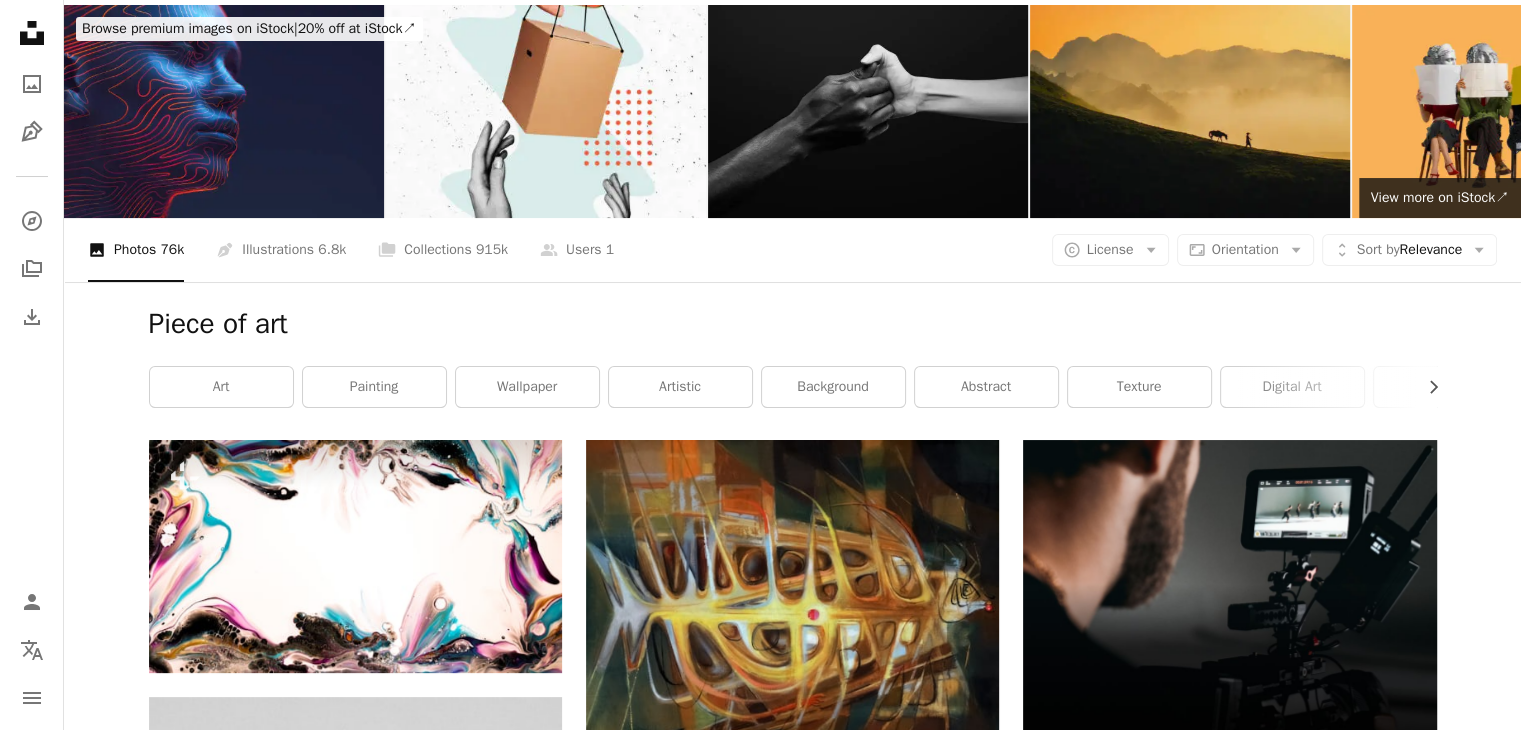 click on "Plus sign for Unsplash+ A heart A plus sign [PERSON] [LAST] For  Unsplash+ A lock Download A heart A plus sign Europeana Arrow pointing down A heart A plus sign Art Institute of Chicago Arrow pointing down A heart A plus sign Art Institute of Chicago Arrow pointing down A heart A plus sign [FIRST] [LAST] Available for hire A checkmark inside of a circle Arrow pointing down A heart A plus sign The Cleveland Museum of Art Arrow pointing down A heart A plus sign The Cleveland Museum of Art Arrow pointing down A heart A plus sign Europeana Arrow pointing down A heart A plus sign Europeana Arrow pointing down A heart A plus sign Art Institute of Chicago Arrow pointing down A heart A plus sign Chelsey Faucher Arrow pointing down Plus sign for Unsplash+ A heart A plus sign [FIRST] [LAST] For  Unsplash+ A lock Download Plus sign for Unsplash+ A heart A plus sign [FIRST] [LAST] For  Unsplash+ A lock Download A heart A plus sign The Cleveland Museum of Art Arrow pointing down Learn More A heart A plus sign Europeana" at bounding box center (792, 2168) 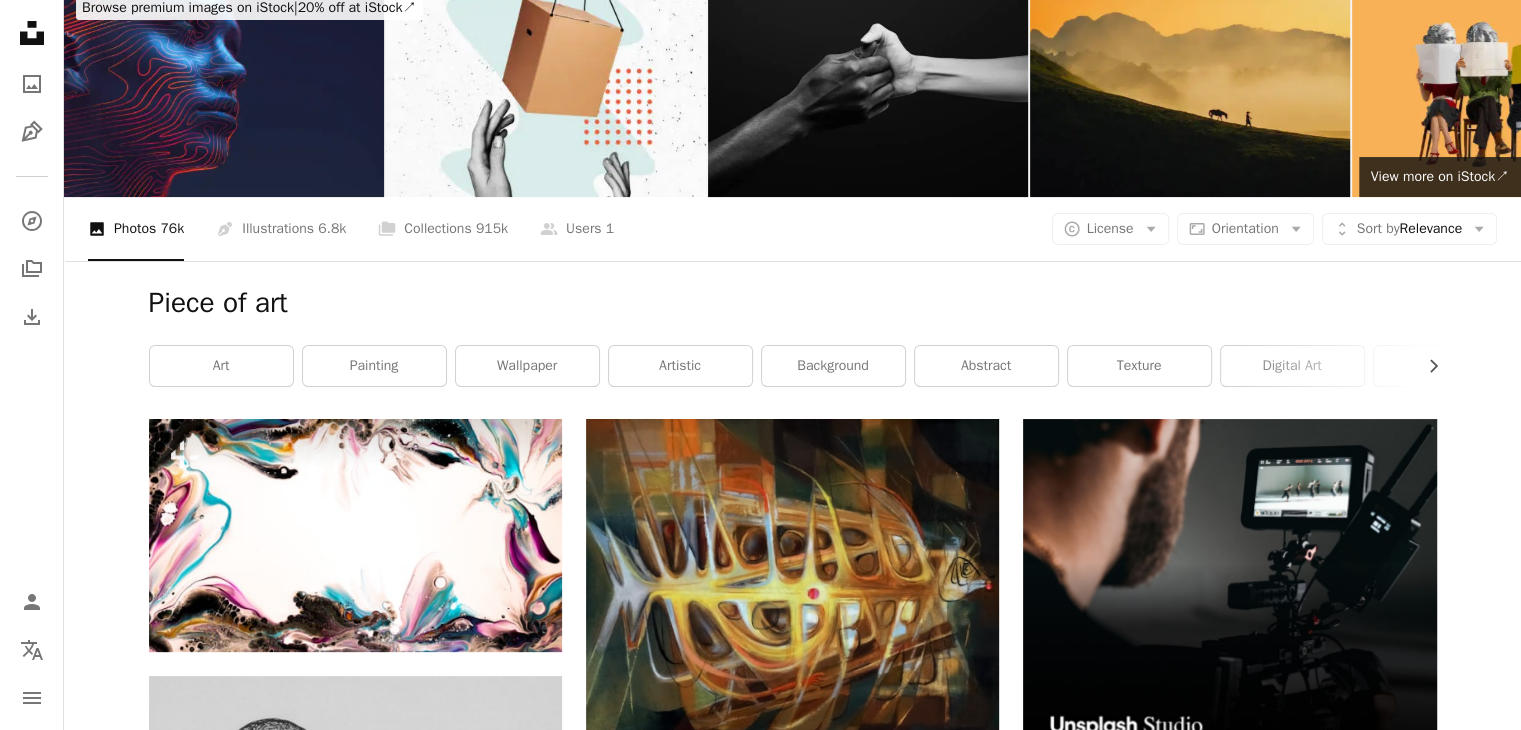 click on "Plus sign for Unsplash+ A heart A plus sign [PERSON] [LAST] For  Unsplash+ A lock Download A heart A plus sign Europeana Arrow pointing down A heart A plus sign Art Institute of Chicago Arrow pointing down A heart A plus sign Art Institute of Chicago Arrow pointing down A heart A plus sign [FIRST] [LAST] Available for hire A checkmark inside of a circle Arrow pointing down A heart A plus sign The Cleveland Museum of Art Arrow pointing down A heart A plus sign The Cleveland Museum of Art Arrow pointing down A heart A plus sign Europeana Arrow pointing down A heart A plus sign Europeana Arrow pointing down A heart A plus sign Art Institute of Chicago Arrow pointing down A heart A plus sign Chelsey Faucher Arrow pointing down Plus sign for Unsplash+ A heart A plus sign [FIRST] [LAST] For  Unsplash+ A lock Download Plus sign for Unsplash+ A heart A plus sign [FIRST] [LAST] For  Unsplash+ A lock Download A heart A plus sign The Cleveland Museum of Art Arrow pointing down Learn More A heart A plus sign Europeana" at bounding box center [792, 2147] 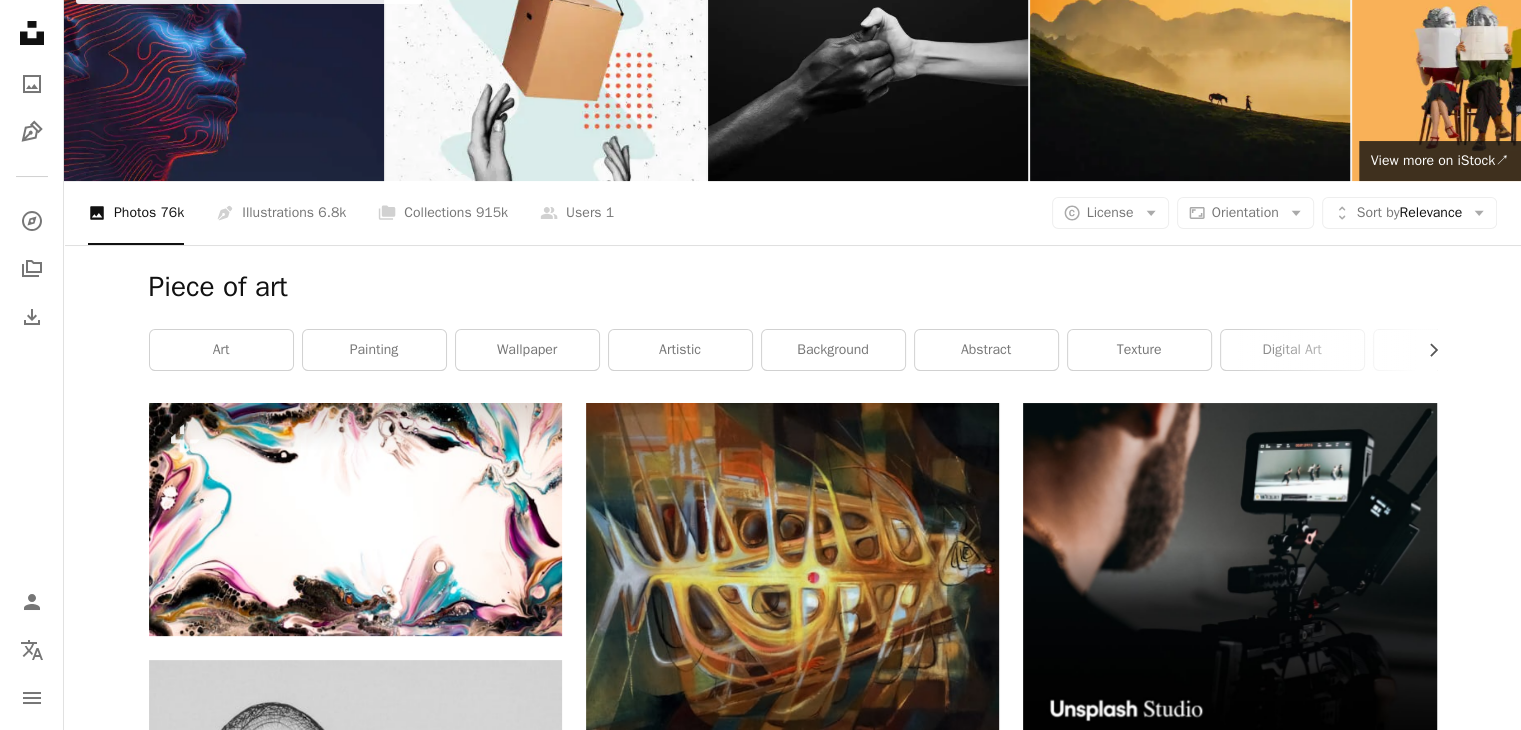 click on "Plus sign for Unsplash+ A heart A plus sign [PERSON] [LAST] For  Unsplash+ A lock Download A heart A plus sign Europeana Arrow pointing down A heart A plus sign Art Institute of Chicago Arrow pointing down A heart A plus sign Art Institute of Chicago Arrow pointing down A heart A plus sign [FIRST] [LAST] Available for hire A checkmark inside of a circle Arrow pointing down A heart A plus sign The Cleveland Museum of Art Arrow pointing down A heart A plus sign The Cleveland Museum of Art Arrow pointing down A heart A plus sign Europeana Arrow pointing down A heart A plus sign Europeana Arrow pointing down A heart A plus sign Art Institute of Chicago Arrow pointing down A heart A plus sign Chelsey Faucher Arrow pointing down Plus sign for Unsplash+ A heart A plus sign [FIRST] [LAST] For  Unsplash+ A lock Download Plus sign for Unsplash+ A heart A plus sign [FIRST] [LAST] For  Unsplash+ A lock Download A heart A plus sign The Cleveland Museum of Art Arrow pointing down Learn More A heart A plus sign Europeana" at bounding box center [792, 2131] 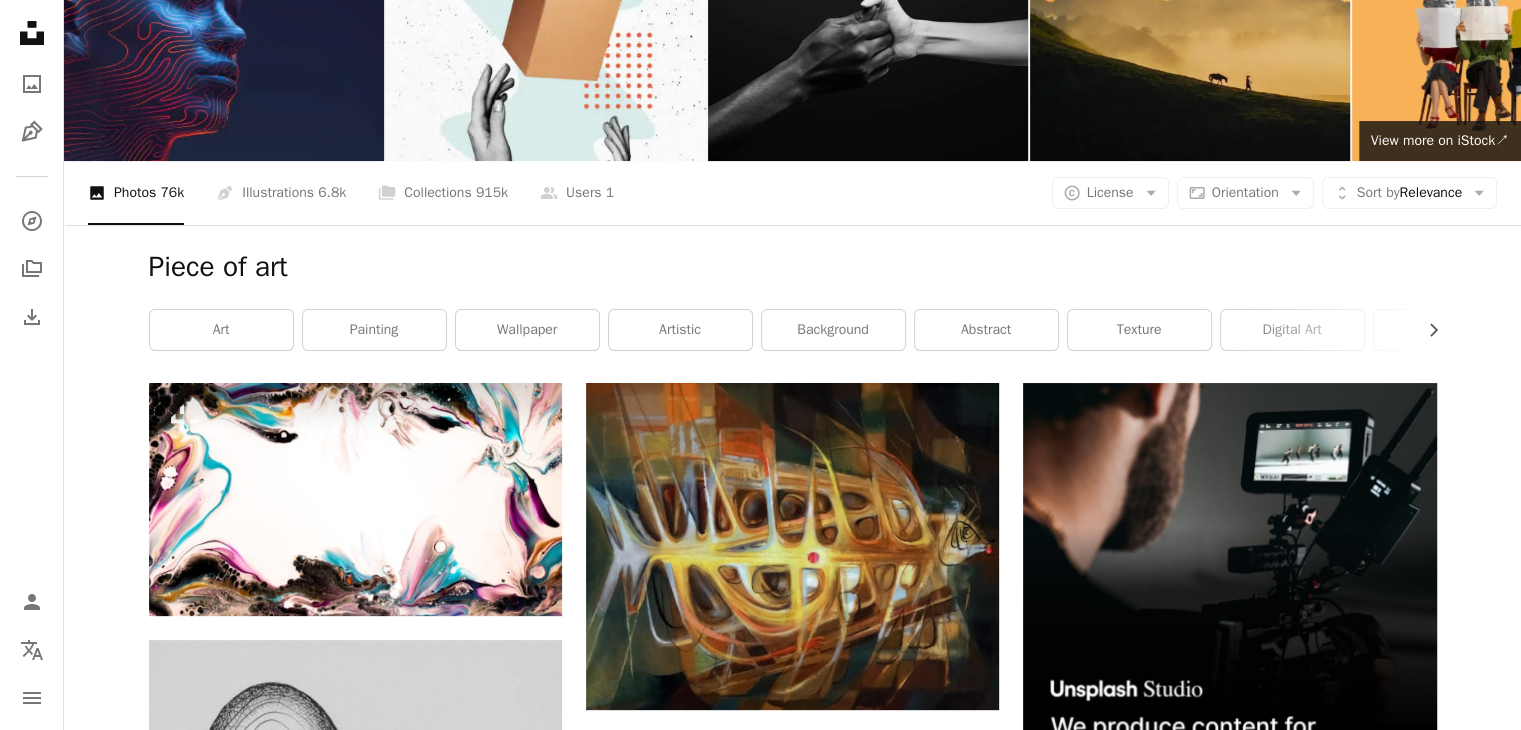 click on "Plus sign for Unsplash+ A heart A plus sign [PERSON] [LAST] For  Unsplash+ A lock Download A heart A plus sign Europeana Arrow pointing down A heart A plus sign Art Institute of Chicago Arrow pointing down A heart A plus sign Art Institute of Chicago Arrow pointing down A heart A plus sign [FIRST] [LAST] Available for hire A checkmark inside of a circle Arrow pointing down A heart A plus sign The Cleveland Museum of Art Arrow pointing down A heart A plus sign The Cleveland Museum of Art Arrow pointing down A heart A plus sign Europeana Arrow pointing down A heart A plus sign Europeana Arrow pointing down A heart A plus sign Art Institute of Chicago Arrow pointing down A heart A plus sign Chelsey Faucher Arrow pointing down Plus sign for Unsplash+ A heart A plus sign [FIRST] [LAST] For  Unsplash+ A lock Download Plus sign for Unsplash+ A heart A plus sign [FIRST] [LAST] For  Unsplash+ A lock Download A heart A plus sign The Cleveland Museum of Art Arrow pointing down Learn More A heart A plus sign Europeana" at bounding box center (792, 2111) 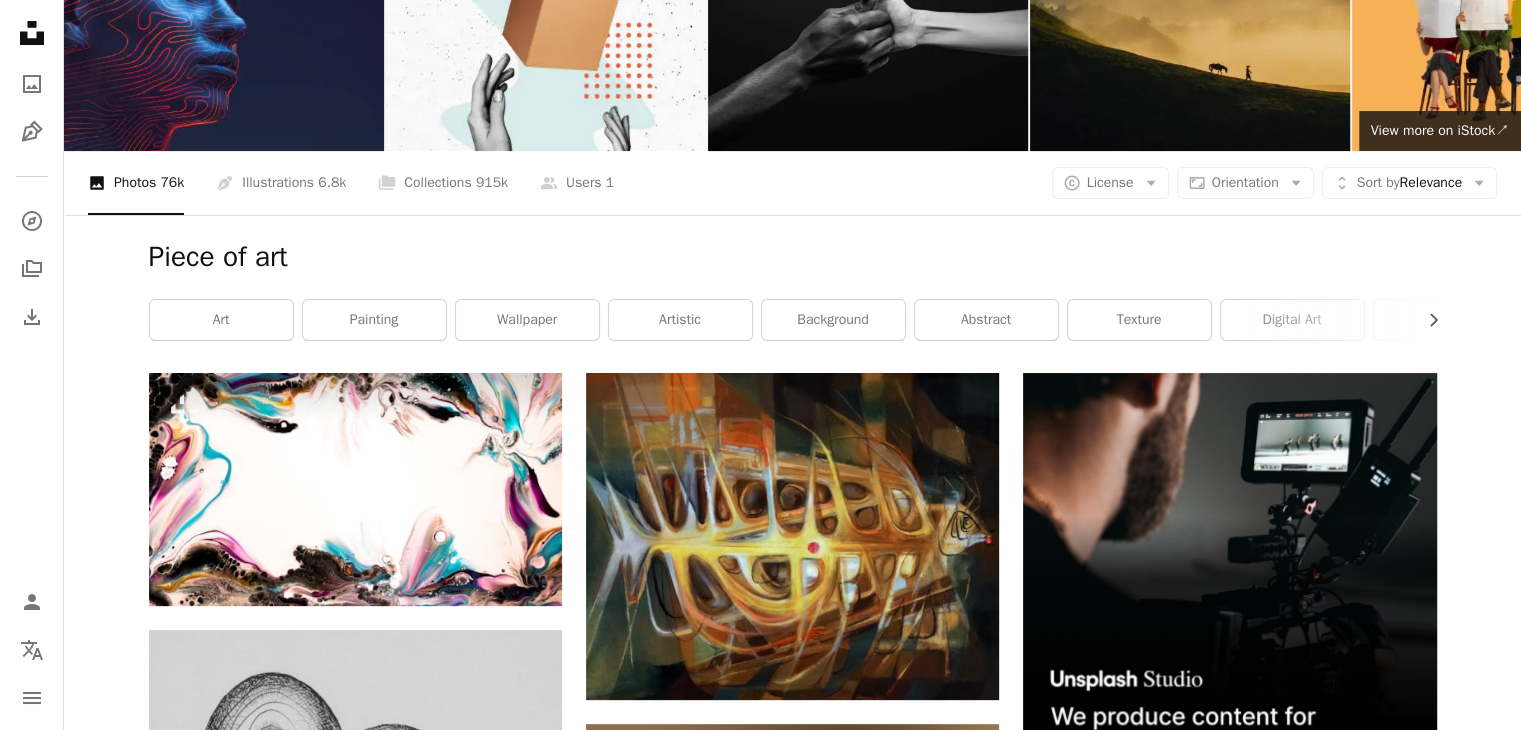 click on "Plus sign for Unsplash+ A heart A plus sign [PERSON] [LAST] For  Unsplash+ A lock Download A heart A plus sign Europeana Arrow pointing down A heart A plus sign Art Institute of Chicago Arrow pointing down A heart A plus sign Art Institute of Chicago Arrow pointing down A heart A plus sign [FIRST] [LAST] Available for hire A checkmark inside of a circle Arrow pointing down A heart A plus sign The Cleveland Museum of Art Arrow pointing down A heart A plus sign The Cleveland Museum of Art Arrow pointing down A heart A plus sign Europeana Arrow pointing down A heart A plus sign Europeana Arrow pointing down A heart A plus sign Art Institute of Chicago Arrow pointing down A heart A plus sign Chelsey Faucher Arrow pointing down Plus sign for Unsplash+ A heart A plus sign [FIRST] [LAST] For  Unsplash+ A lock Download Plus sign for Unsplash+ A heart A plus sign [FIRST] [LAST] For  Unsplash+ A lock Download A heart A plus sign The Cleveland Museum of Art Arrow pointing down Learn More A heart A plus sign Europeana" at bounding box center (792, 2101) 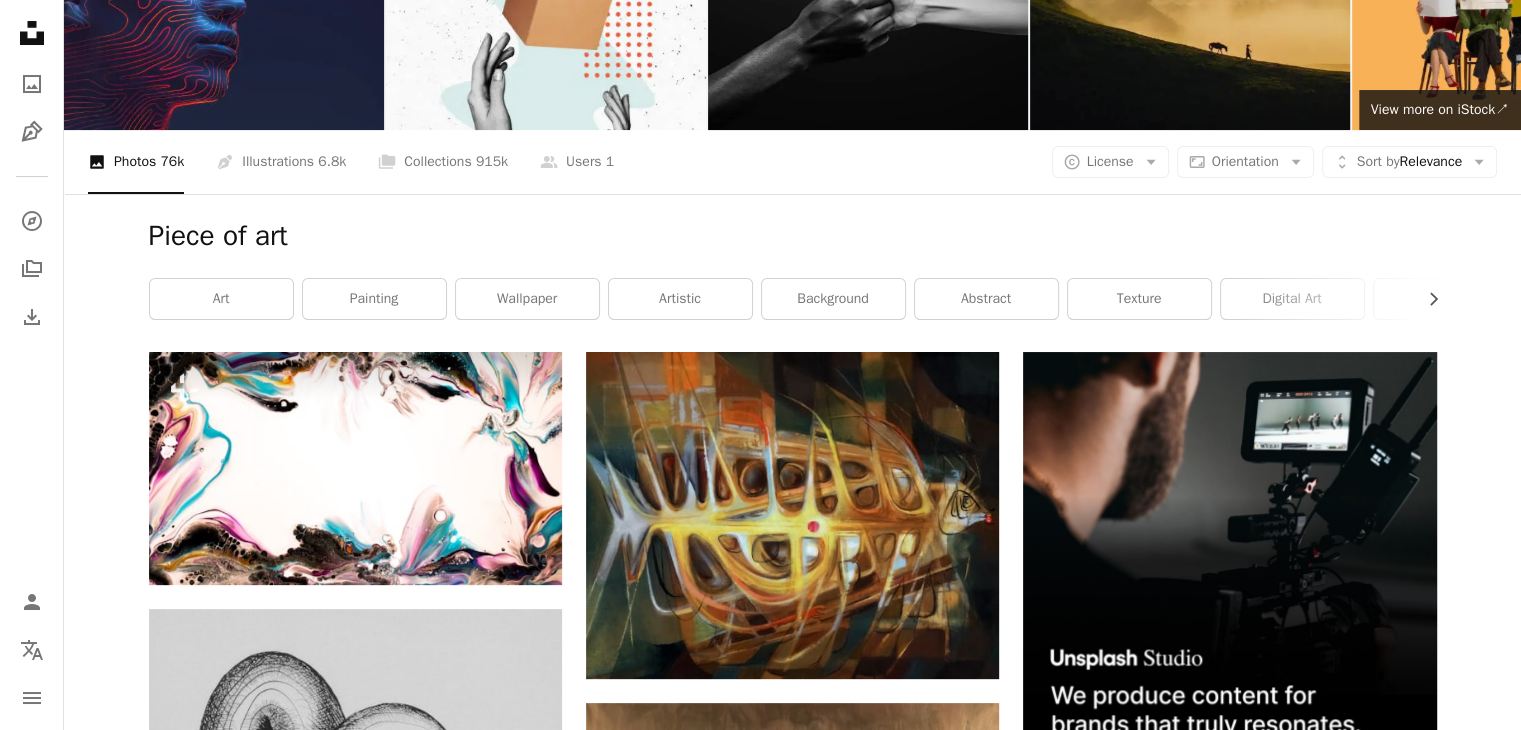 click on "Plus sign for Unsplash+ A heart A plus sign [PERSON] [LAST] For  Unsplash+ A lock Download A heart A plus sign Europeana Arrow pointing down A heart A plus sign Art Institute of Chicago Arrow pointing down A heart A plus sign Art Institute of Chicago Arrow pointing down A heart A plus sign [FIRST] [LAST] Available for hire A checkmark inside of a circle Arrow pointing down A heart A plus sign The Cleveland Museum of Art Arrow pointing down A heart A plus sign The Cleveland Museum of Art Arrow pointing down A heart A plus sign Europeana Arrow pointing down A heart A plus sign Europeana Arrow pointing down A heart A plus sign Art Institute of Chicago Arrow pointing down A heart A plus sign Chelsey Faucher Arrow pointing down Plus sign for Unsplash+ A heart A plus sign [FIRST] [LAST] For  Unsplash+ A lock Download Plus sign for Unsplash+ A heart A plus sign [FIRST] [LAST] For  Unsplash+ A lock Download A heart A plus sign The Cleveland Museum of Art Arrow pointing down Learn More A heart A plus sign Europeana" at bounding box center (792, 2080) 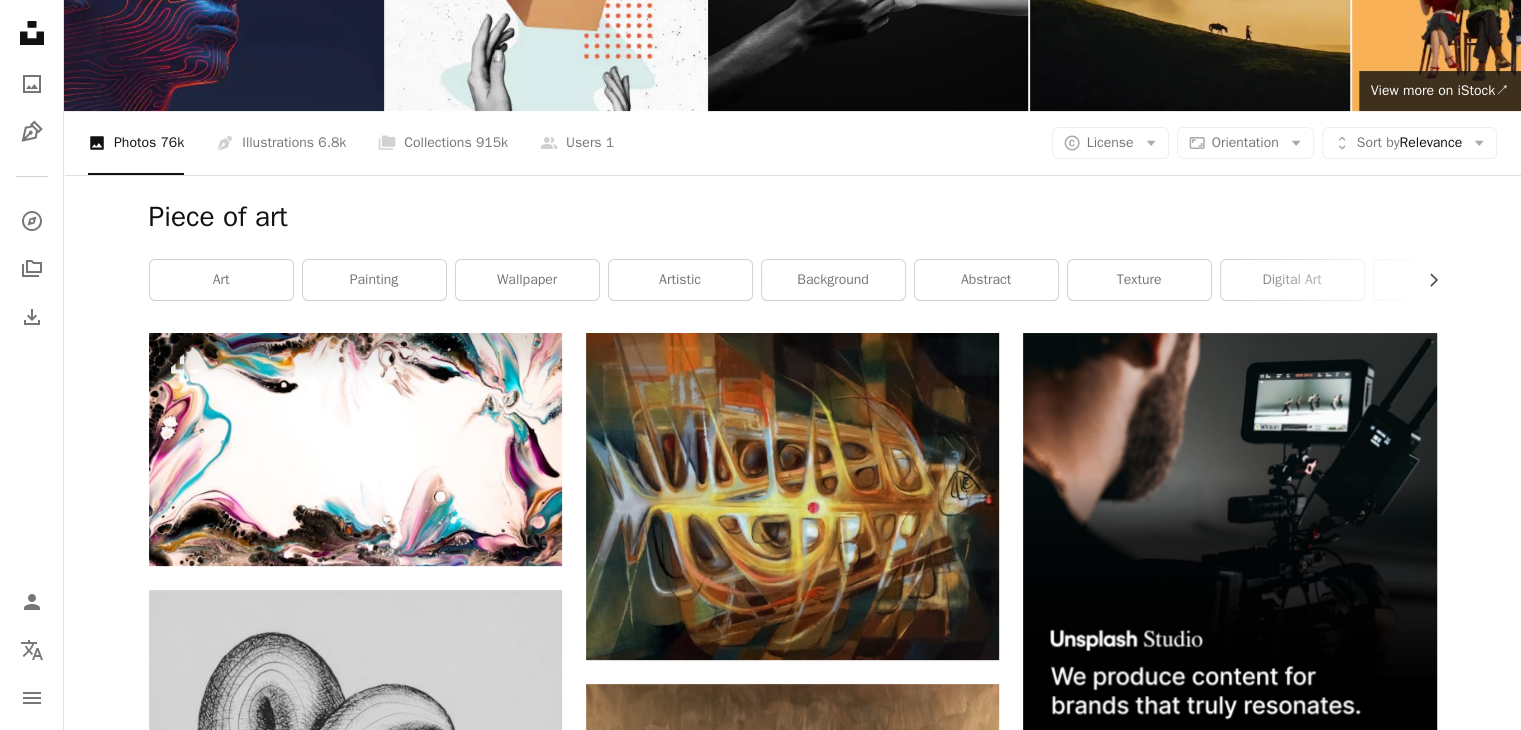 click on "Plus sign for Unsplash+ A heart A plus sign [PERSON] [LAST] For  Unsplash+ A lock Download A heart A plus sign Europeana Arrow pointing down A heart A plus sign Art Institute of Chicago Arrow pointing down A heart A plus sign Art Institute of Chicago Arrow pointing down A heart A plus sign [FIRST] [LAST] Available for hire A checkmark inside of a circle Arrow pointing down A heart A plus sign The Cleveland Museum of Art Arrow pointing down A heart A plus sign The Cleveland Museum of Art Arrow pointing down A heart A plus sign Europeana Arrow pointing down A heart A plus sign Europeana Arrow pointing down A heart A plus sign Art Institute of Chicago Arrow pointing down A heart A plus sign Chelsey Faucher Arrow pointing down Plus sign for Unsplash+ A heart A plus sign [FIRST] [LAST] For  Unsplash+ A lock Download Plus sign for Unsplash+ A heart A plus sign [FIRST] [LAST] For  Unsplash+ A lock Download A heart A plus sign The Cleveland Museum of Art Arrow pointing down Learn More A heart A plus sign Europeana" at bounding box center (792, 2061) 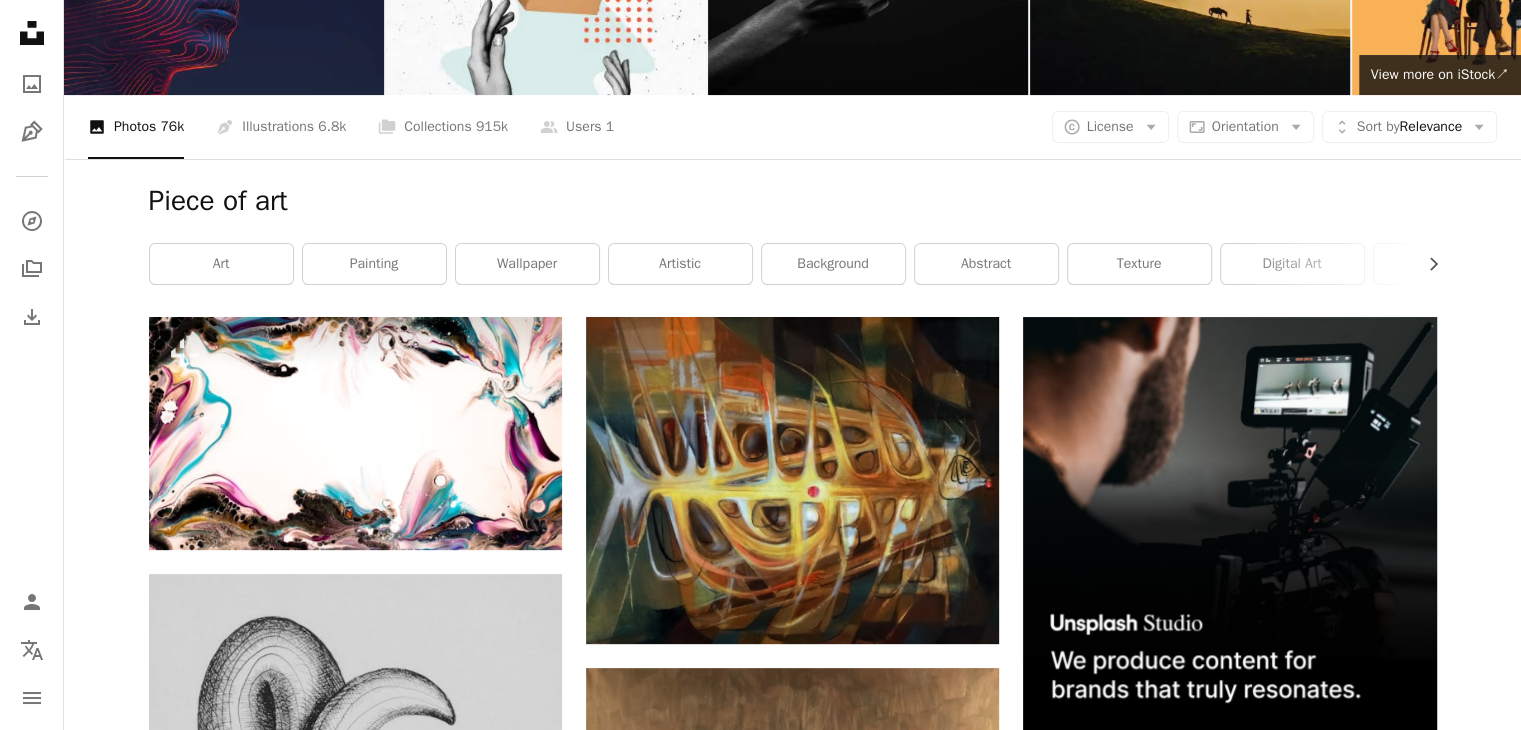 click on "Plus sign for Unsplash+ A heart A plus sign [PERSON] [LAST] For  Unsplash+ A lock Download A heart A plus sign Europeana Arrow pointing down A heart A plus sign Art Institute of Chicago Arrow pointing down A heart A plus sign Art Institute of Chicago Arrow pointing down A heart A plus sign [FIRST] [LAST] Available for hire A checkmark inside of a circle Arrow pointing down A heart A plus sign The Cleveland Museum of Art Arrow pointing down A heart A plus sign The Cleveland Museum of Art Arrow pointing down A heart A plus sign Europeana Arrow pointing down A heart A plus sign Europeana Arrow pointing down A heart A plus sign Art Institute of Chicago Arrow pointing down A heart A plus sign Chelsey Faucher Arrow pointing down Plus sign for Unsplash+ A heart A plus sign [FIRST] [LAST] For  Unsplash+ A lock Download Plus sign for Unsplash+ A heart A plus sign [FIRST] [LAST] For  Unsplash+ A lock Download A heart A plus sign The Cleveland Museum of Art Arrow pointing down Learn More A heart A plus sign Europeana" at bounding box center (792, 2045) 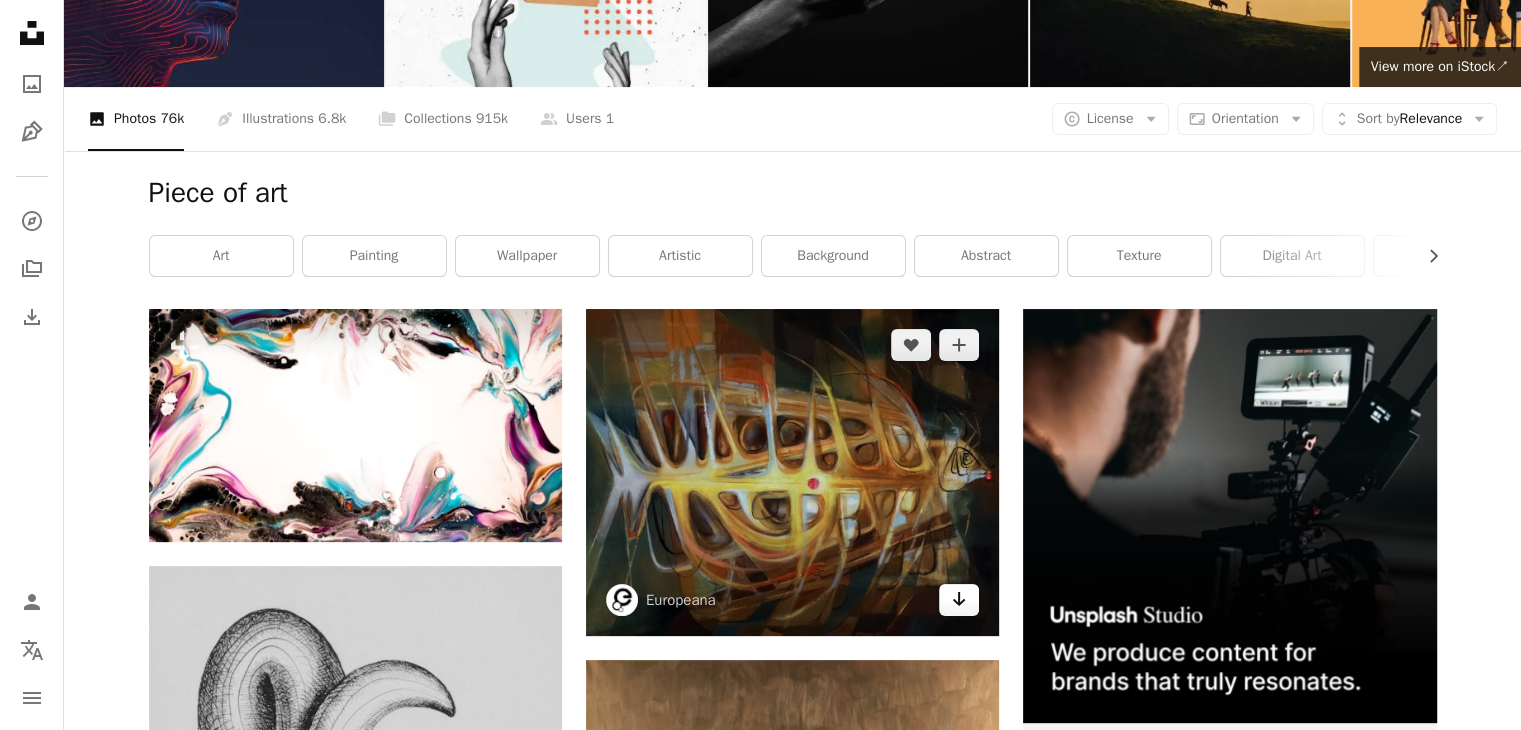 click on "Arrow pointing down" at bounding box center (959, 600) 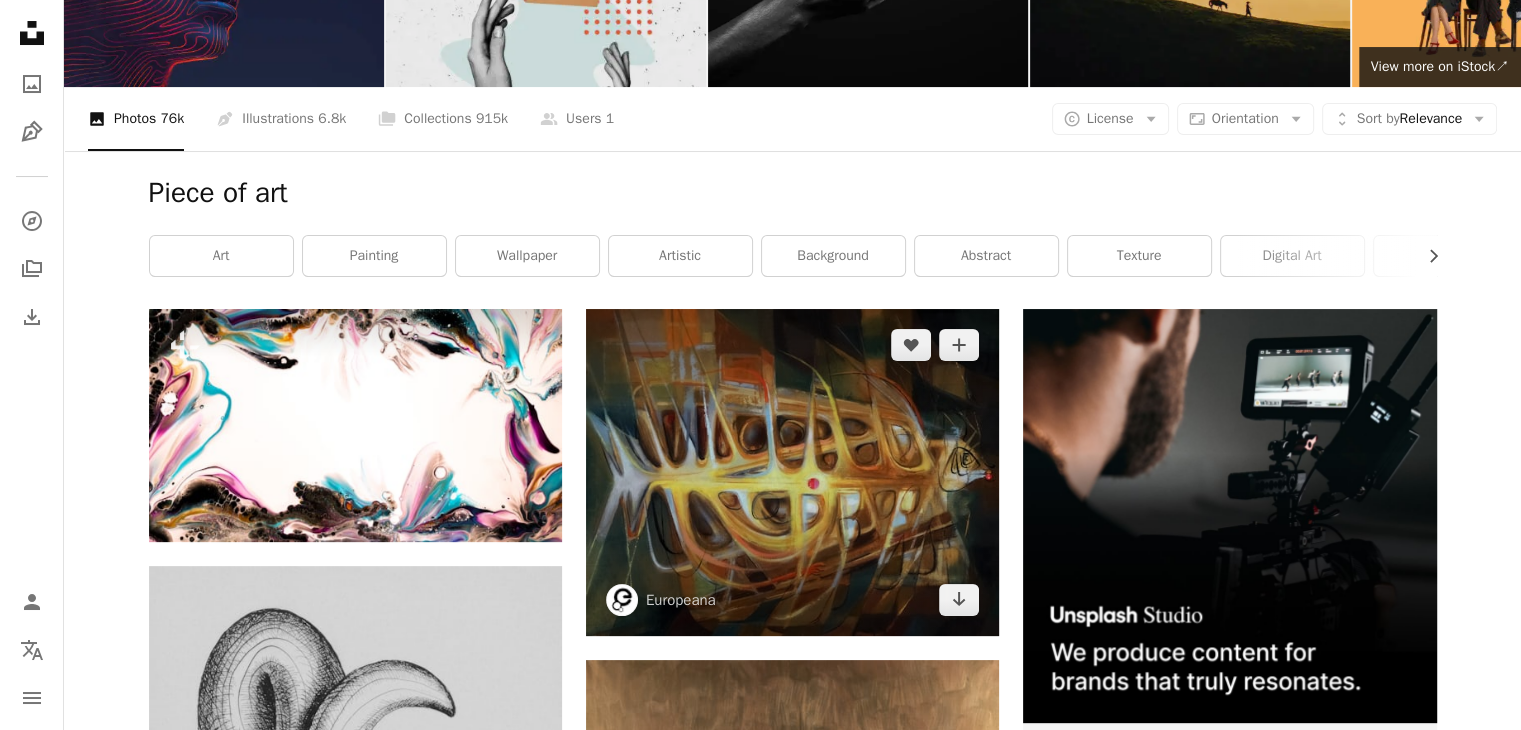 drag, startPoint x: 985, startPoint y: 596, endPoint x: 675, endPoint y: 25, distance: 649.7238 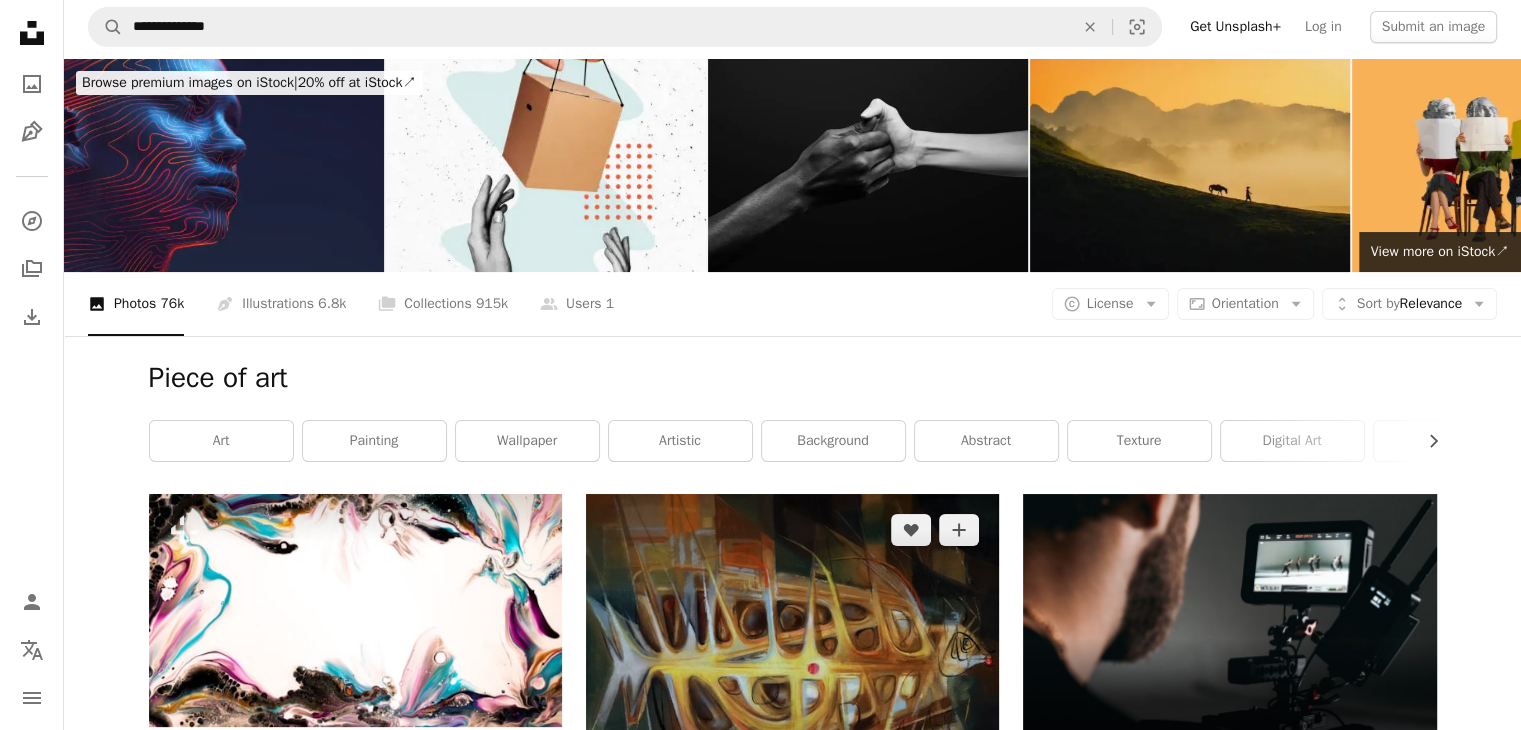 scroll, scrollTop: 0, scrollLeft: 0, axis: both 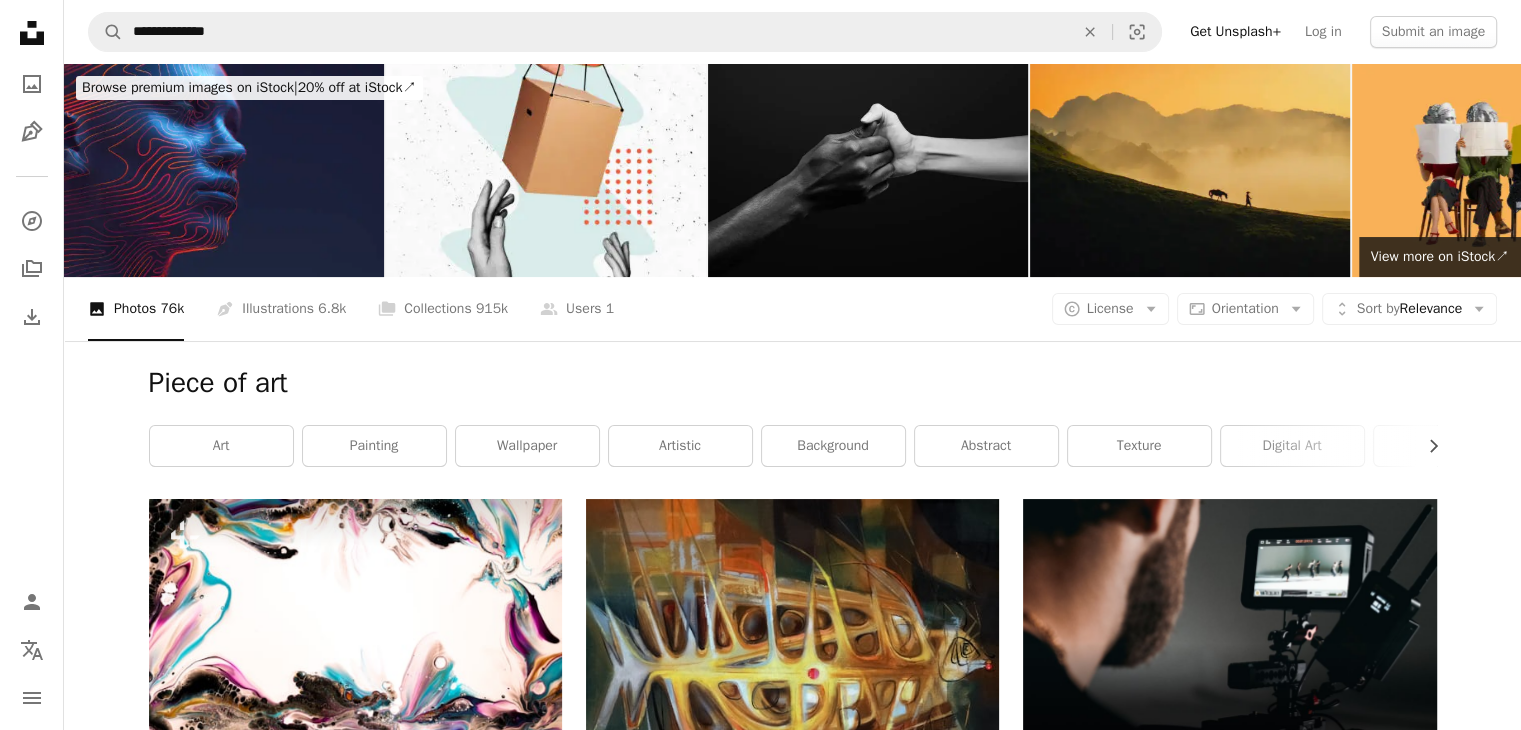 click on "**********" at bounding box center (792, 32) 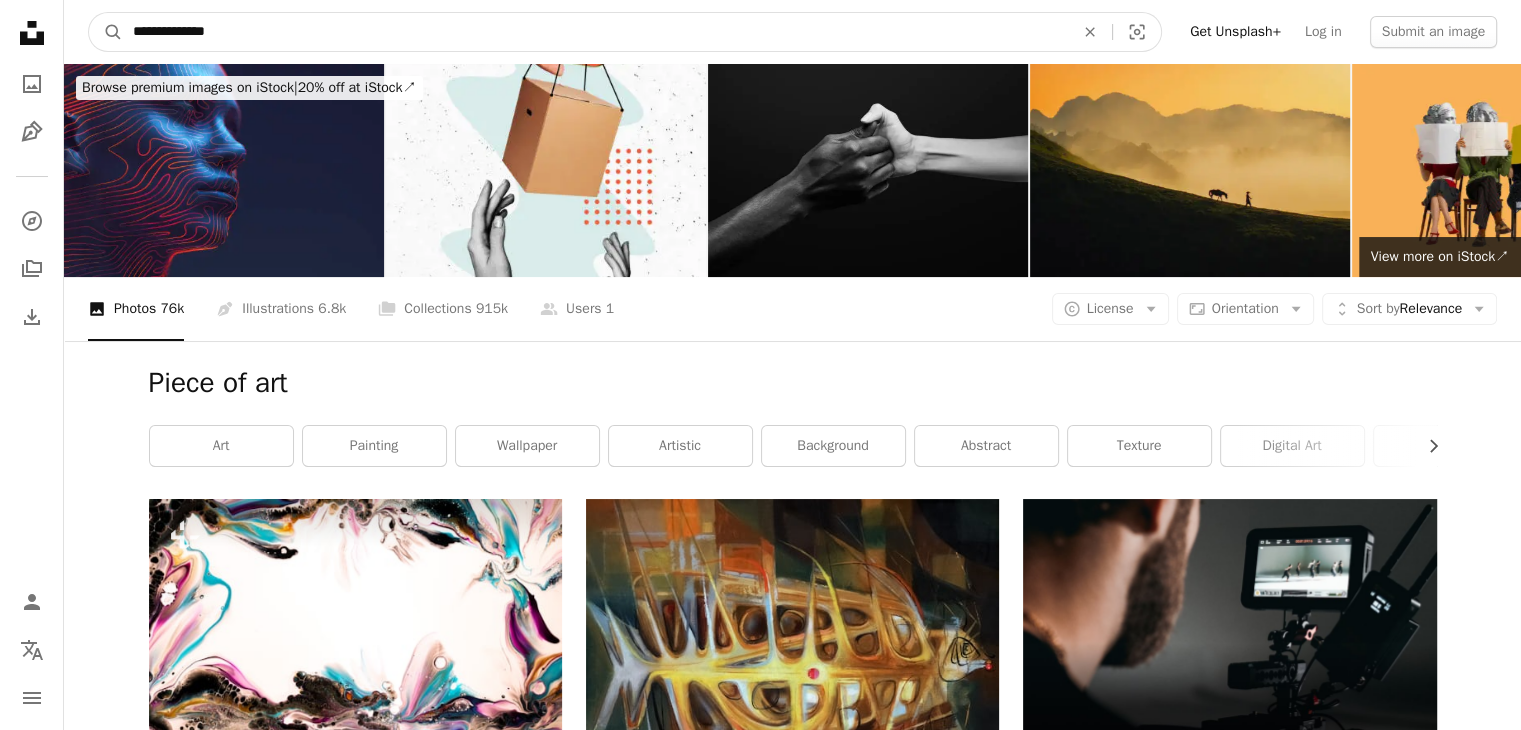 click on "**********" at bounding box center [595, 32] 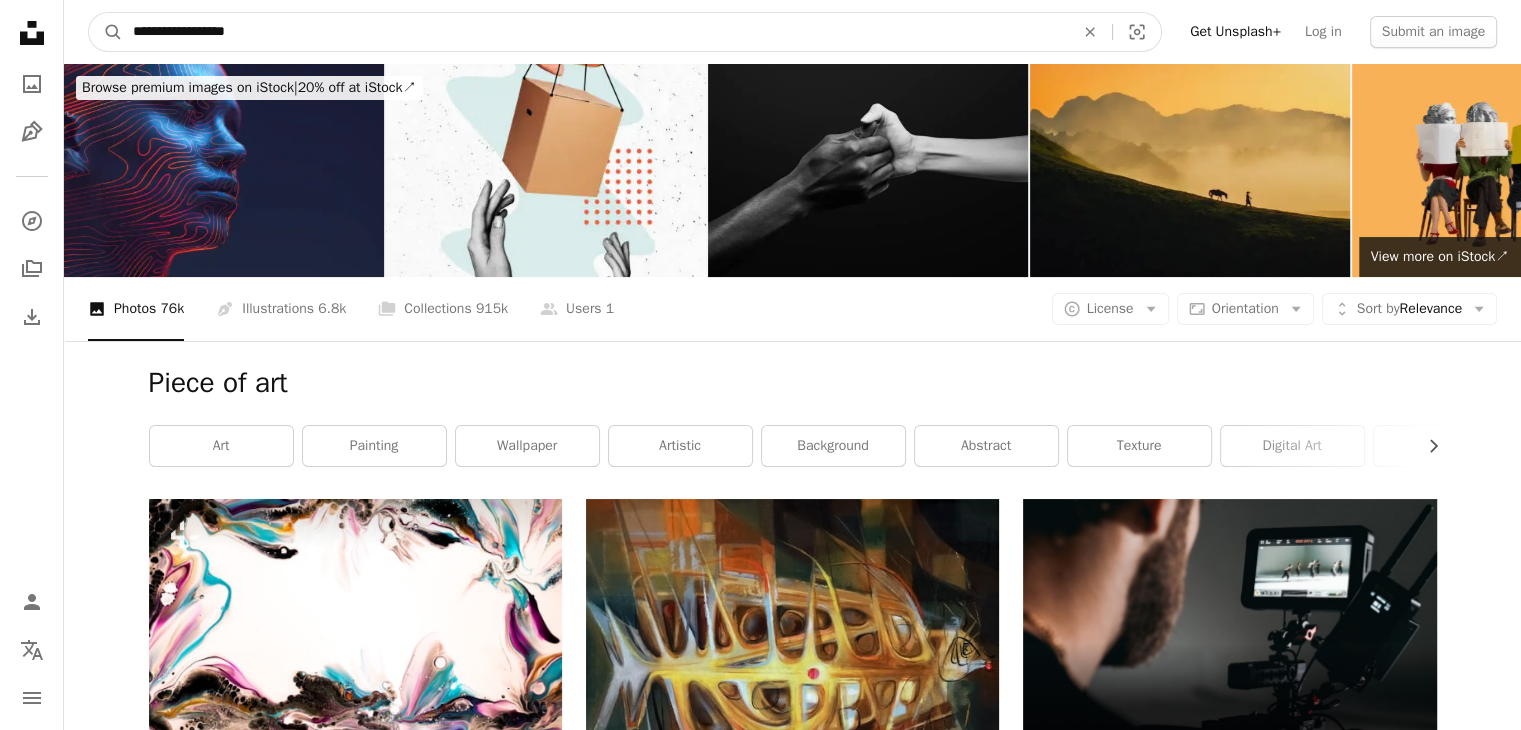 type on "**********" 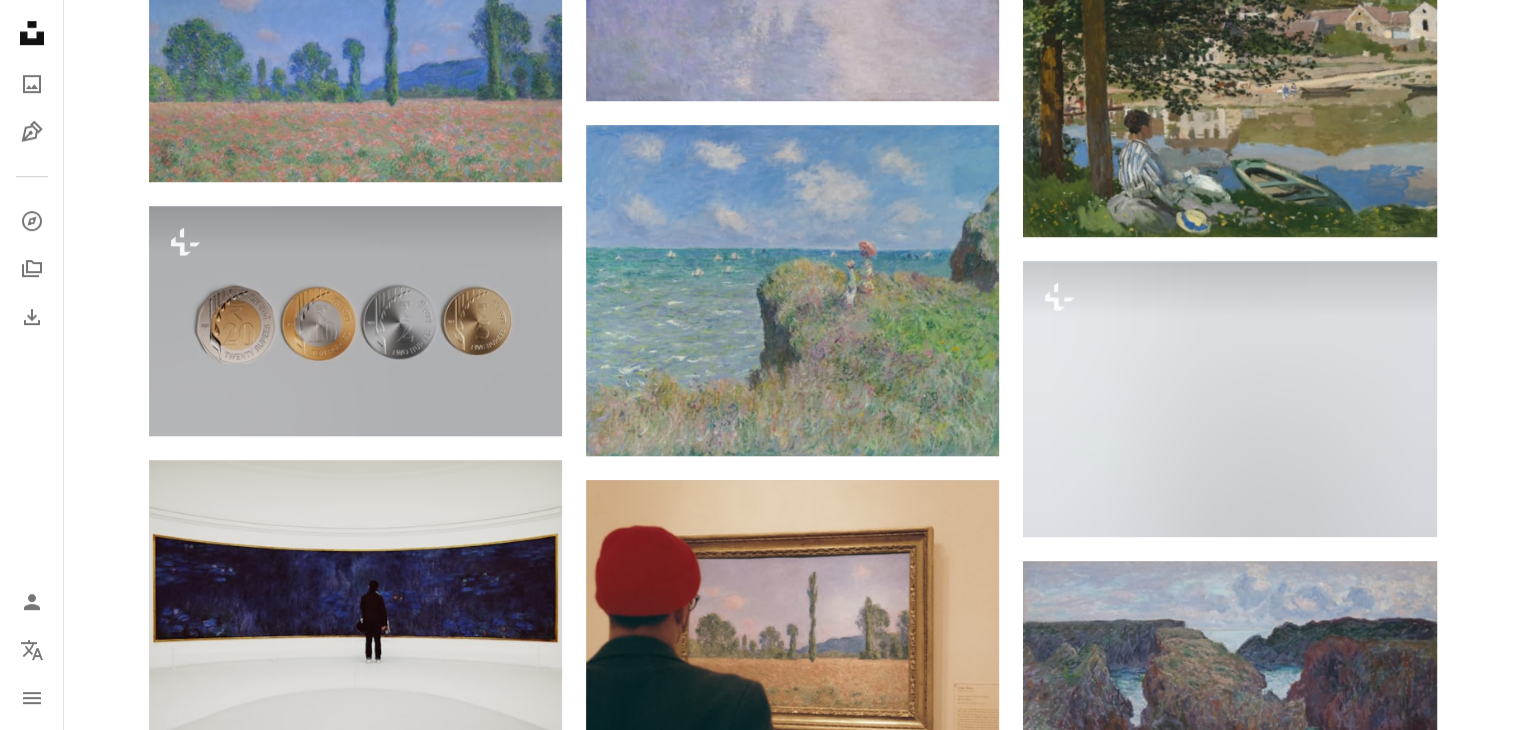 scroll, scrollTop: 1200, scrollLeft: 0, axis: vertical 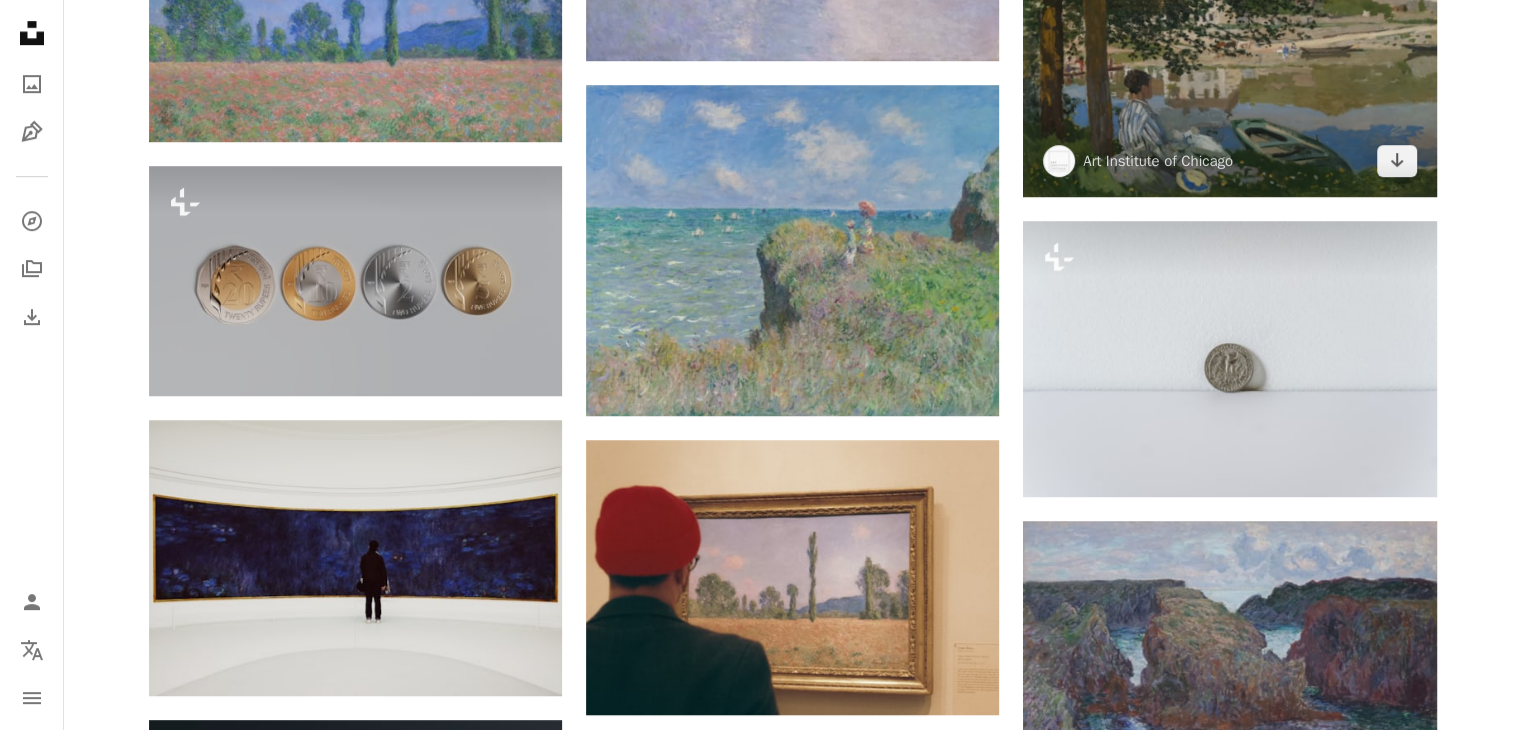 drag, startPoint x: 1529, startPoint y: 0, endPoint x: 1143, endPoint y: 63, distance: 391.1074 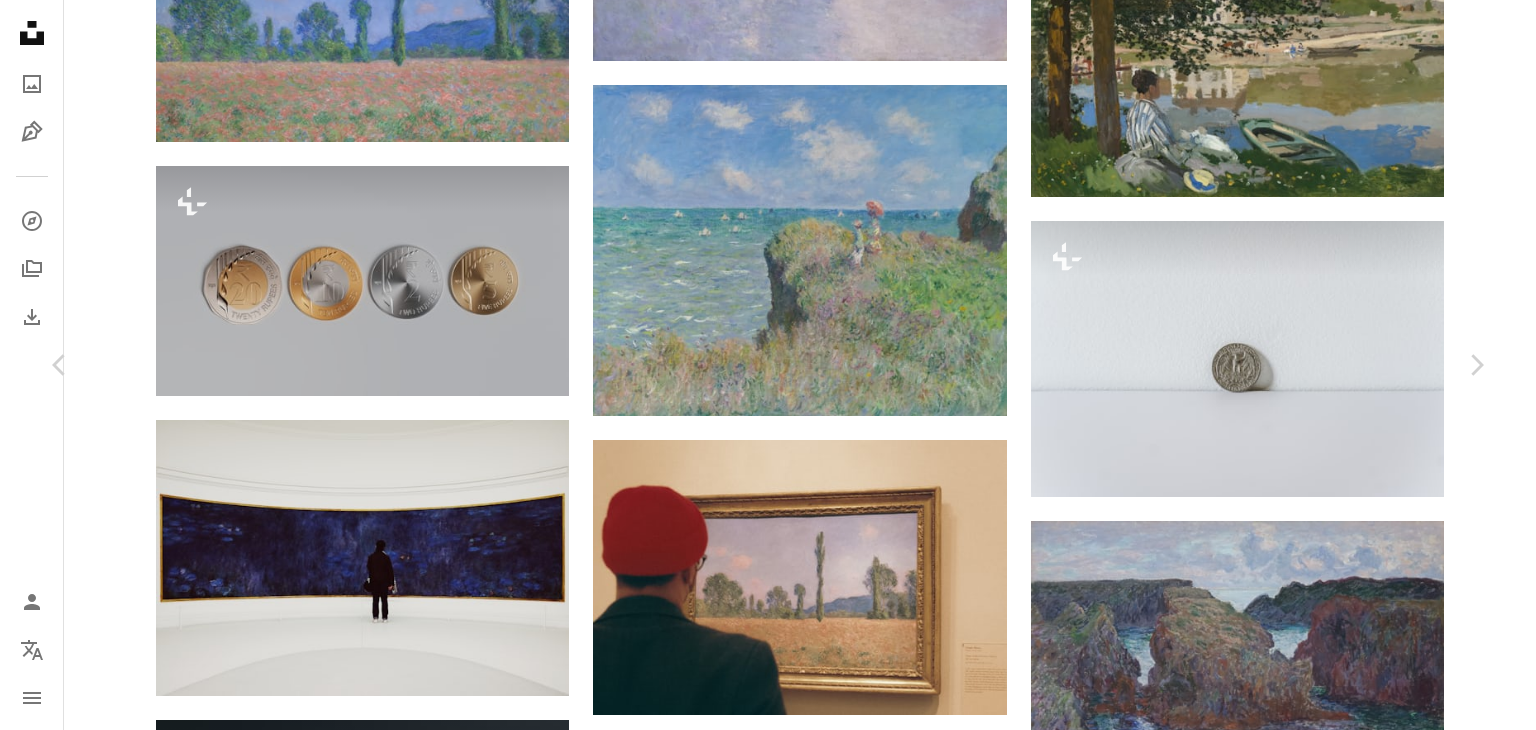 click on "On the Bank of the Seine, [CITY] Date: [DATE] Artist: [ARTIST], [NATIONALITY], [BIRTH_DEATH] Calendar outlined Published on  [DATE] Safety Free to use under the  Unsplash License art painting artwork oil painting monet claude monet landscape art piece of art french art woman building face female adult scenery lake boat vehicle outdoors pond Creative Commons images Browse premium related images on iStock  |  Save 20% with code UNSPLASH20 View more on iStock  ↗ Related images A heart A plus sign Art Institute of Chicago Arrow pointing down A heart A plus sign Birmingham Museums Trust Arrow pointing down A heart A plus sign Art Institute of Chicago Arrow pointing down A heart A plus sign Art Institute of Chicago A heart For" at bounding box center [768, 3481] 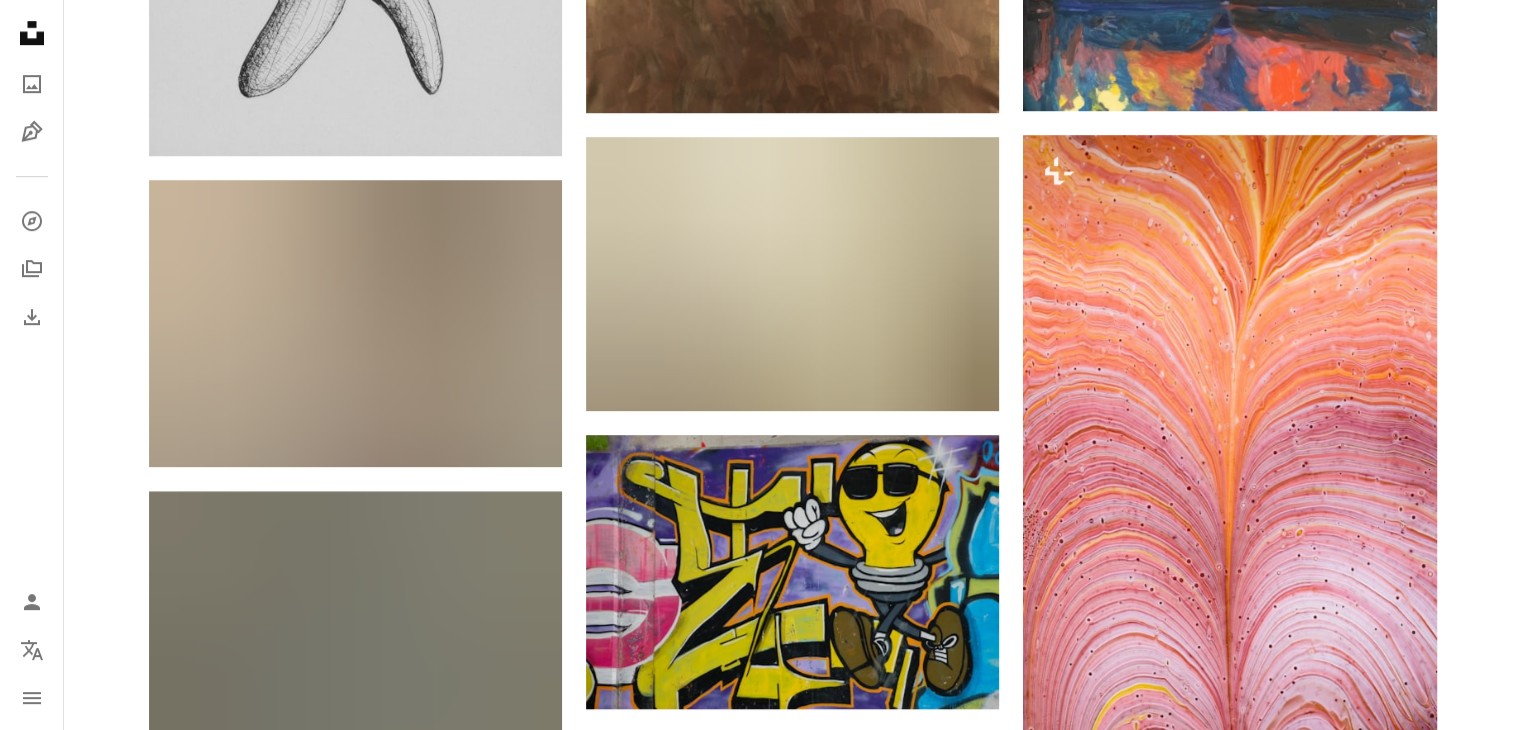 scroll, scrollTop: 0, scrollLeft: 0, axis: both 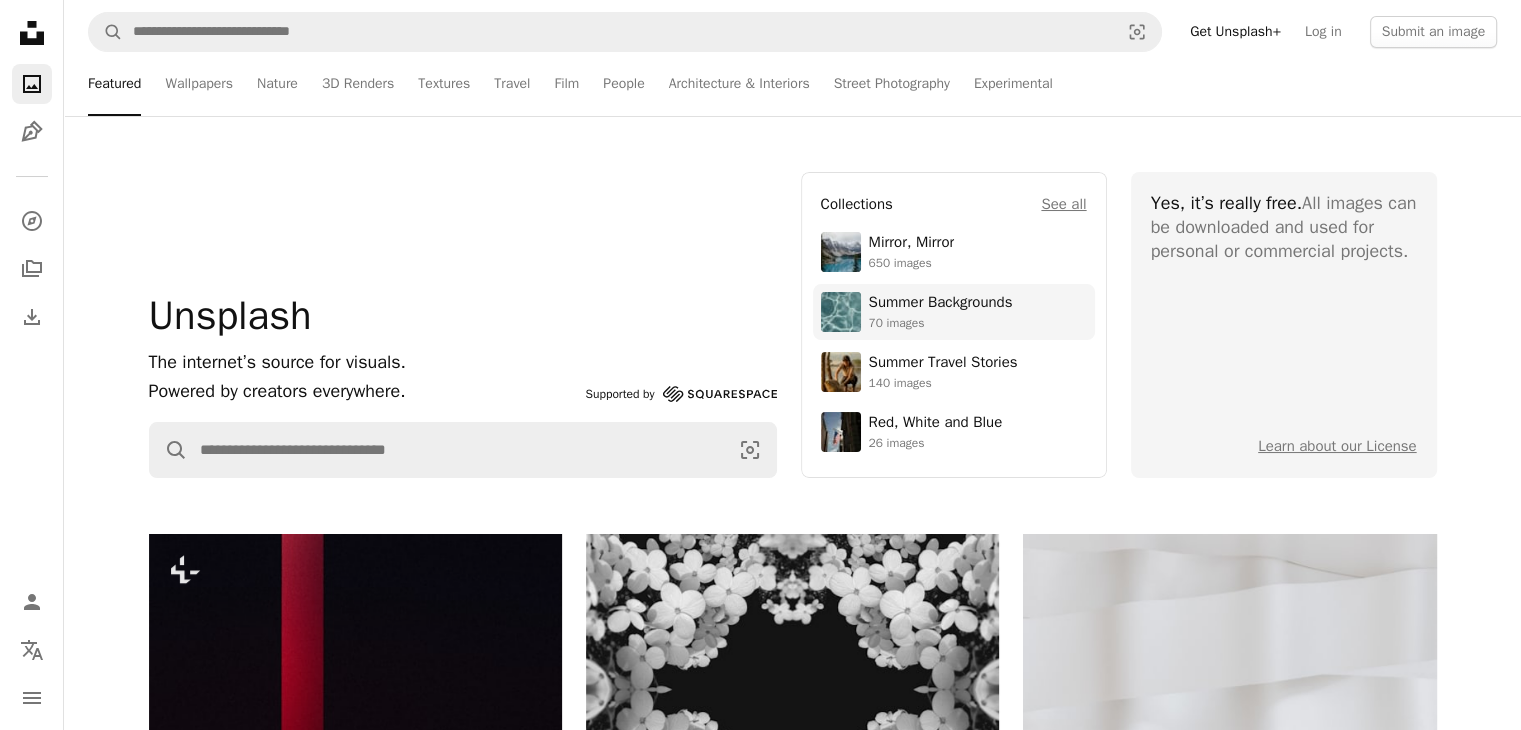 click on "70 images" at bounding box center [941, 323] 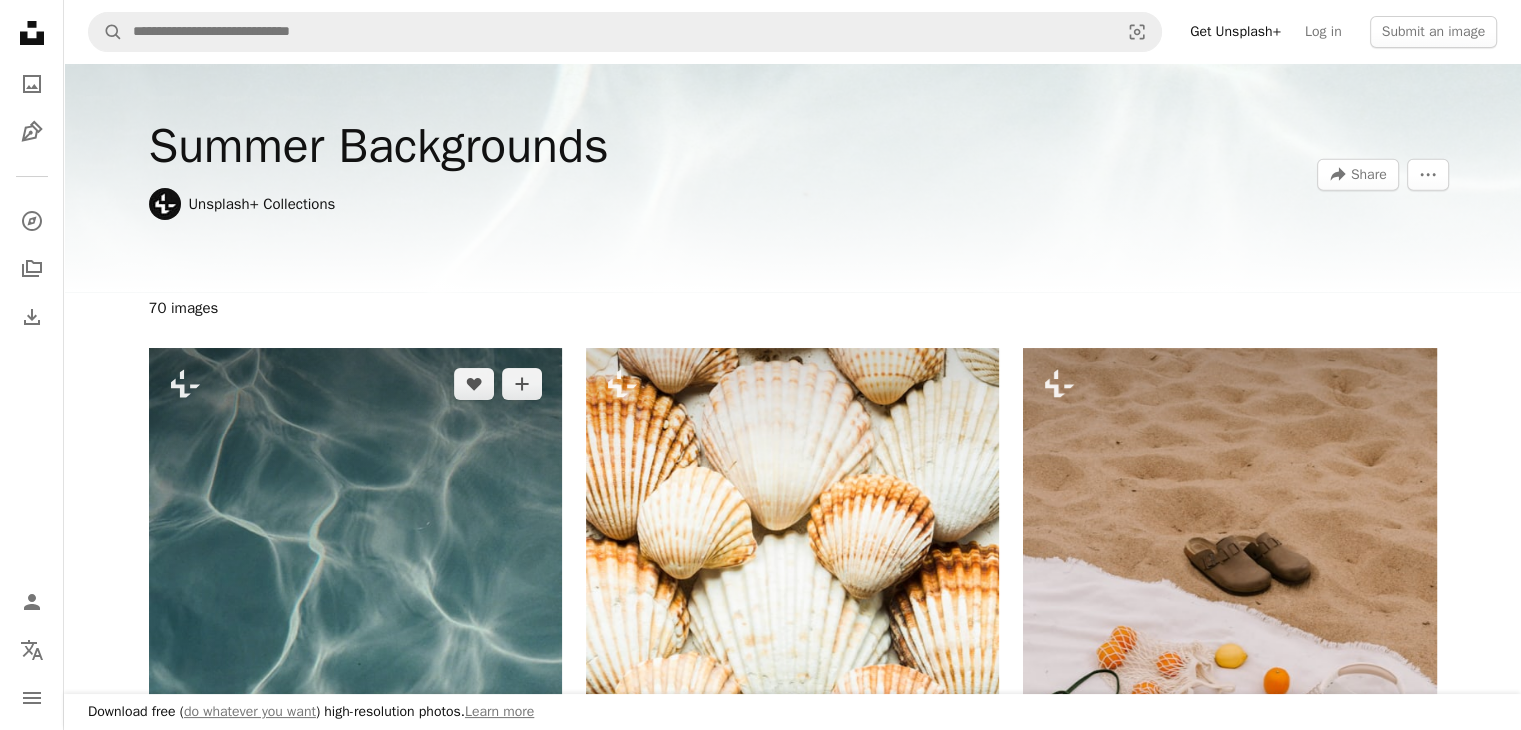 click at bounding box center (355, 659) 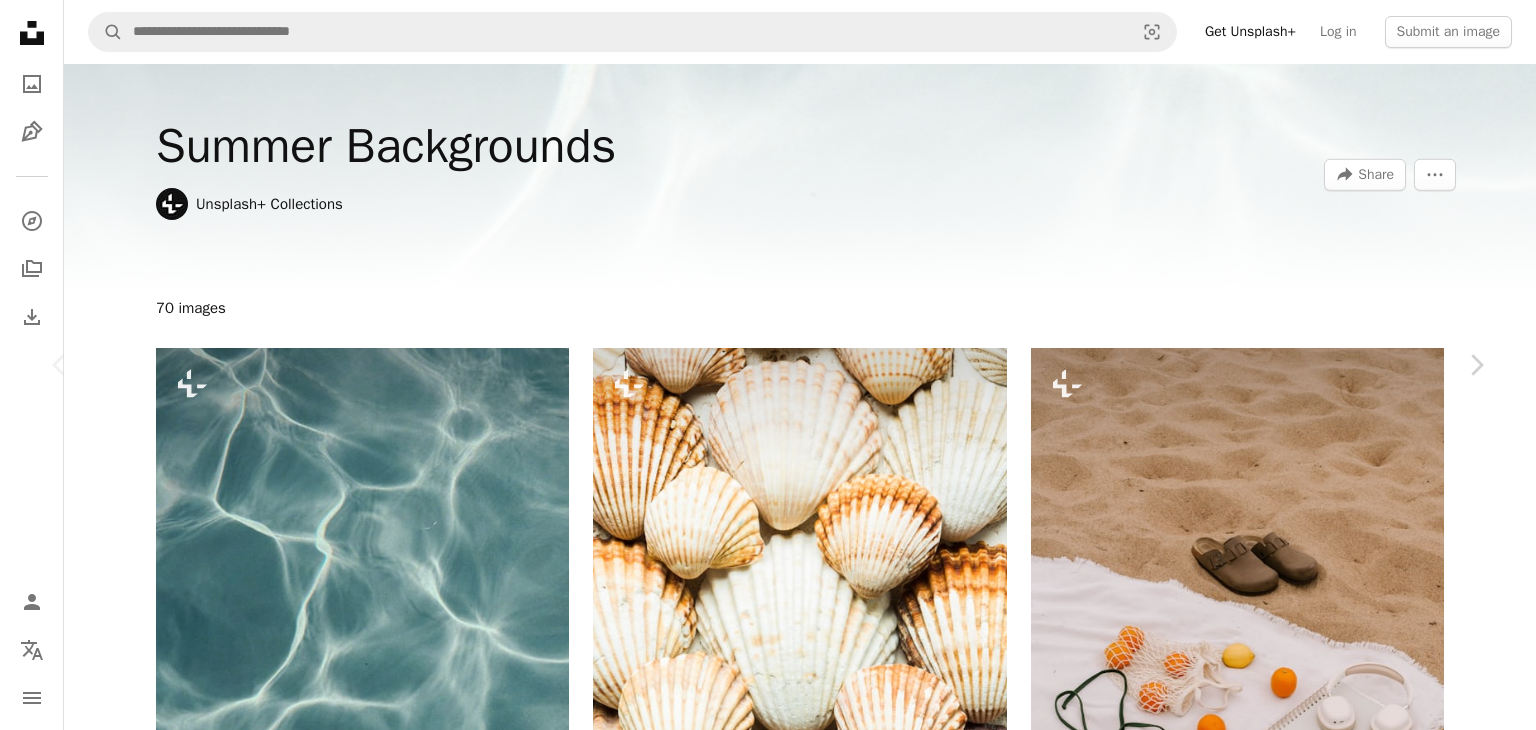 click on "Unsplash logo Unsplash Home A photo Pen Tool A compass A stack of folders Download Person Localization icon navigation menu A magnifying glass Visual search Get Unsplash+ Log in Submit an image Summer Backgrounds Unsplash+ Collections A forward-right arrow Share More Actions 70 images Plus sign for Unsplash+ A heart A plus sign [NAME] For  Unsplash+ A lock Download Plus sign for Unsplash+ A heart A plus sign JSB Co. For  Unsplash+ A lock Download Plus sign for Unsplash+ A heart A plus sign [NAME] For  Unsplash+ A lock Download Plus sign for Unsplash+ A heart A plus sign [NAME] For  Unsplash+ A lock Download Plus sign for Unsplash+ A heart A plus sign [NAME] For  Unsplash+ A lock Download Plus sign for Unsplash+ A heart A plus sign [NAME] For  Unsplash+ A lock Download Plus sign for Unsplash+ A heart A plus sign [NAME] For  Unsplash+ A lock Download Plus sign for Unsplash+ A heart A plus sign [NAME] For  Unsplash+ A lock Download A heart For" at bounding box center (768, 3014) 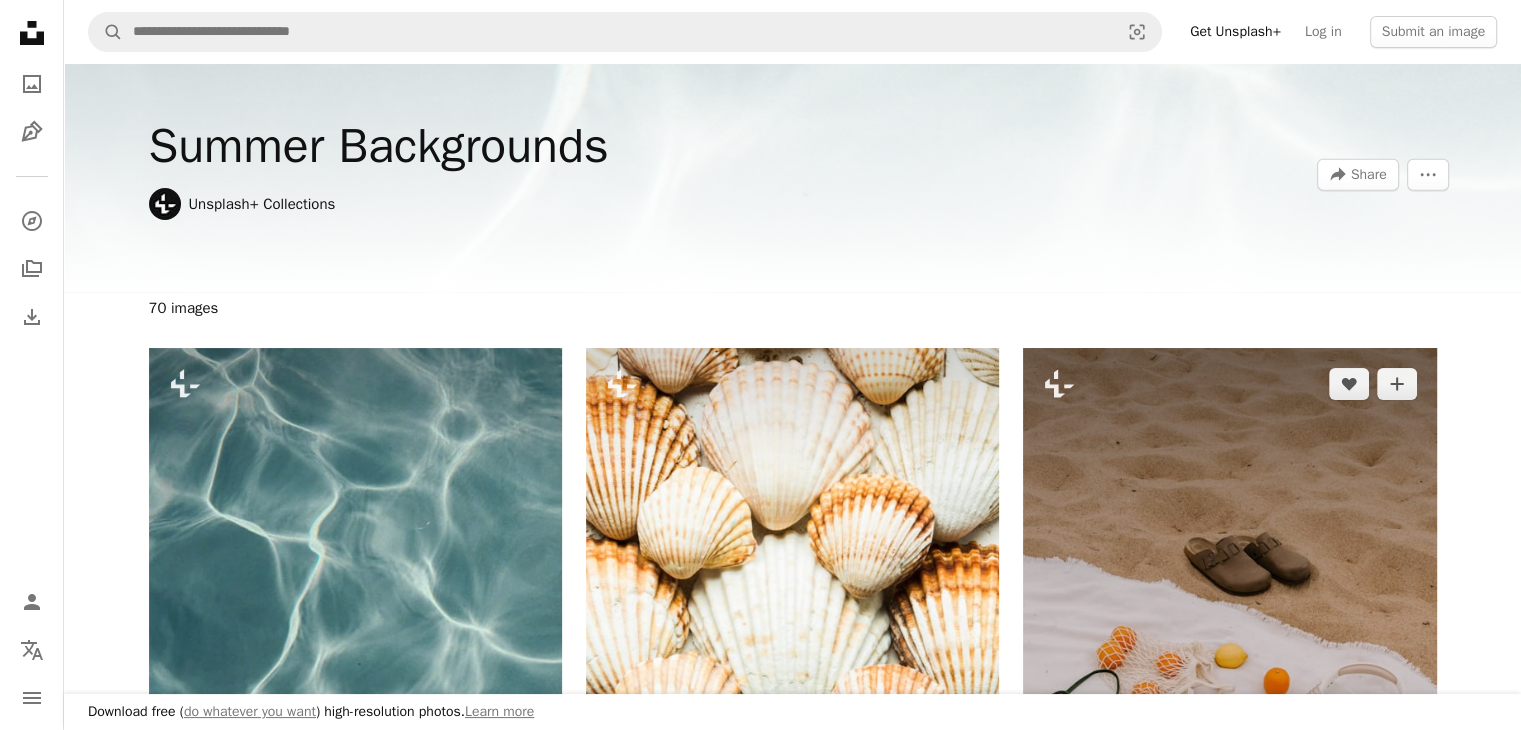 click at bounding box center [1229, 658] 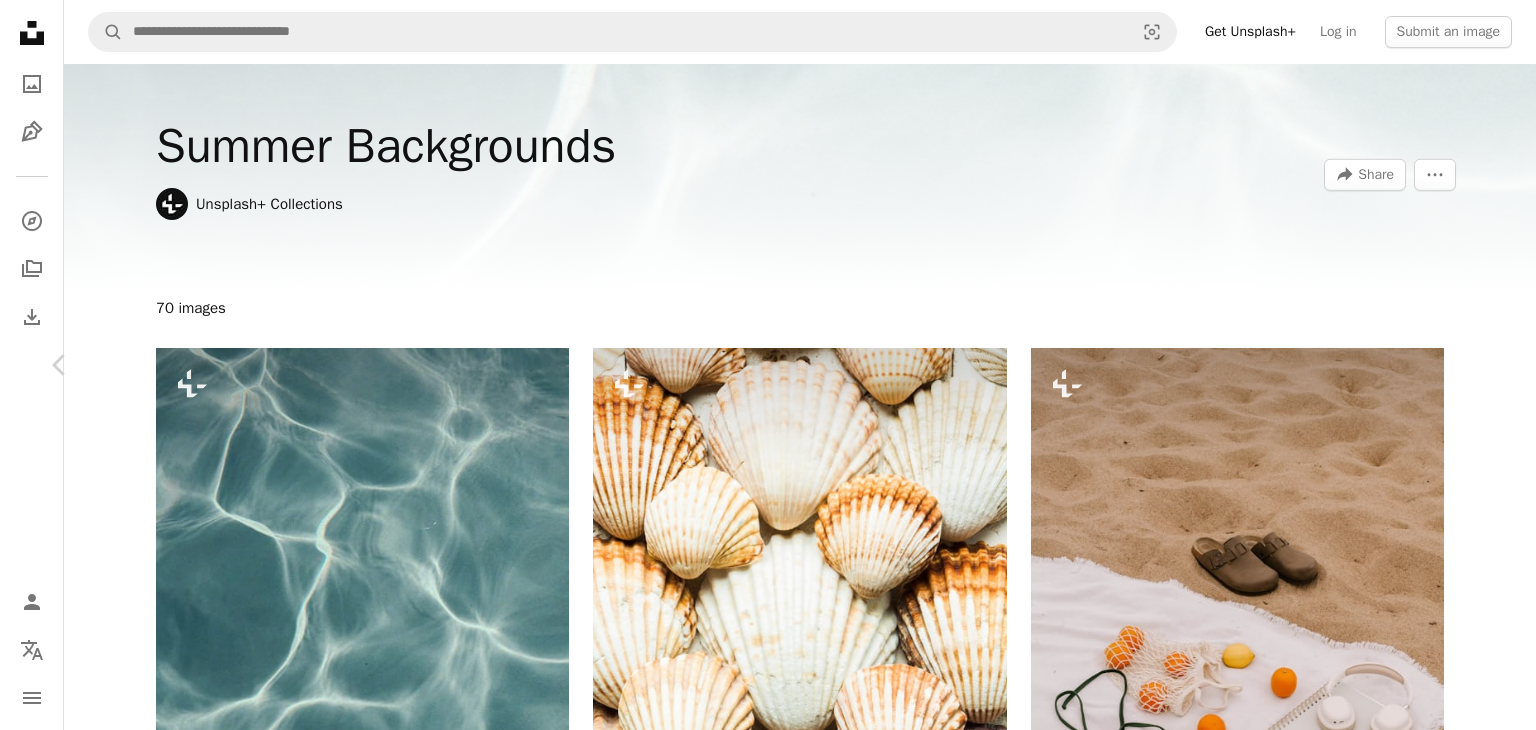 click on "Chevron right" at bounding box center (1476, 365) 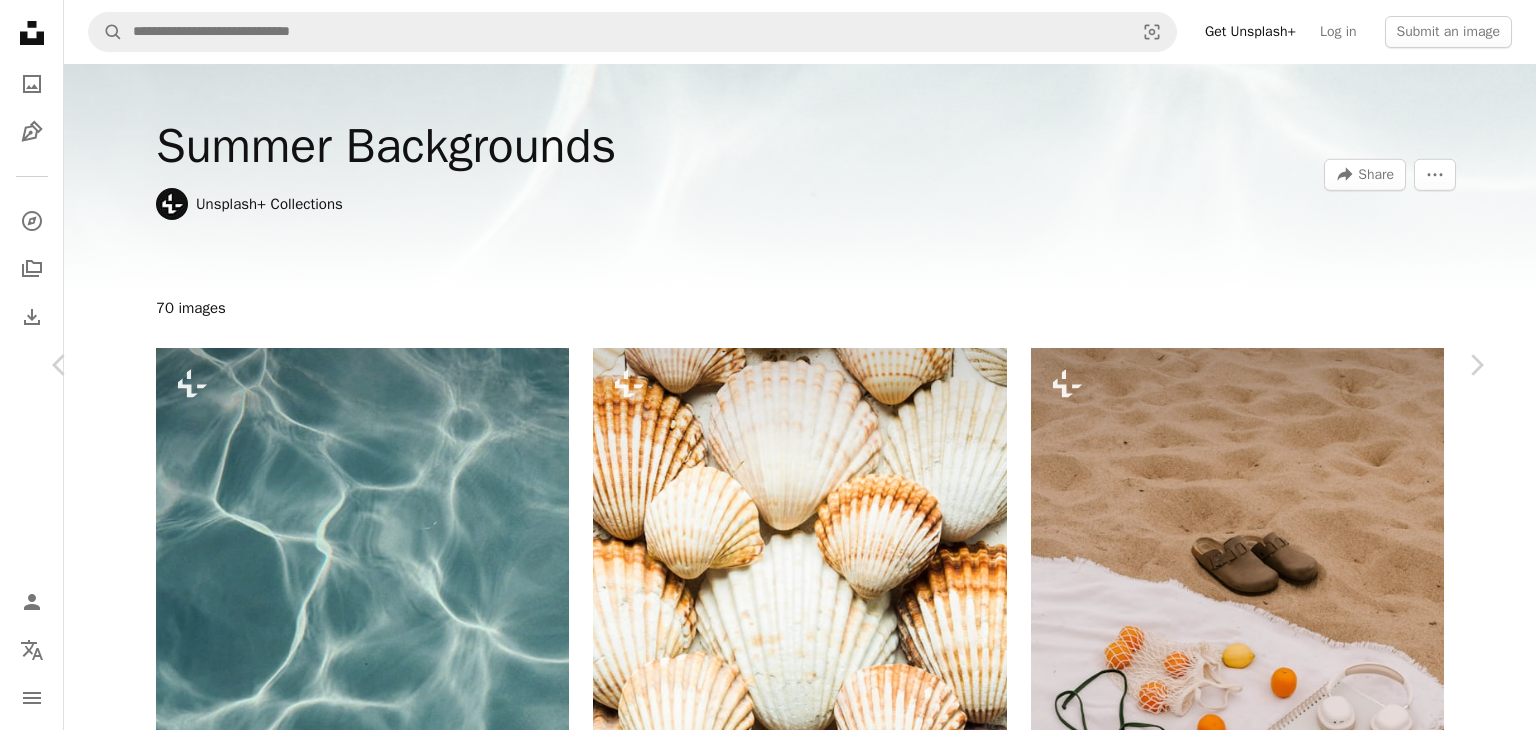 drag, startPoint x: 1486, startPoint y: 367, endPoint x: 1464, endPoint y: 189, distance: 179.3544 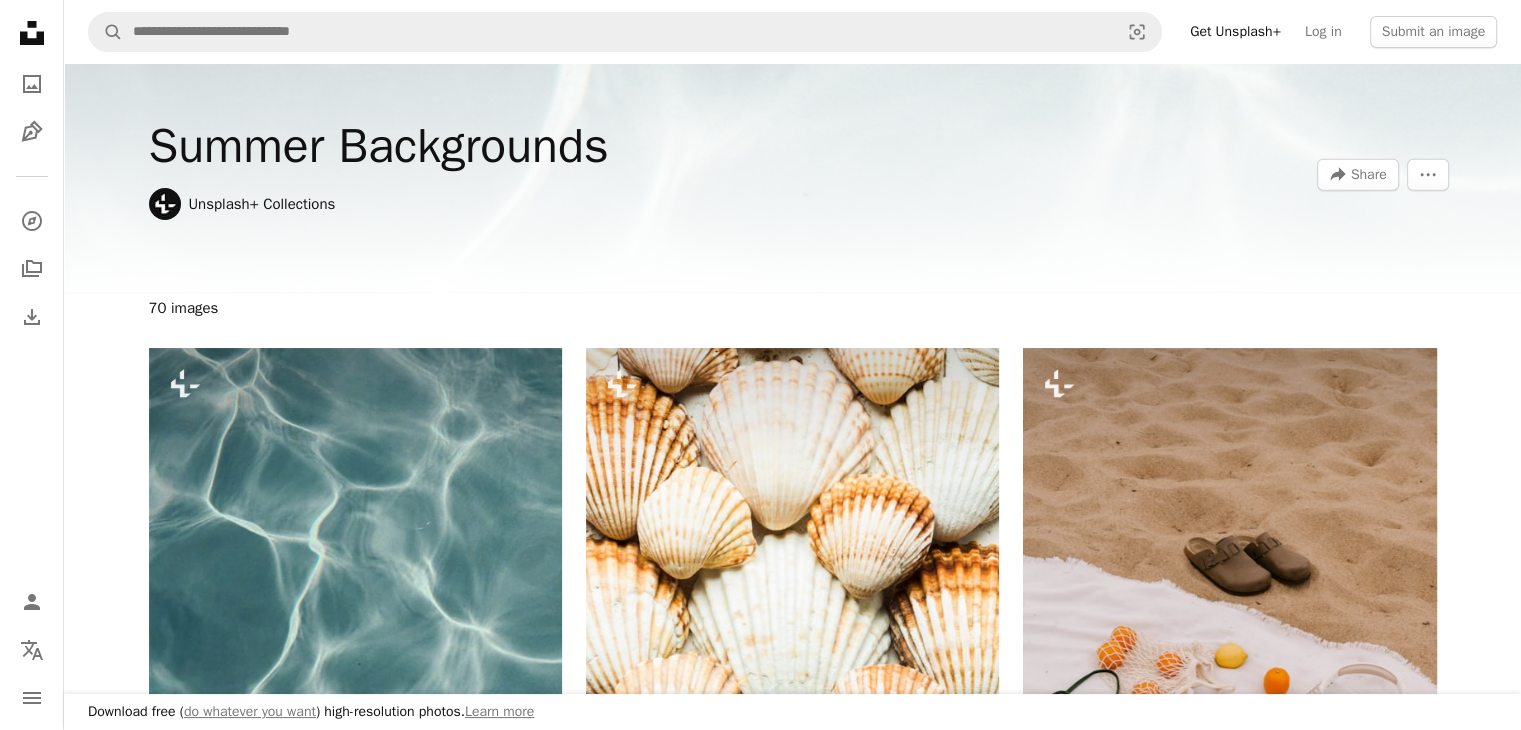 click on "Summer Backgrounds Unsplash+ Collections A forward-right arrow Share More Actions" at bounding box center [792, 178] 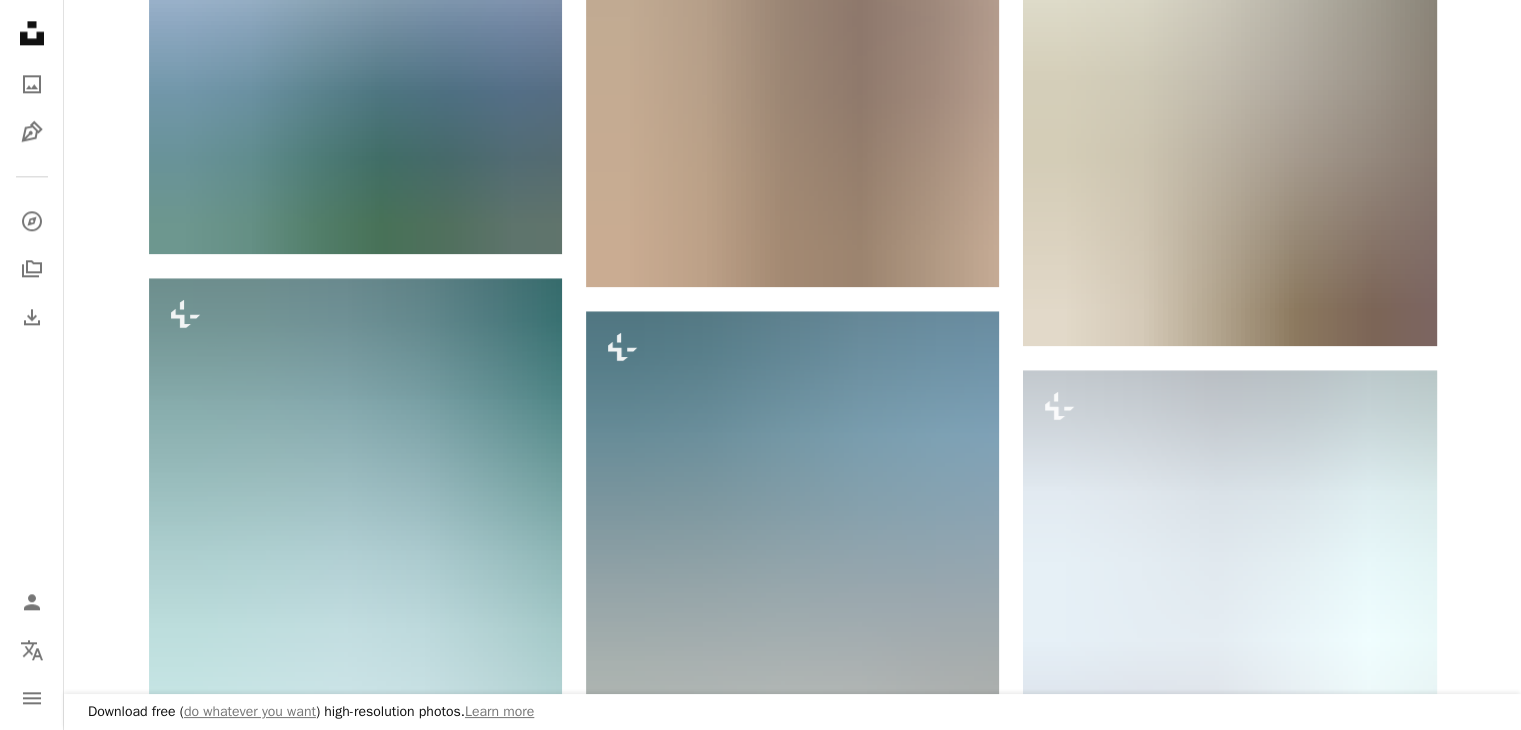 scroll, scrollTop: 3192, scrollLeft: 0, axis: vertical 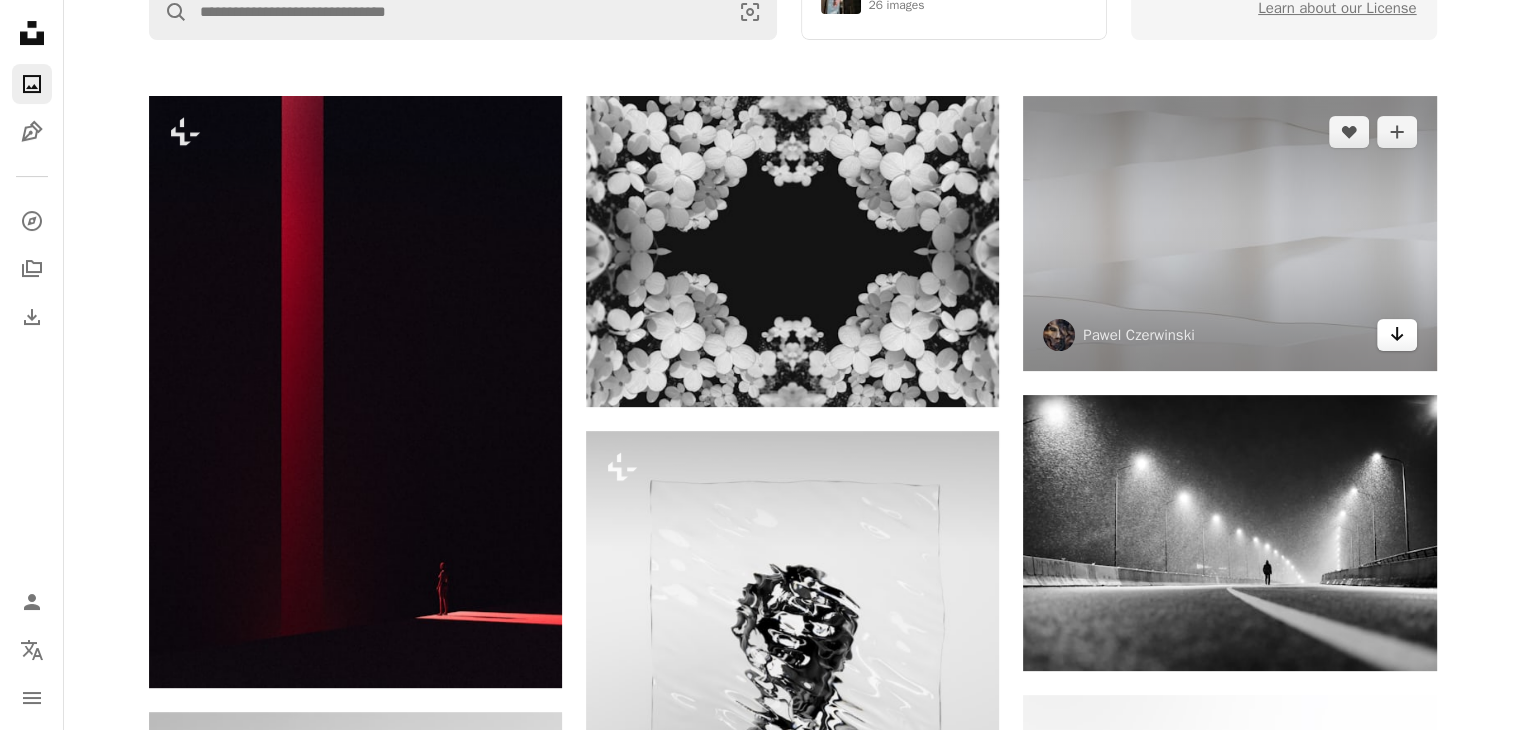 click on "Arrow pointing down" 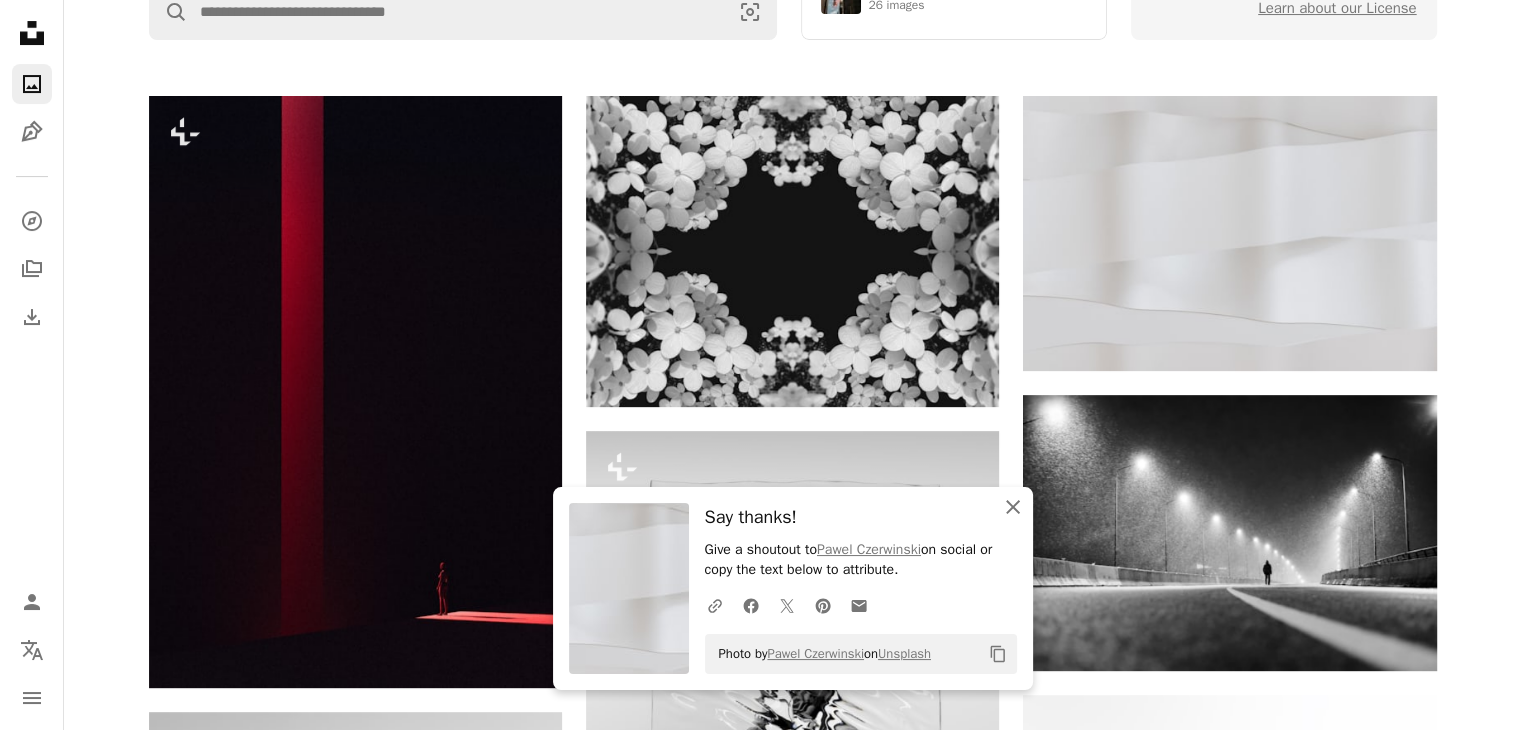 click on "An X shape" 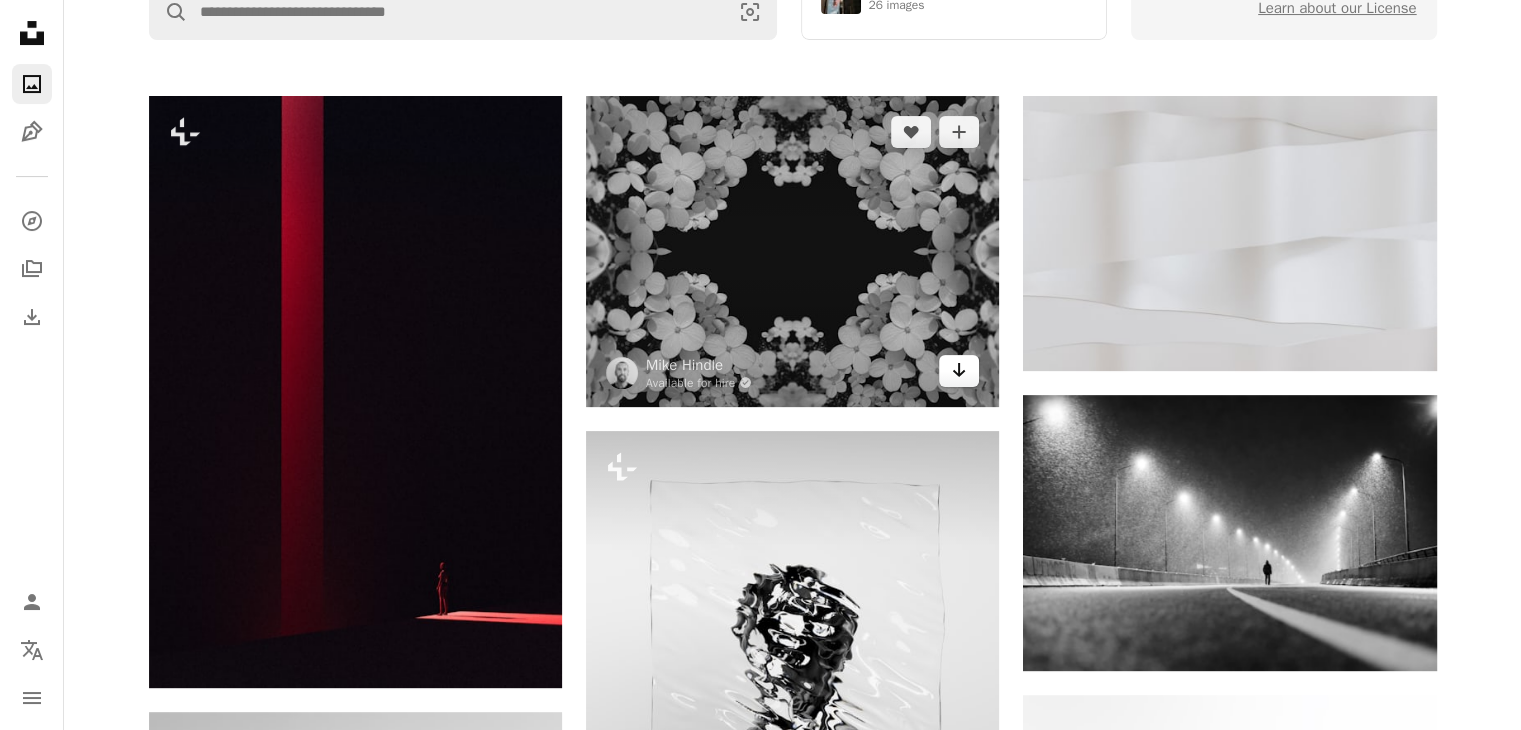 click on "Arrow pointing down" 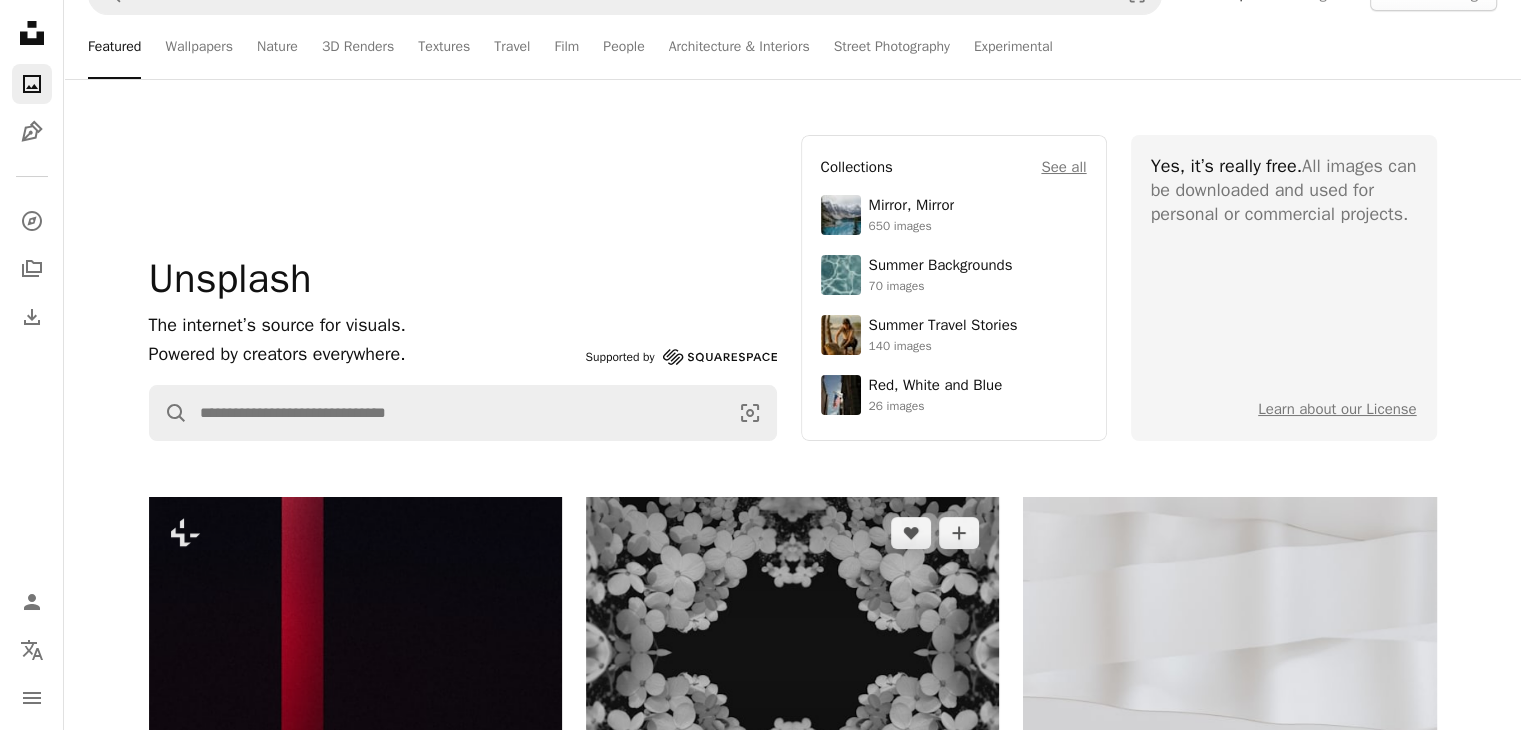 scroll, scrollTop: 0, scrollLeft: 0, axis: both 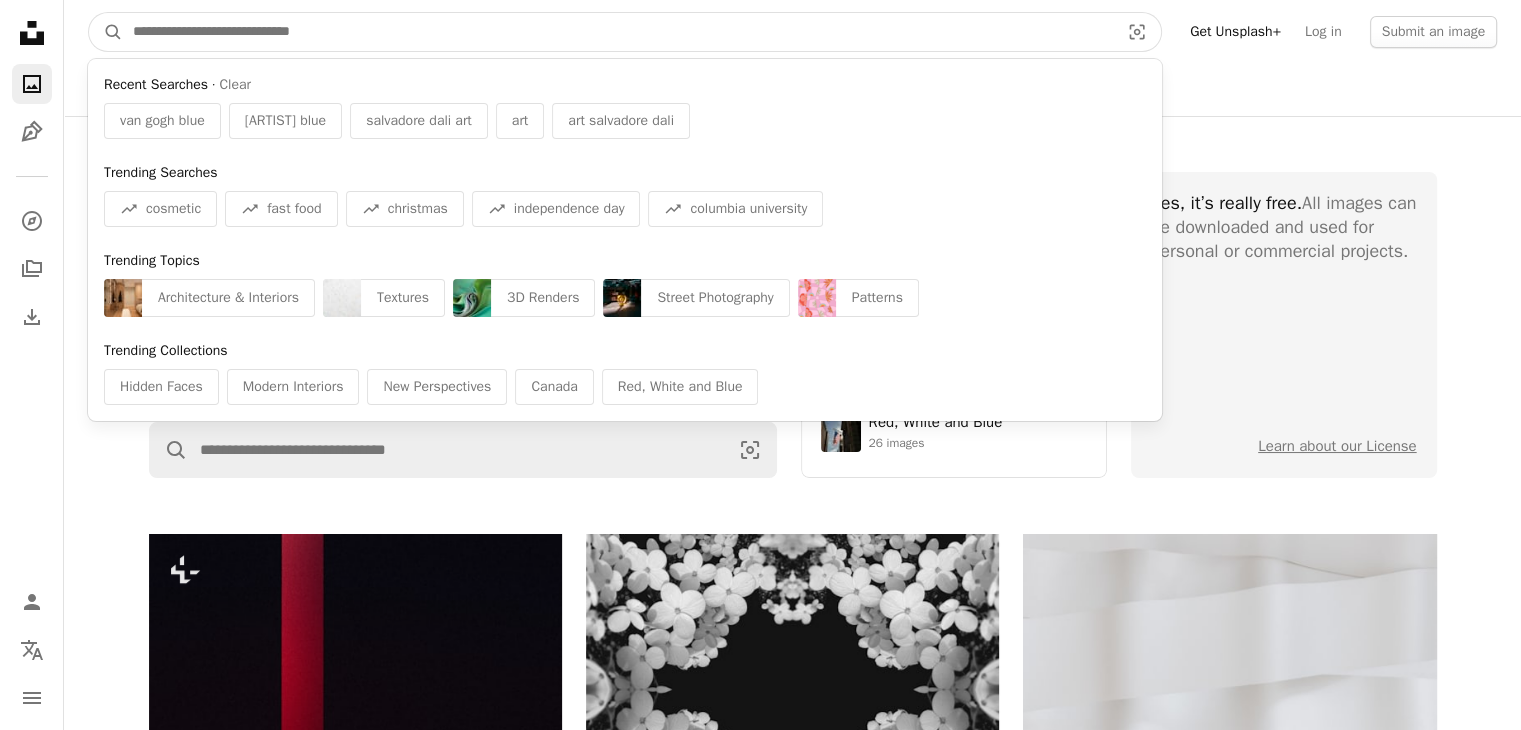 click at bounding box center (618, 32) 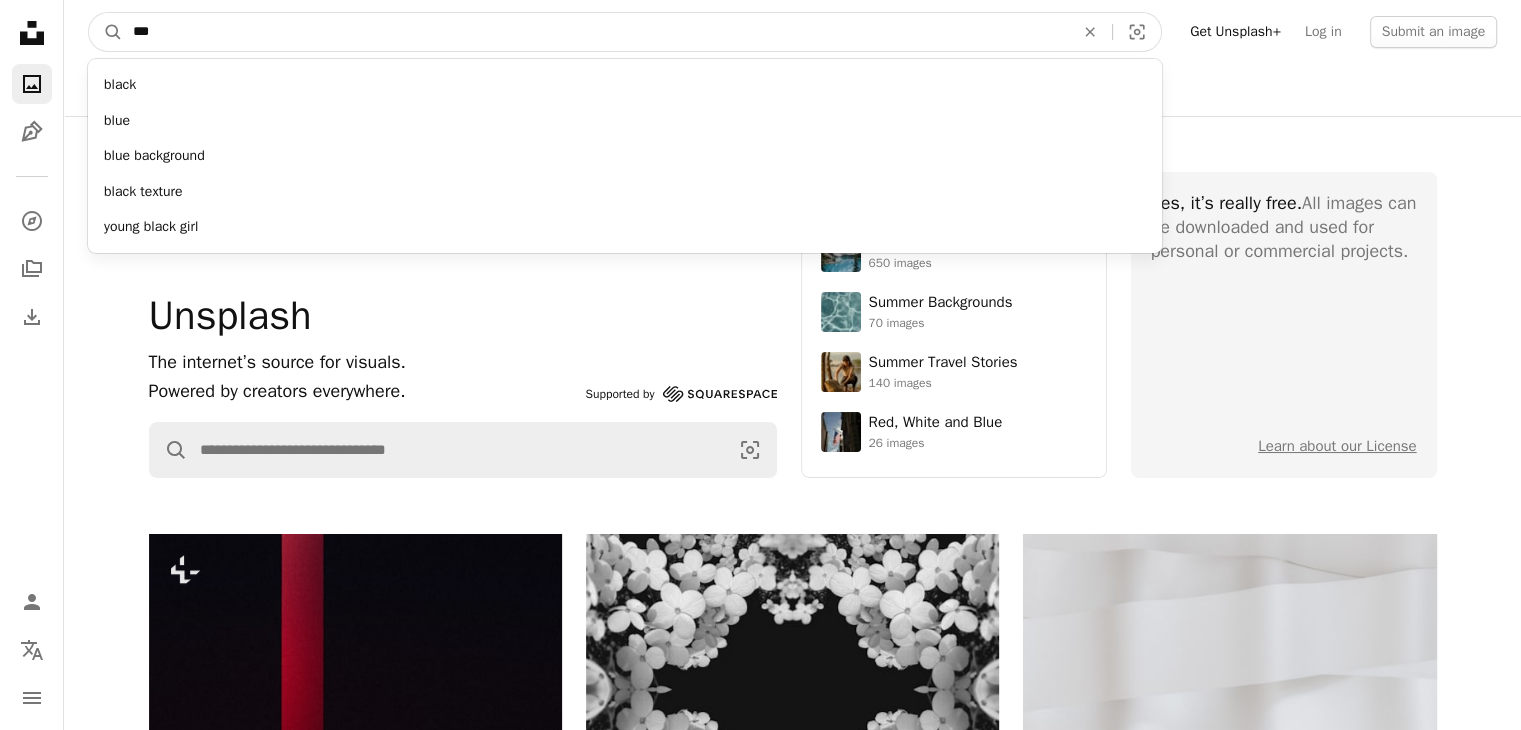 type on "****" 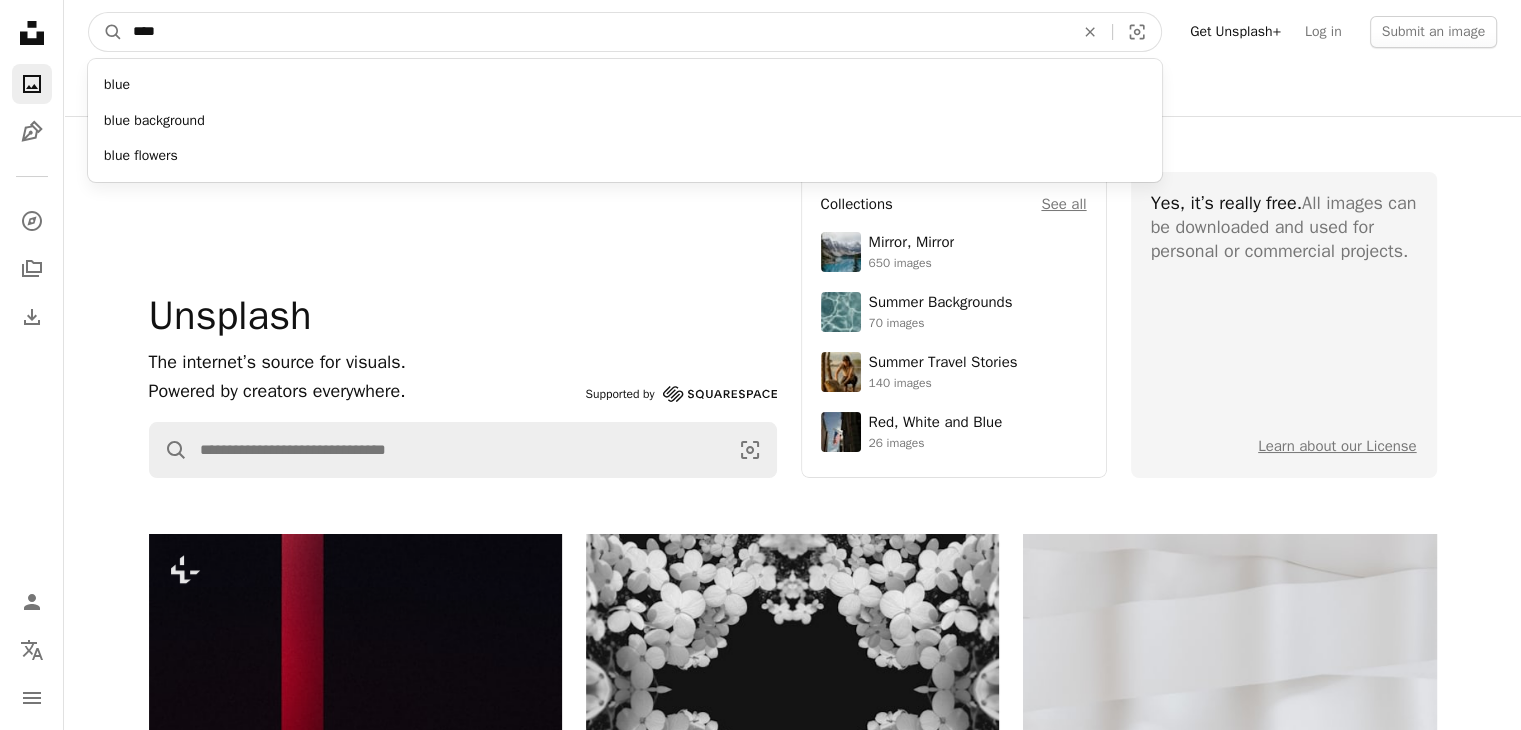 click on "A magnifying glass" at bounding box center [106, 32] 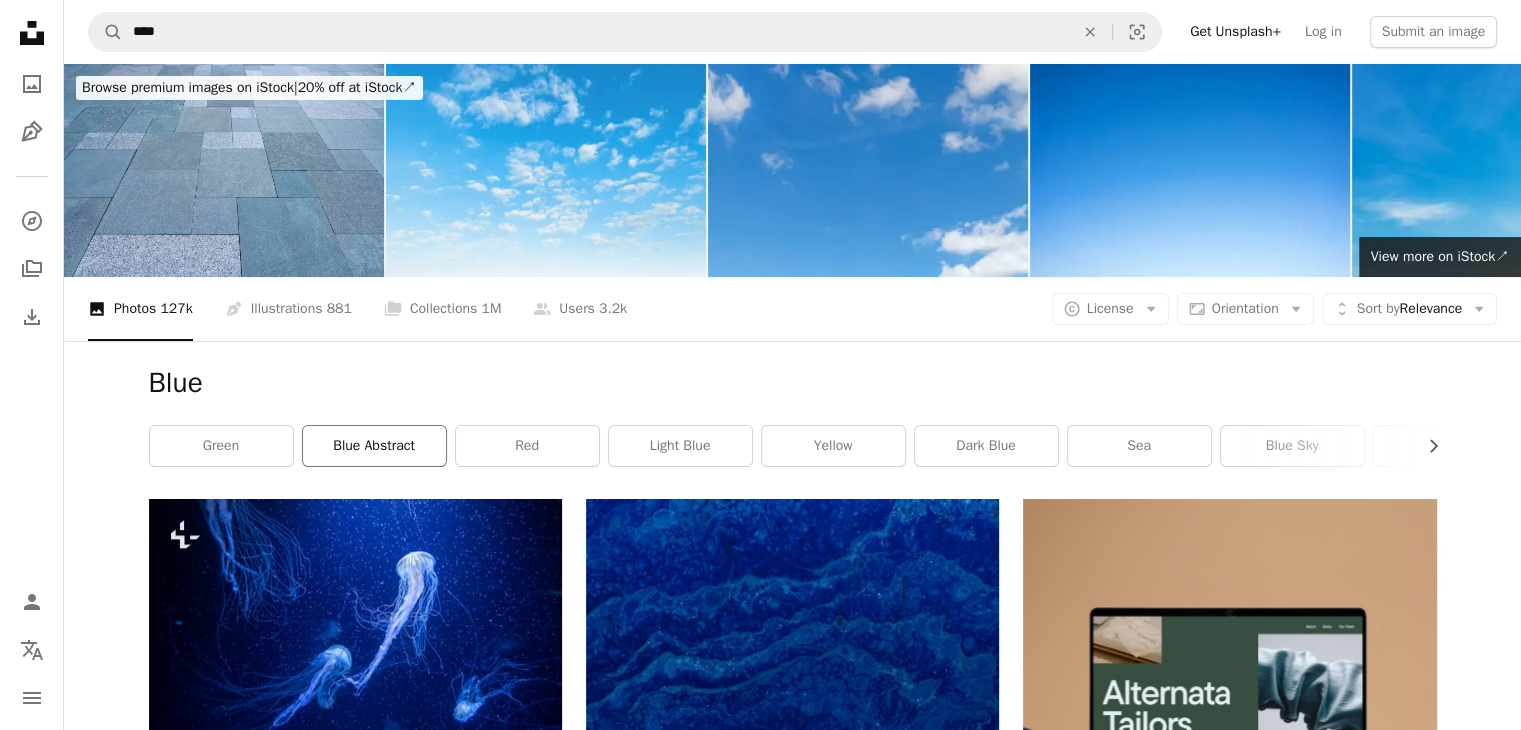 click on "blue abstract" at bounding box center (374, 446) 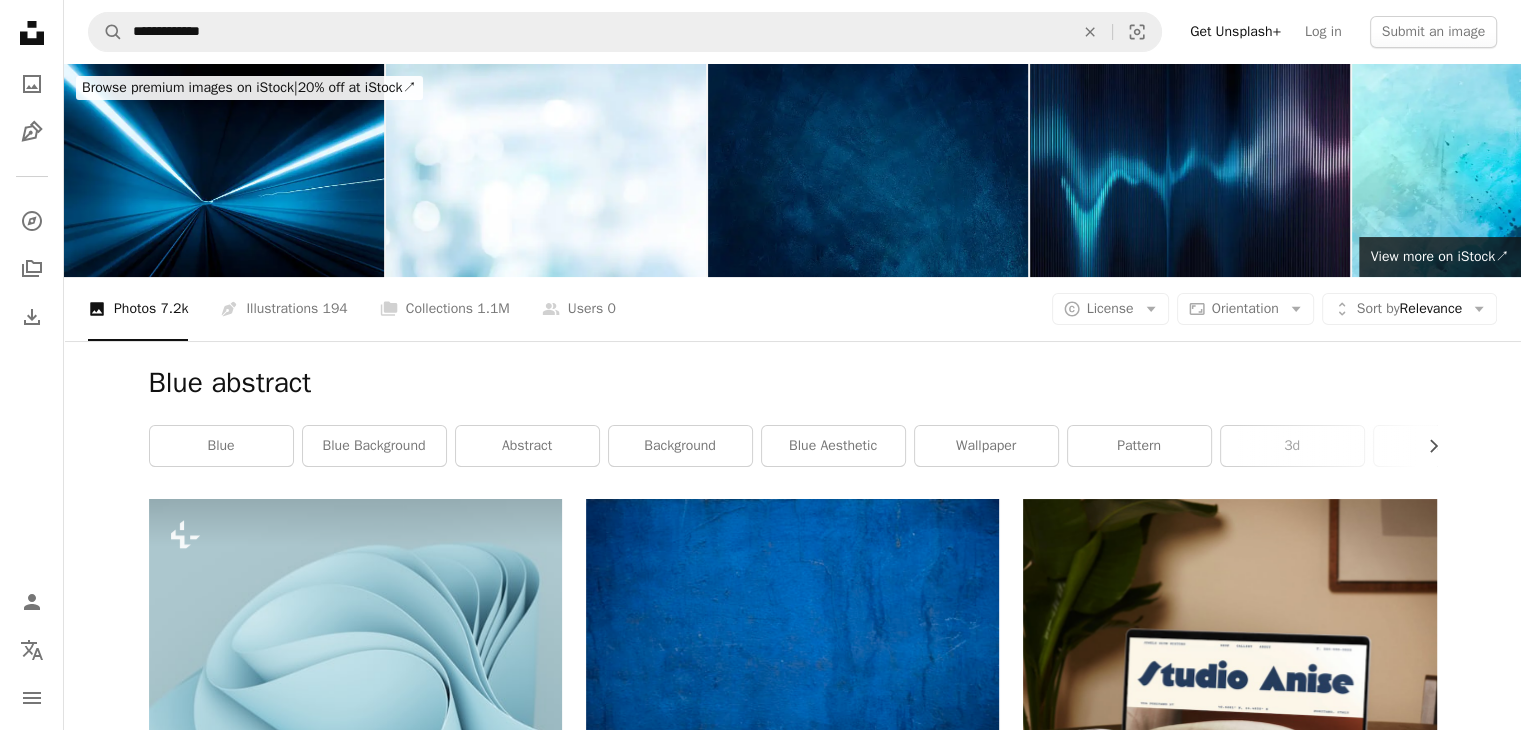 click at bounding box center [868, 170] 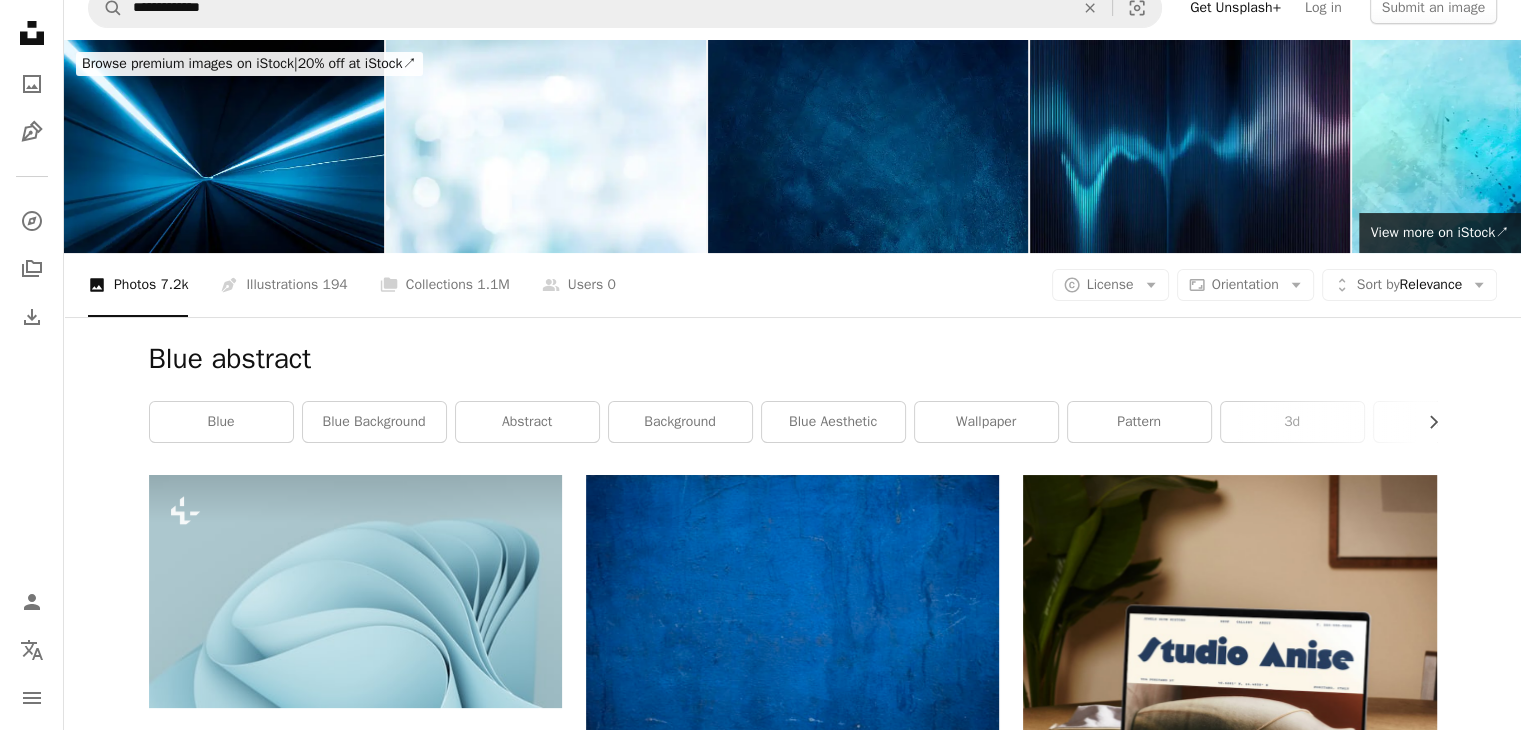 scroll, scrollTop: 0, scrollLeft: 0, axis: both 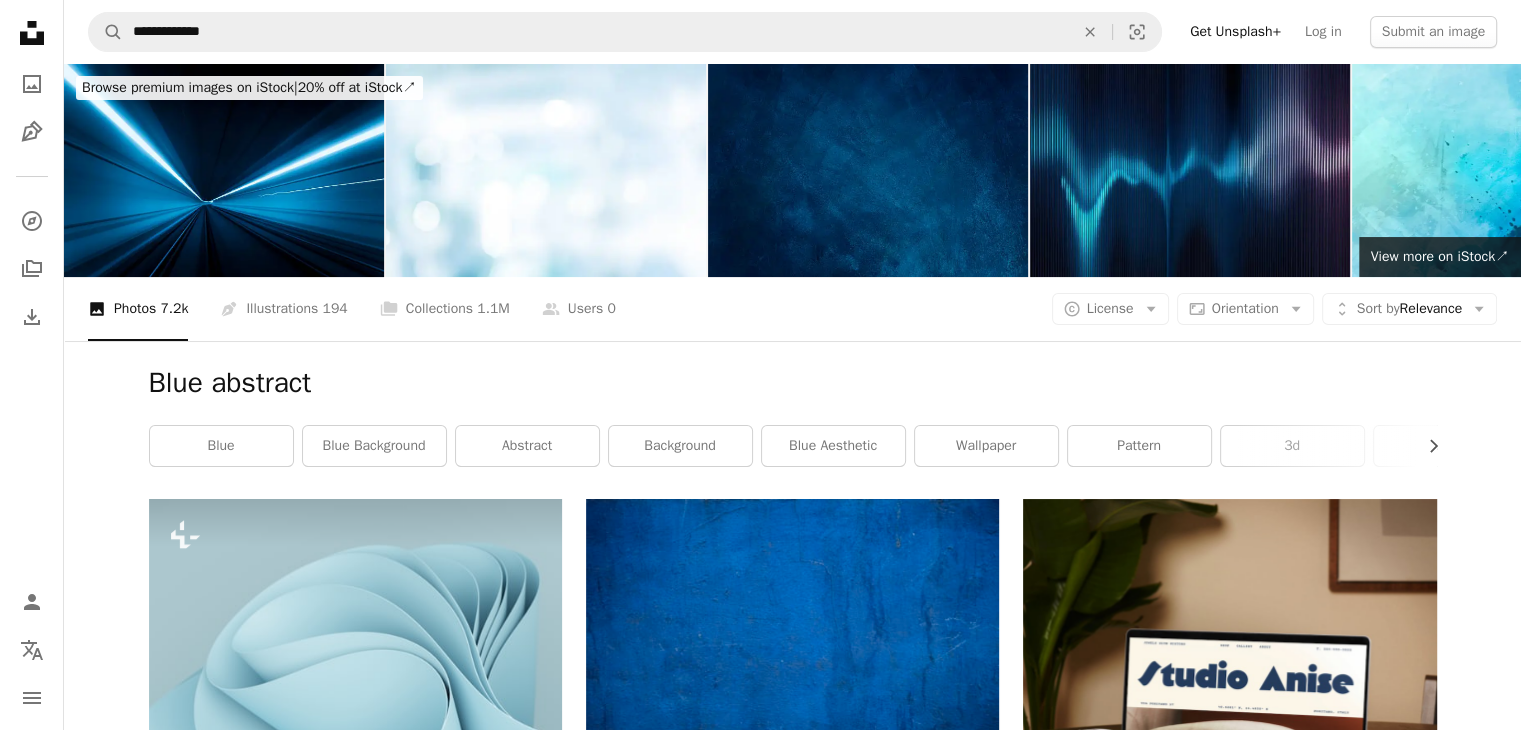 click on "**********" at bounding box center [792, 32] 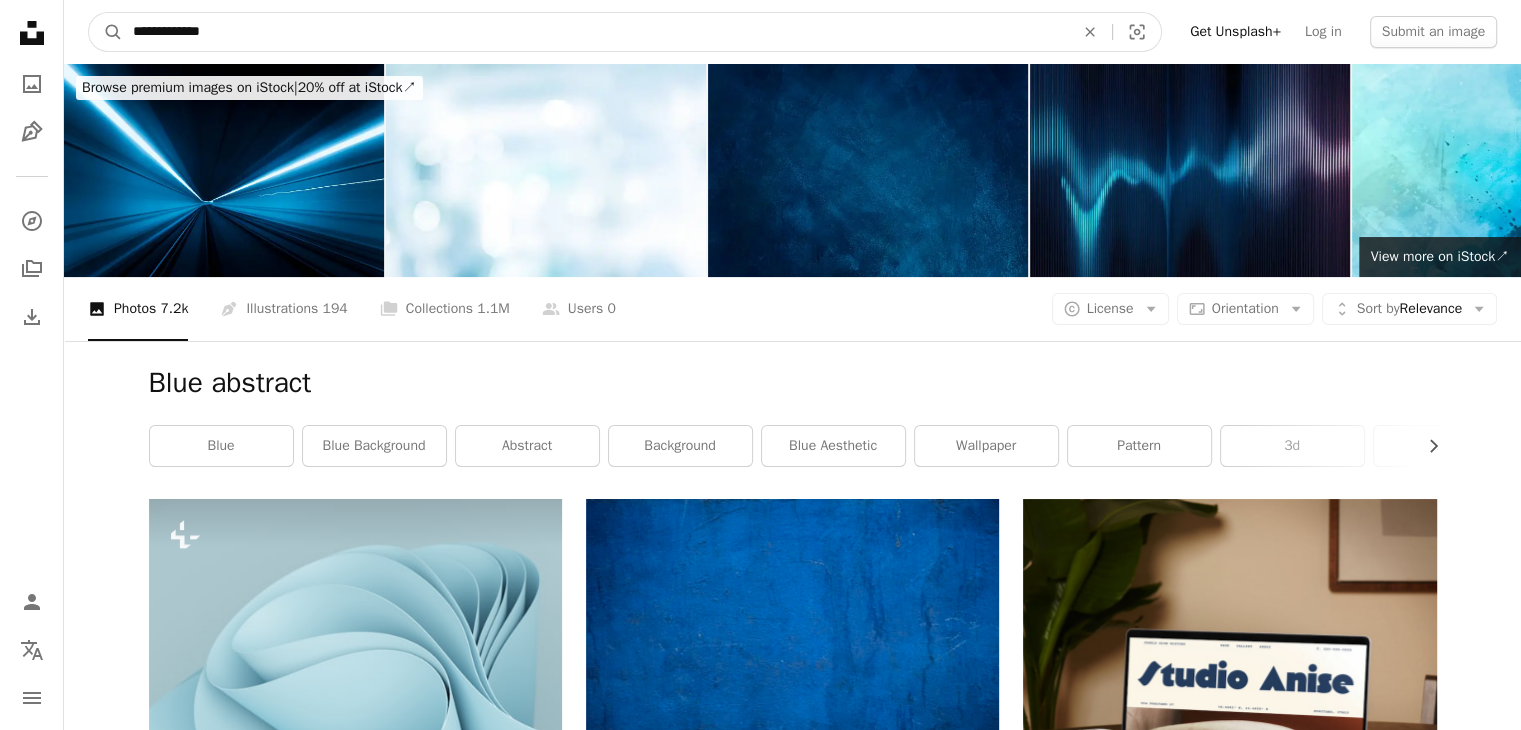 click on "**********" at bounding box center (595, 32) 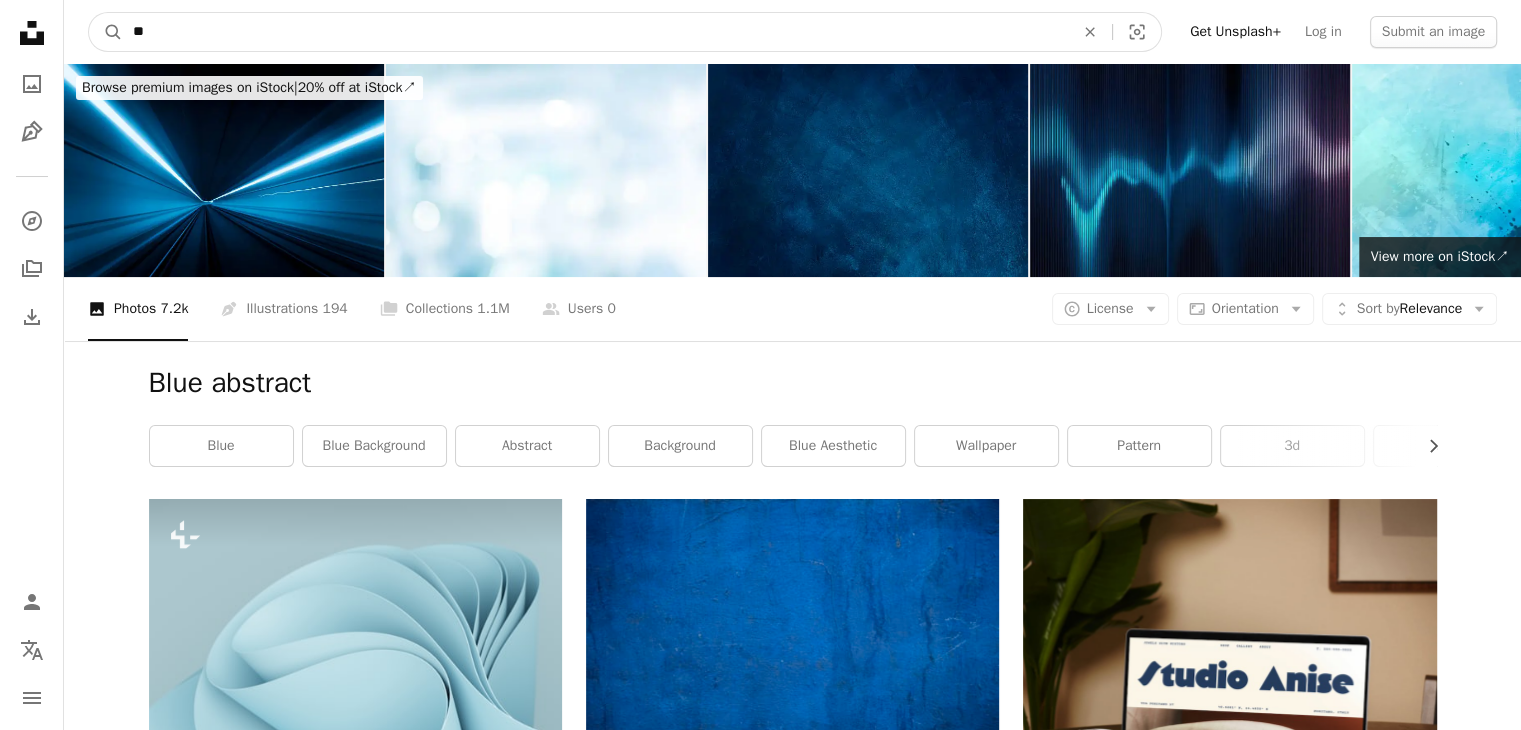 type on "*" 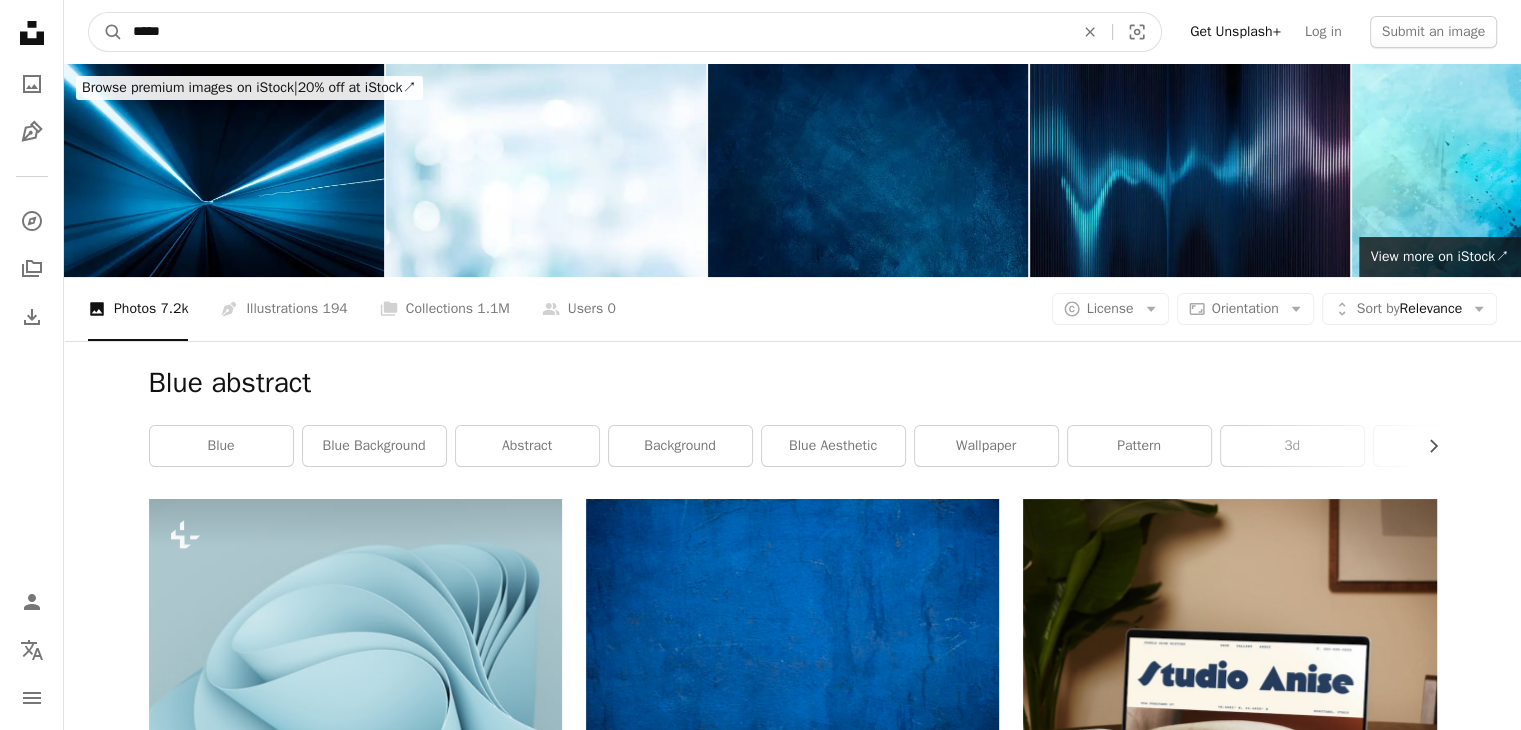 type on "******" 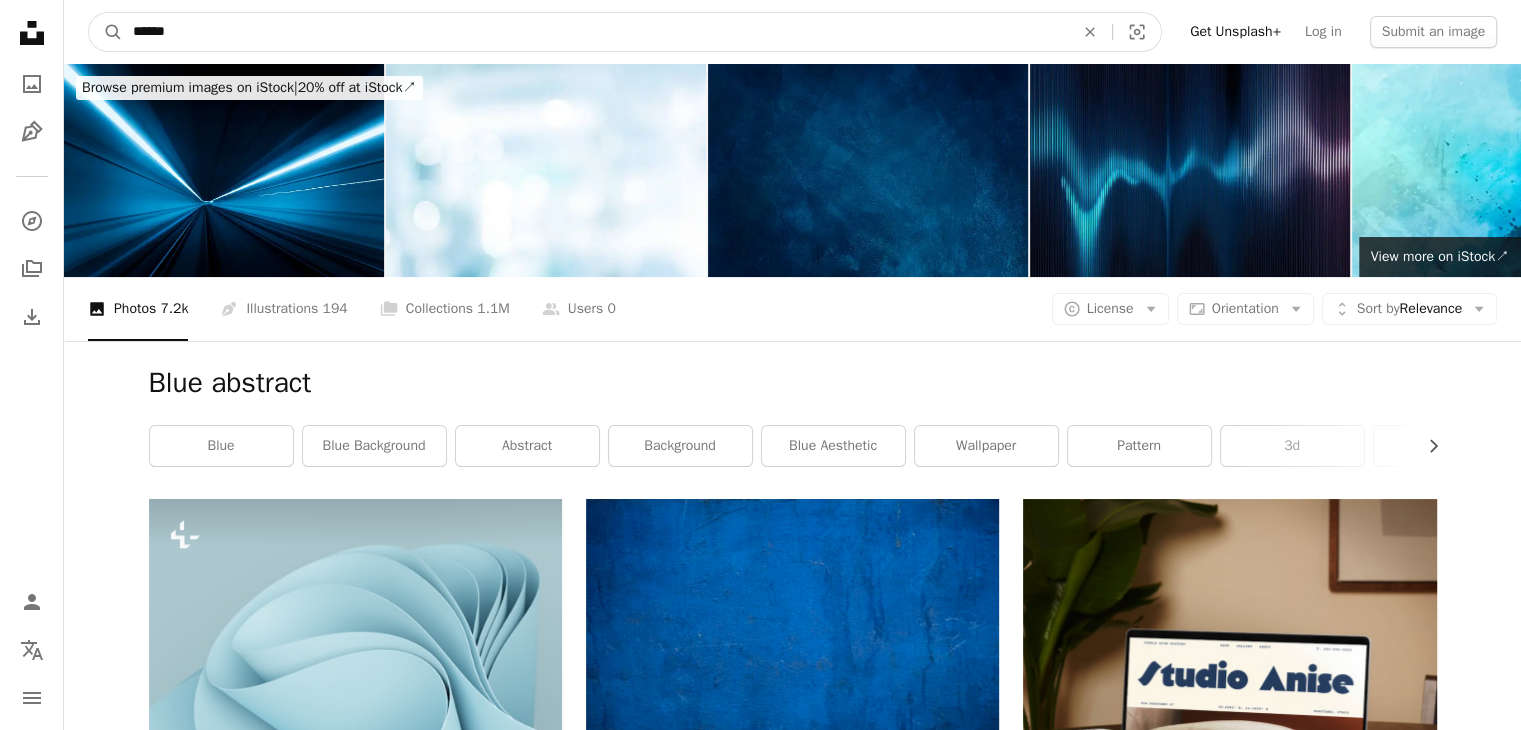 click on "A magnifying glass" at bounding box center [106, 32] 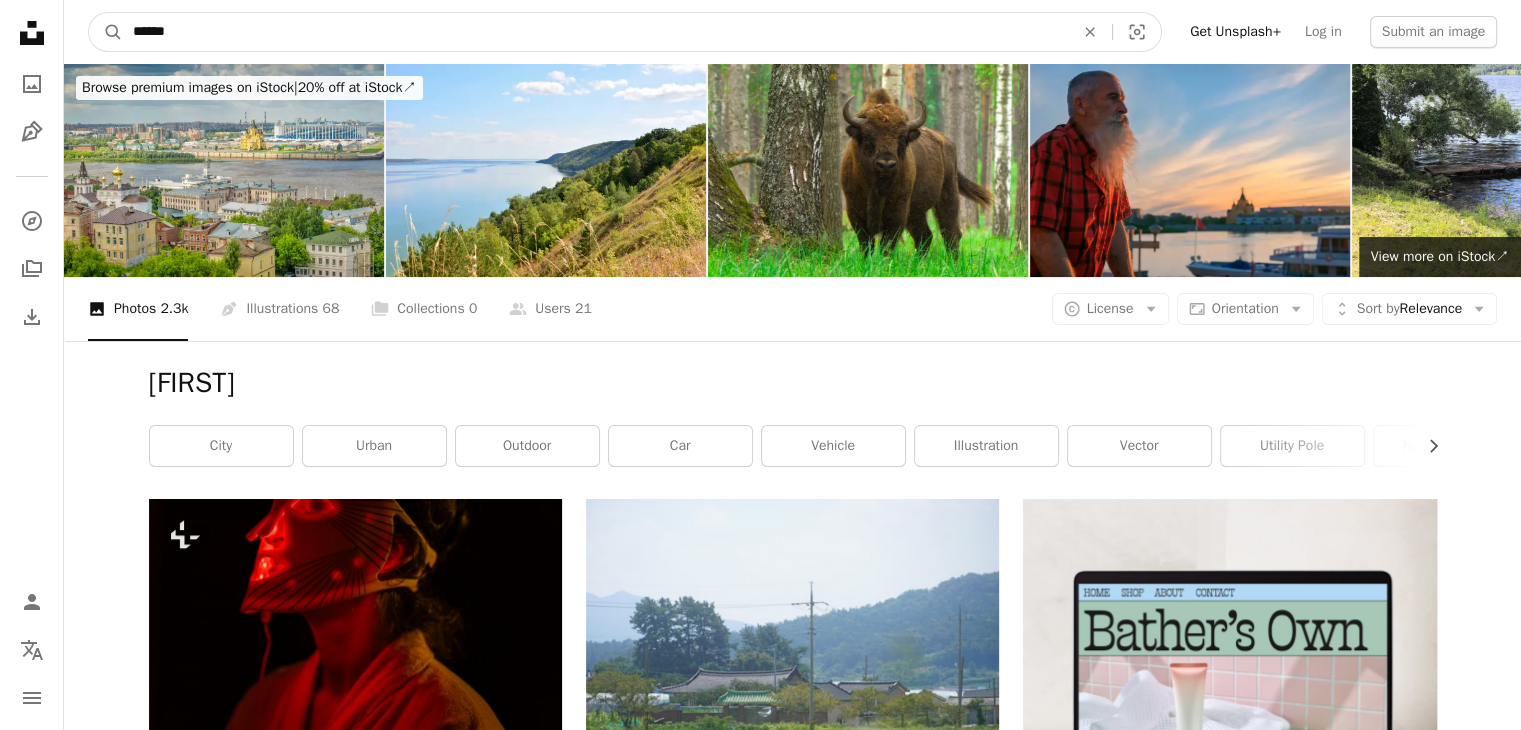 click on "******" at bounding box center (595, 32) 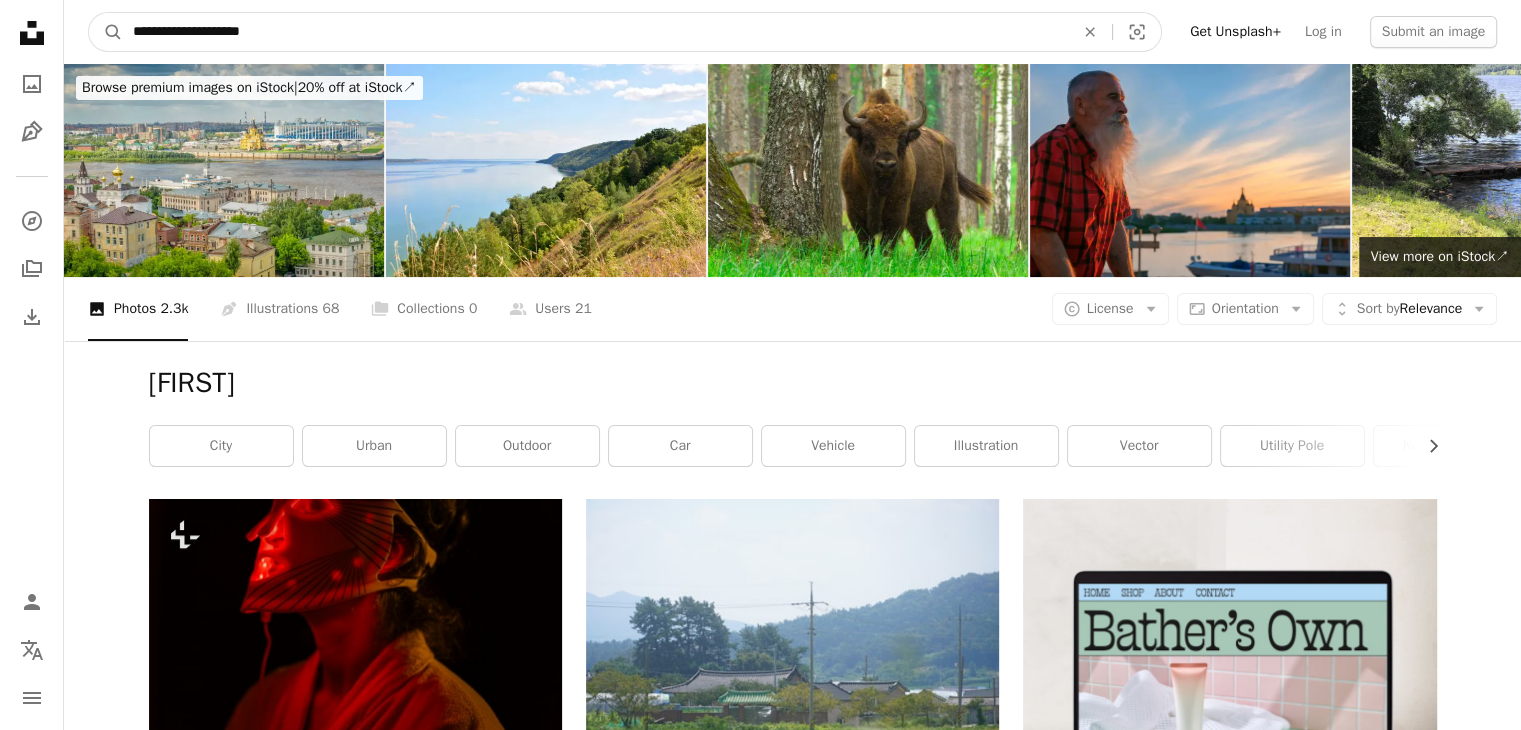 type on "**********" 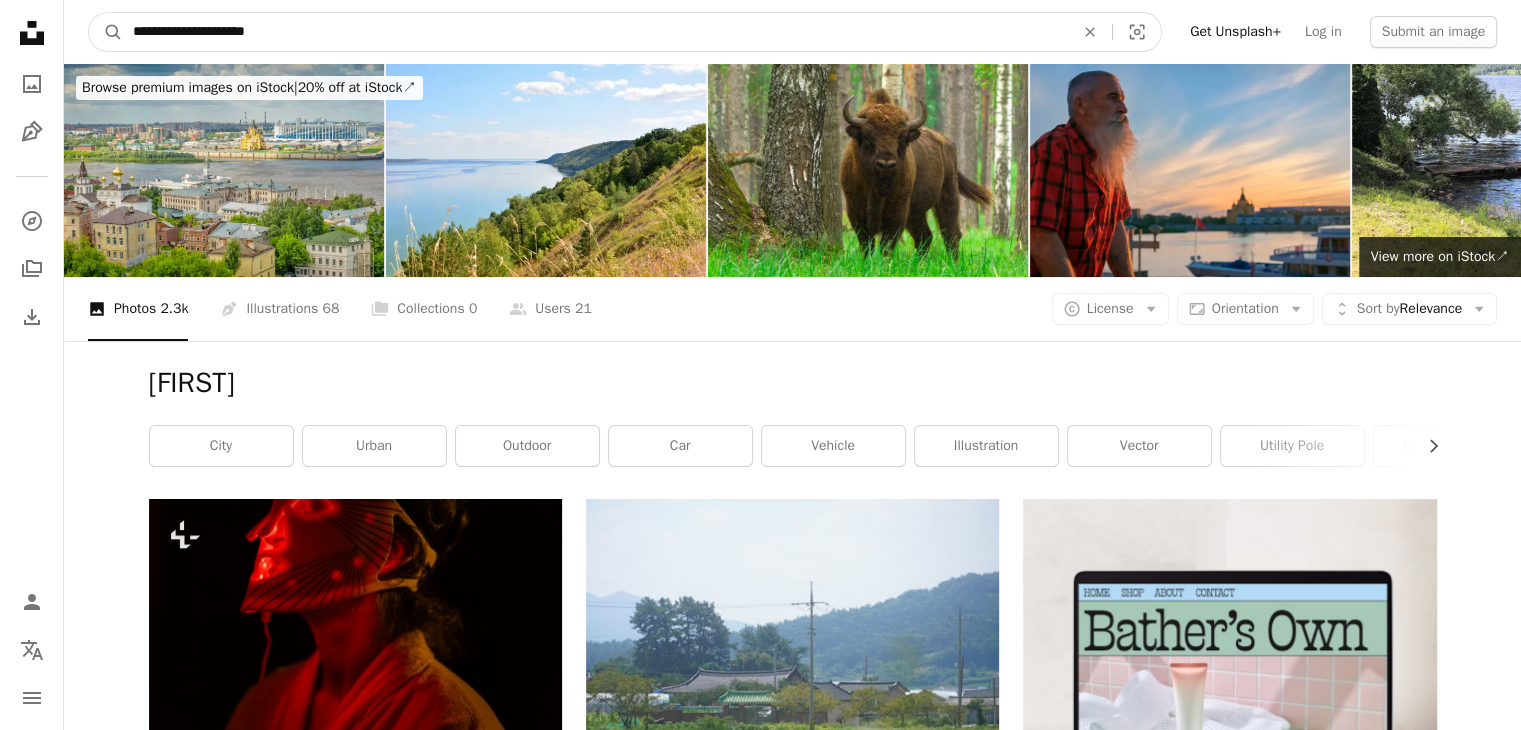click on "A magnifying glass" at bounding box center (106, 32) 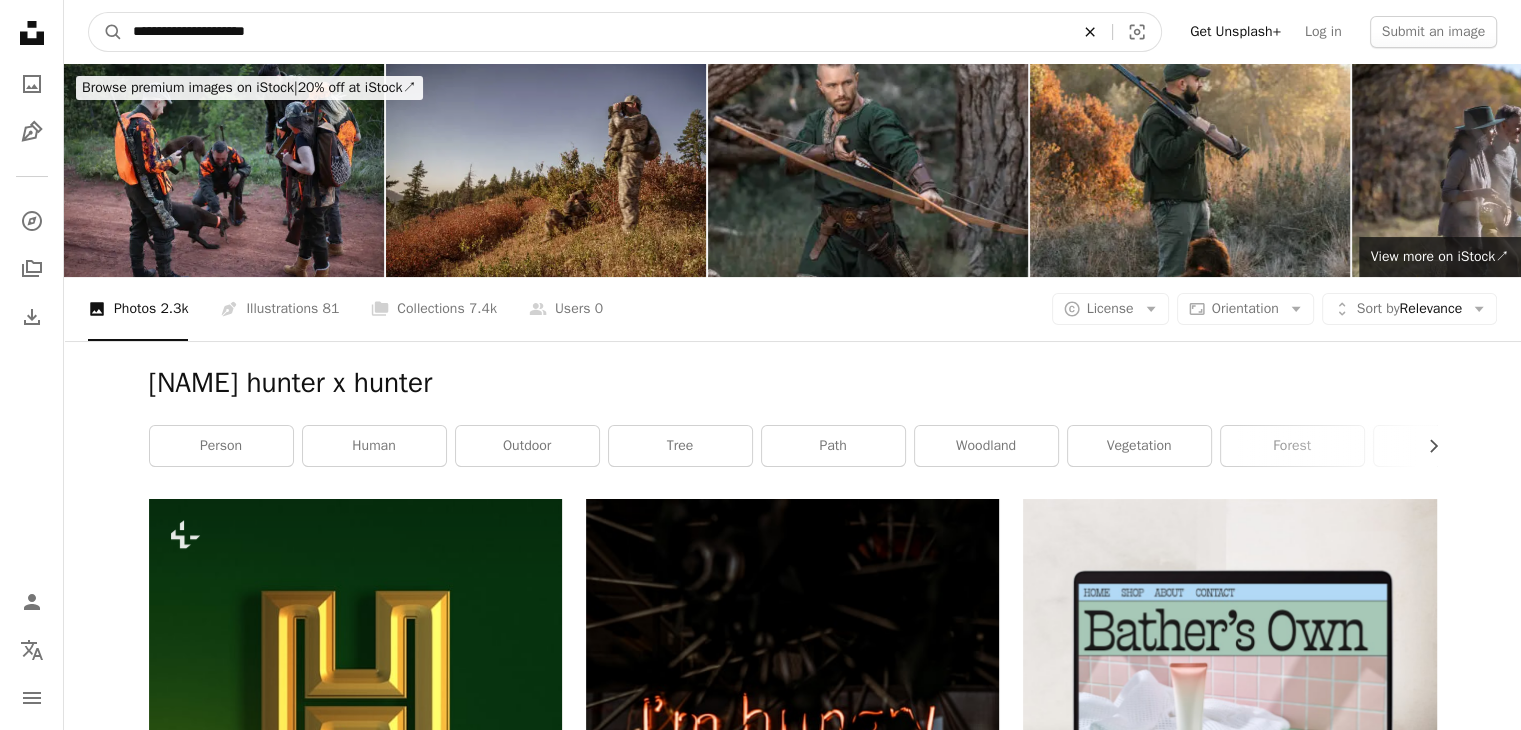 click 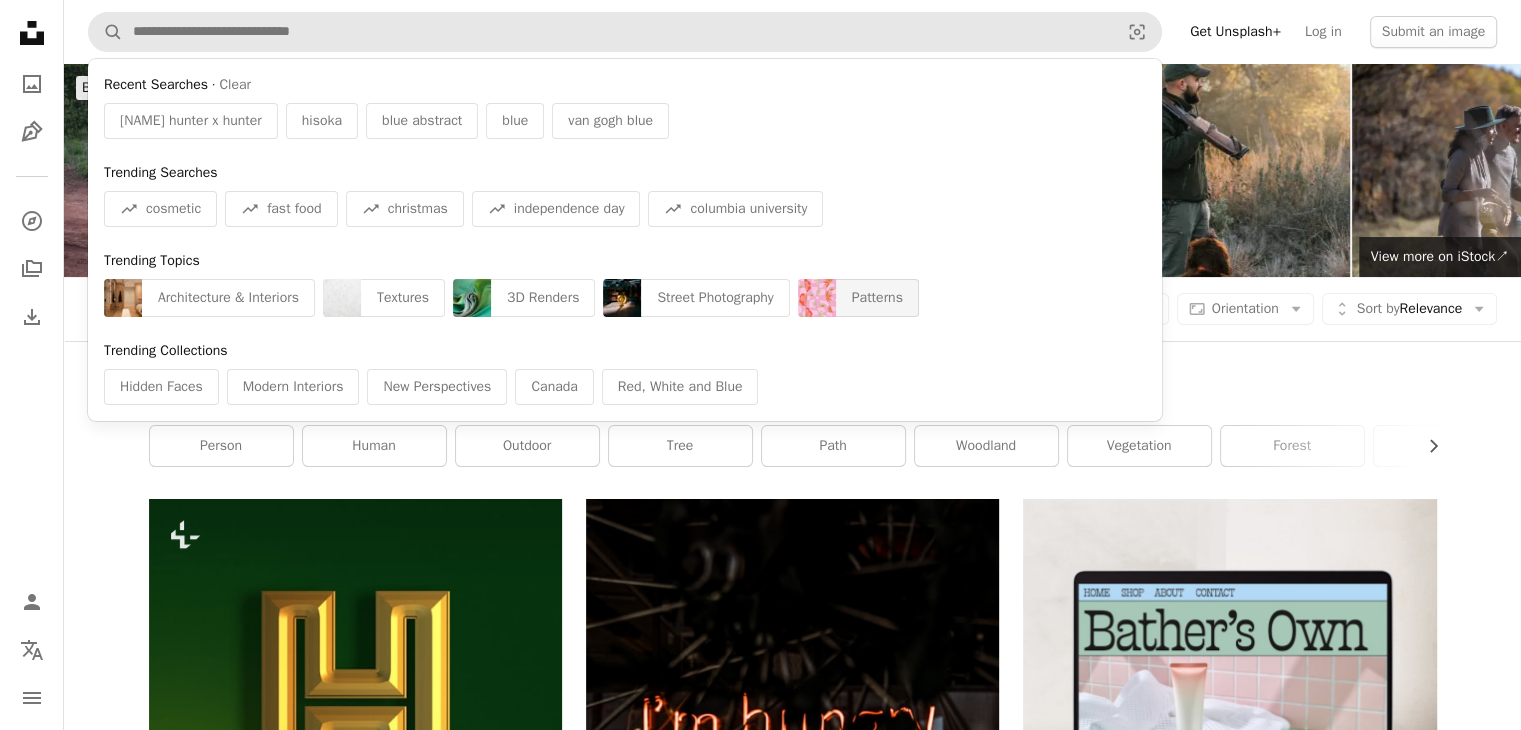 click on "Patterns" at bounding box center (877, 298) 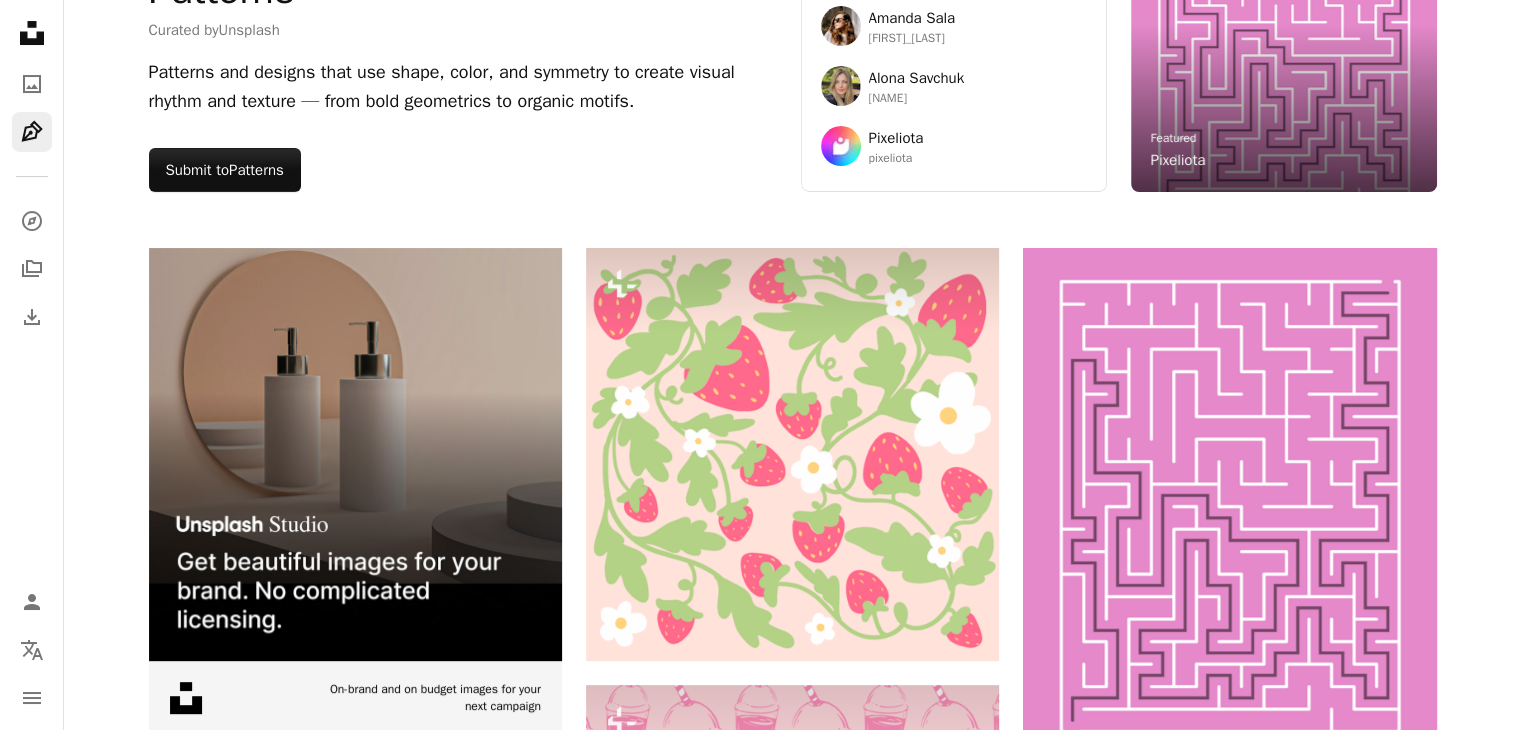 scroll, scrollTop: 320, scrollLeft: 0, axis: vertical 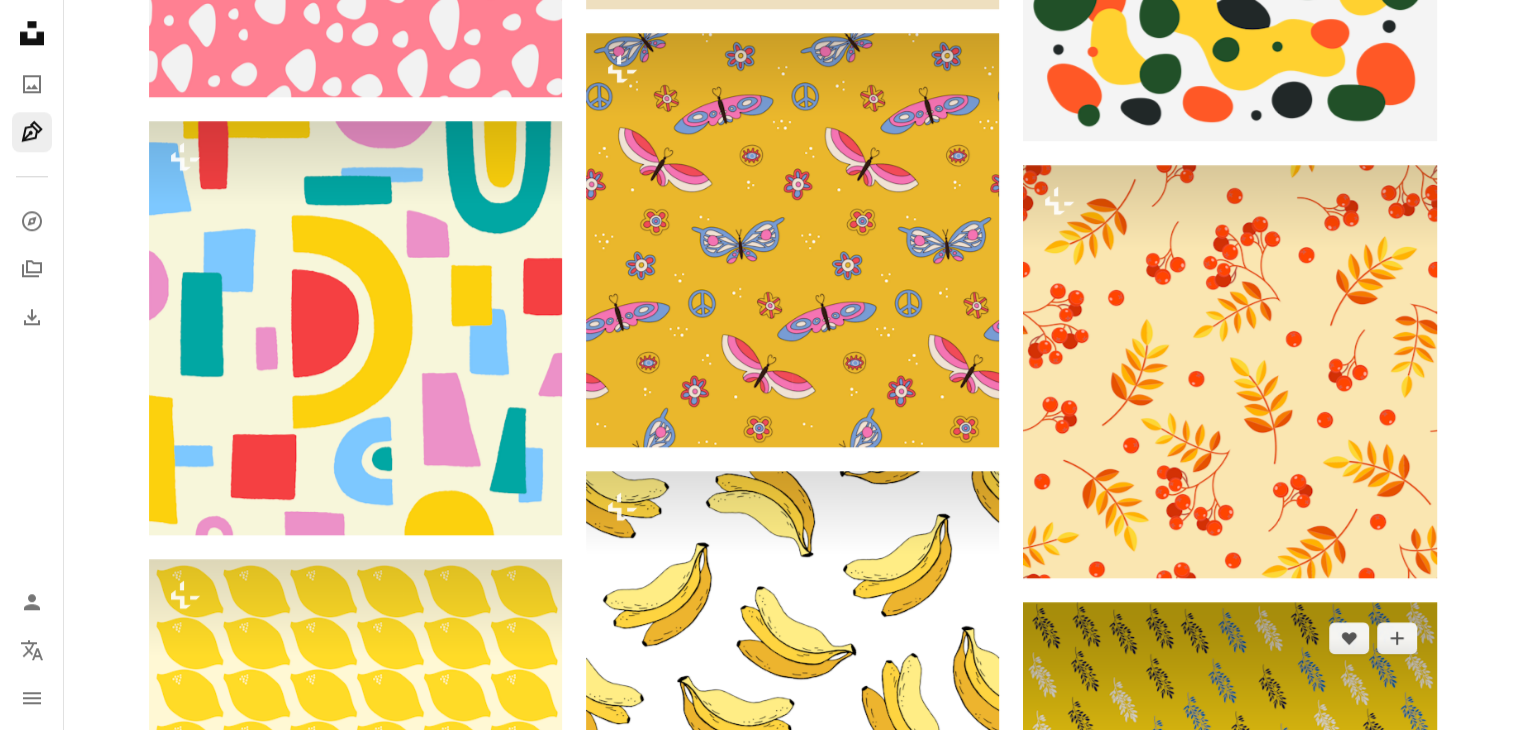 click at bounding box center (1229, 808) 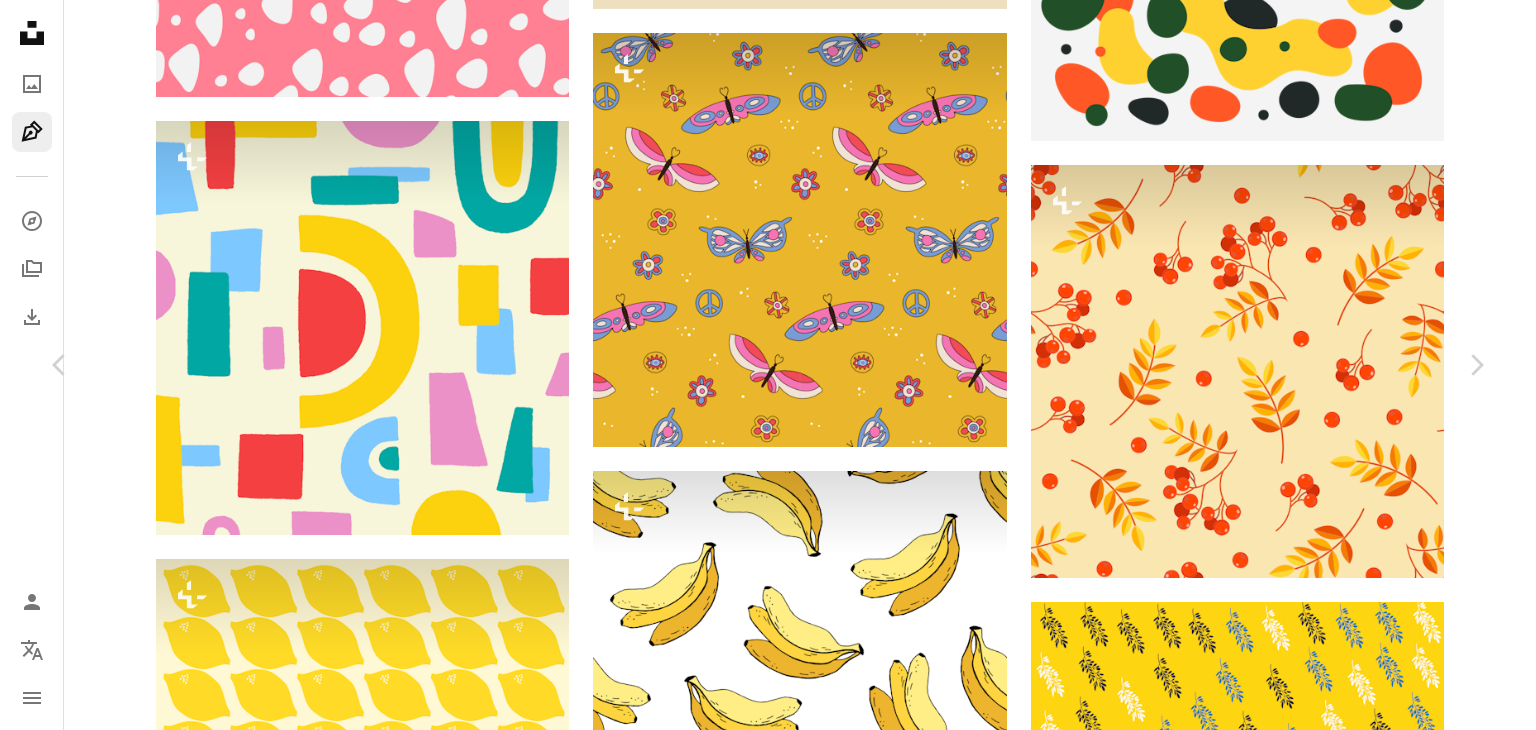 click on "Download free Chevron down" at bounding box center [1311, 4563] 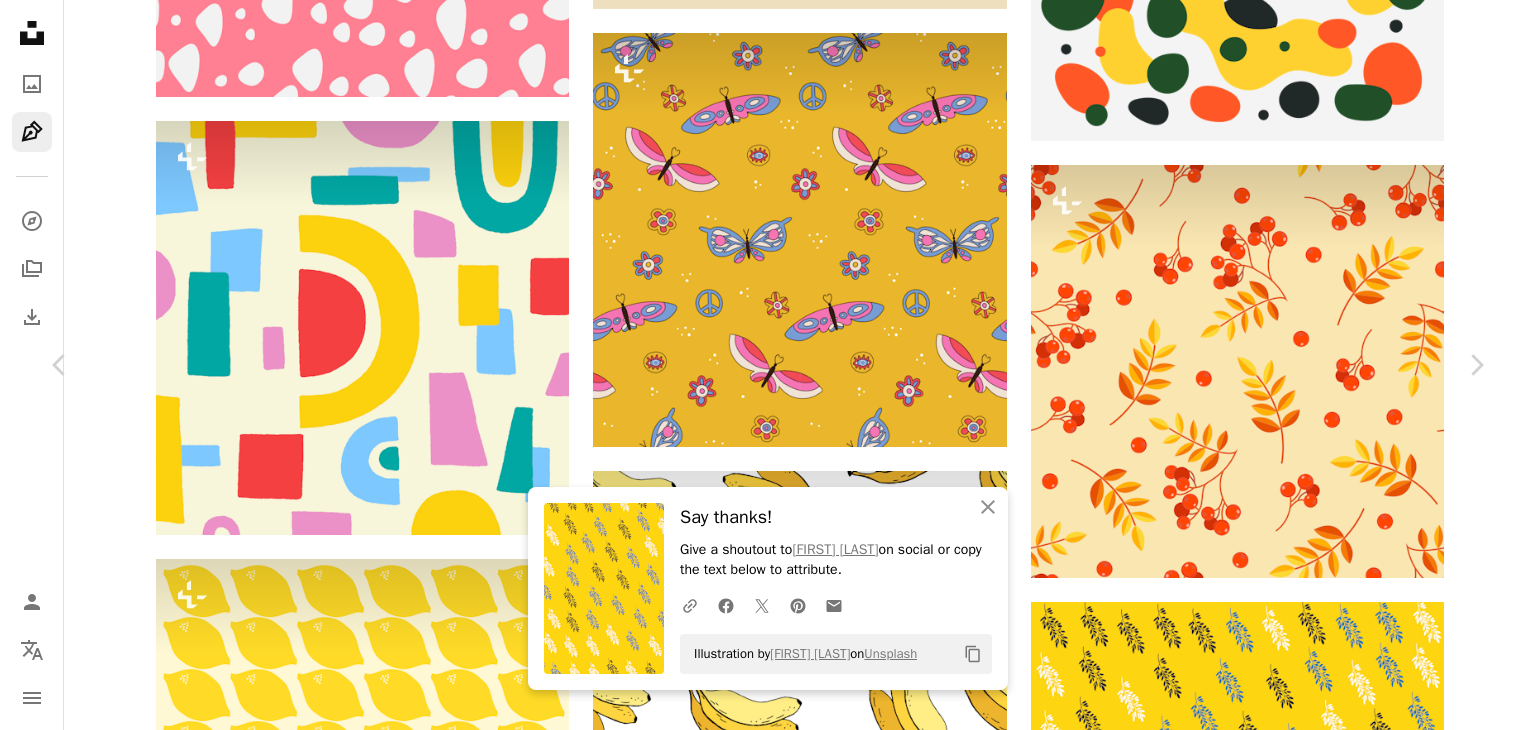 click on "Unsplash logo Unsplash Home A photo Pen Tool A compass A stack of folders Download Illustrations Chevron down Person Localization icon navigation menu A magnifying glass Visual search Get Unsplash+ Log in Submit an image Featured Featured Wallpapers 3D Flat Hand Drawn Icons Line Art Patterns Patterns Curated by  Unsplash Patterns and designs that use shape, color, and symmetry to create visual rhythm and texture — from bold geometrics to organic motifs. Submit to  Patterns –– –––– –––– –   –– –––– ––– ––  ––– ––– –– –––. Top contributors Getty Images gettyimages [NAME] [NAME] [NAME] Featured Pixeliota Patterns Curated by  Unsplash Patterns and designs that use shape, color, and symmetry to create visual rhythm and texture — from bold geometrics to organic motifs. Submit to  Patterns On-brand and on budget images for your next campaign Learn More A heart For  64" at bounding box center (768, 1205) 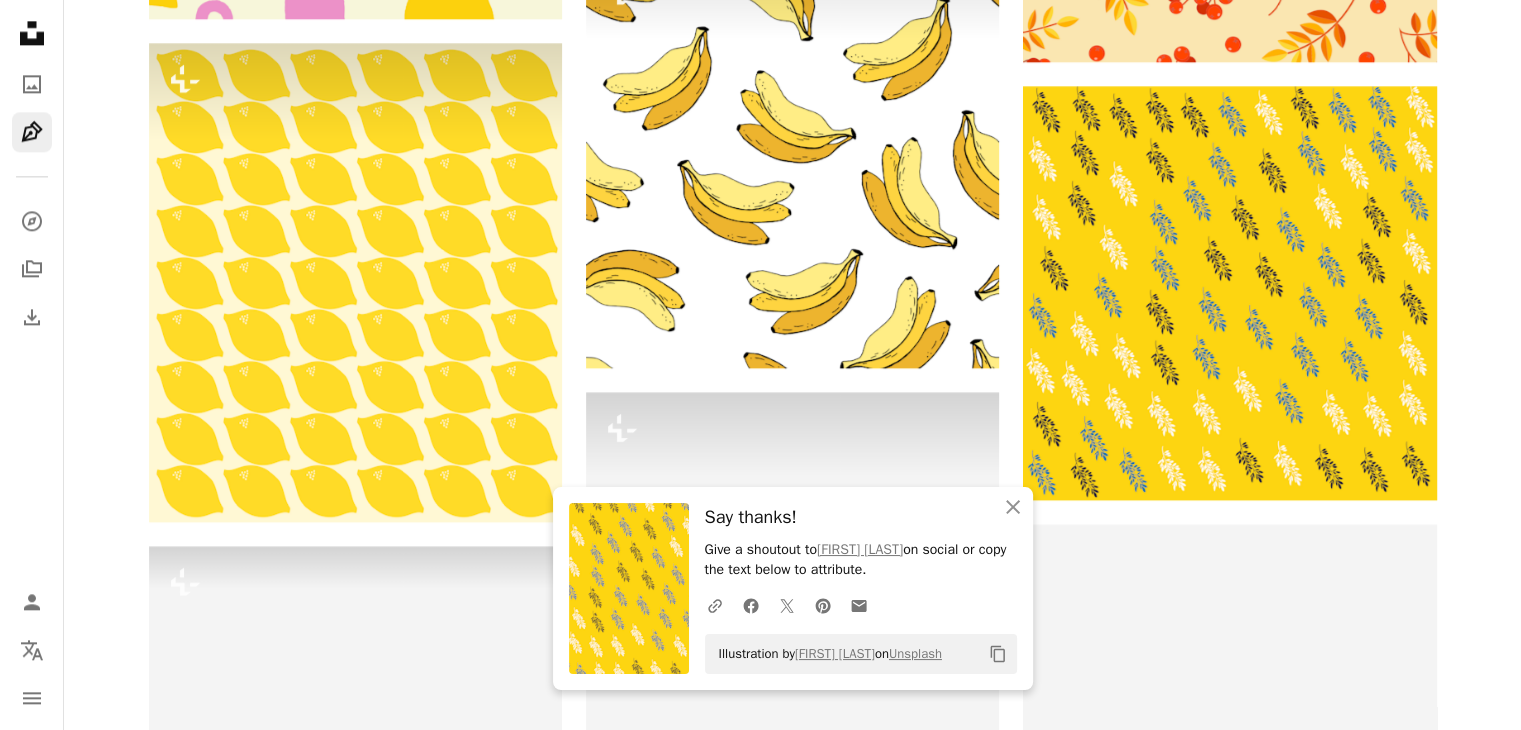 scroll, scrollTop: 2640, scrollLeft: 0, axis: vertical 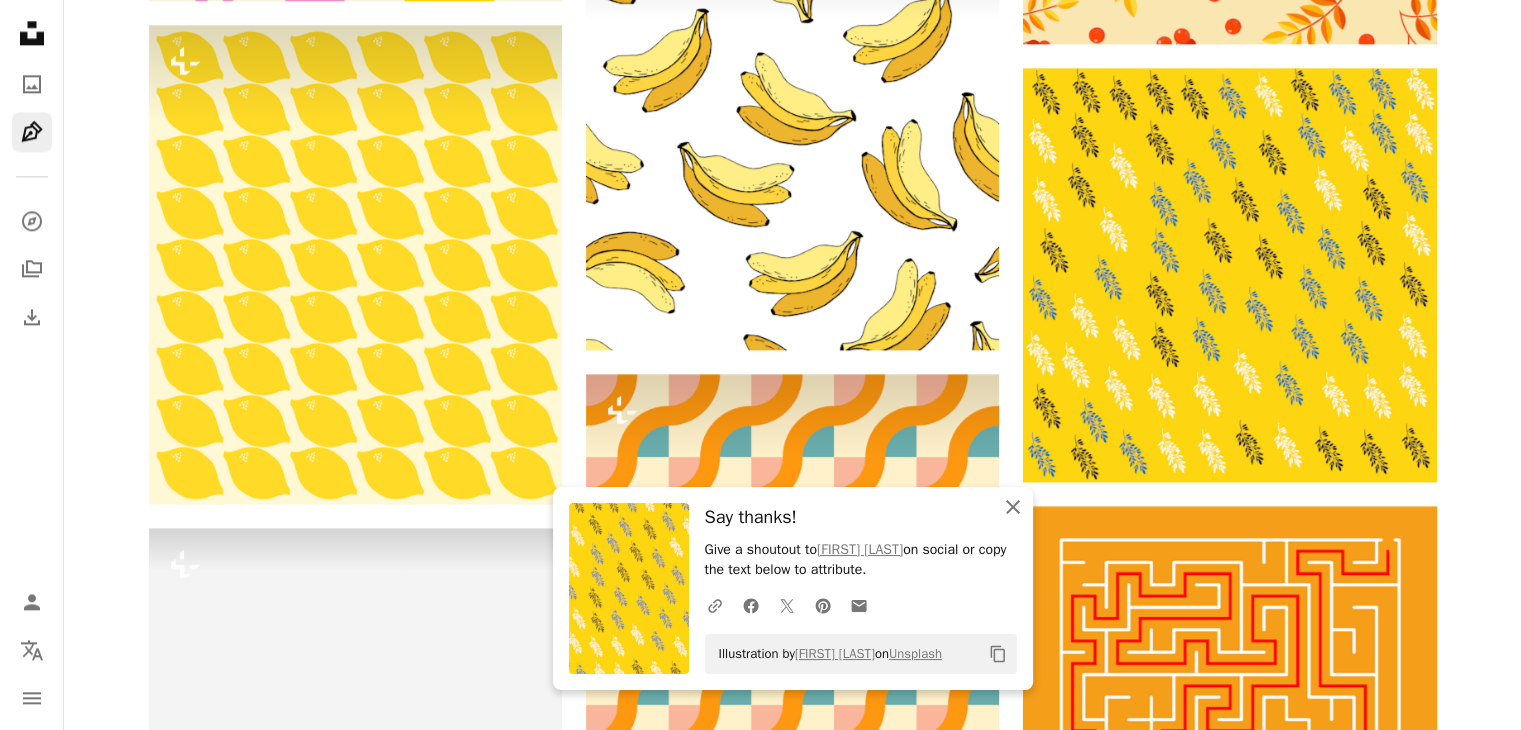 click on "An X shape" 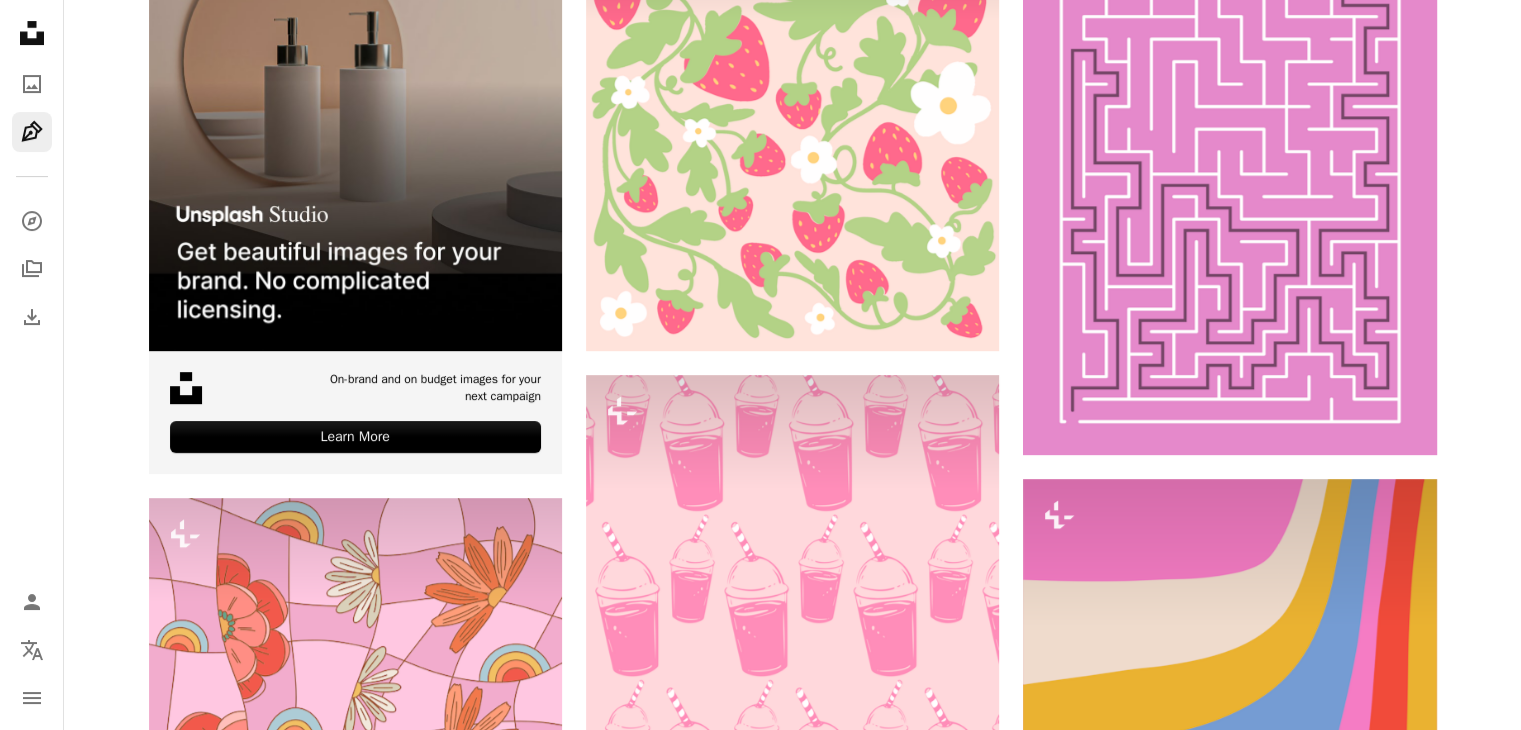 scroll, scrollTop: 0, scrollLeft: 0, axis: both 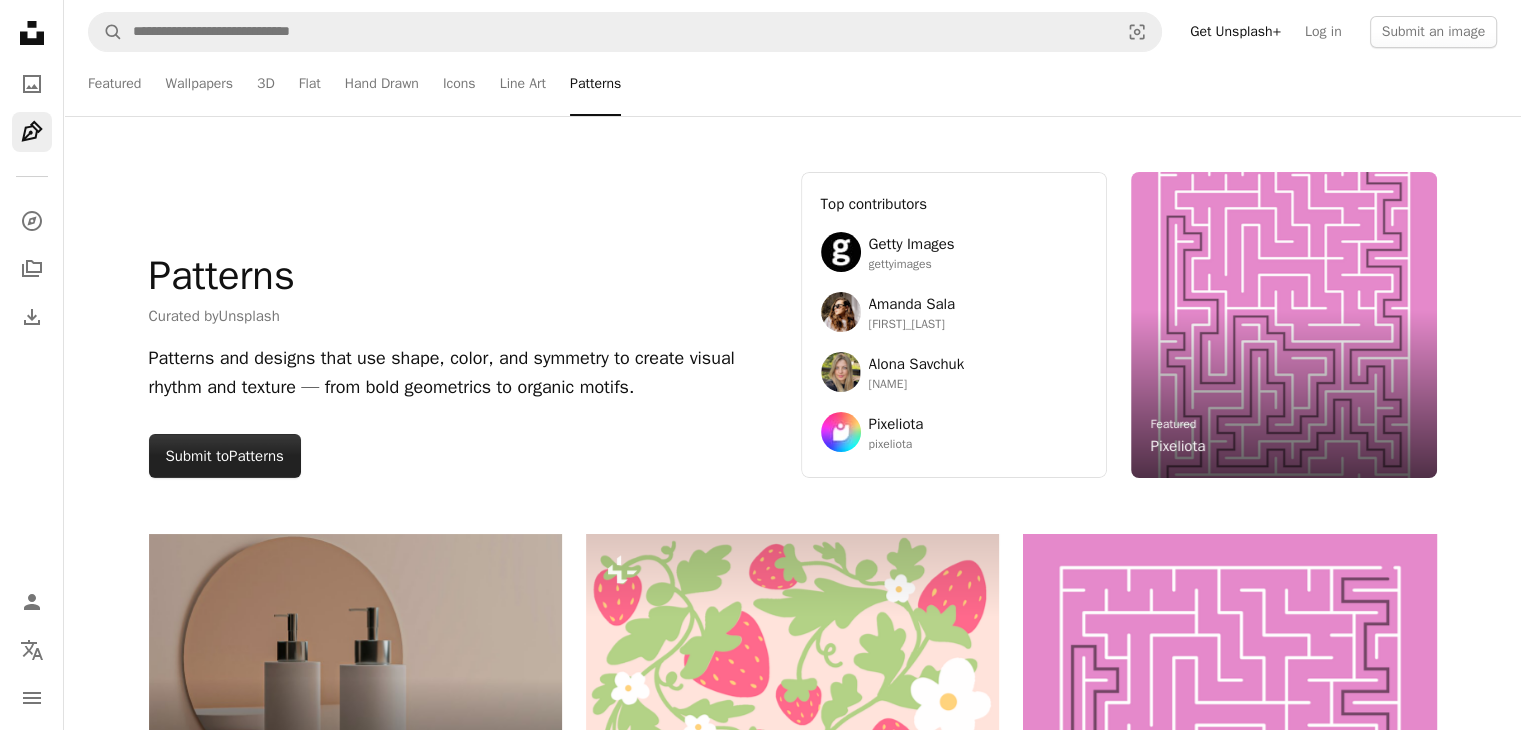 click on "Submit to  Patterns" at bounding box center [225, 456] 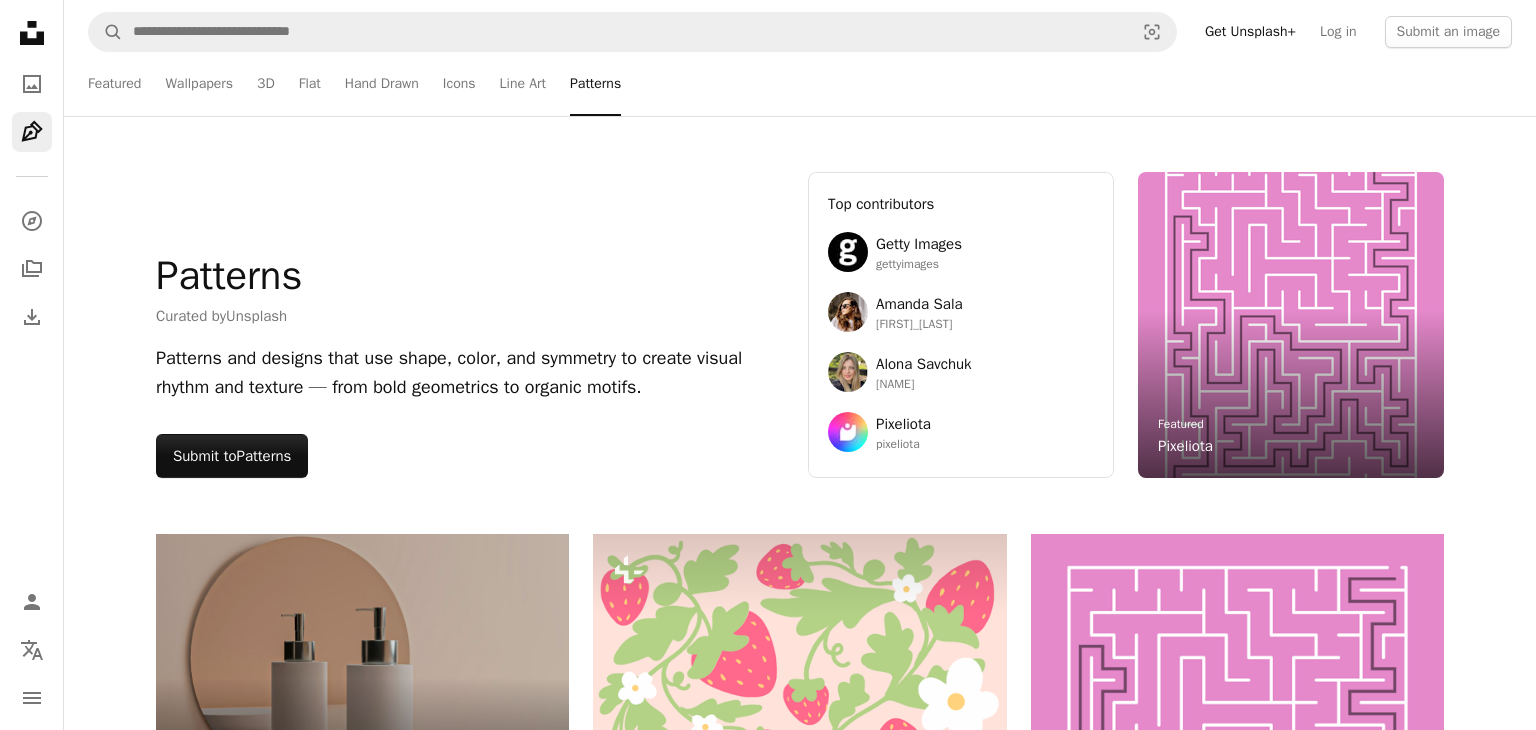 click on "An X shape Join Unsplash Already have an account?  Login First name Last name Email Username  (only letters, numbers and underscores) Password  (min. 8 char) Join By joining, you agree to the  Terms  and  Privacy Policy ." at bounding box center (768, 9224) 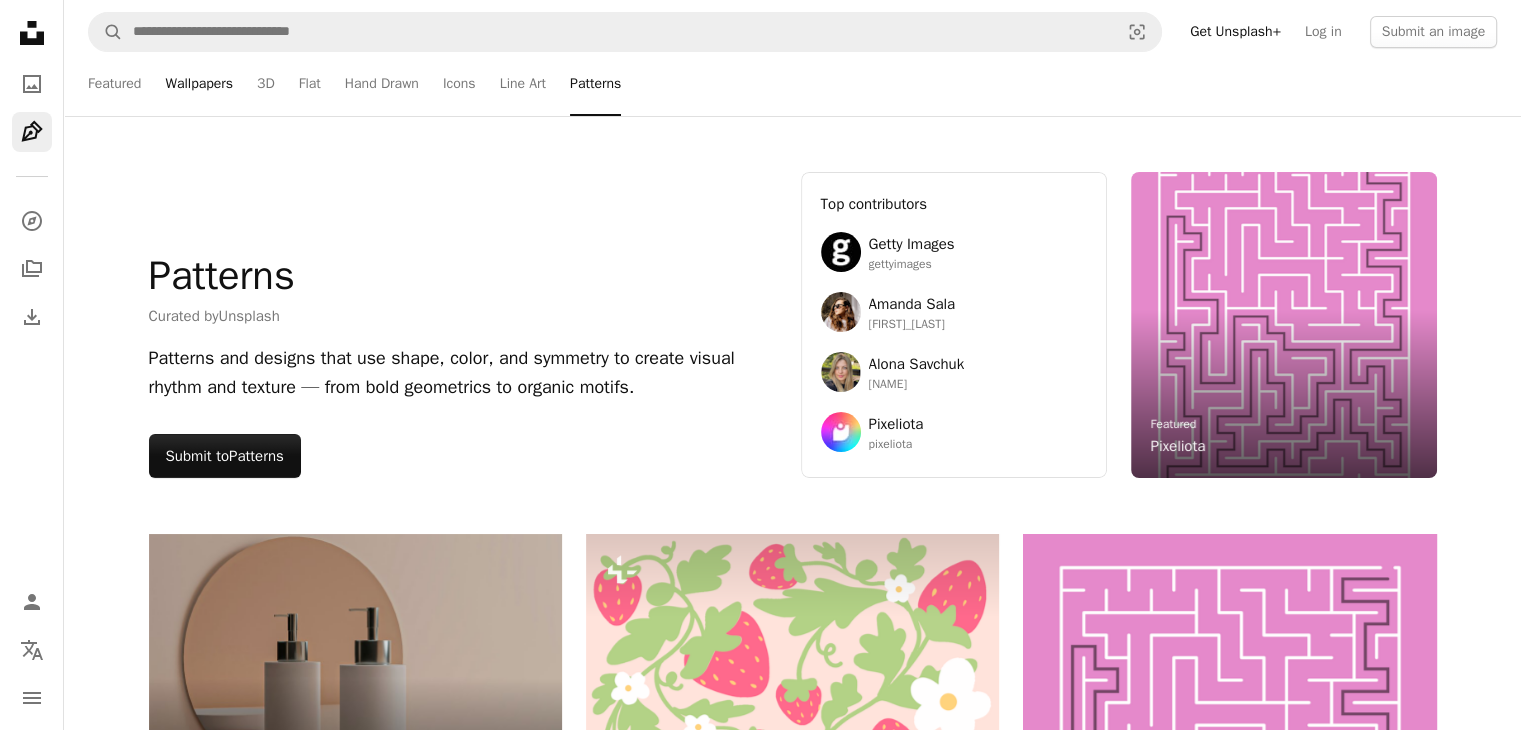 click on "Wallpapers" at bounding box center [199, 84] 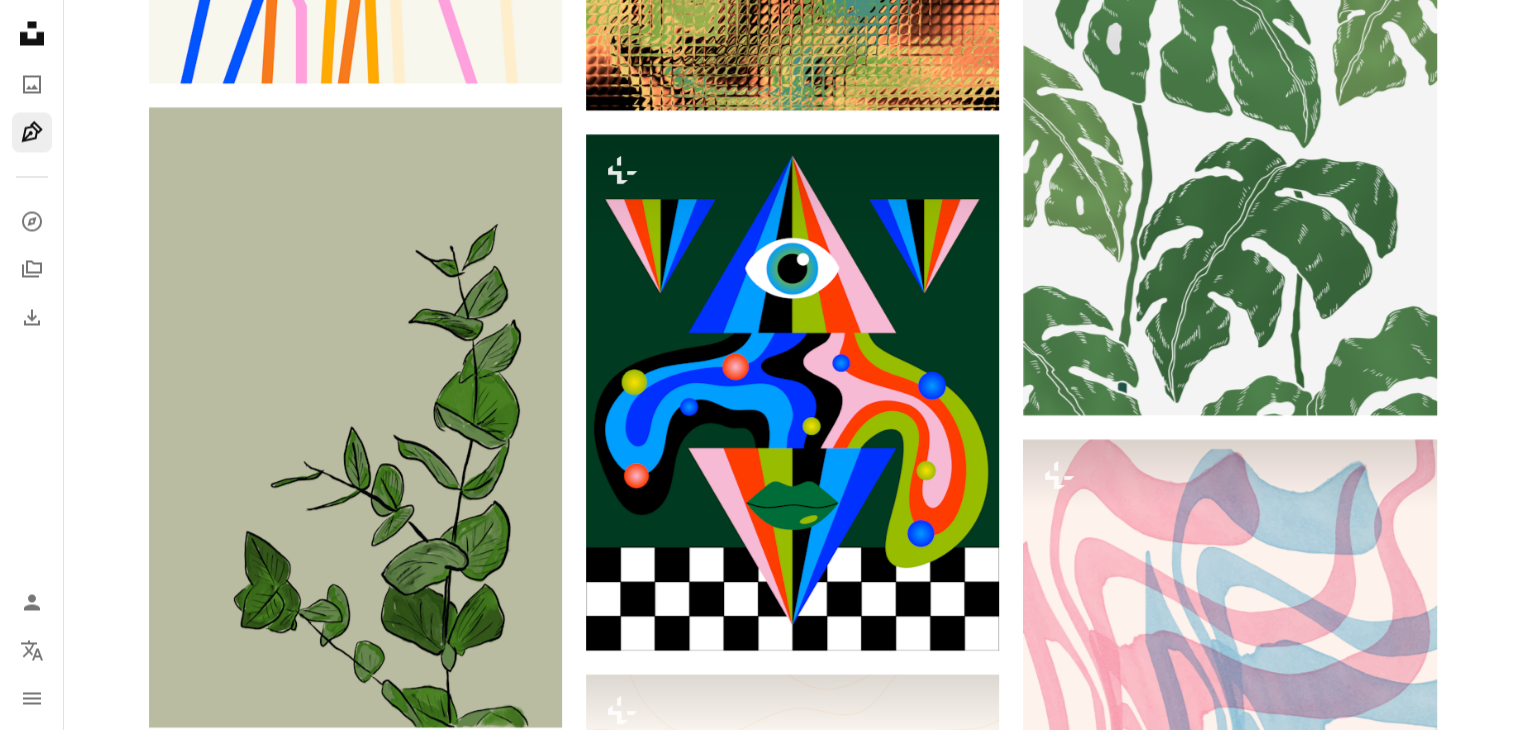 scroll, scrollTop: 3865, scrollLeft: 0, axis: vertical 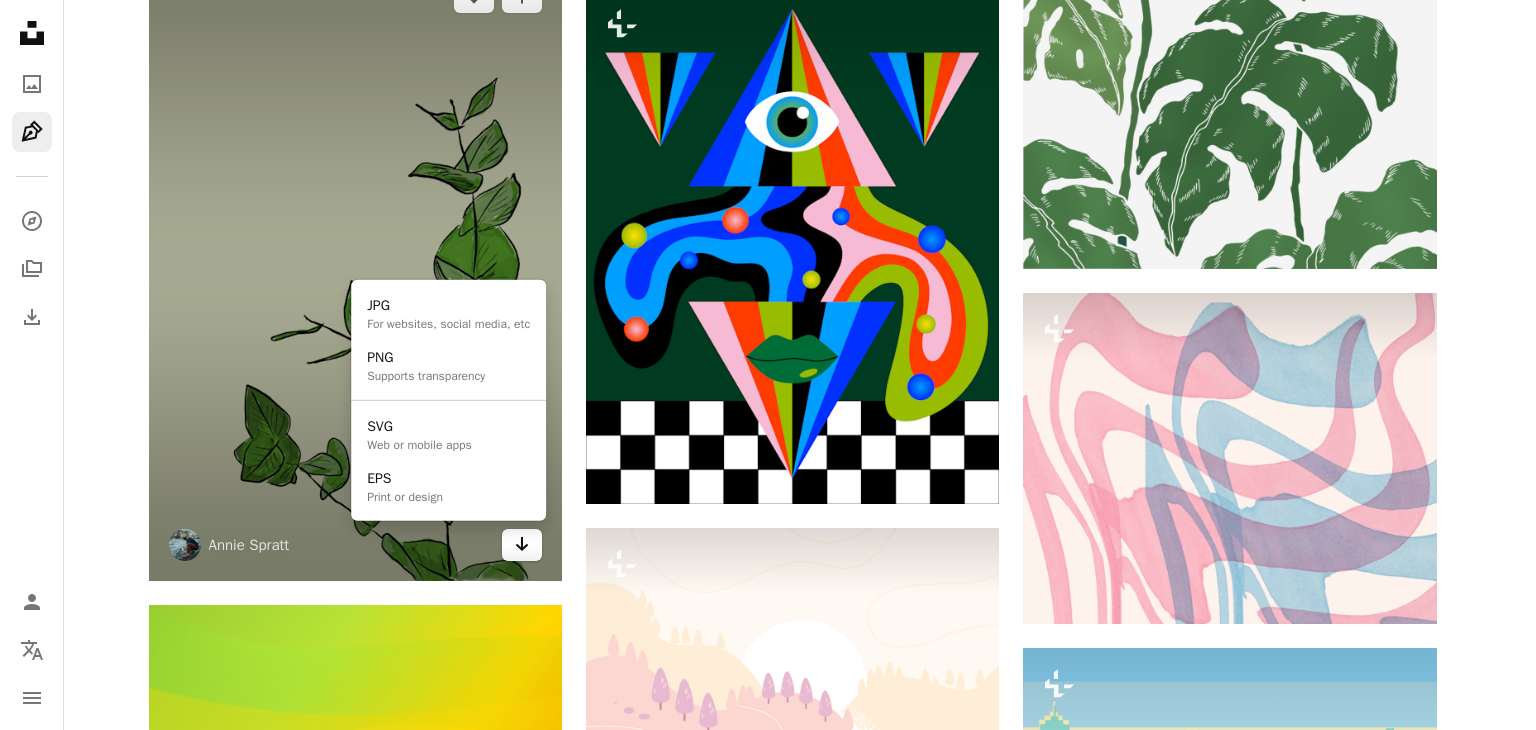click on "Arrow pointing down" 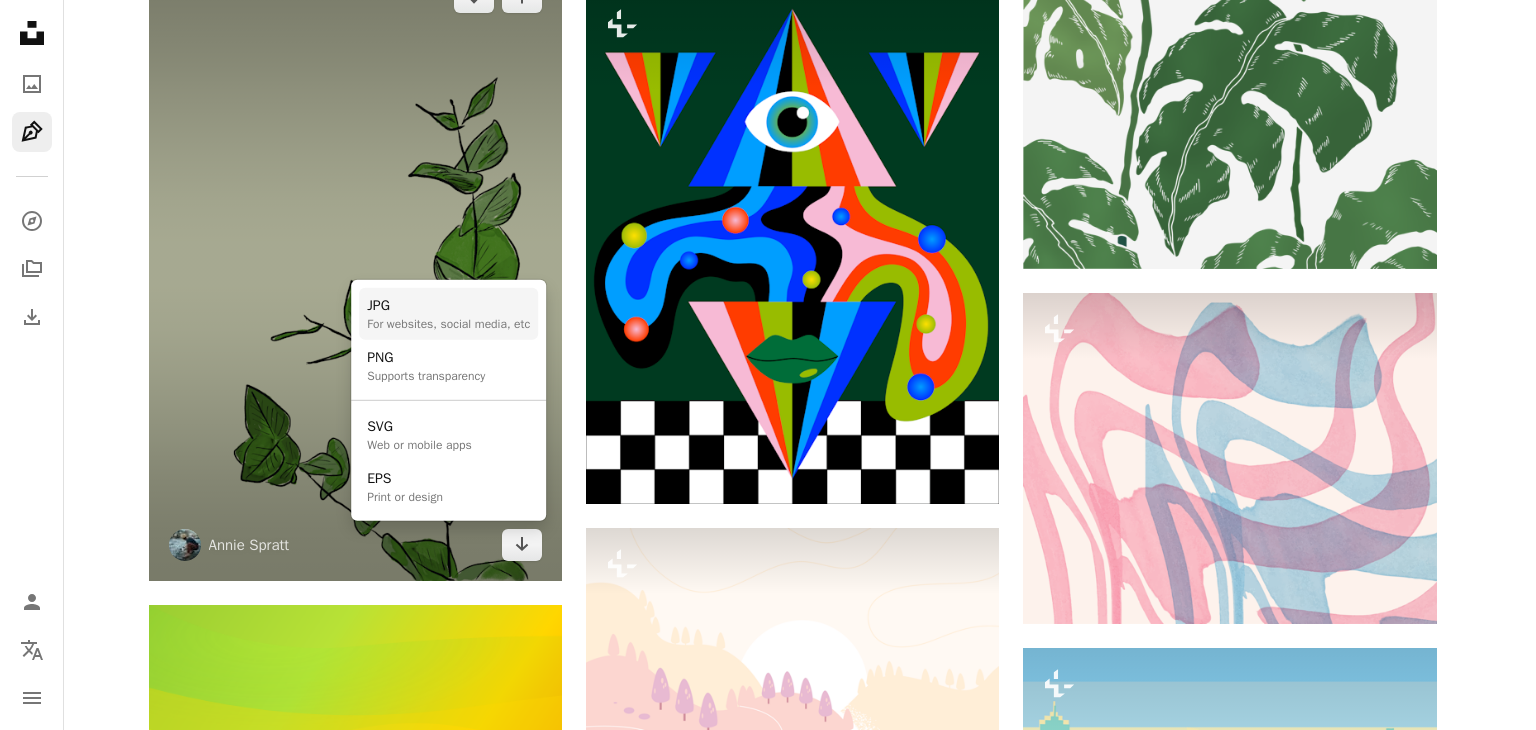 click on "JPG For websites, social media, etc" at bounding box center (448, 314) 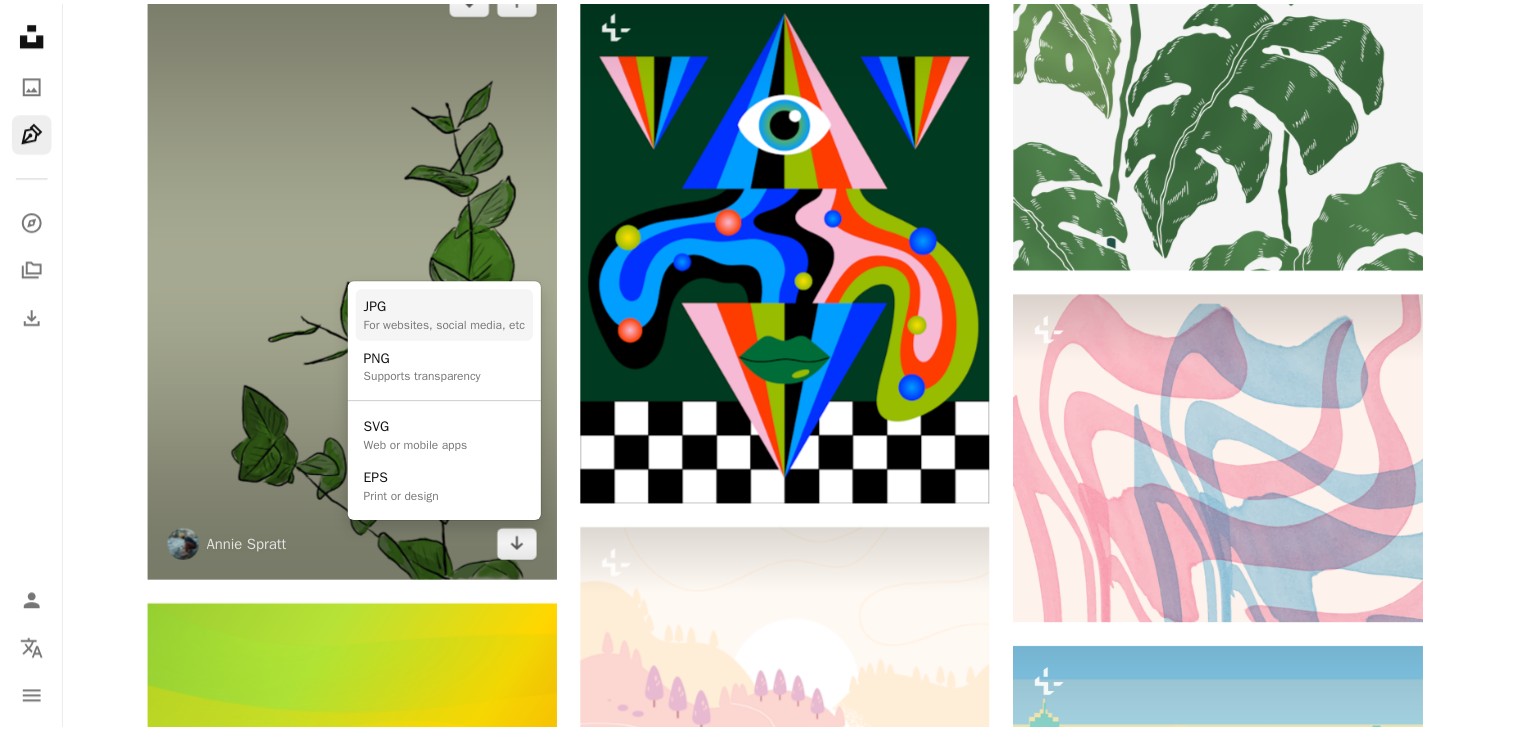 scroll, scrollTop: 3865, scrollLeft: 0, axis: vertical 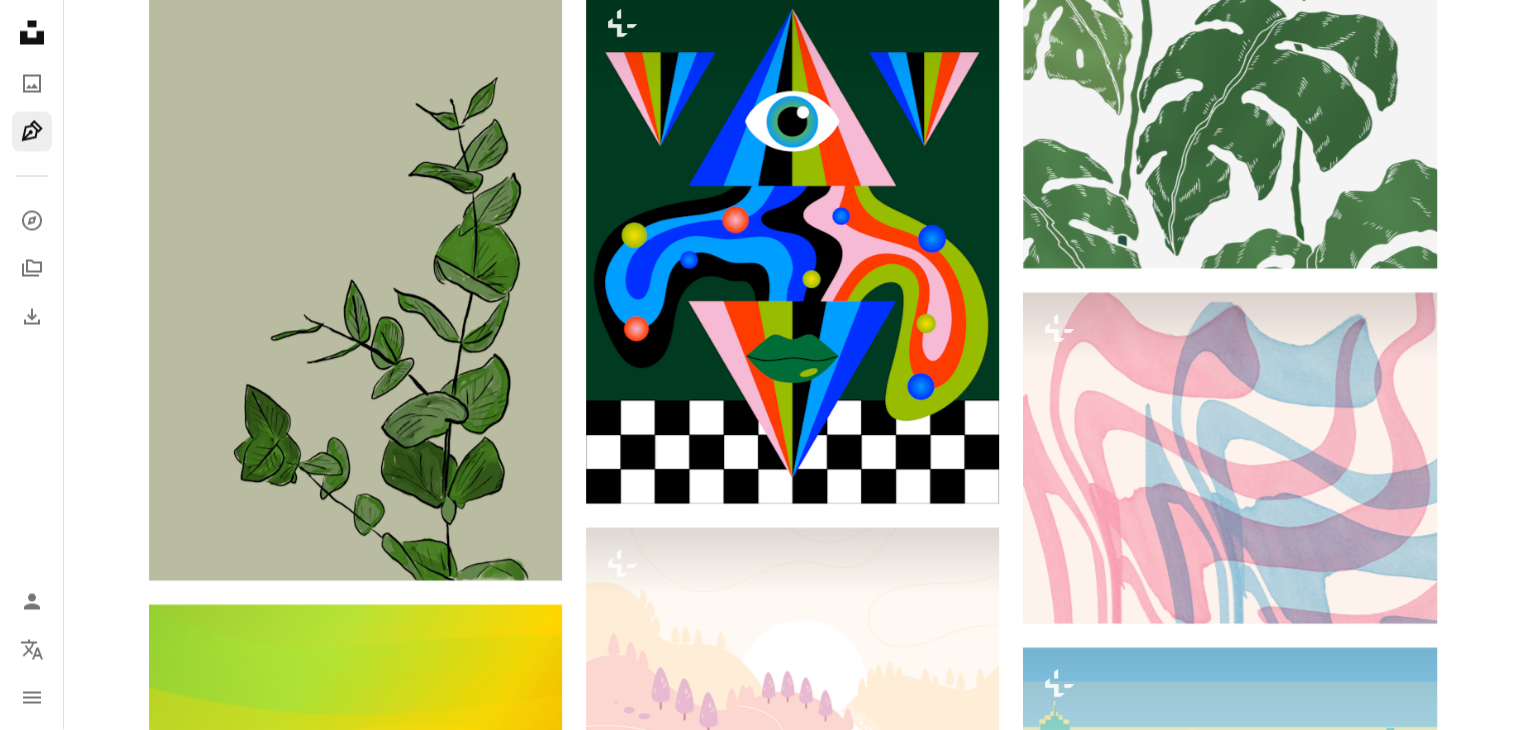 click on "–– ––– –––  –– ––– –  ––– –––  ––––  –   – –– –––  – – ––– –– –– –––– –– On-brand and on budget images for your next campaign Learn More Plus sign for Unsplash+ A heart A plus sign [FIRST] [LAST] For  Unsplash+ A lock Download Plus sign for Unsplash+ A heart A plus sign Chloé For  Unsplash+ A lock Download Plus sign for Unsplash+ A heart A plus sign Resri yuniaz For  Unsplash+ A lock Download Plus sign for Unsplash+ A heart A plus sign Gemma Evans For  Unsplash+ A lock Download Plus sign for Unsplash+ A heart A plus sign Matthieu Lemarchal For  Unsplash+ A lock Download A heart A plus sign Annie Spratt Arrow pointing down A heart A plus sign Abhay Sachan Arrow pointing down A heart A plus sign Public domain vectors Arrow pointing down A heart A plus sign Erone Stuff Available for hire A checkmark inside of a circle Arrow pointing down Plus sign for Unsplash+ A heart A plus sign [FIRST] [LAST] For  Unsplash+ A lock A heart" at bounding box center (792, 1437) 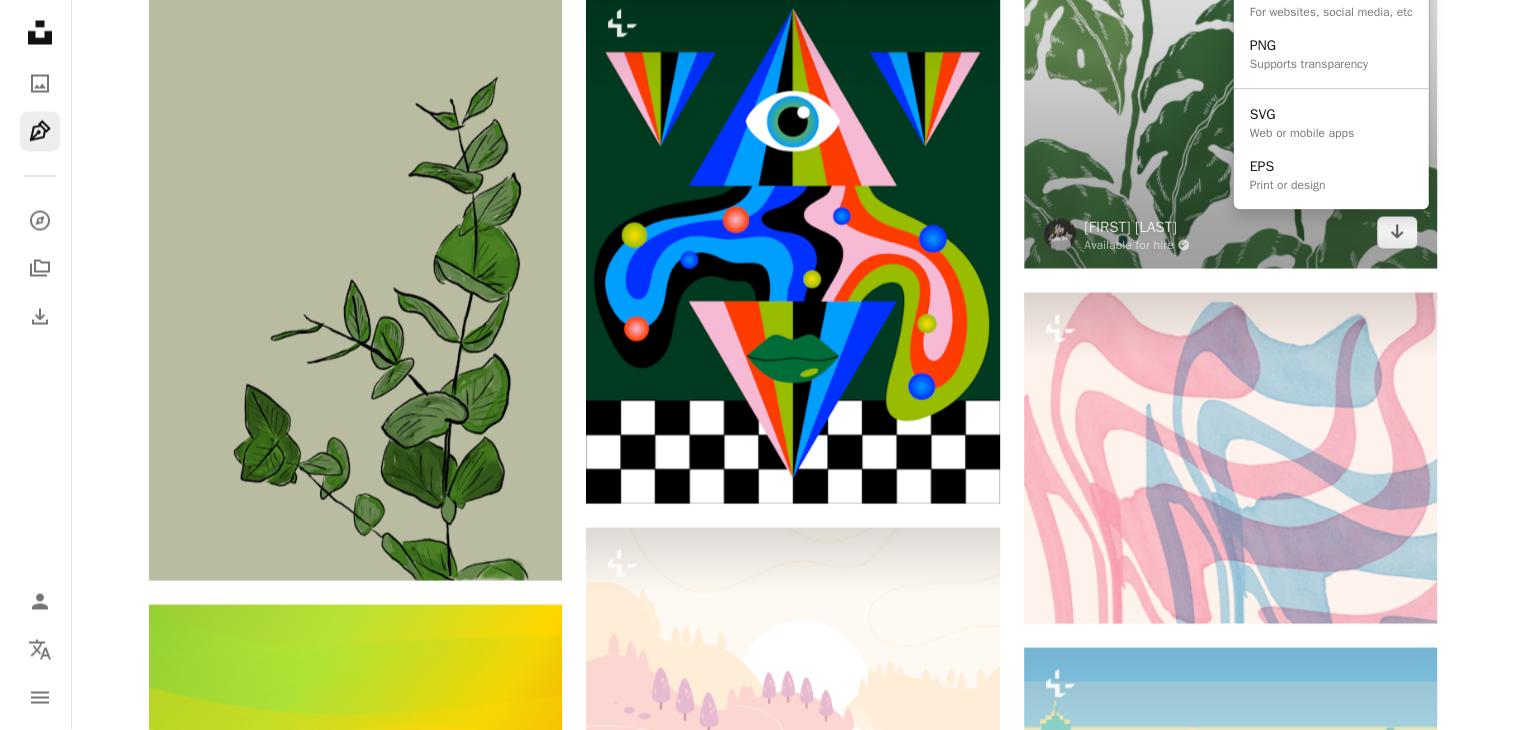 scroll, scrollTop: 0, scrollLeft: 0, axis: both 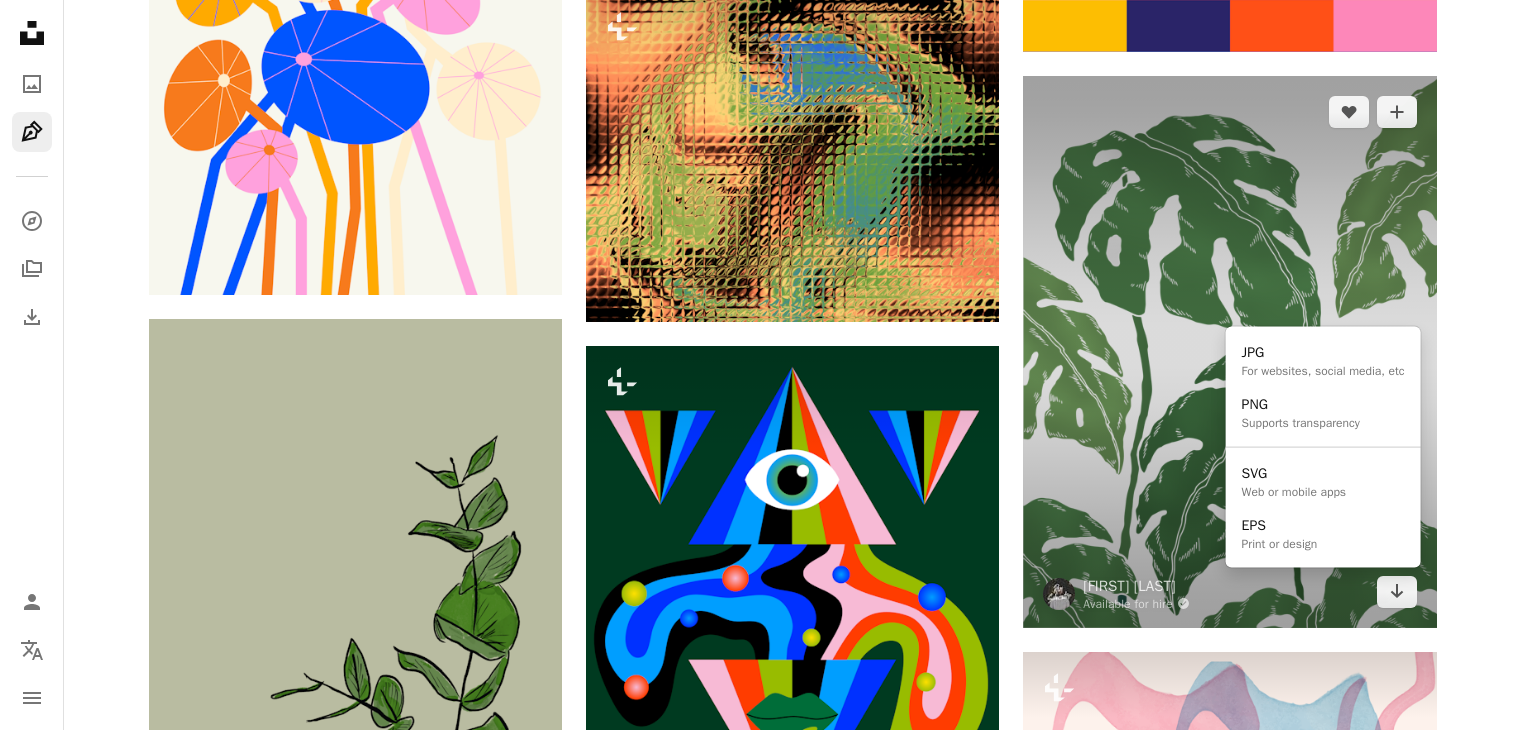 click on "Arrow pointing down" 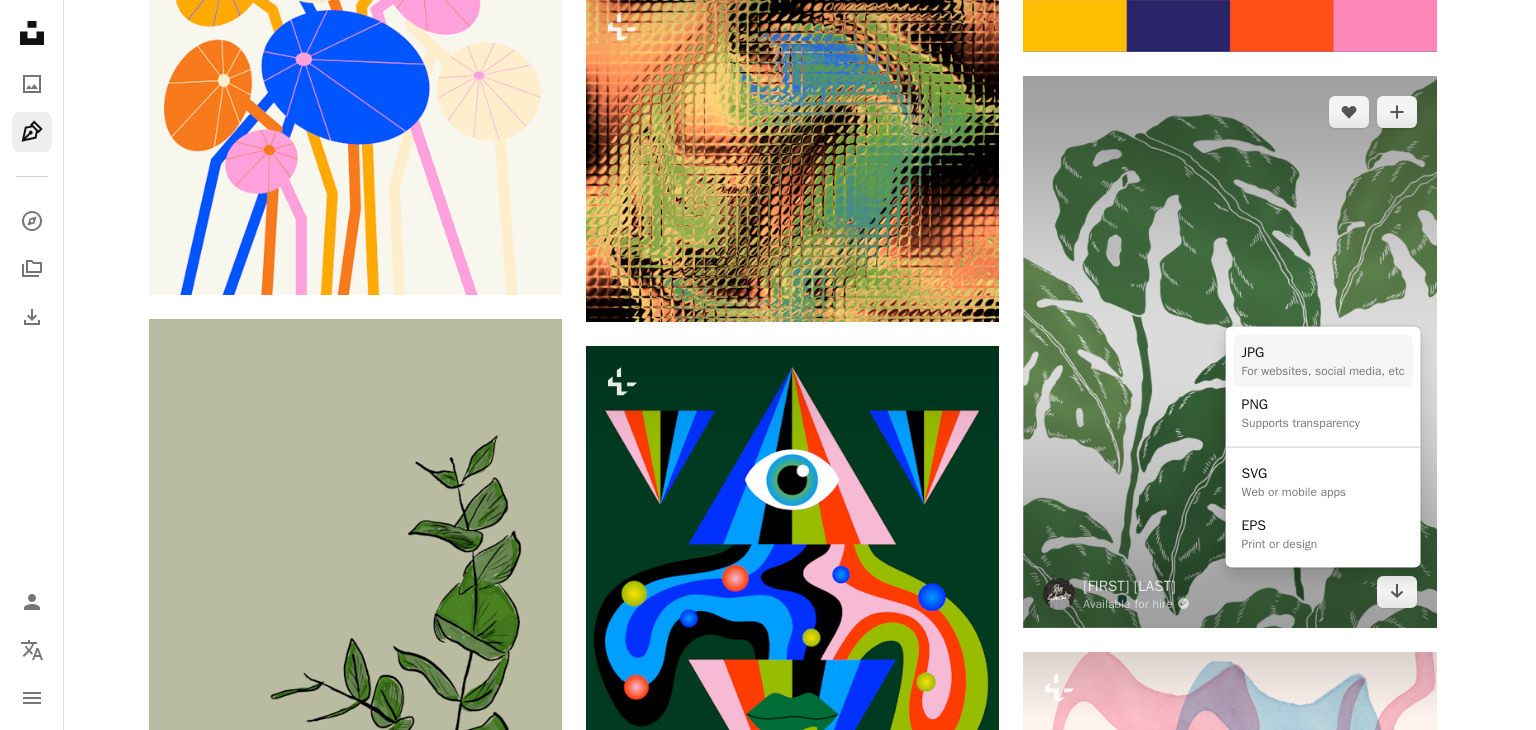 click on "For websites, social media, etc" at bounding box center (1323, 371) 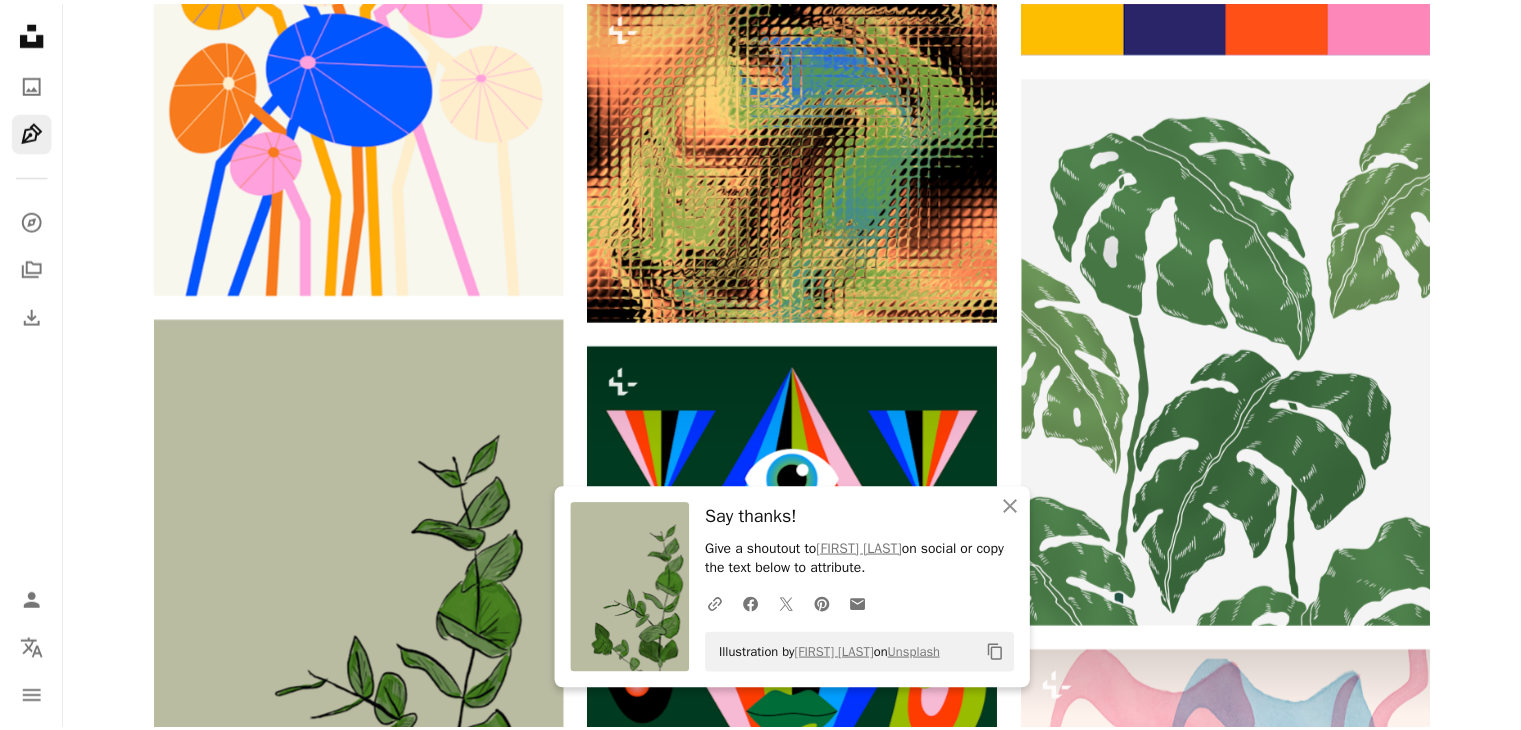 scroll, scrollTop: 3507, scrollLeft: 0, axis: vertical 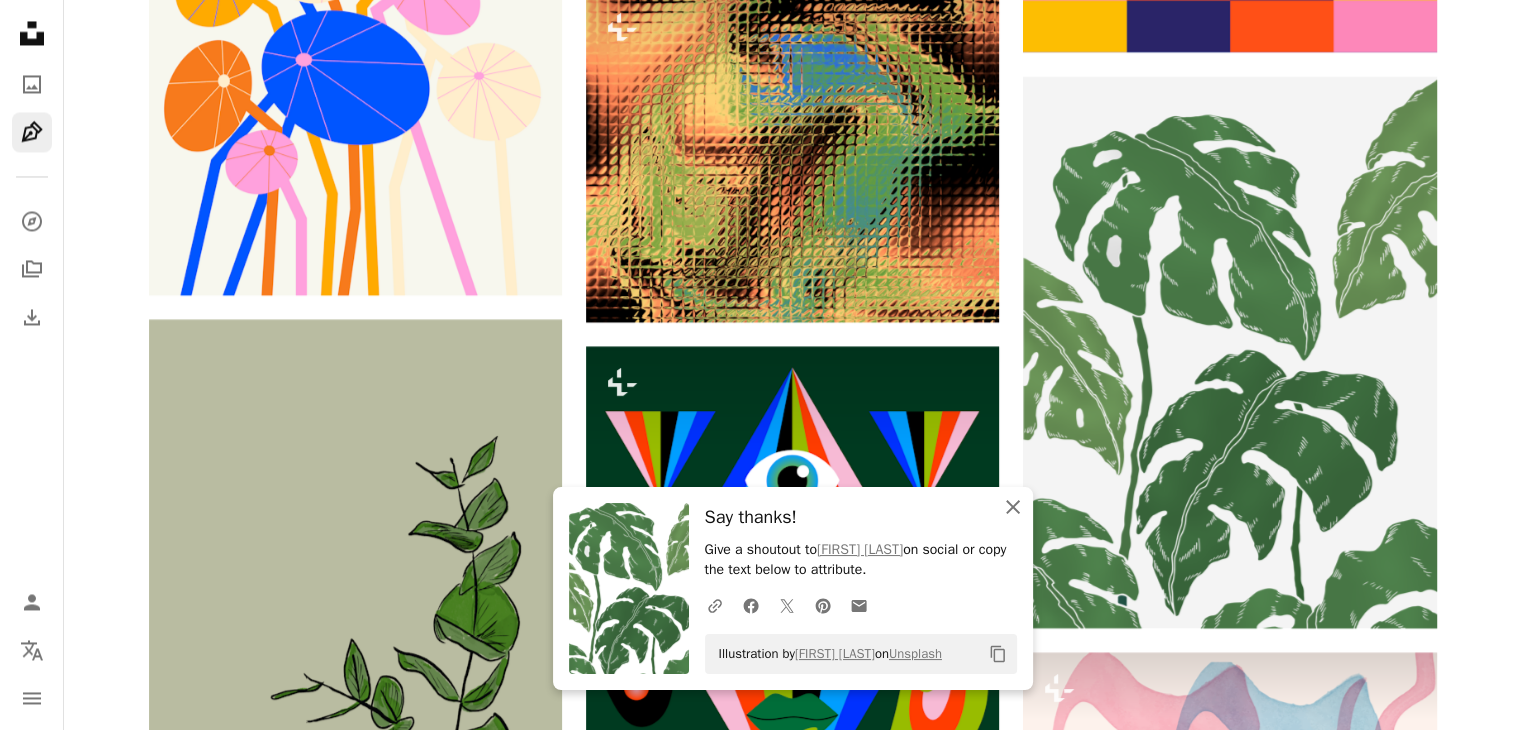 click on "An X shape" 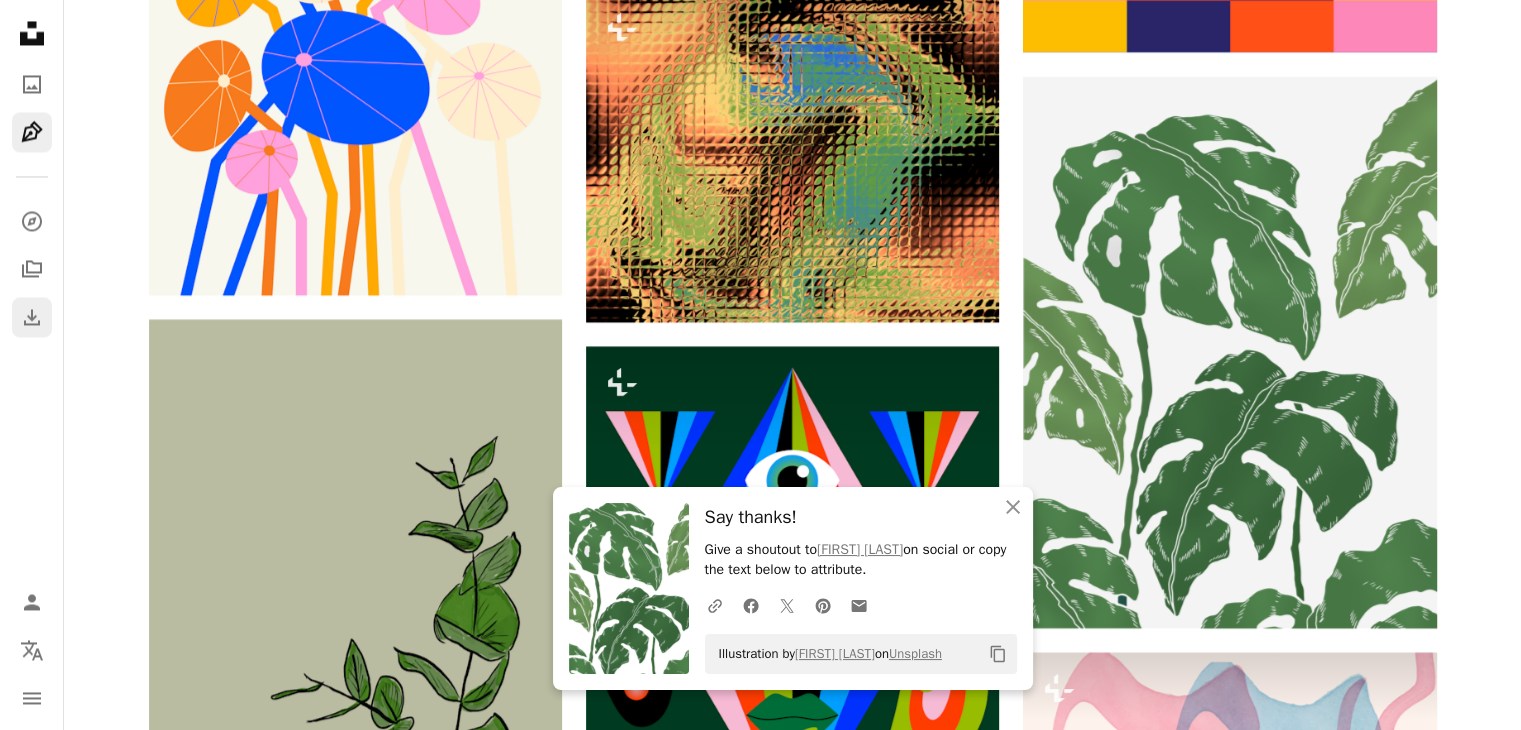 click on "Download" 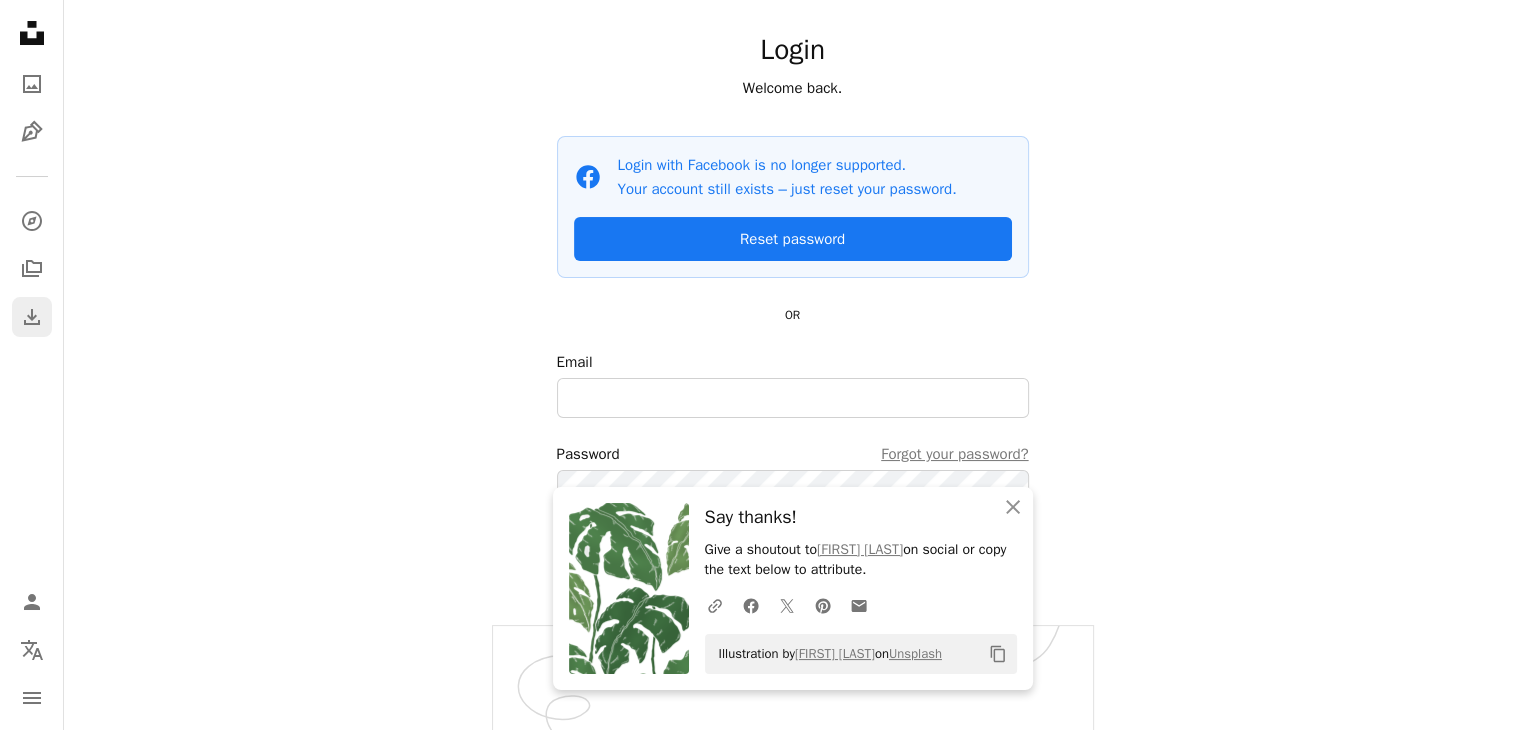 scroll, scrollTop: 0, scrollLeft: 0, axis: both 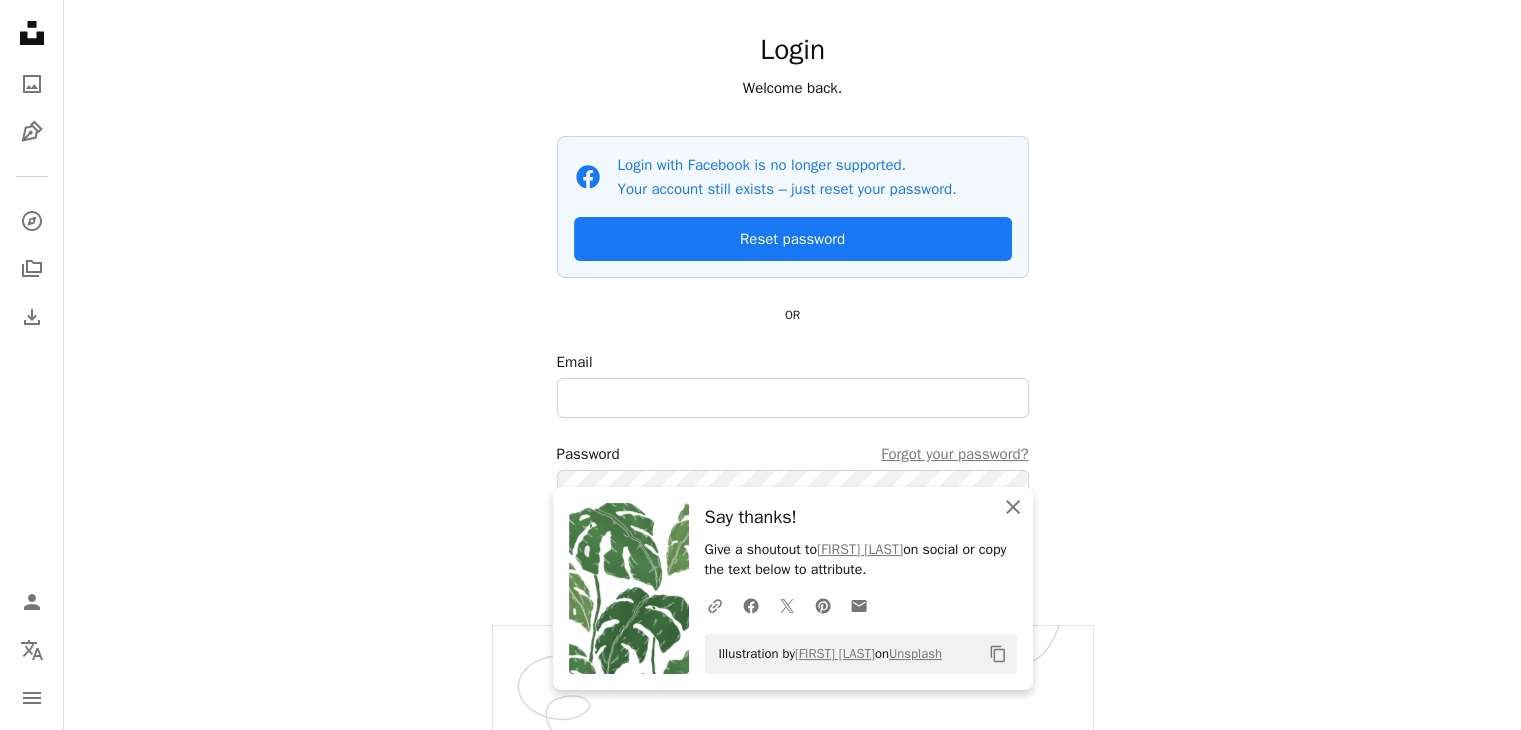 click on "An X shape Close" at bounding box center [1013, 507] 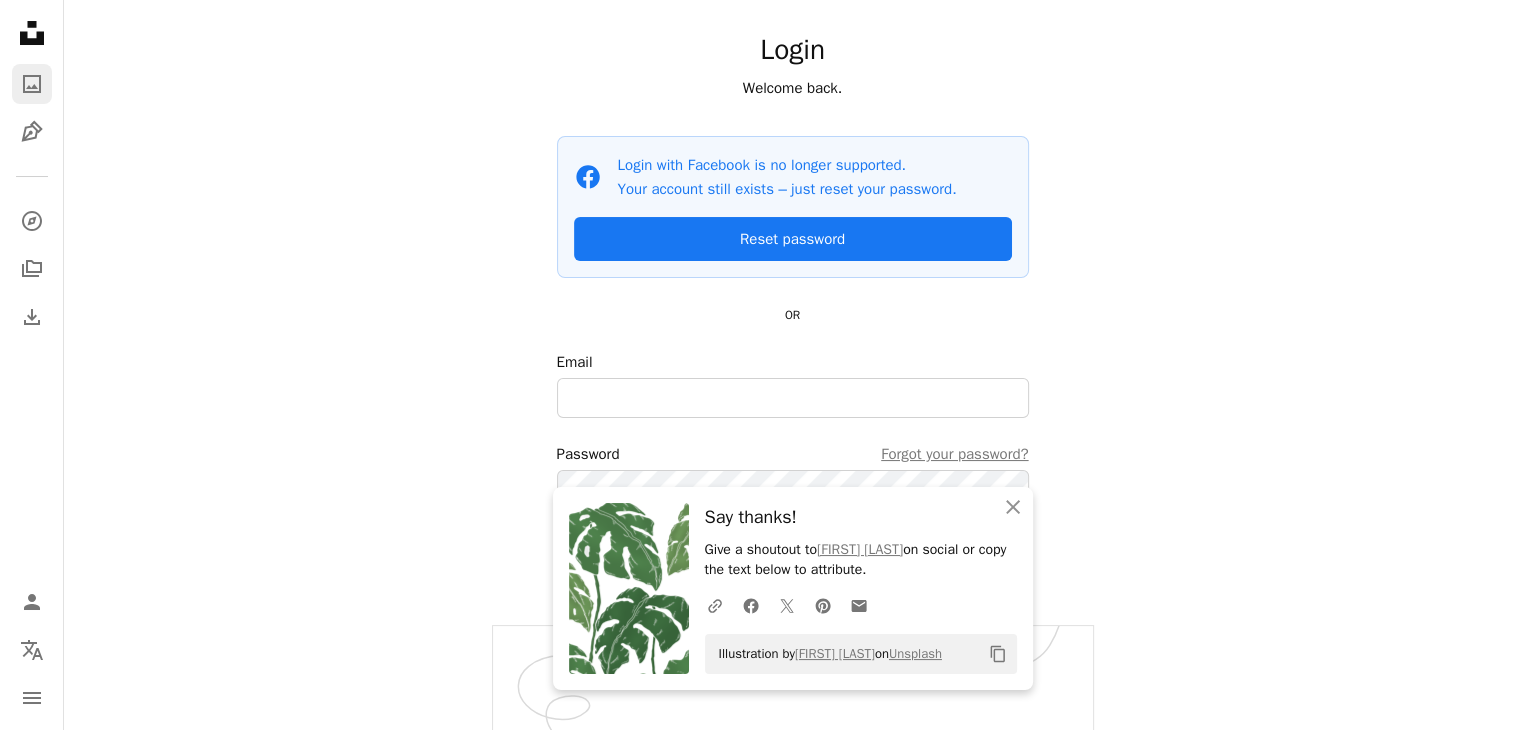 click on "A photo" at bounding box center (32, 84) 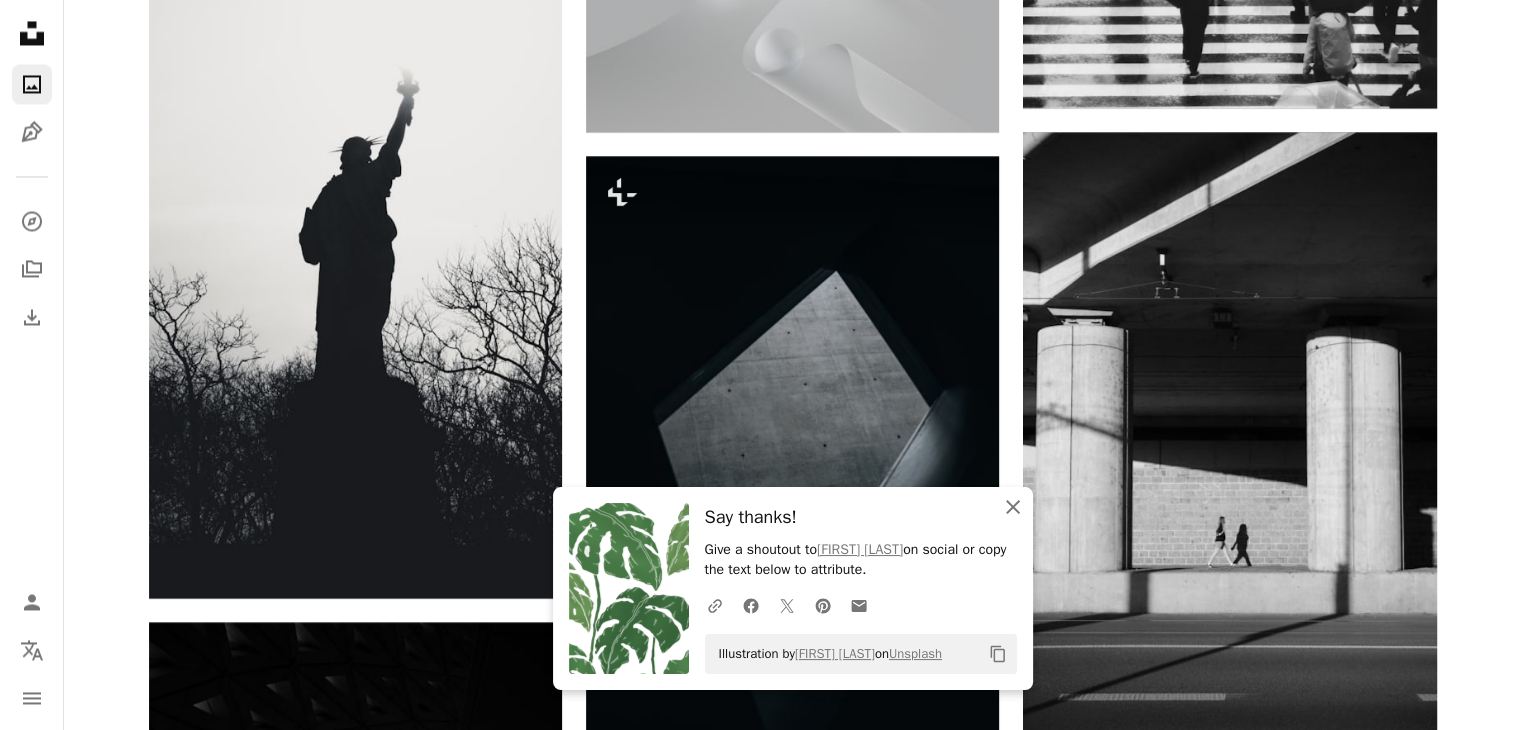 click on "An X shape" 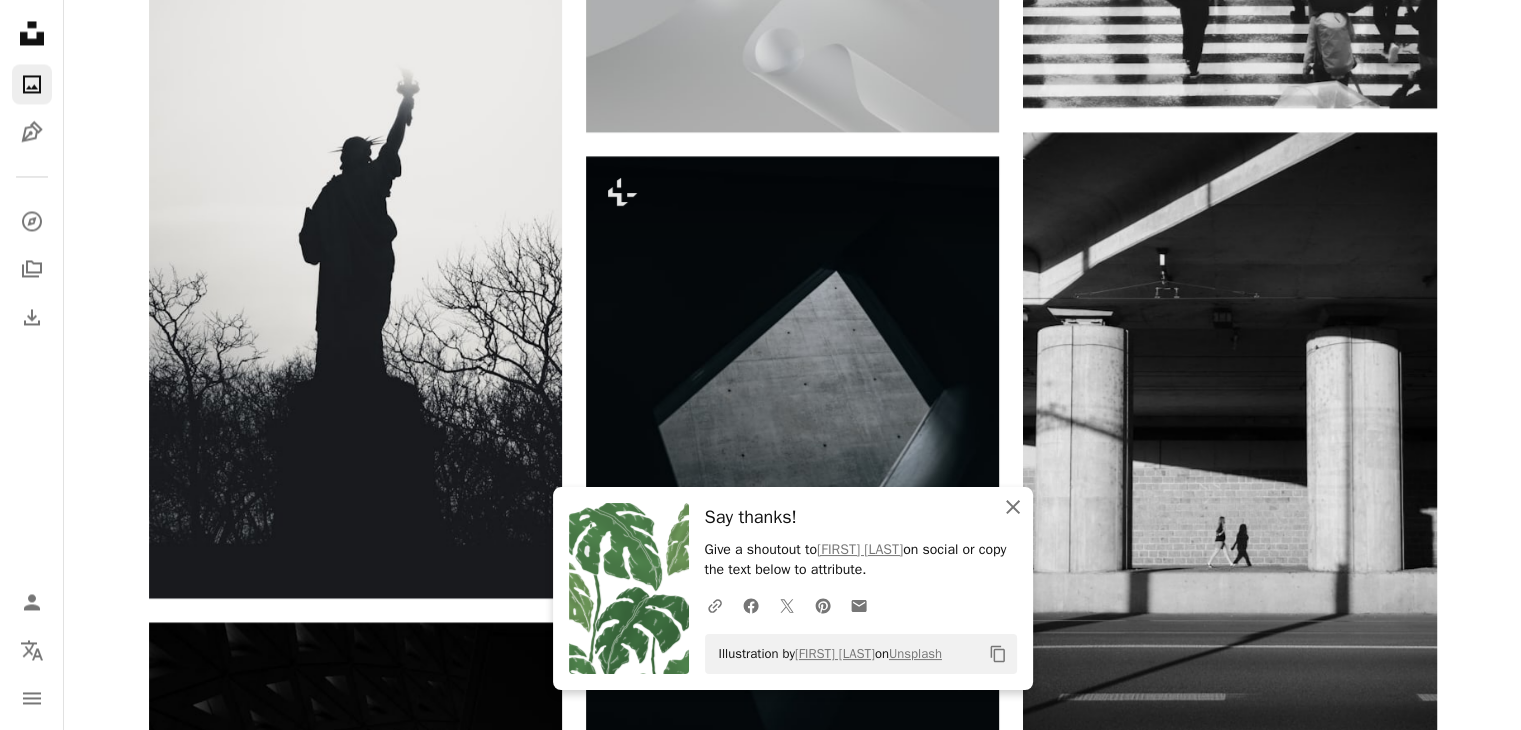 click on "An X shape" 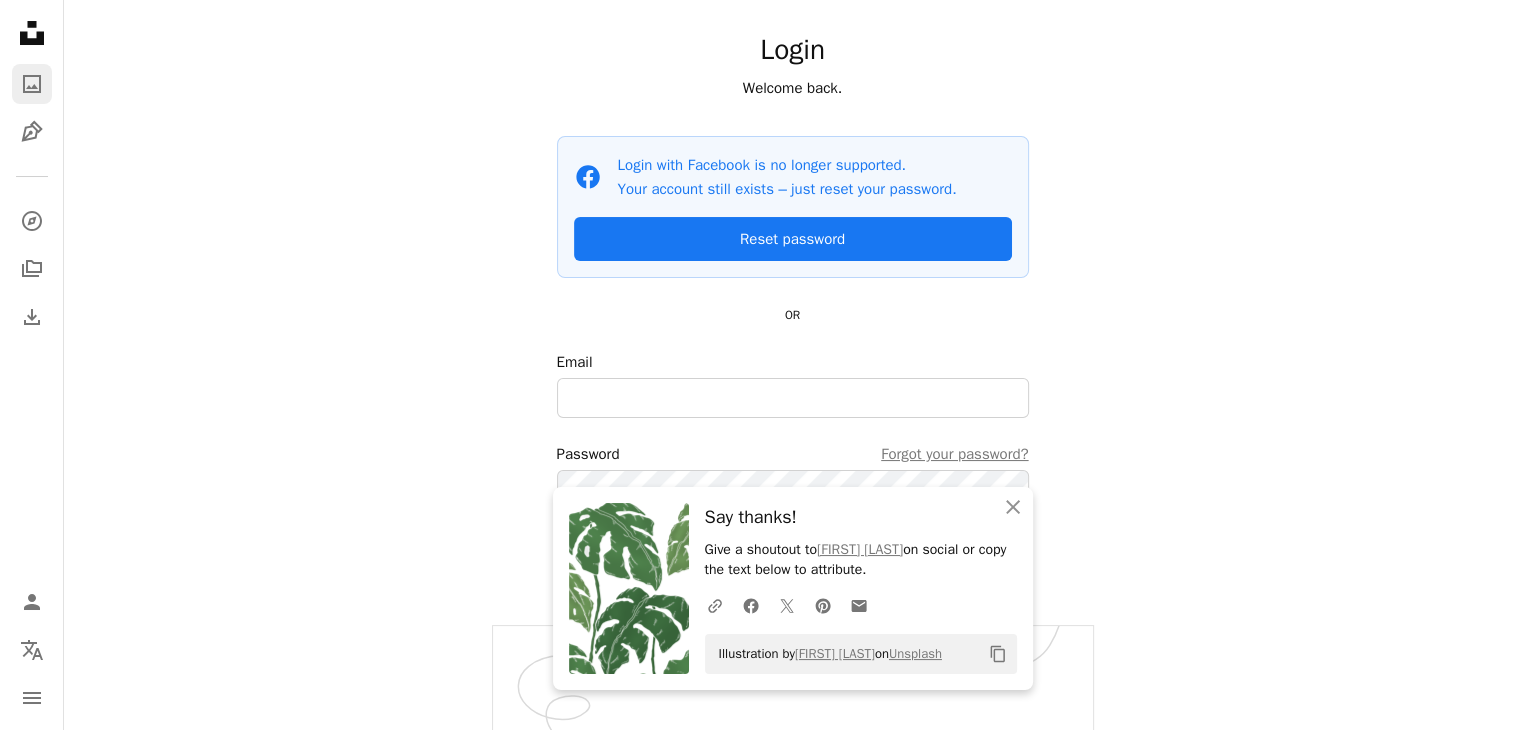 click on "A photo" 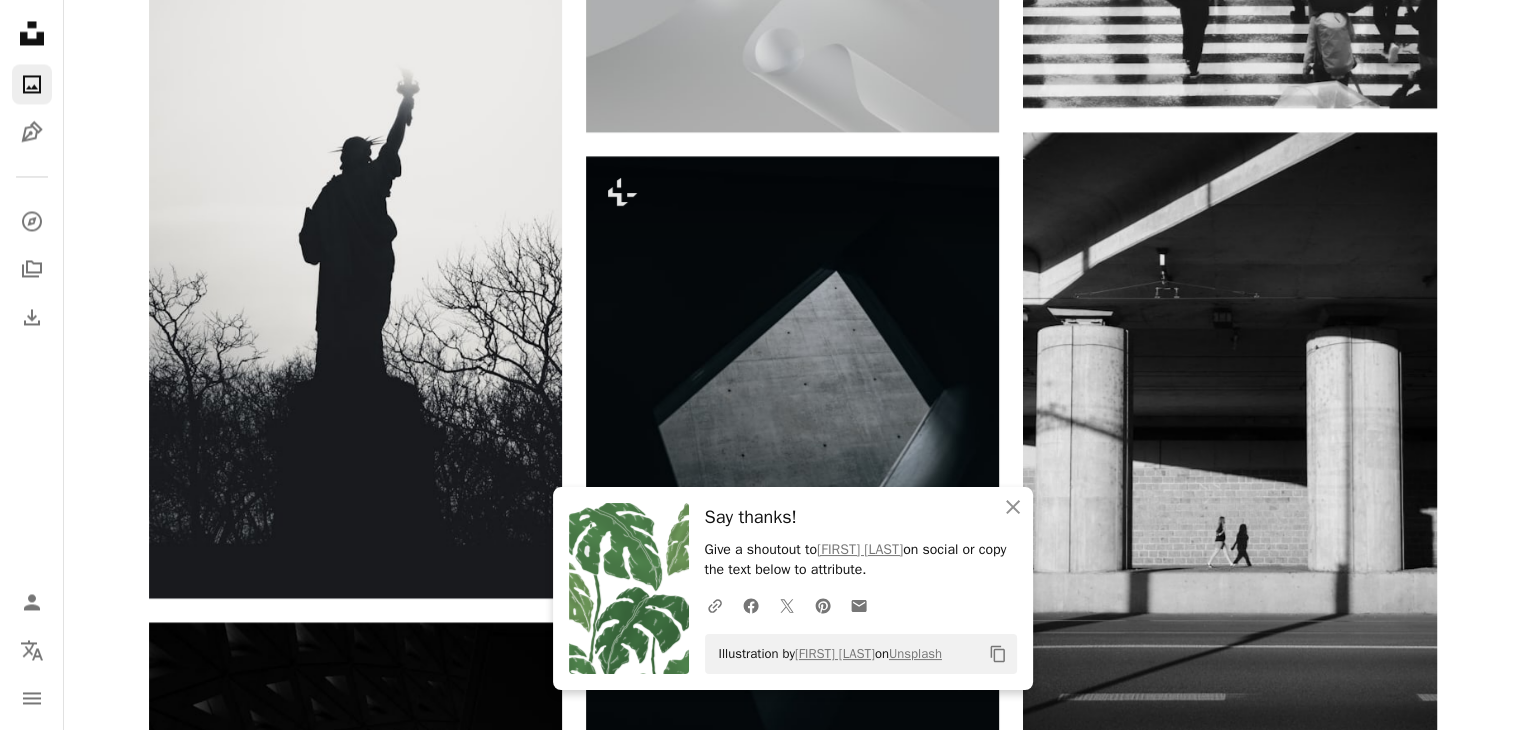 click at bounding box center [618, -3475] 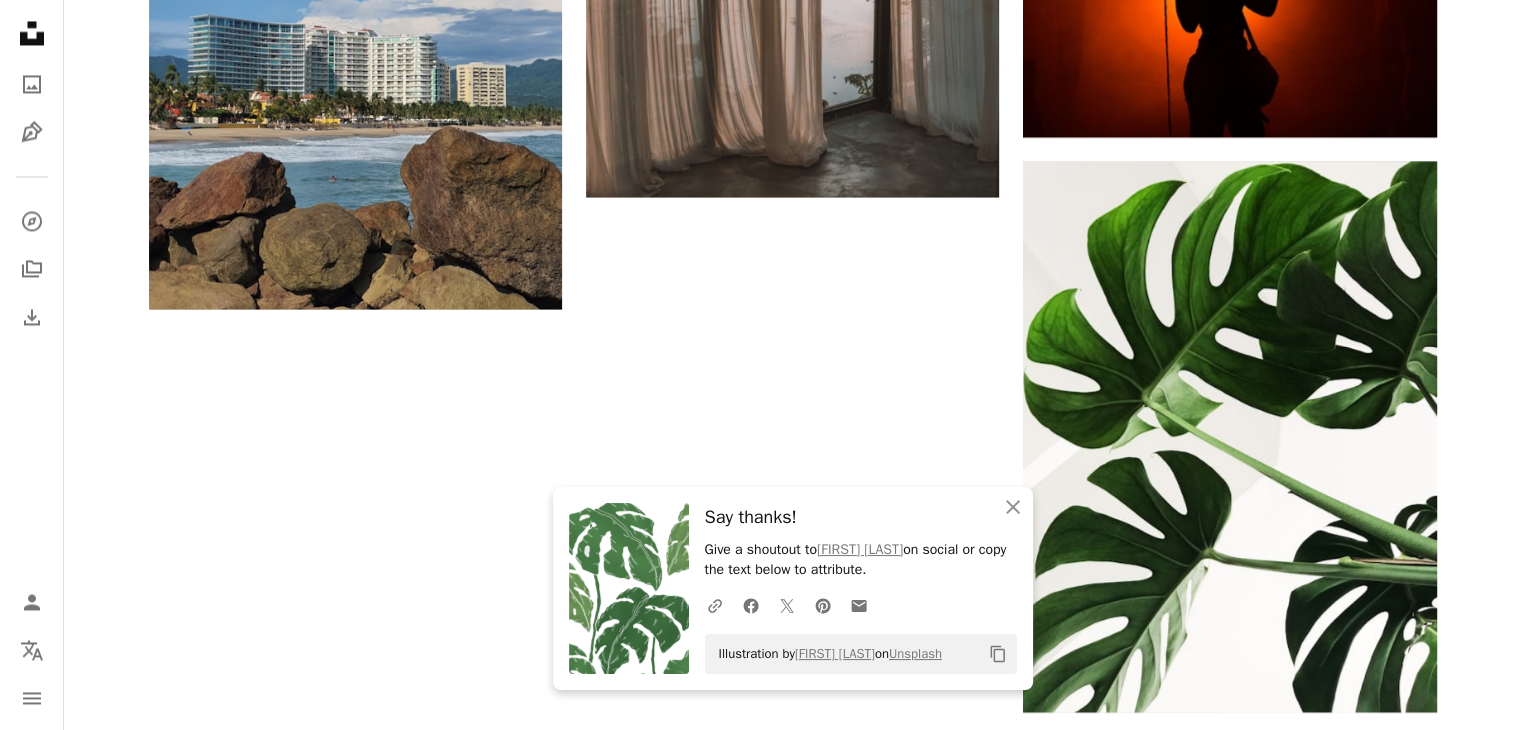 click on "pic" at bounding box center (833, -3061) 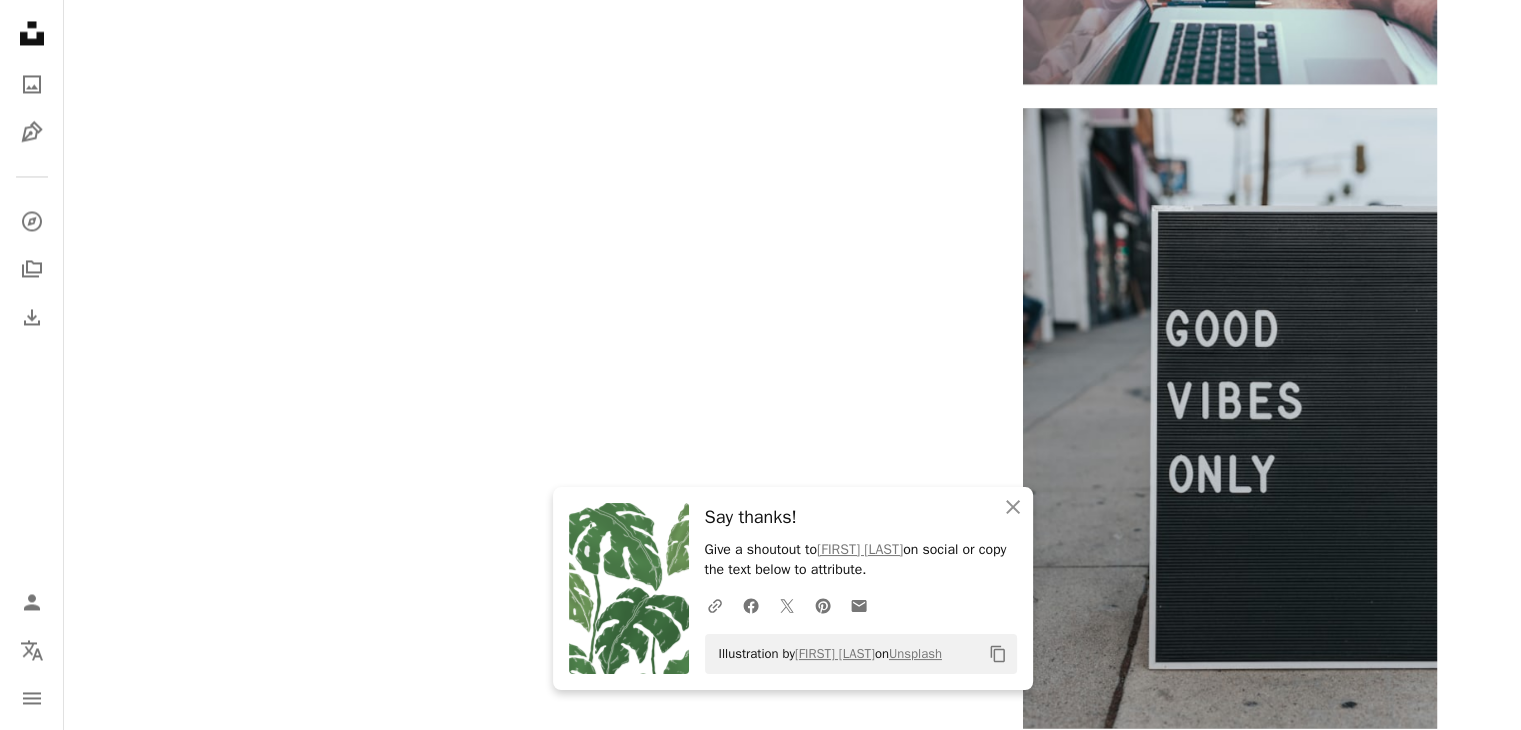 click on "wallpaper" at bounding box center (221, -3061) 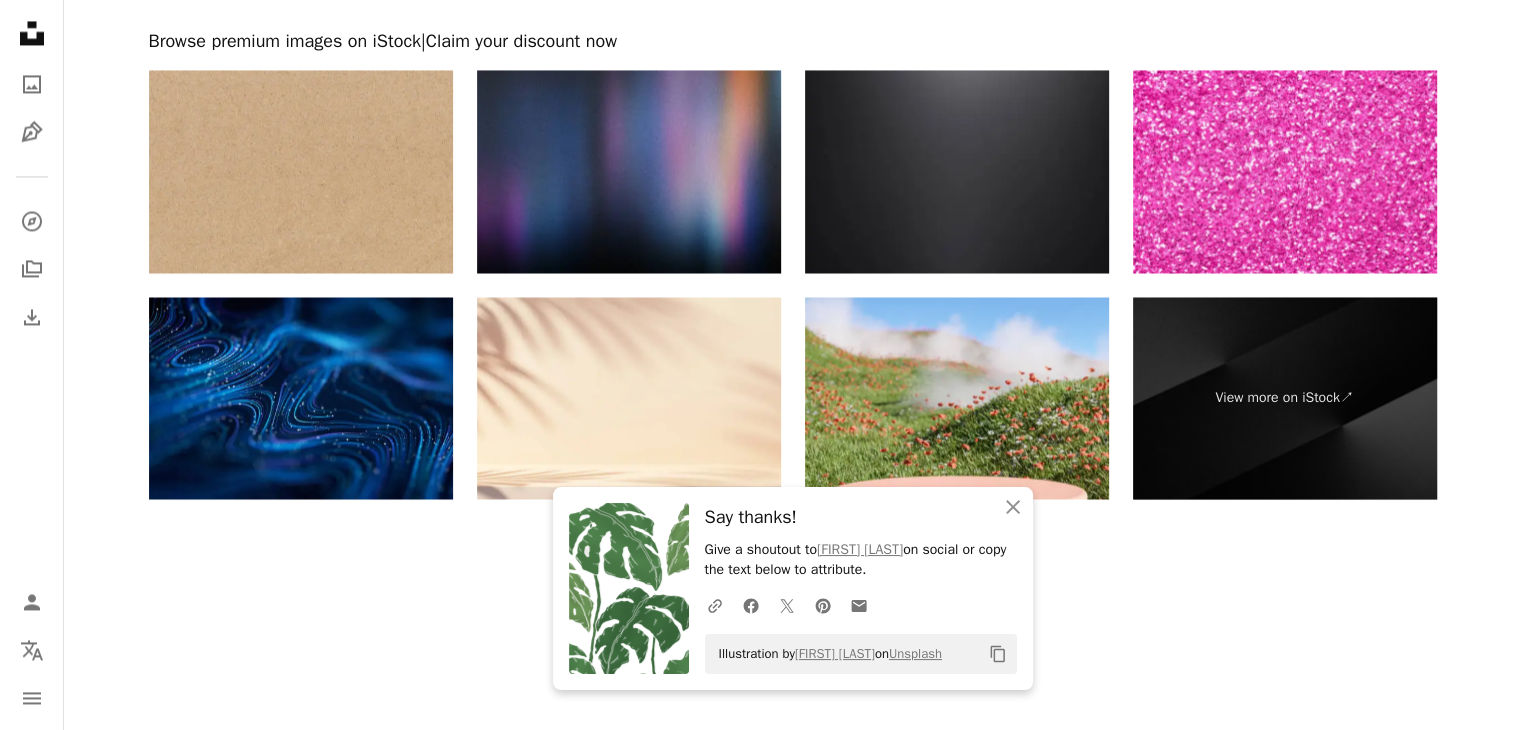 click on "desktop wallpapers" at bounding box center [527, -2899] 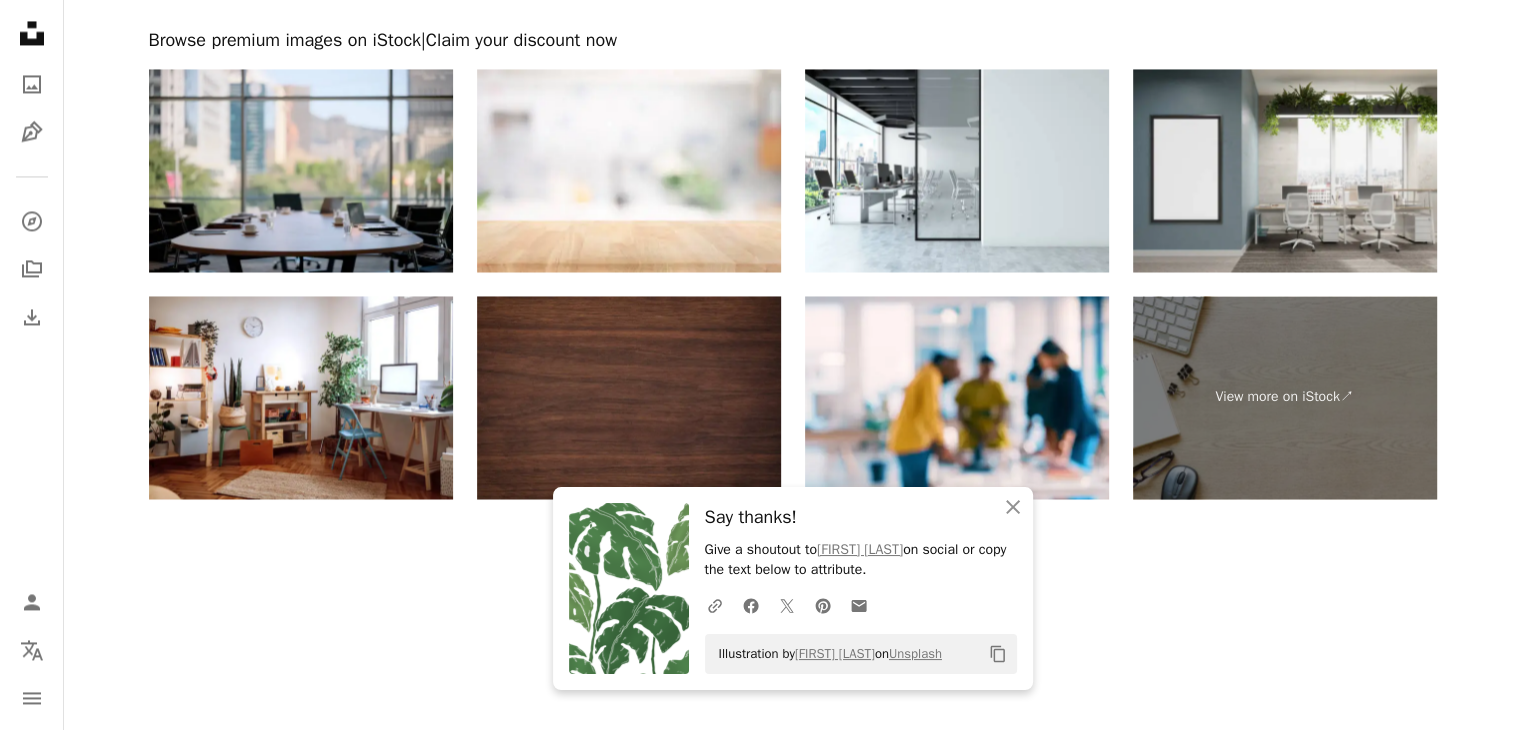 click 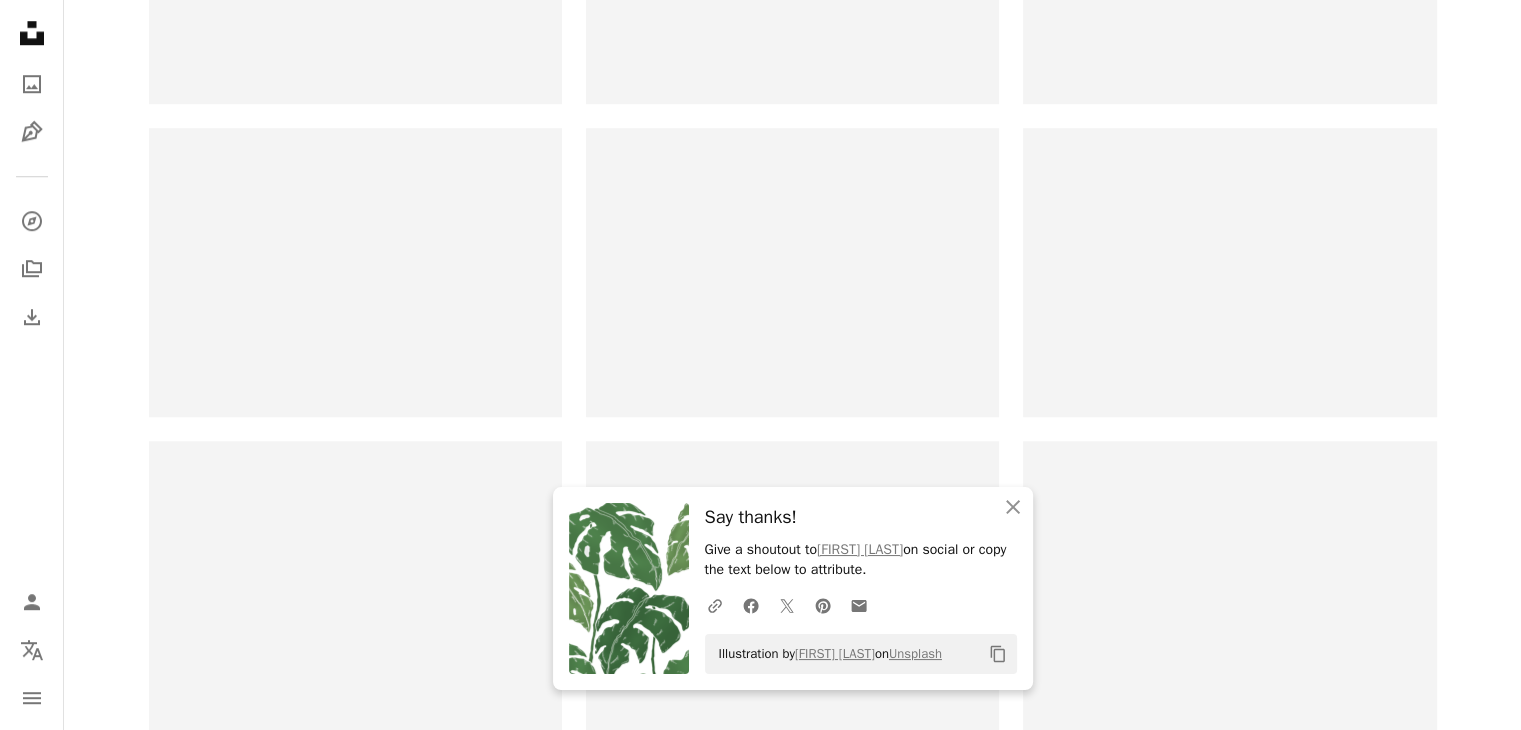 scroll, scrollTop: 0, scrollLeft: 0, axis: both 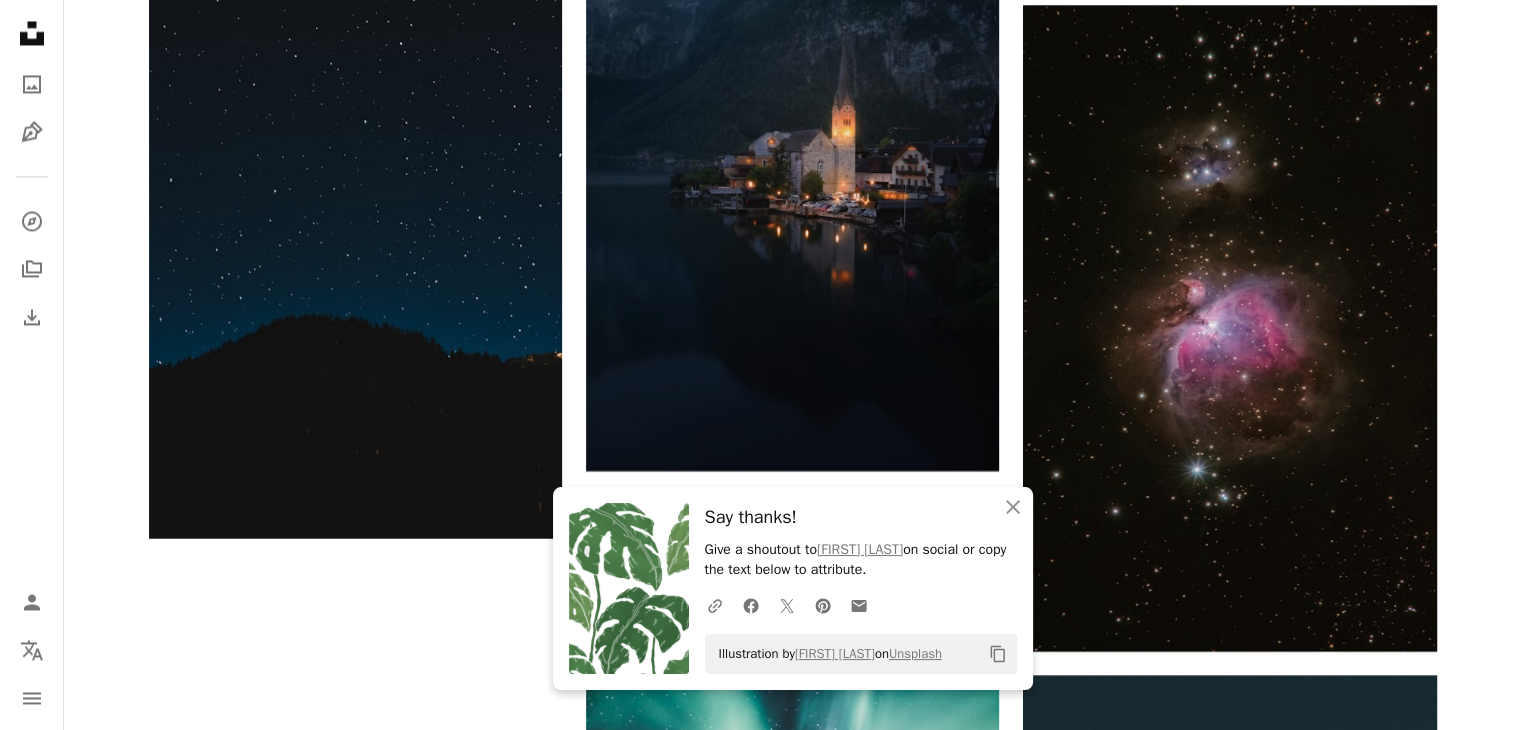 click at bounding box center [224, -3337] 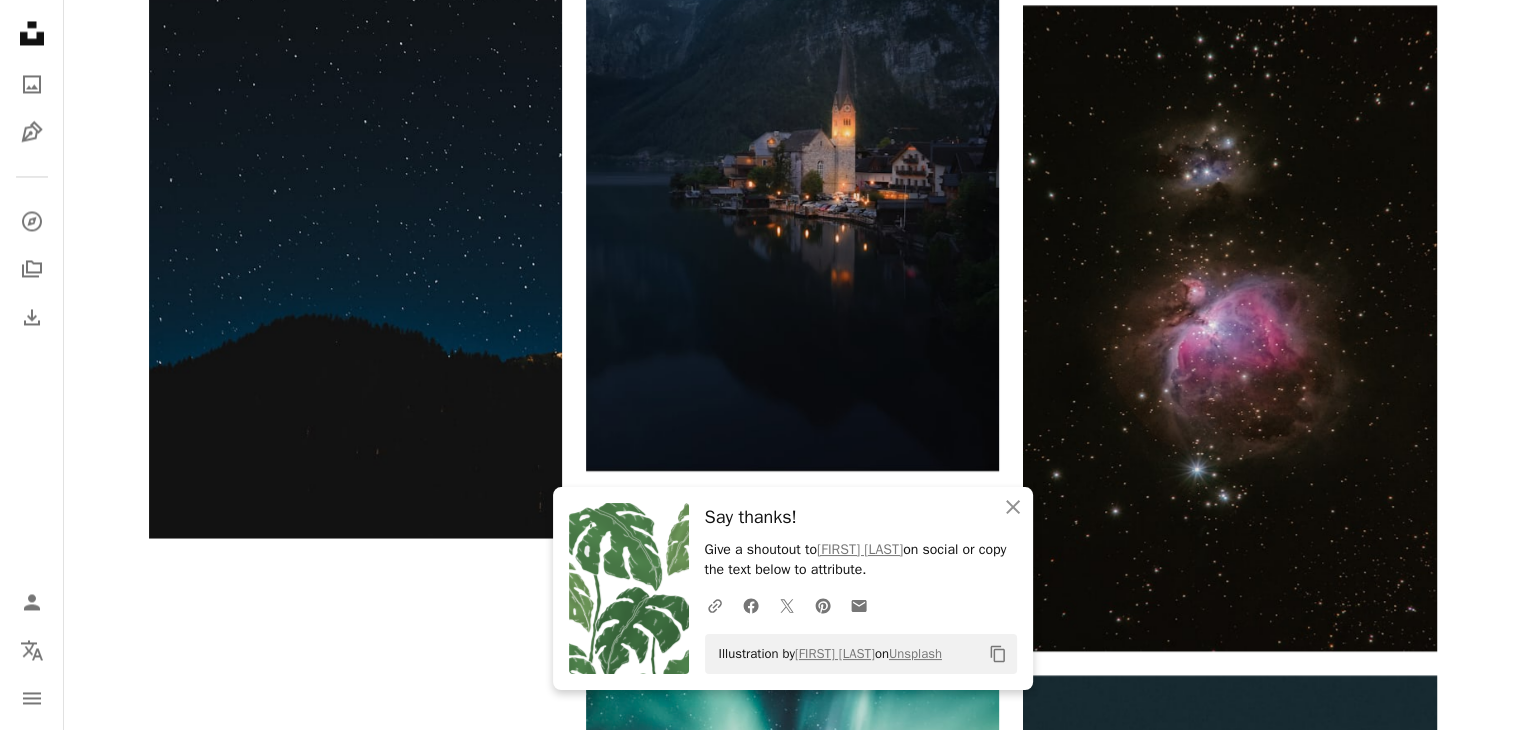 click on "View more on iStock  ↗" at bounding box center (1440, -3251) 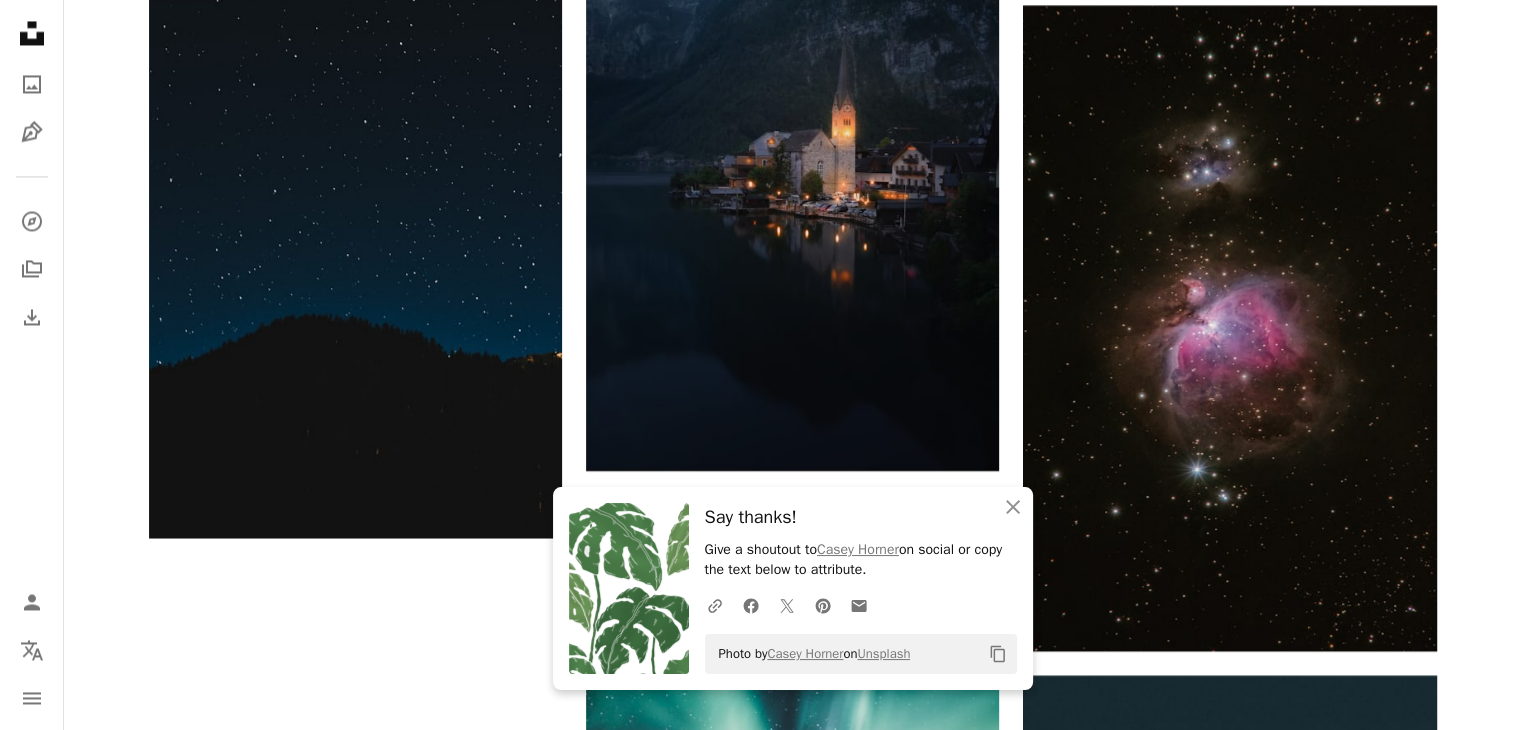 scroll, scrollTop: 3559, scrollLeft: 0, axis: vertical 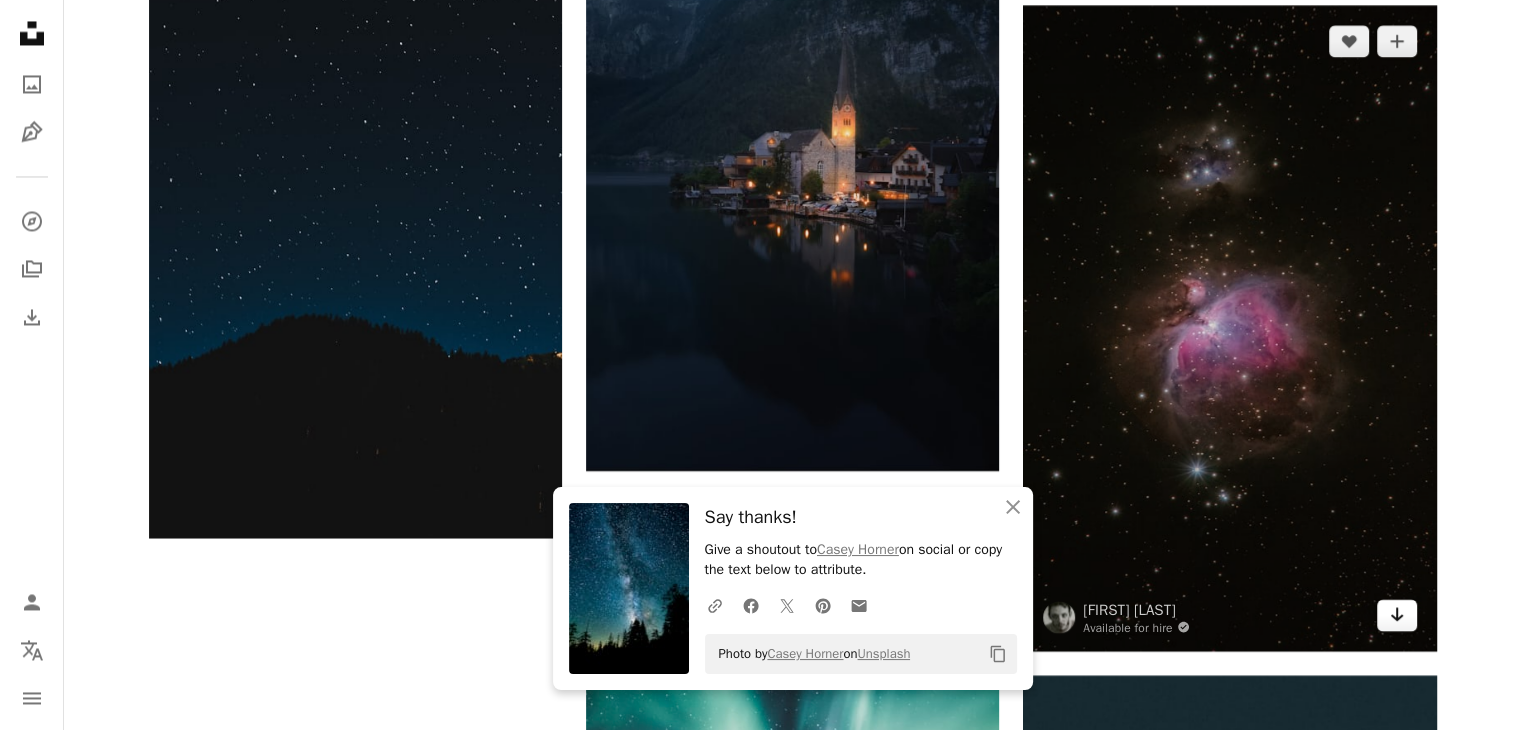 click 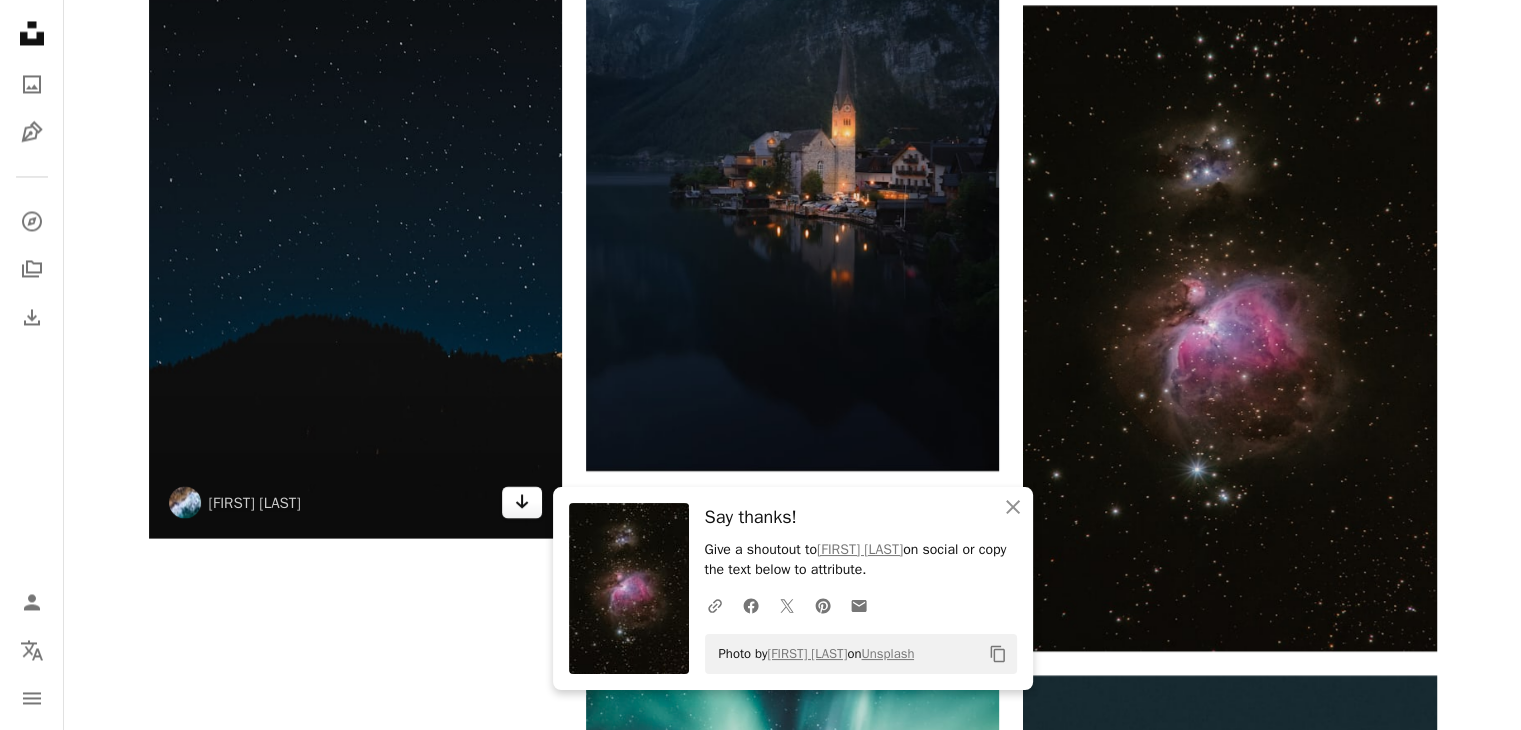 click on "Arrow pointing down" at bounding box center [522, 502] 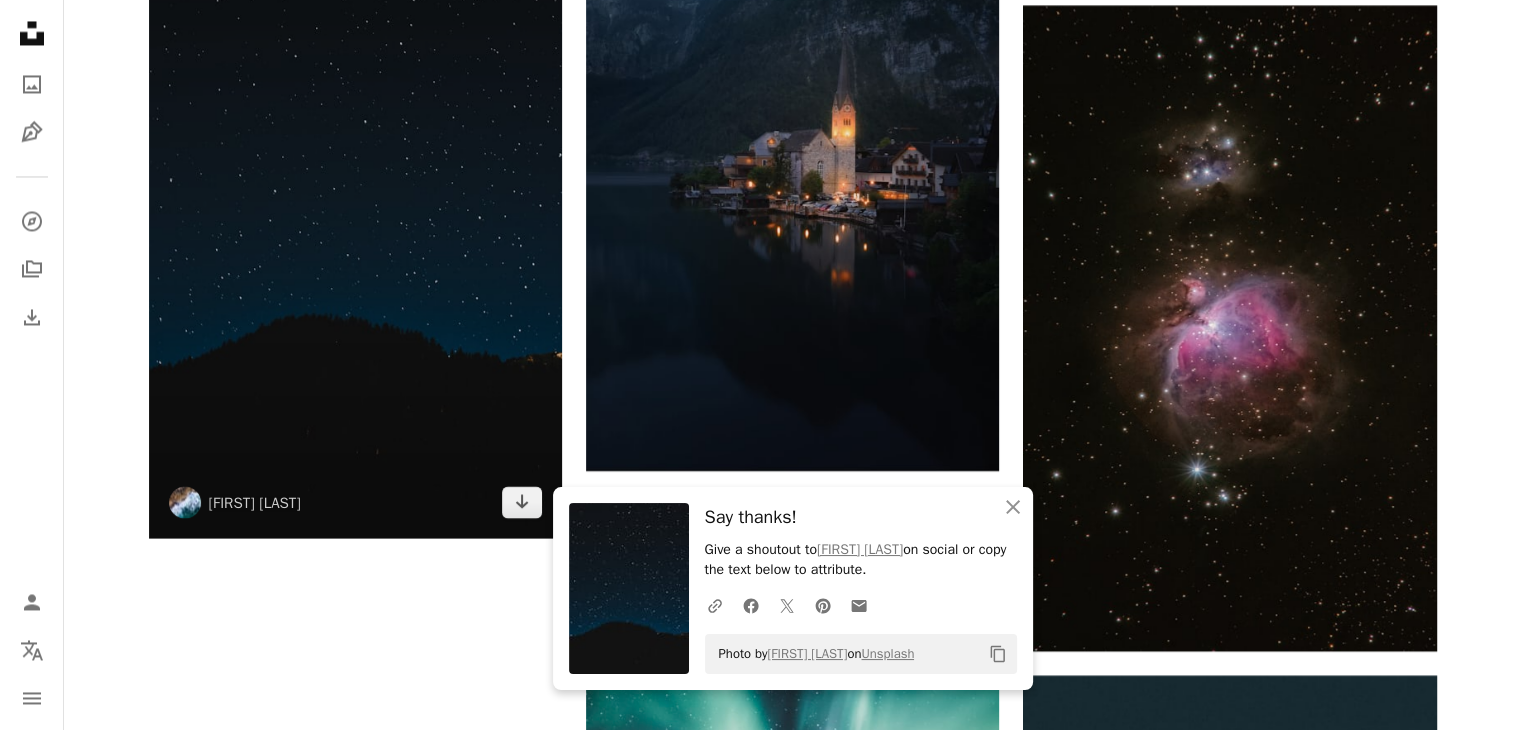 scroll, scrollTop: 0, scrollLeft: 0, axis: both 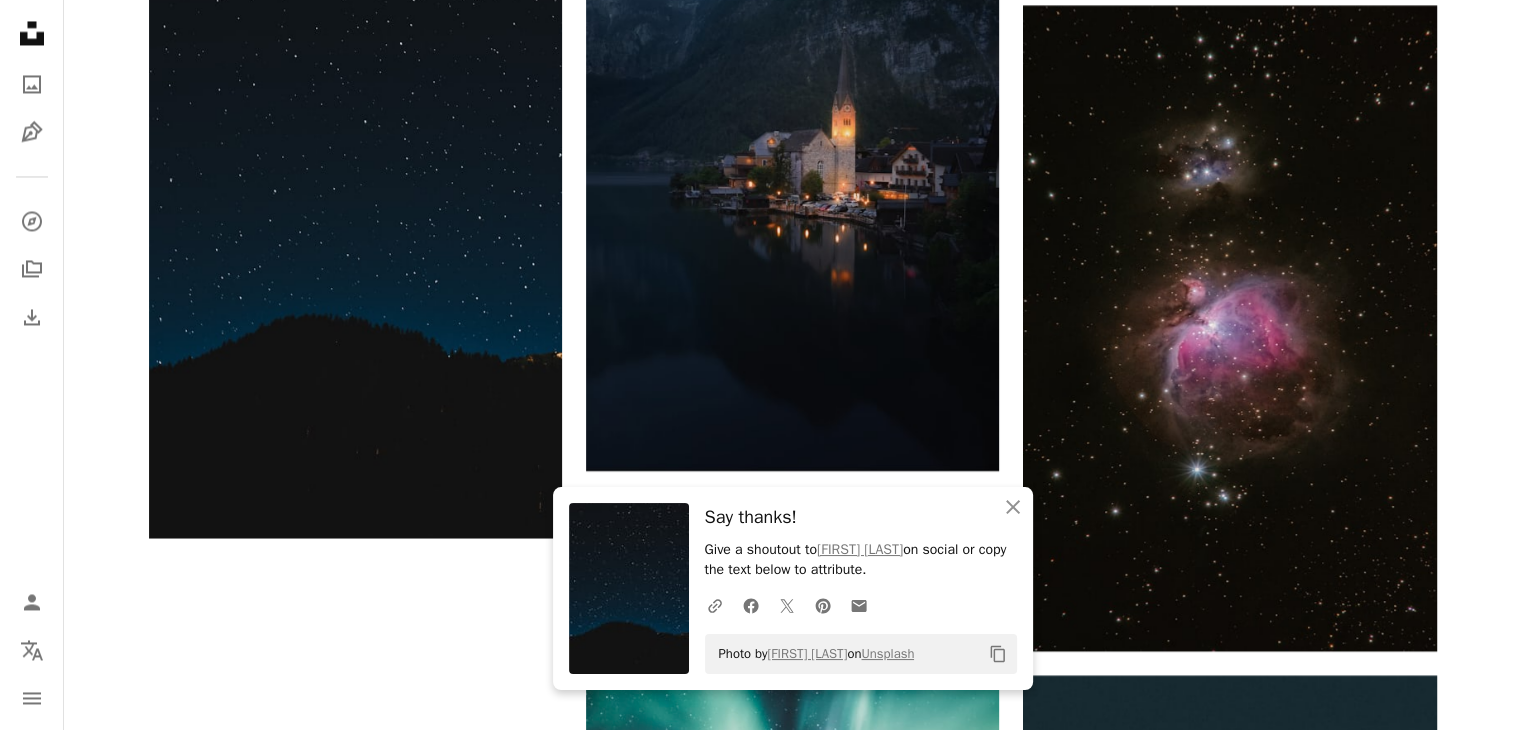 click on "*****" at bounding box center (595, -3475) 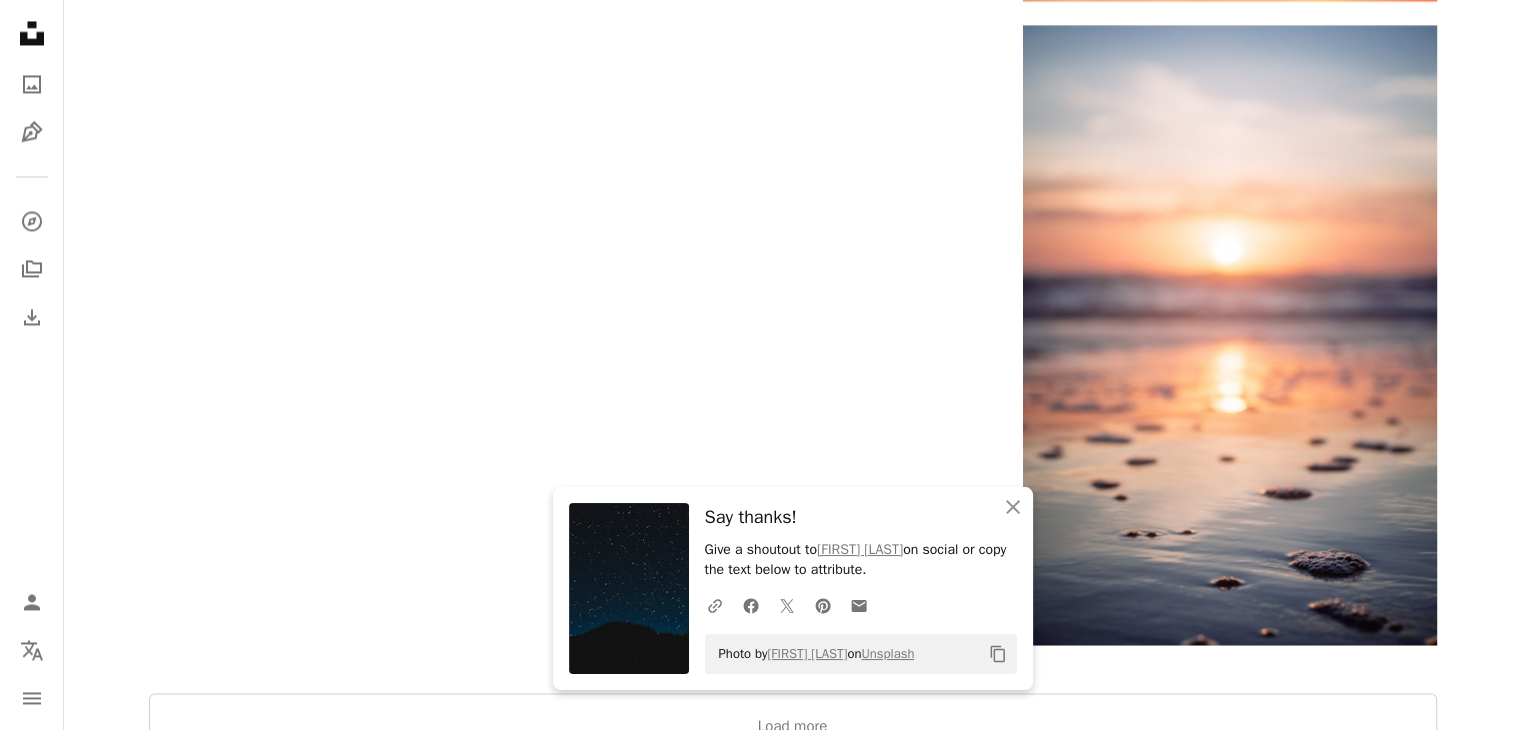 click on "******" at bounding box center (595, -3475) 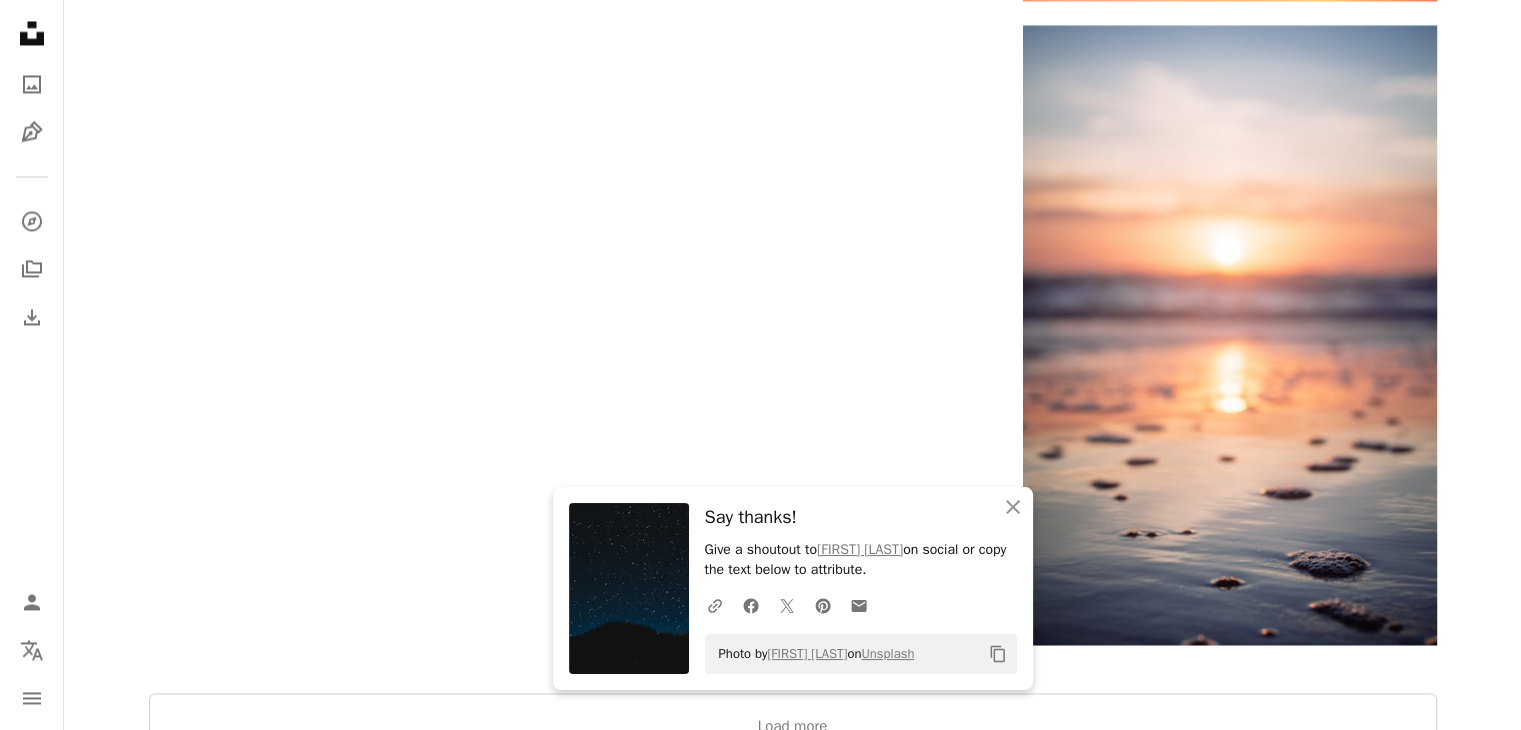 type on "***" 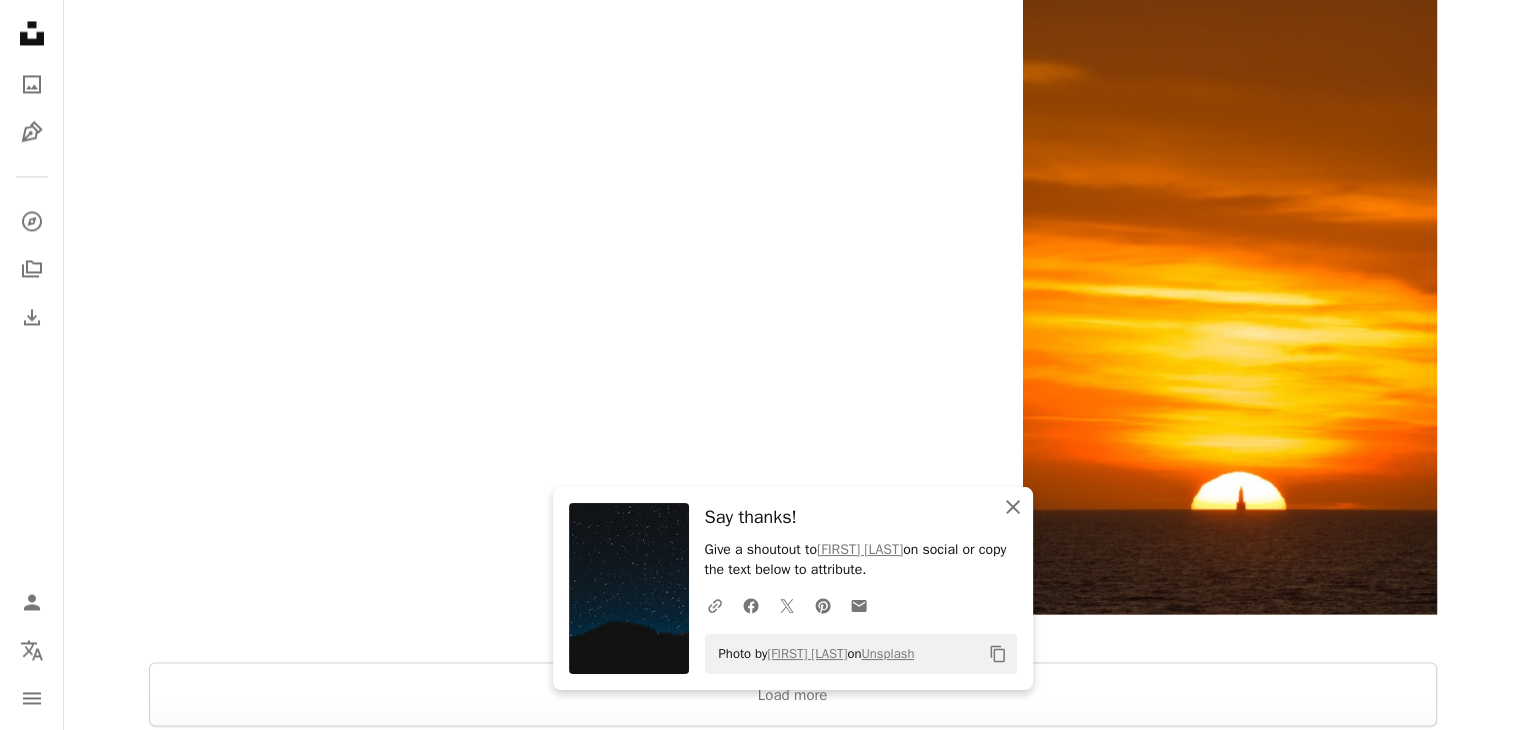 click 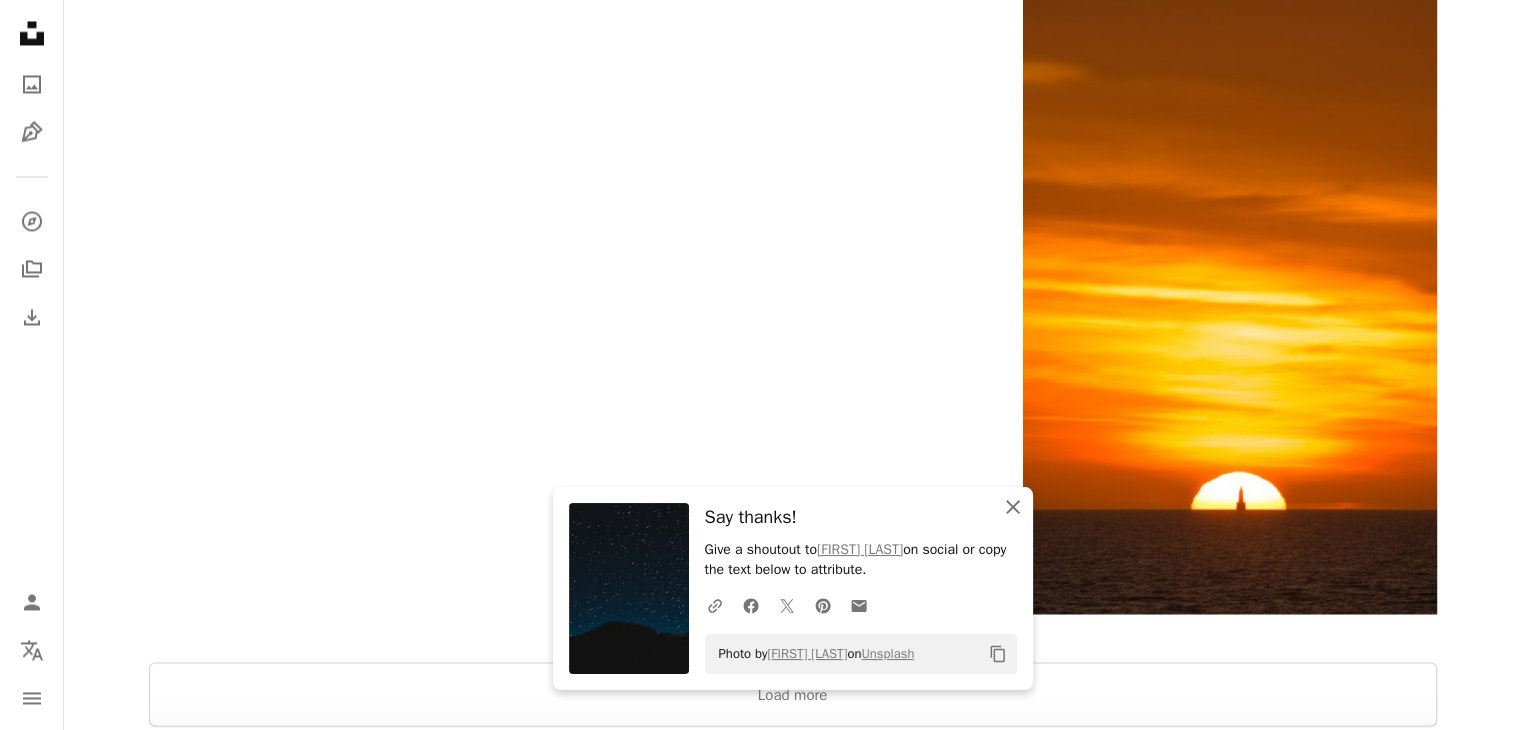 click on "An X shape" 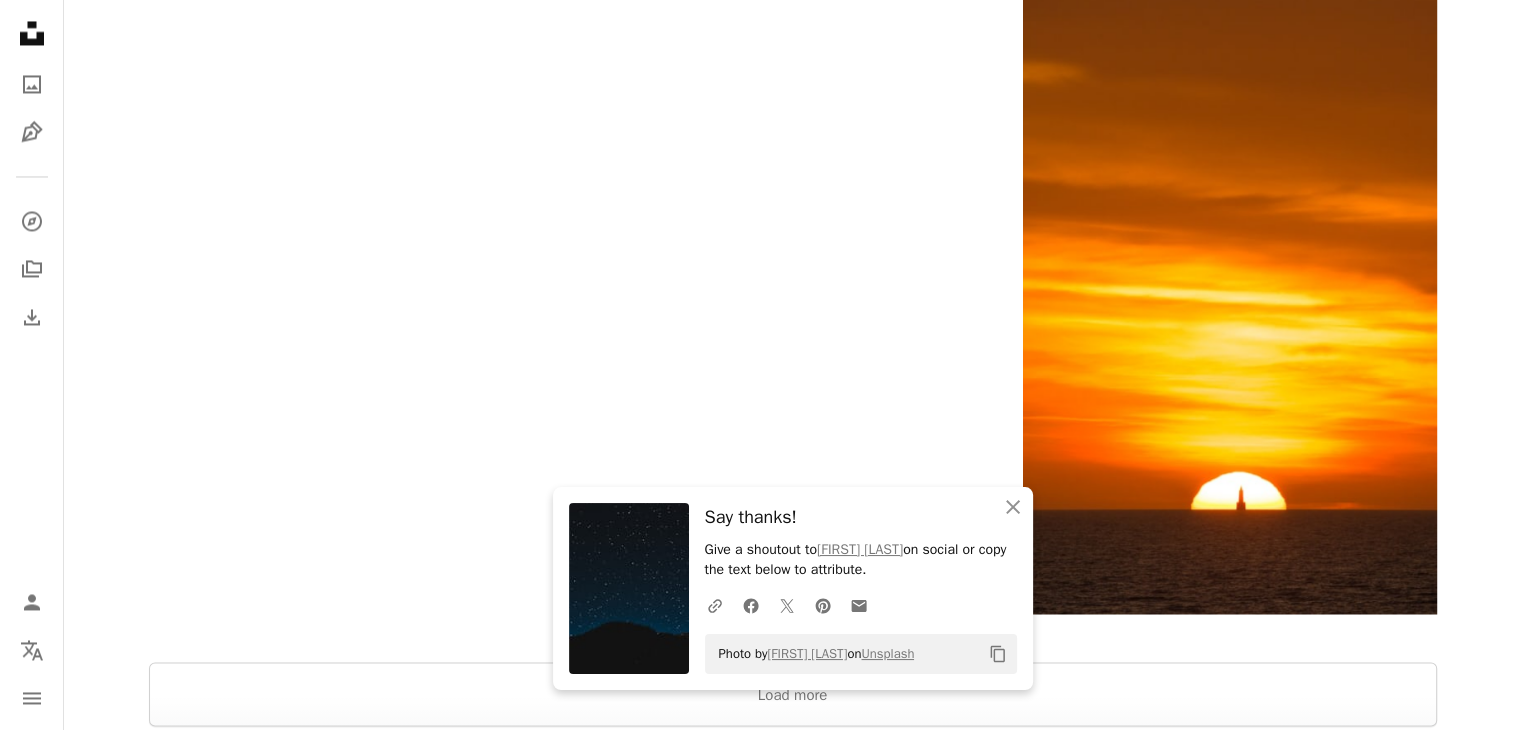click on "Arrow pointing down" 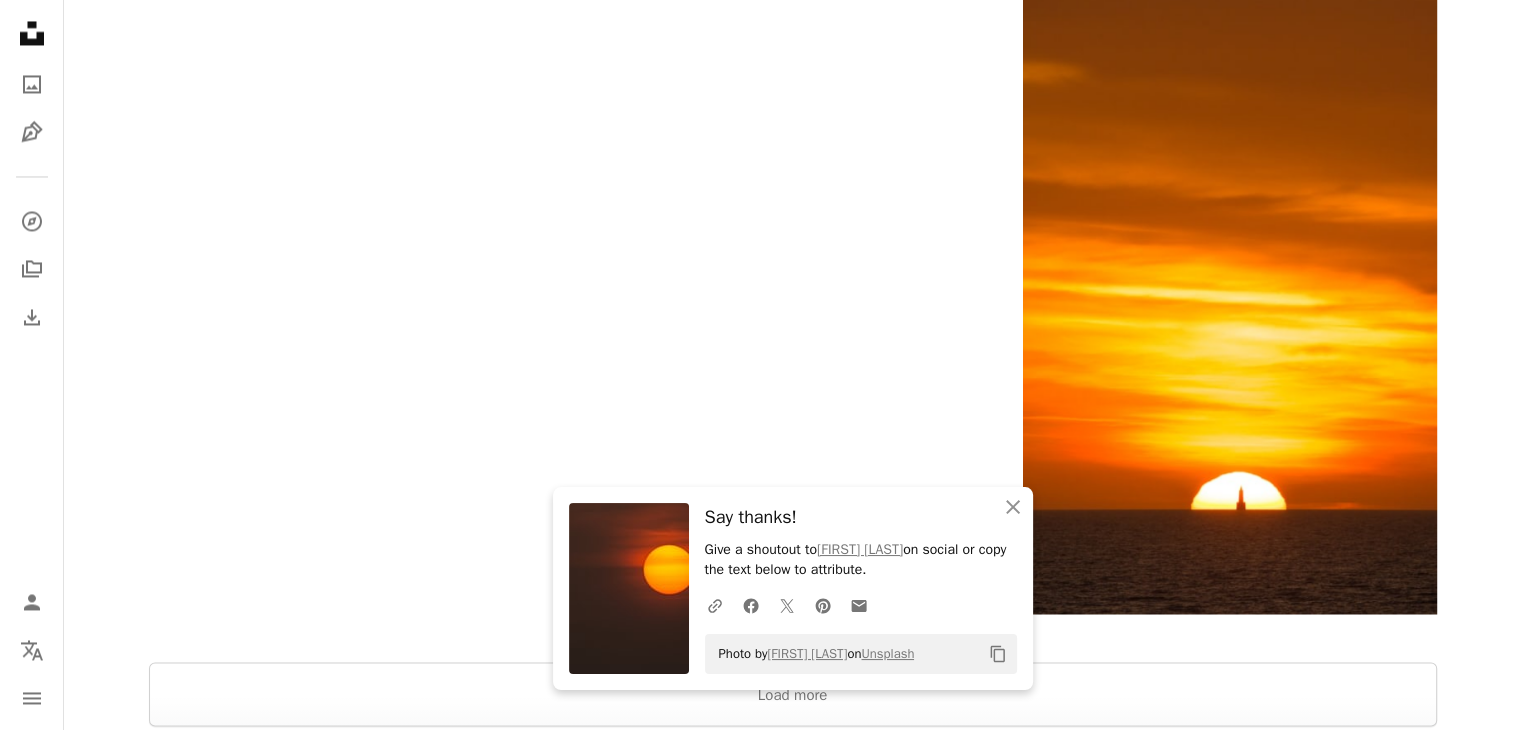click on "An X shape" 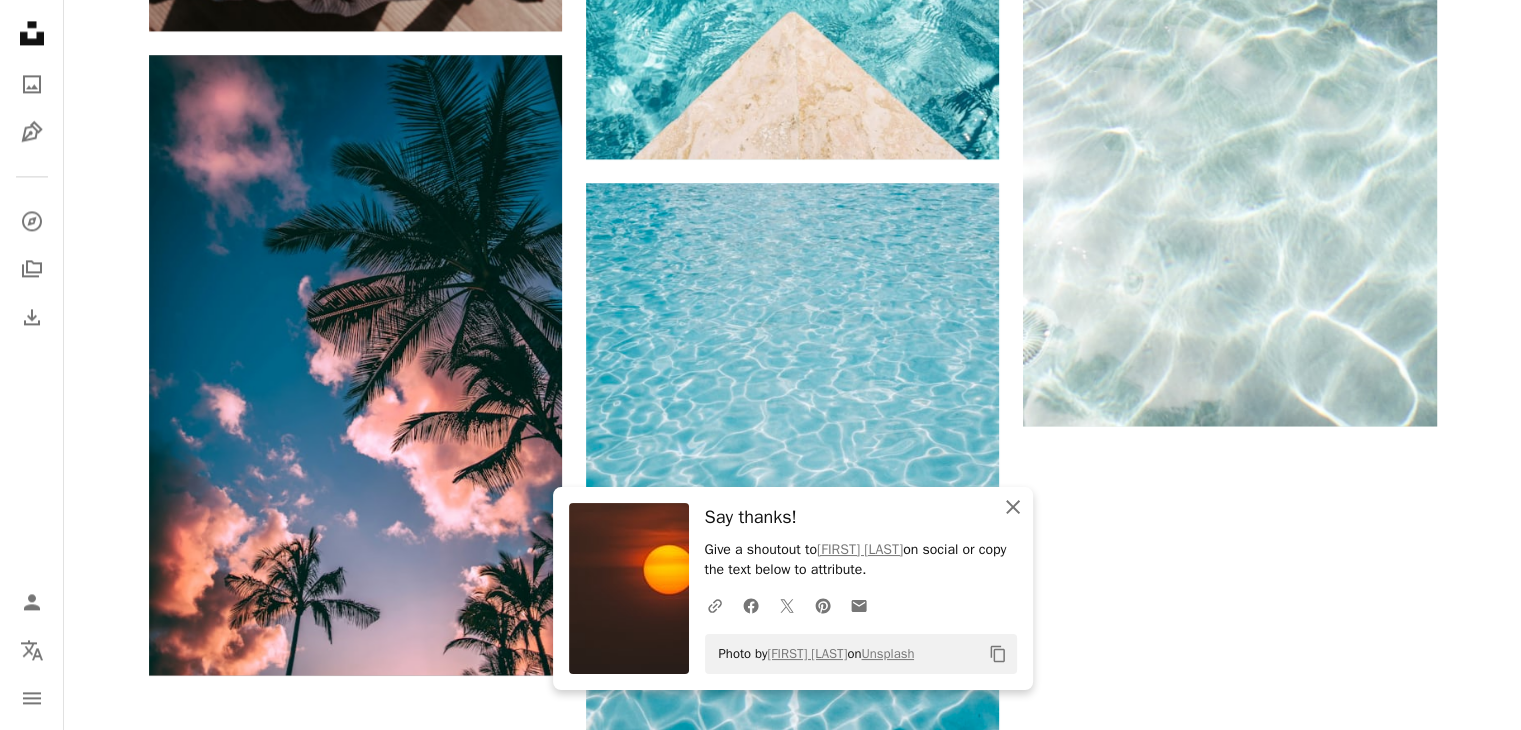click on "An X shape" 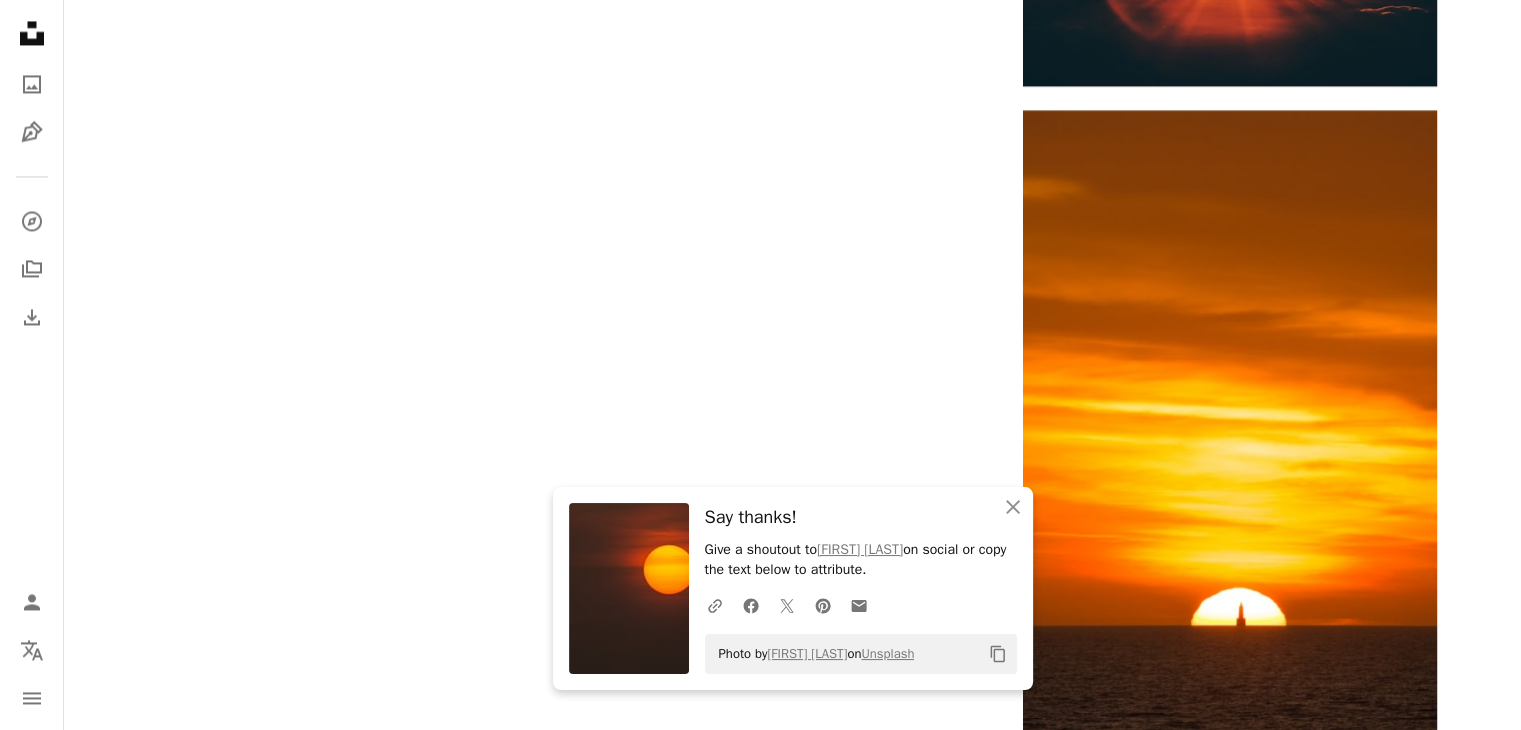 click on "Sun Chevron right moon summer sunset sunshine sky sunrise nature sunlight beach light sunny the sun" at bounding box center (793, -2970) 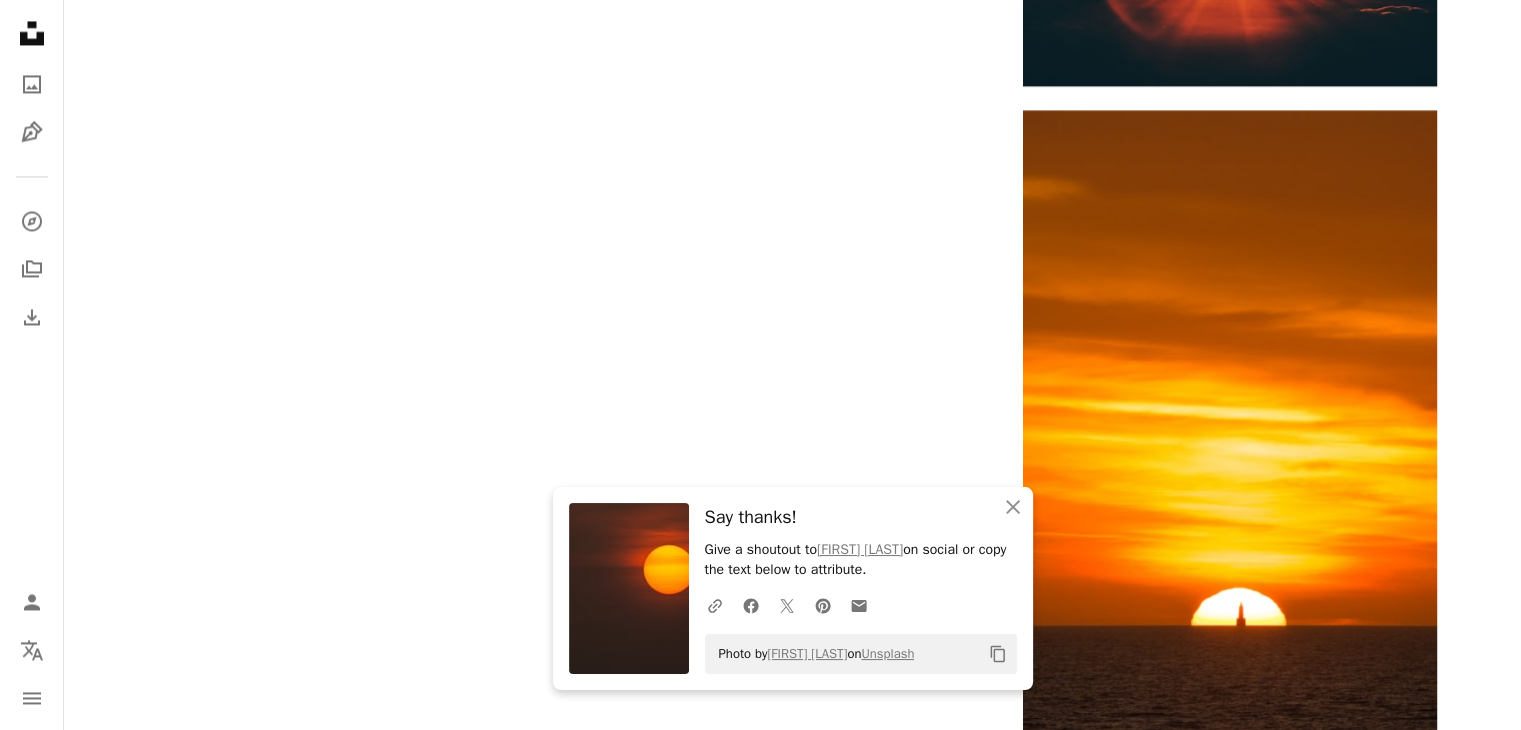 click on "summer" at bounding box center (374, -2944) 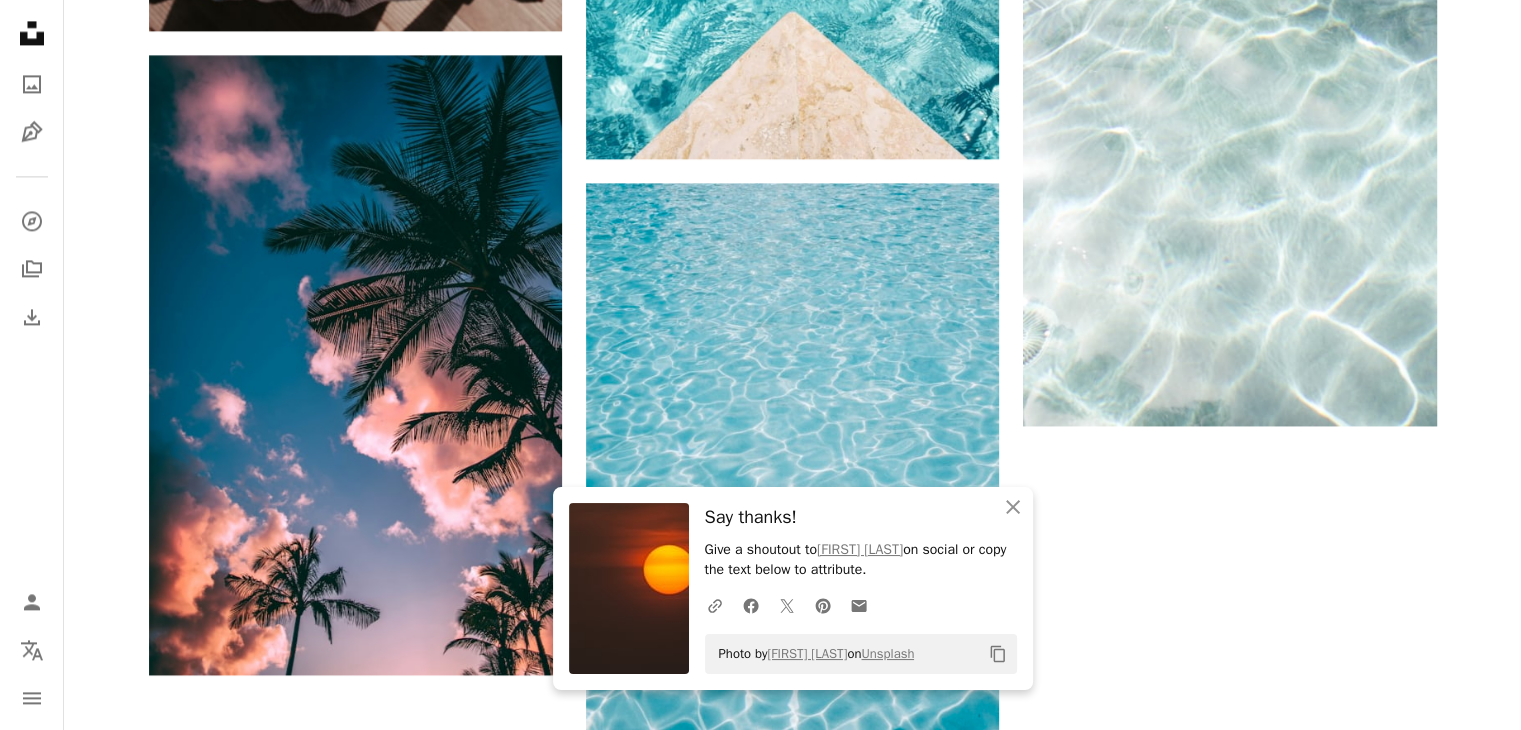 scroll, scrollTop: 733, scrollLeft: 0, axis: vertical 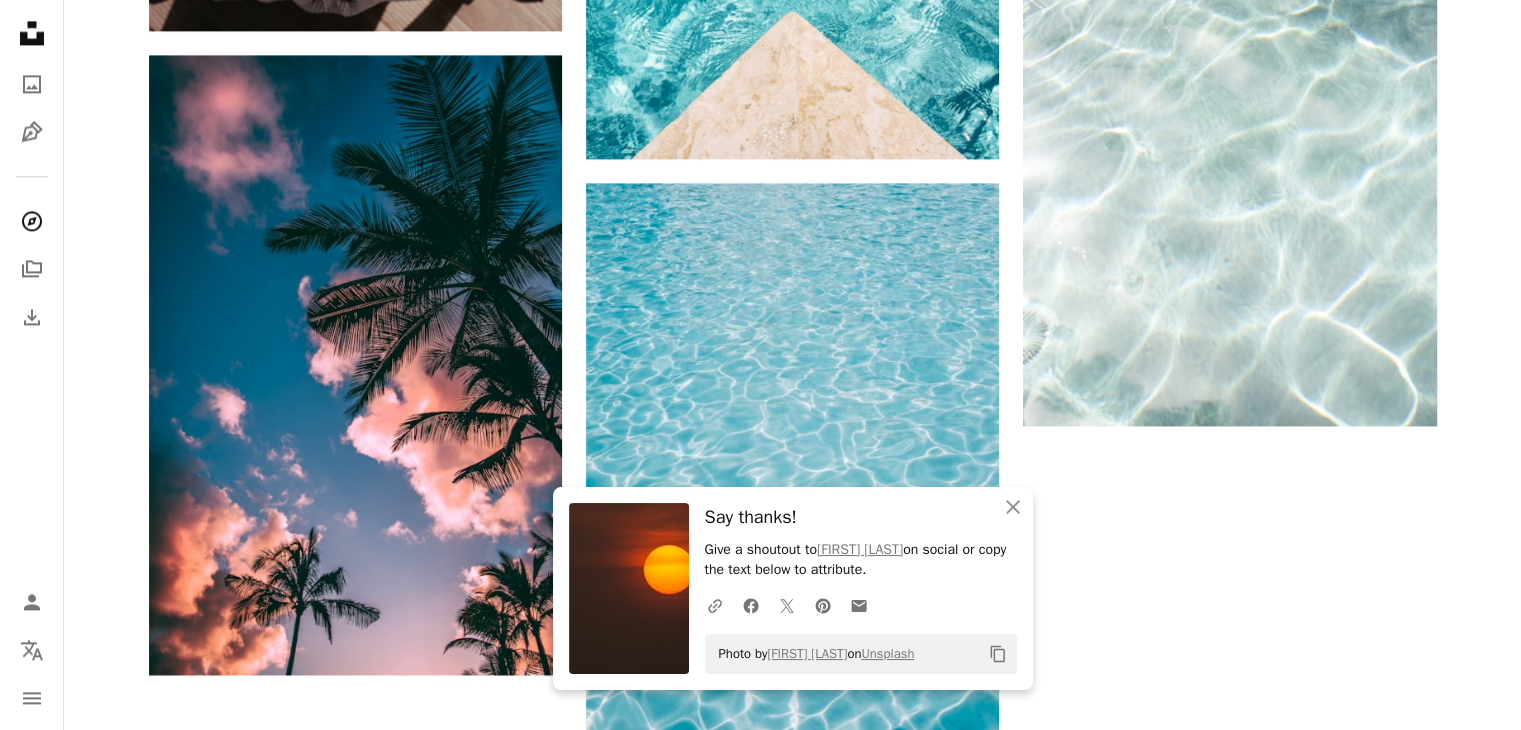click on "Backgrounds" at bounding box center [146, -2658] 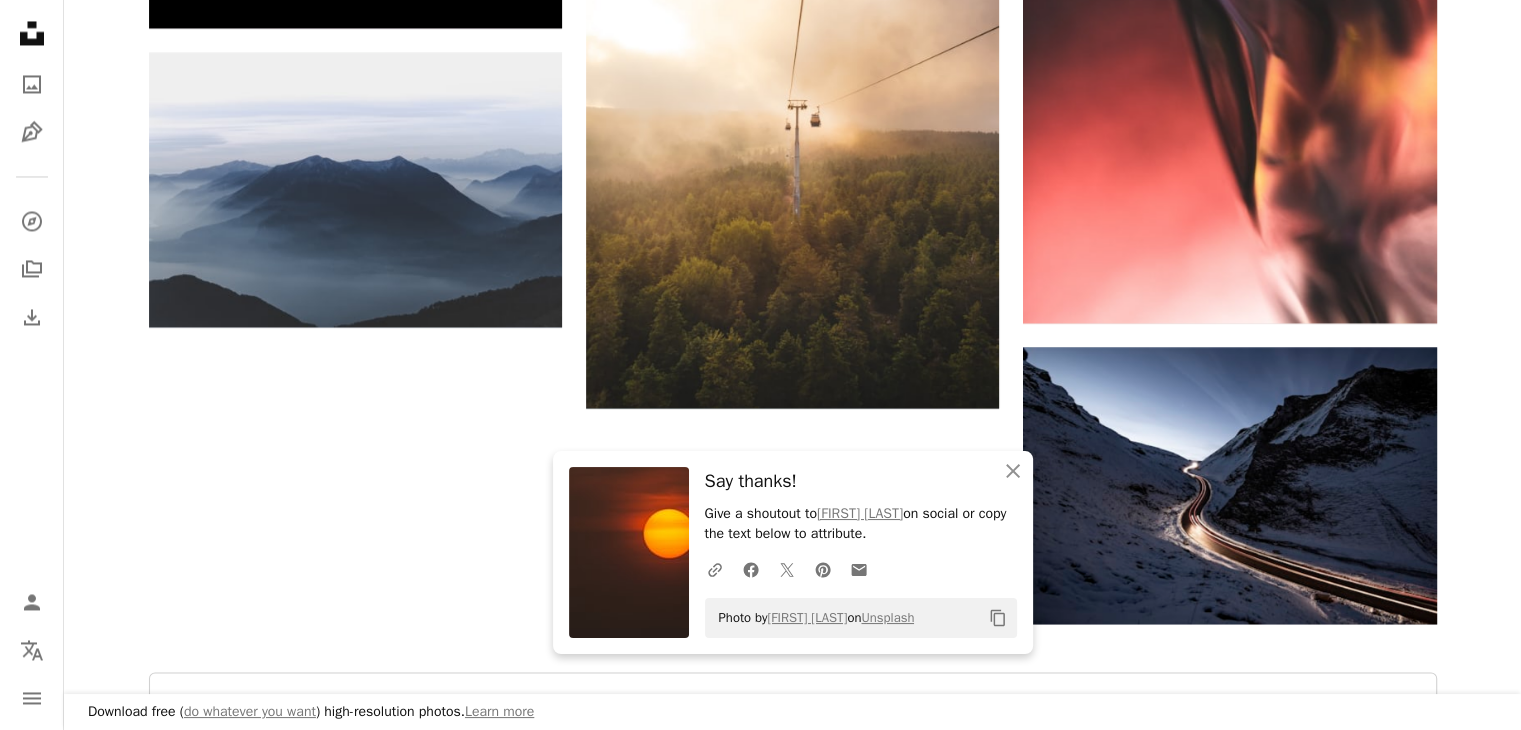 scroll, scrollTop: 919, scrollLeft: 0, axis: vertical 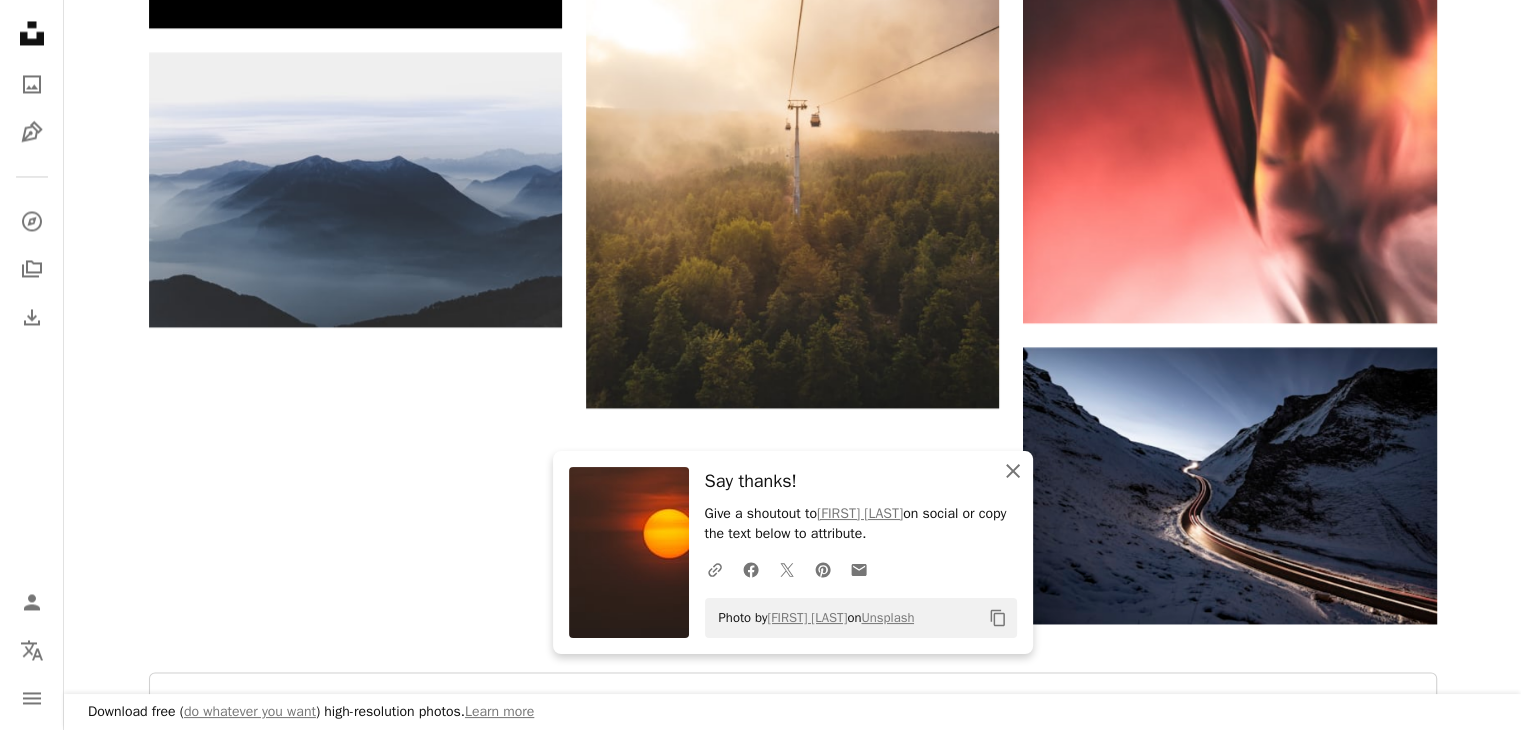 click on "An X shape" 